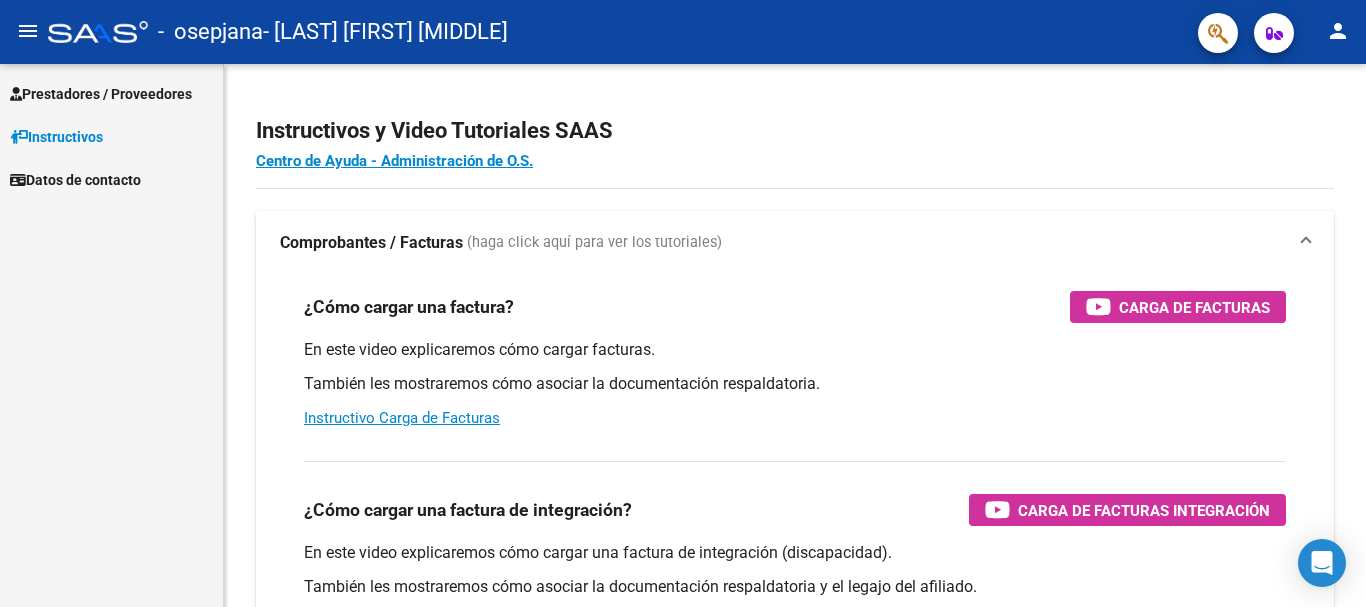 scroll, scrollTop: 0, scrollLeft: 0, axis: both 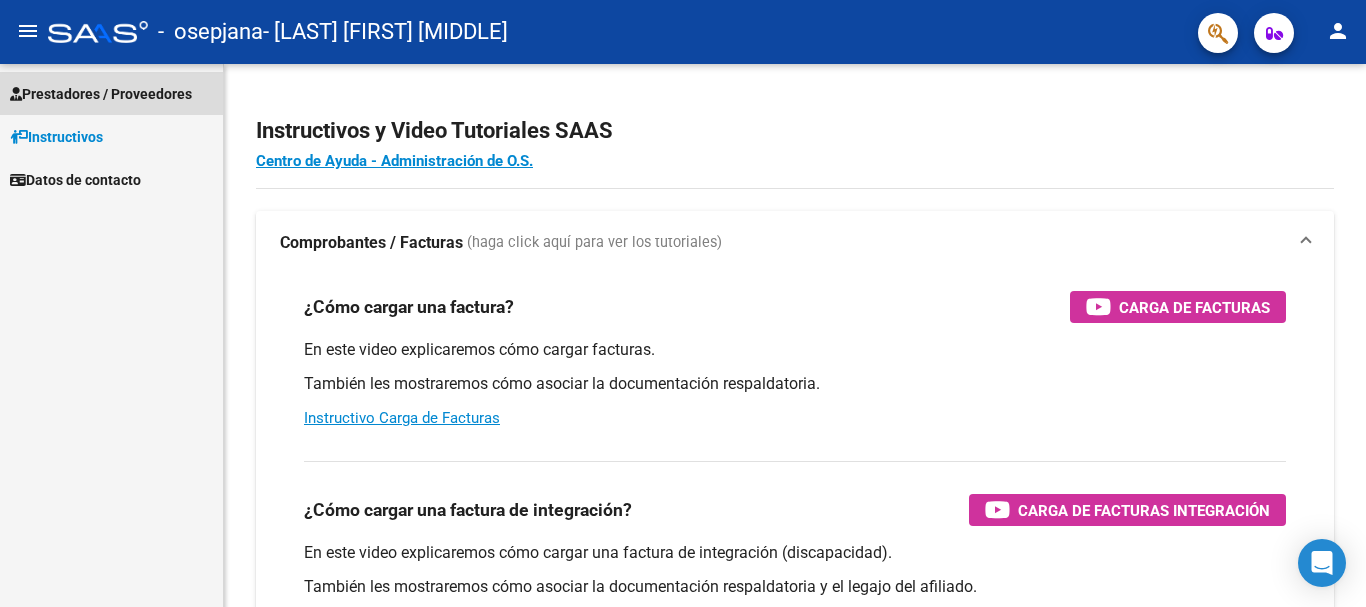 click on "Prestadores / Proveedores" at bounding box center (101, 94) 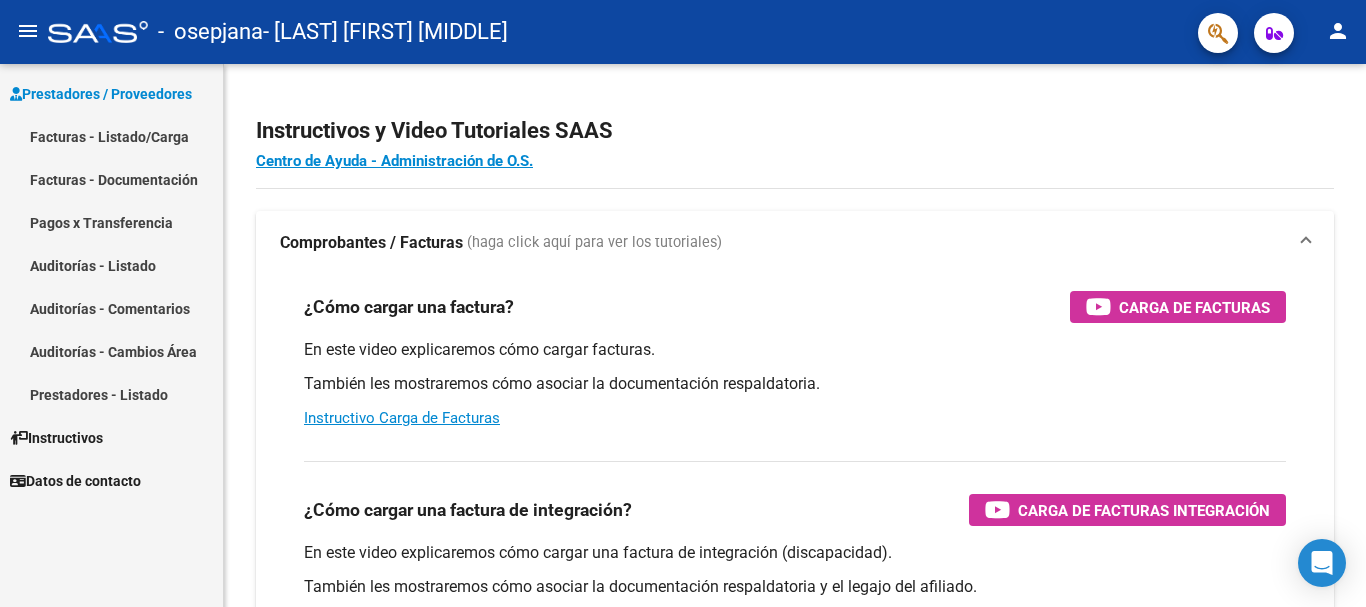 click on "Facturas - Listado/Carga" at bounding box center [111, 136] 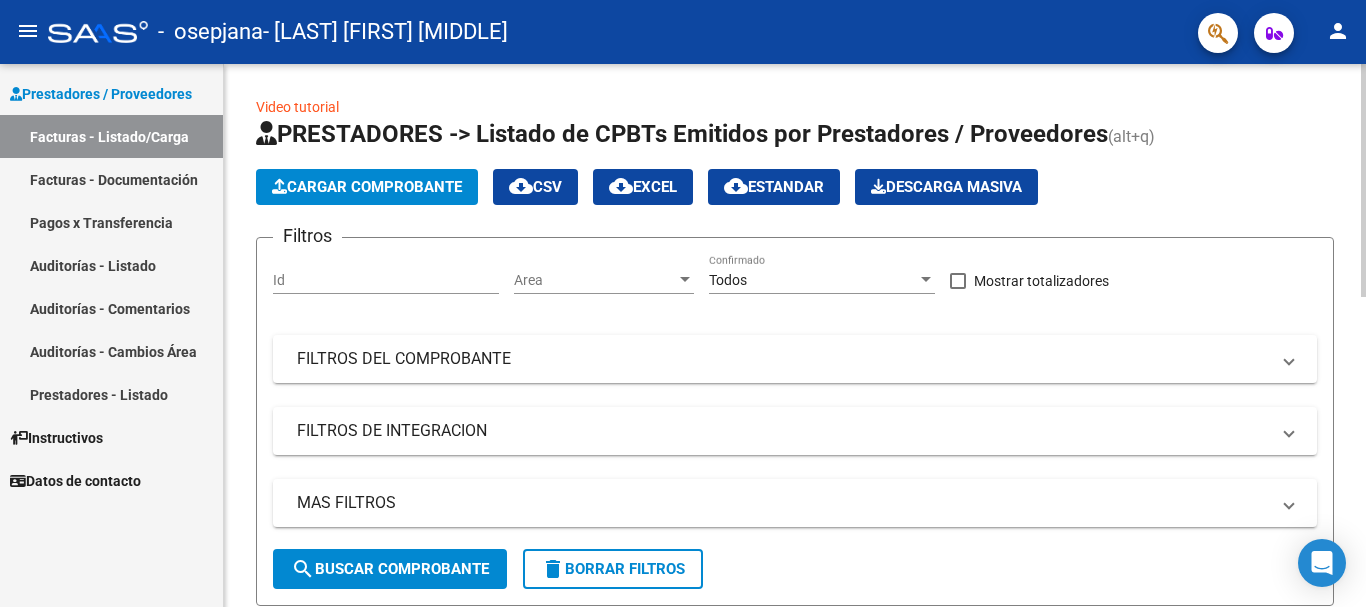 click on "PRESTADORES -> Listado de CPBTs Emitidos por Prestadores / Proveedores (alt+q)   Cargar Comprobante
cloud_download  CSV  cloud_download  EXCEL  cloud_download  Estandar   Descarga Masiva
Filtros Id Area Area Todos Confirmado   Mostrar totalizadores   FILTROS DEL COMPROBANTE  Comprobante Tipo Comprobante Tipo Start date – End date Fec. Comprobante Desde / Hasta Días Emisión Desde(cant. días) Días Emisión Hasta(cant. días) CUIT / Razón Social Pto. Venta Nro. Comprobante Código SSS CAE Válido CAE Válido Todos Cargado Módulo Hosp. Todos Tiene facturacion Apócrifa Hospital Refes  FILTROS DE INTEGRACION  Período De Prestación Campos del Archivo de Rendición Devuelto x SSS (dr_envio) Todos Rendido x SSS (dr_envio) Tipo de Registro Tipo de Registro Período Presentación Período Presentación Campos del Legajo Asociado (preaprobación) Afiliado Legajo (cuil/nombre) Todos Solo facturas preaprobadas  MAS FILTROS  Todos Con Doc. Respaldatoria Todos Con Trazabilidad Todos Asociado a Expediente Sur" 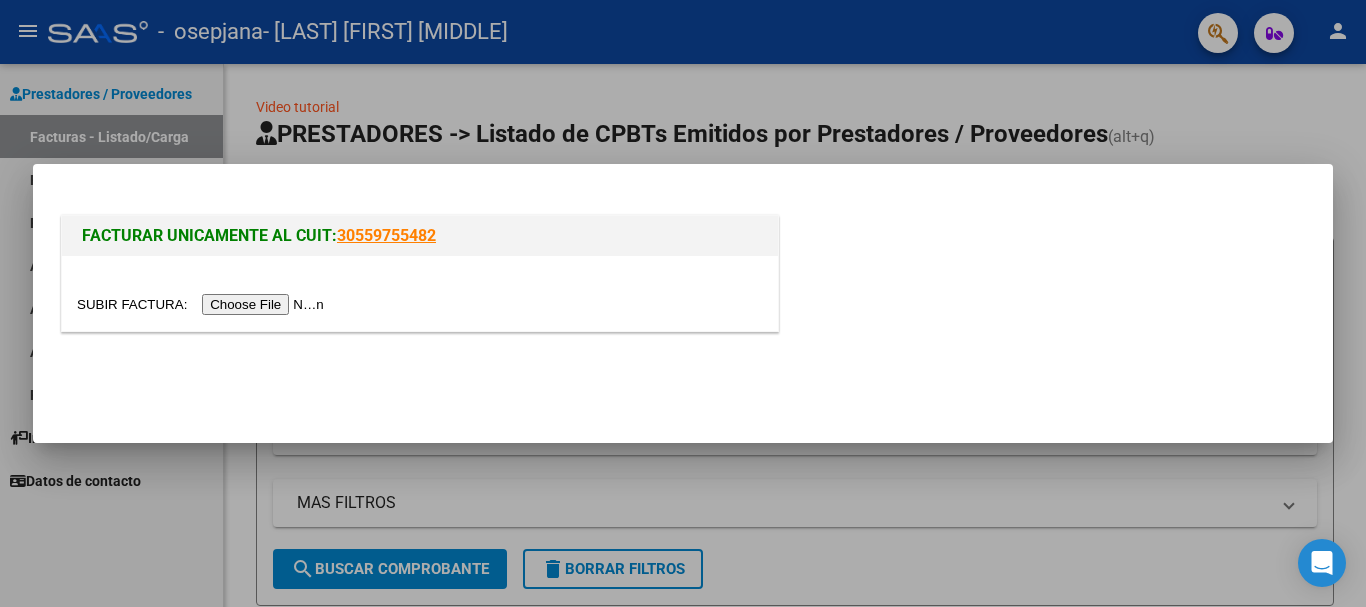 click at bounding box center [203, 304] 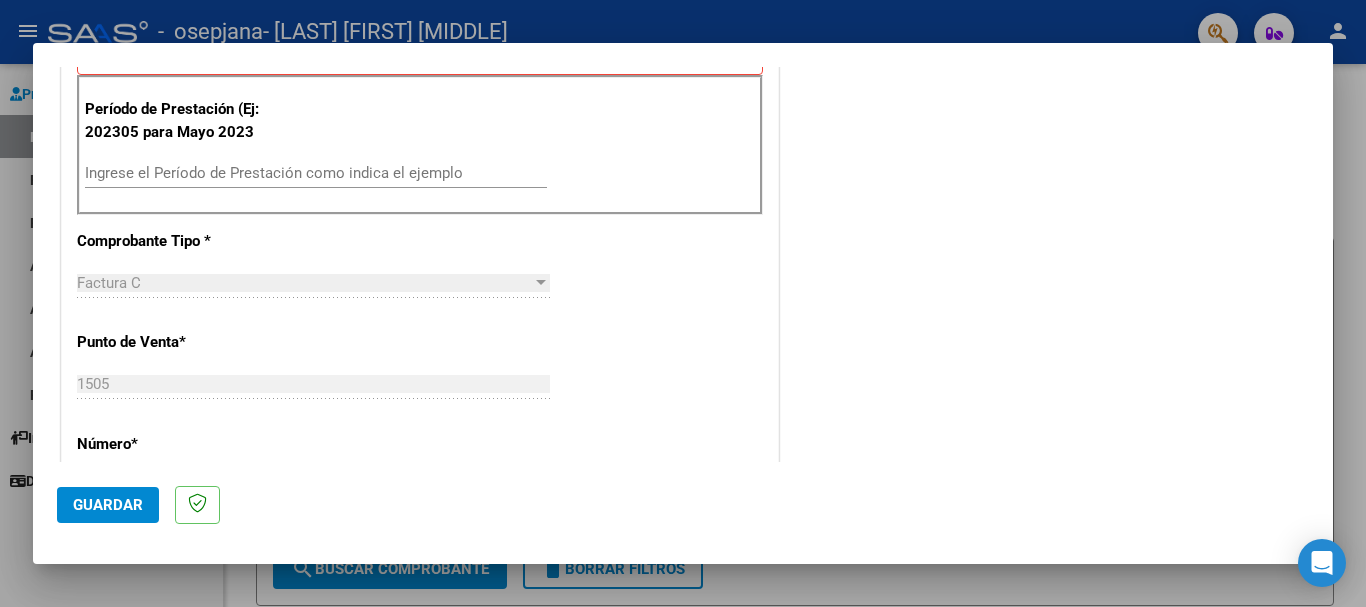 scroll, scrollTop: 574, scrollLeft: 0, axis: vertical 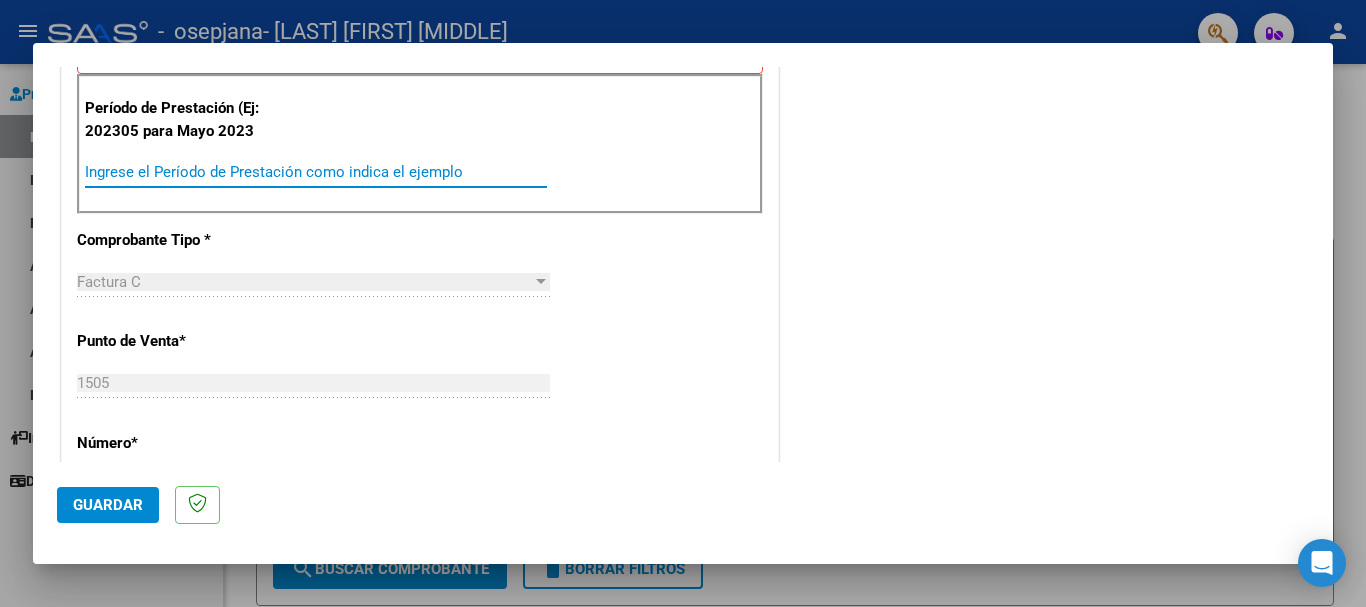click on "Ingrese el Período de Prestación como indica el ejemplo" at bounding box center (316, 172) 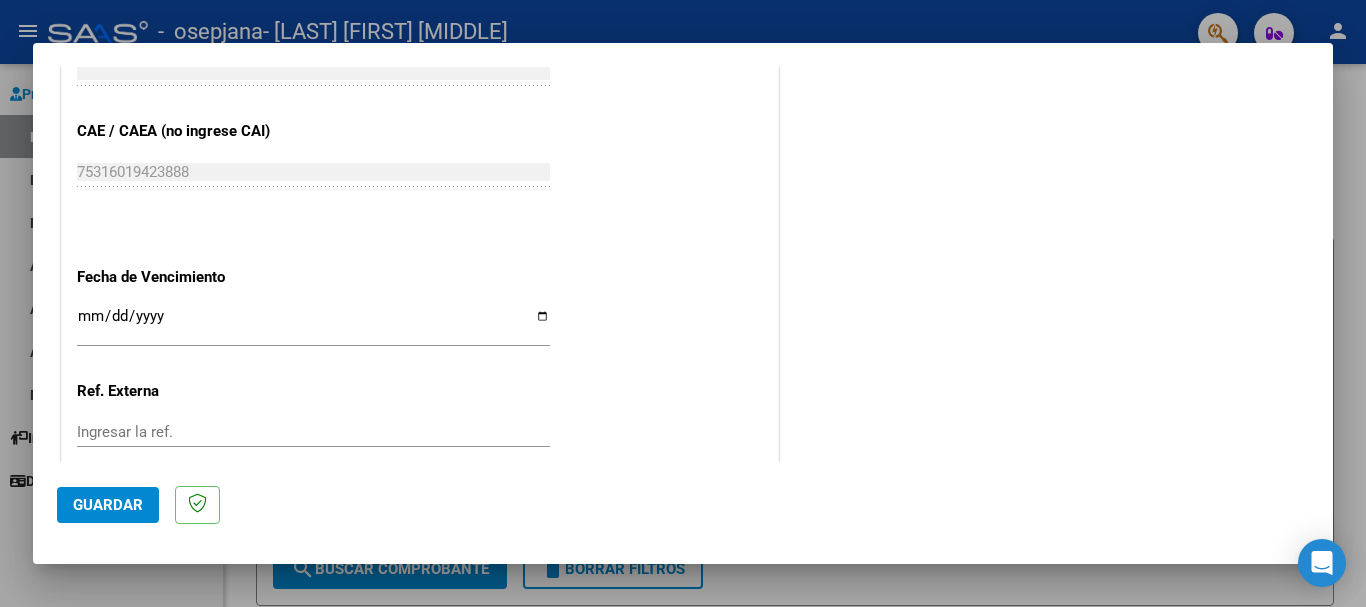 scroll, scrollTop: 1195, scrollLeft: 0, axis: vertical 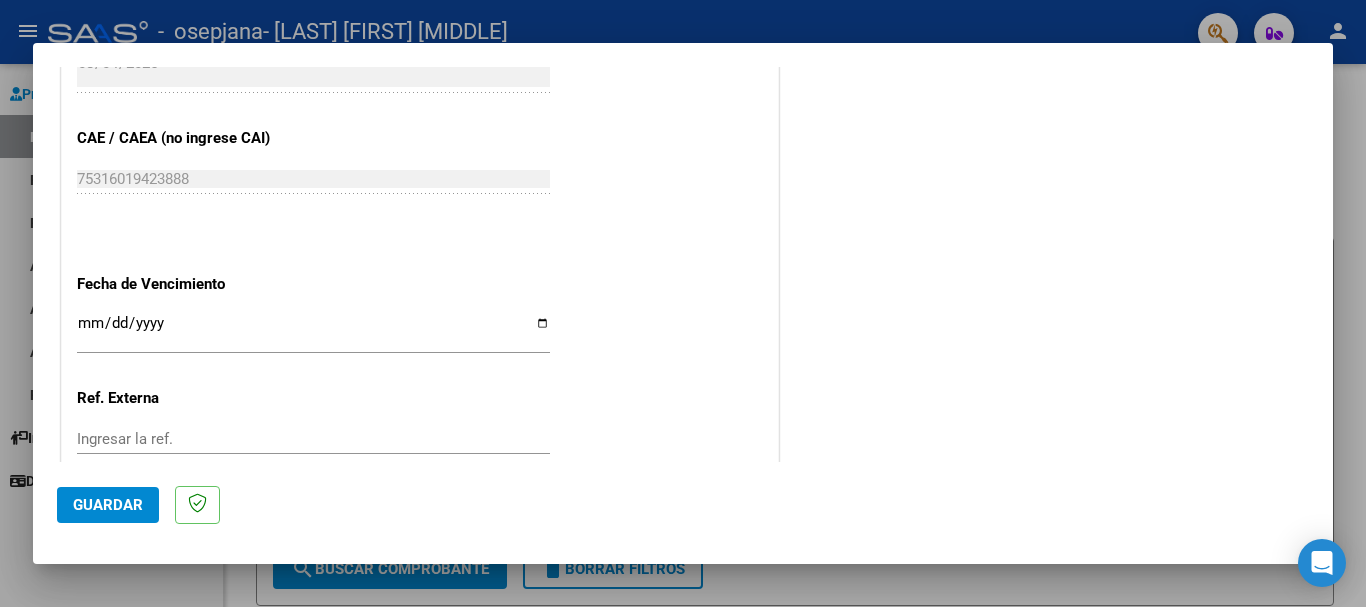 type on "202507" 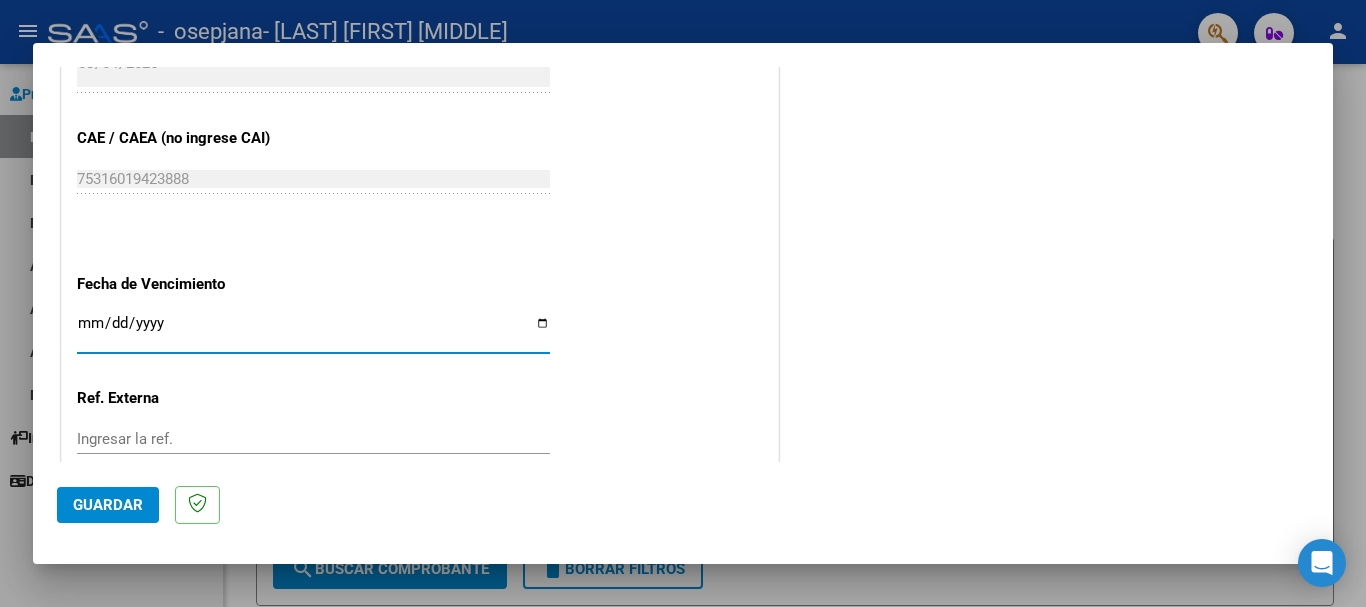 type on "2025-08-14" 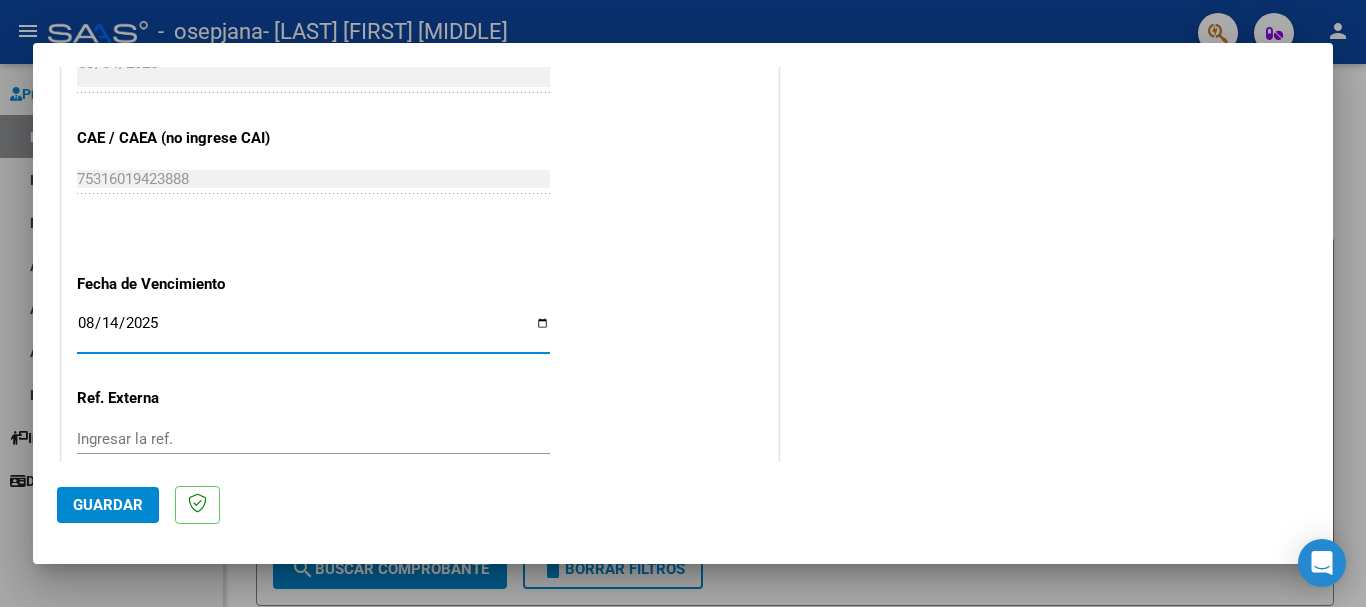click on "Guardar" 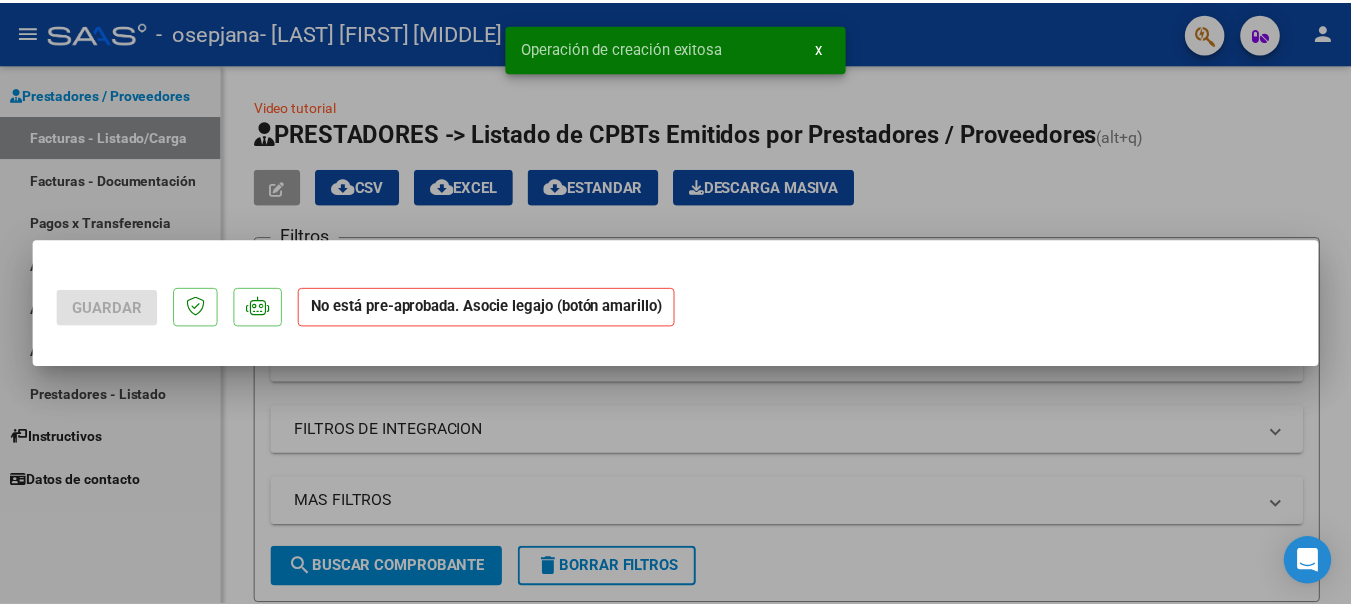 scroll, scrollTop: 0, scrollLeft: 0, axis: both 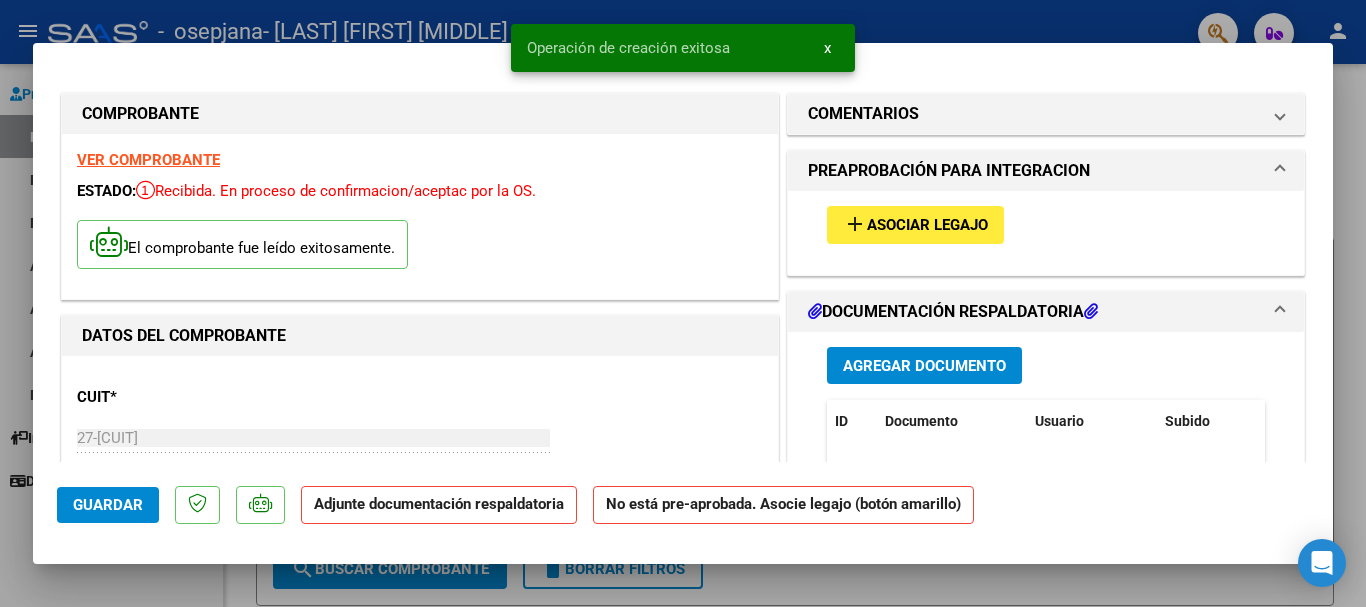 click on "Asociar Legajo" at bounding box center (927, 226) 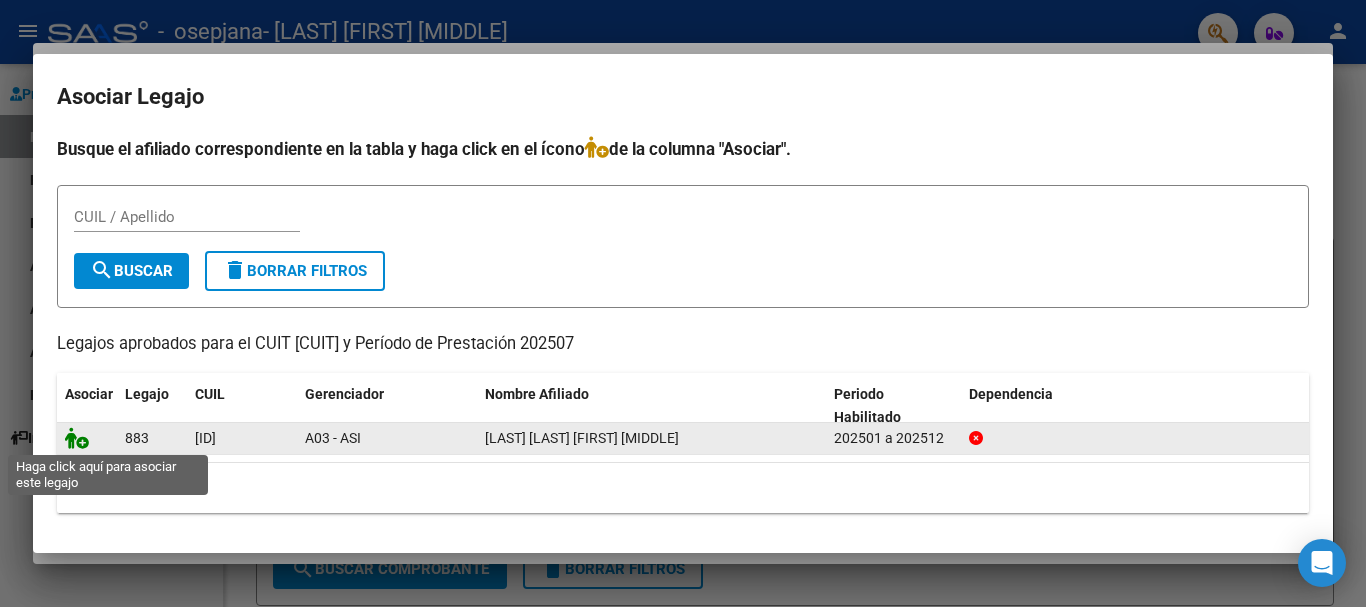 click 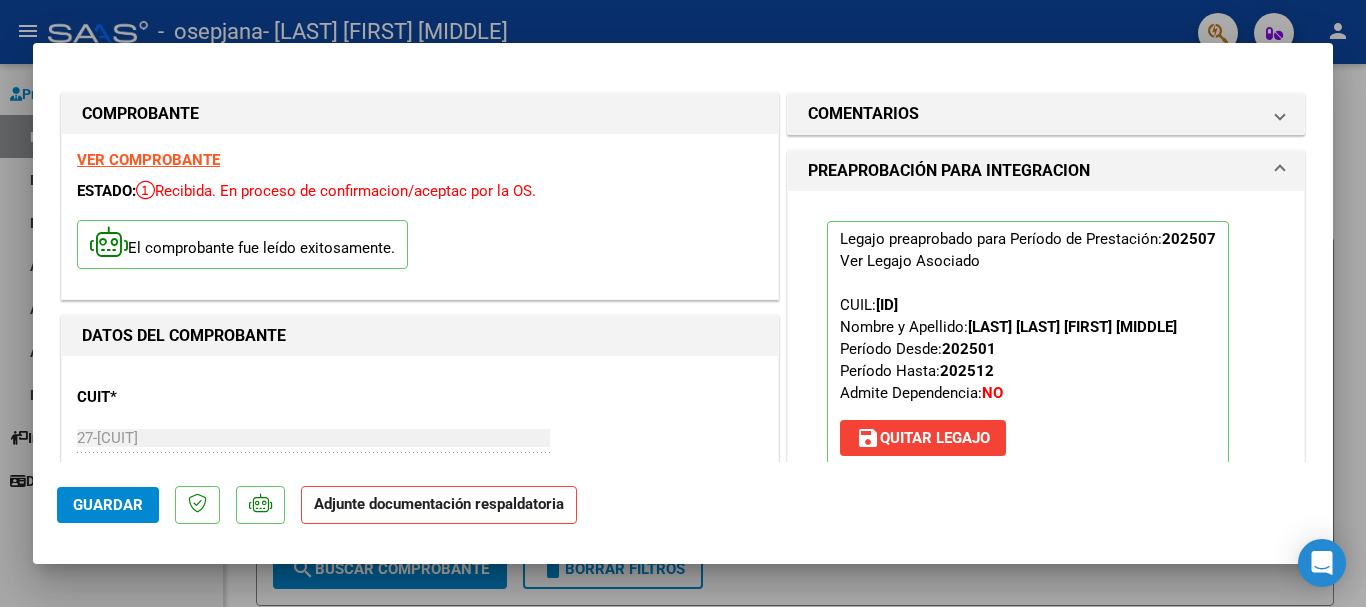 click on "Guardar" 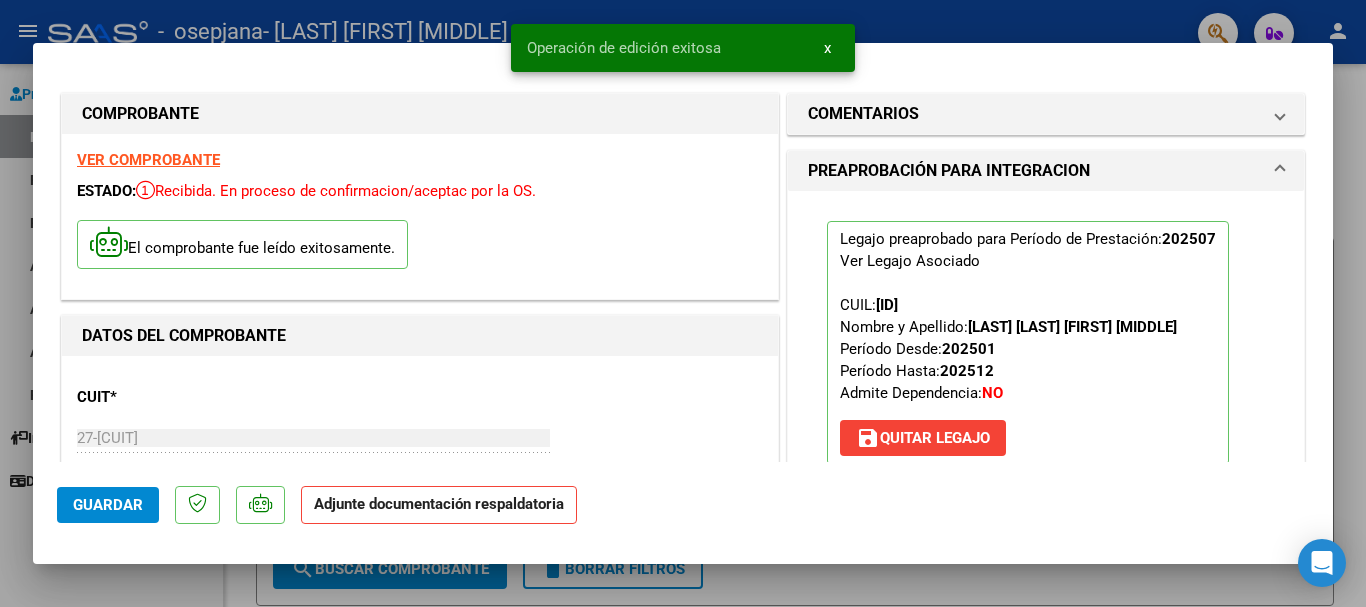 click at bounding box center (683, 303) 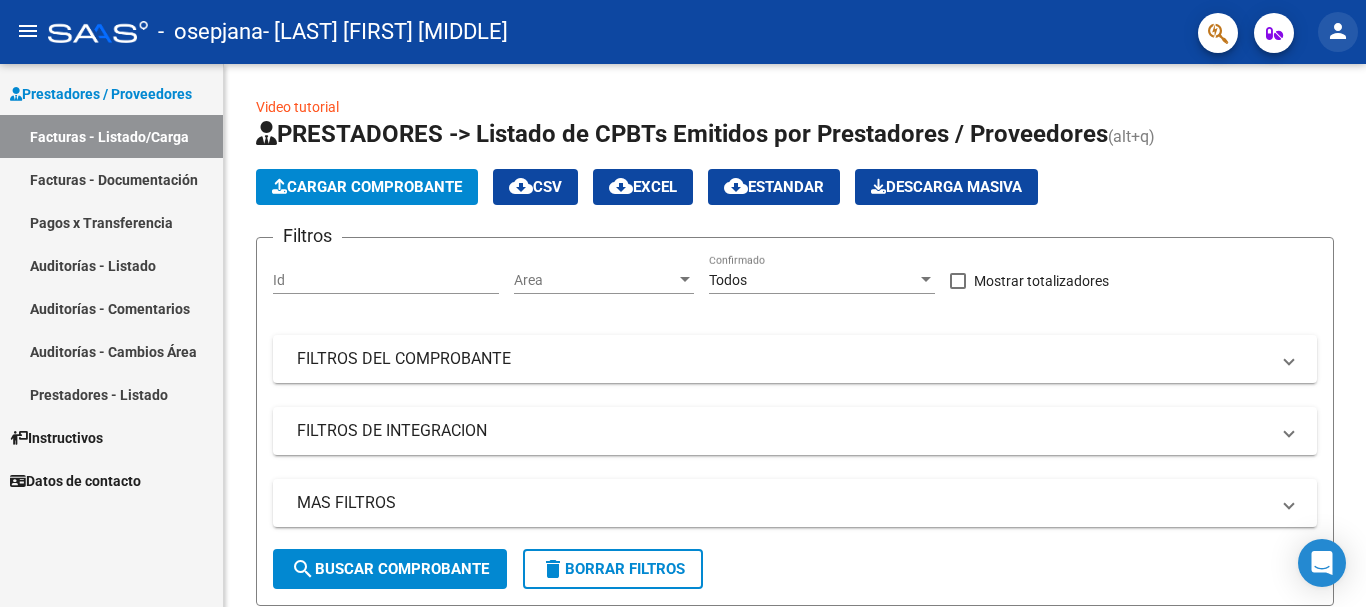 click on "person" 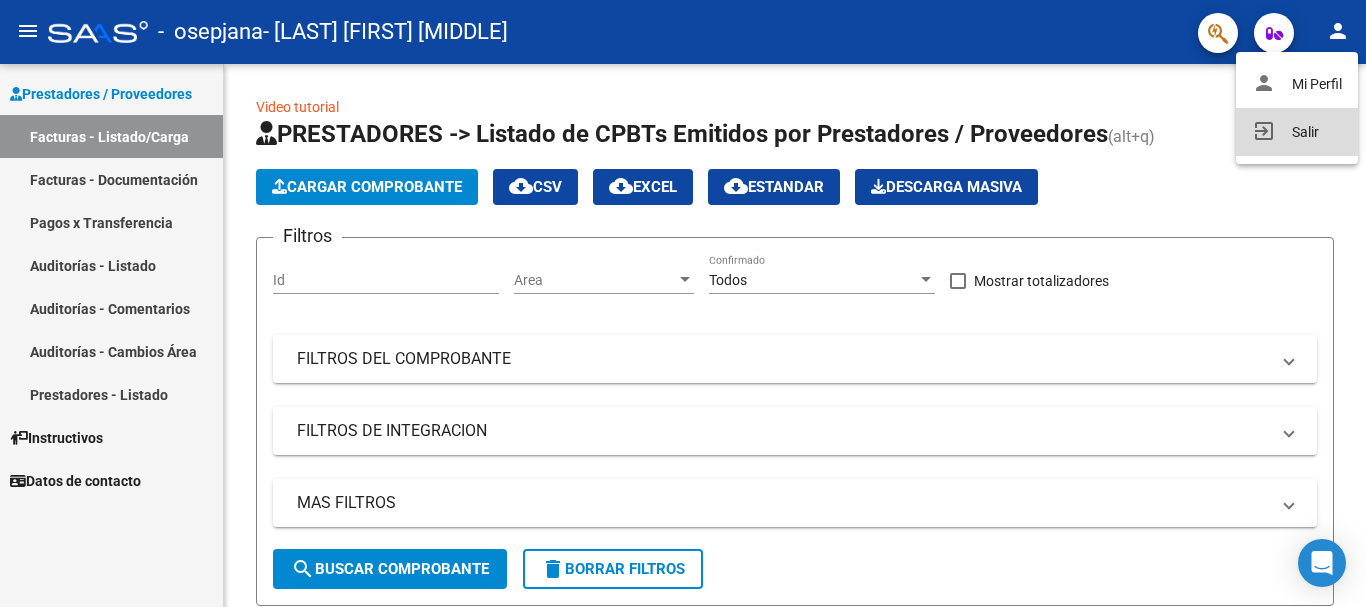 click on "exit_to_app  Salir" at bounding box center [1297, 132] 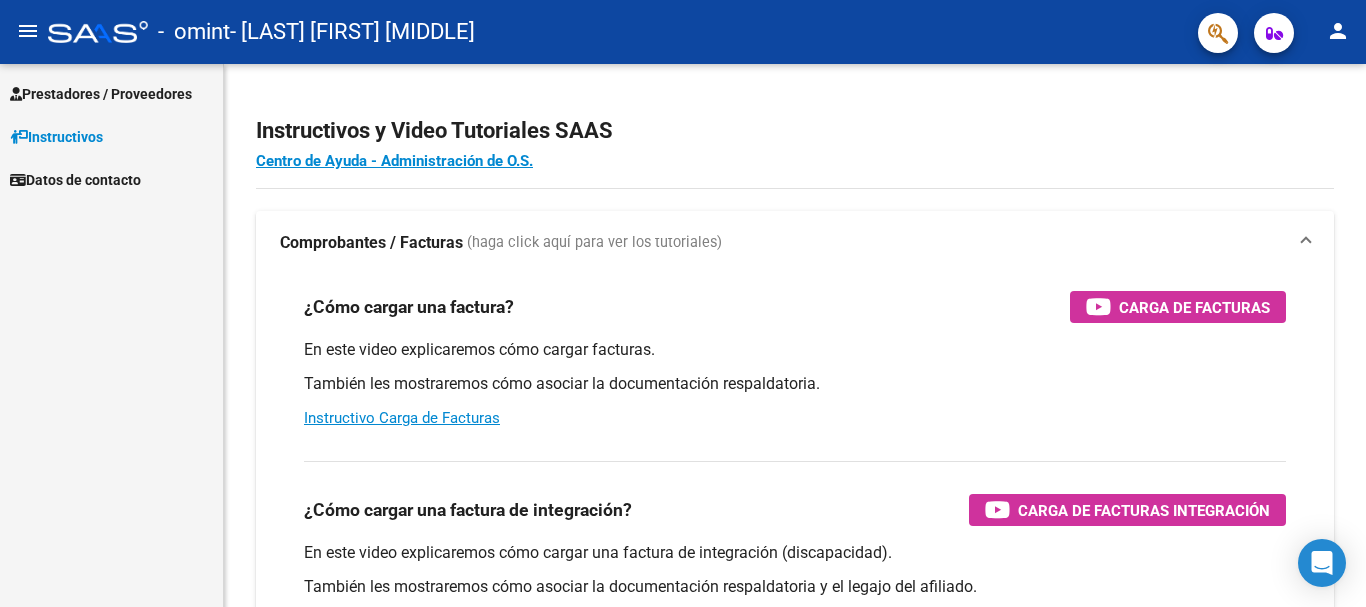 scroll, scrollTop: 0, scrollLeft: 0, axis: both 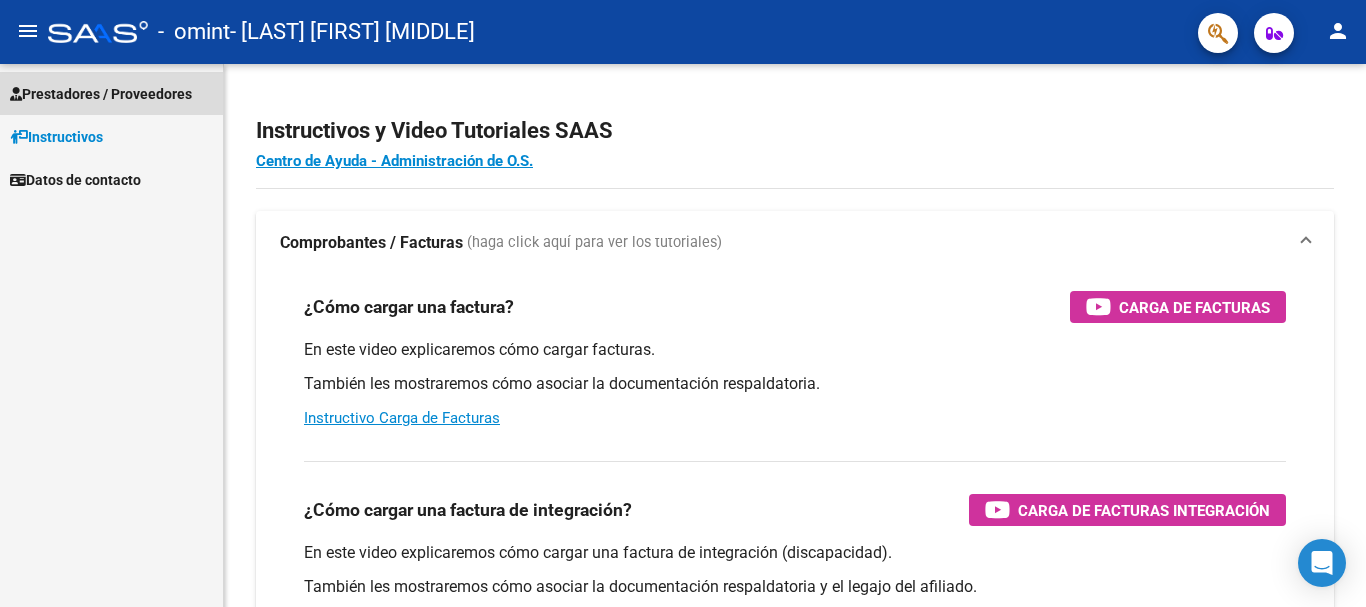 click on "Prestadores / Proveedores" at bounding box center (101, 94) 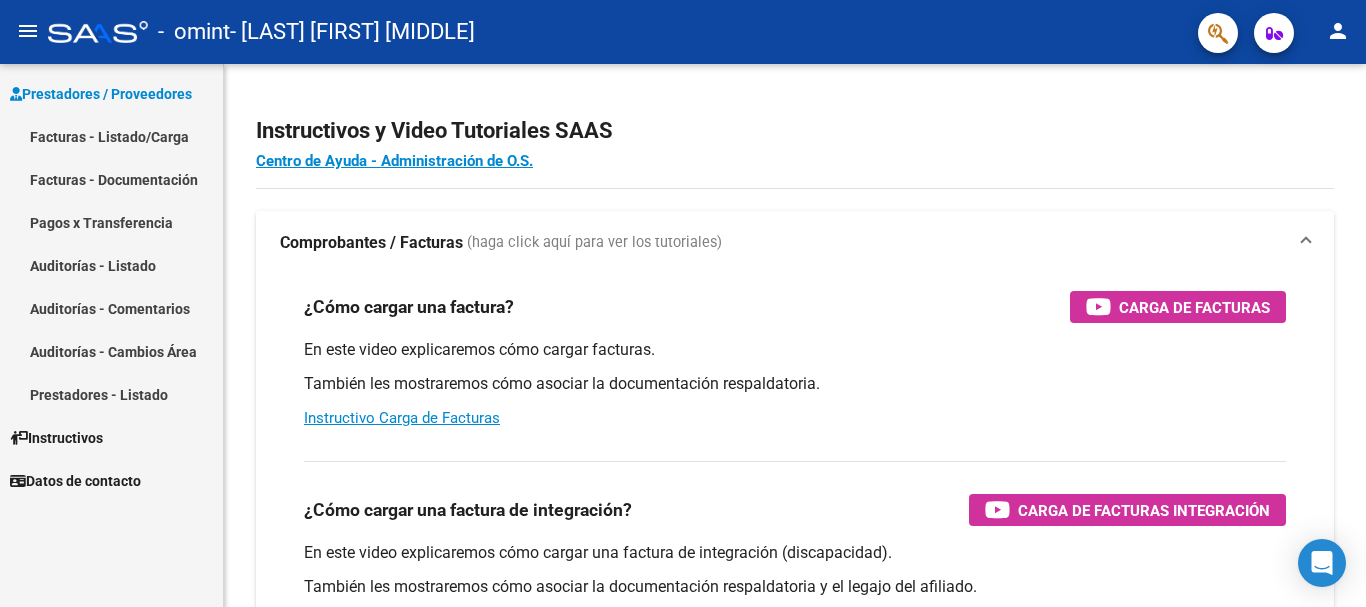 click on "Facturas - Listado/Carga" at bounding box center [111, 136] 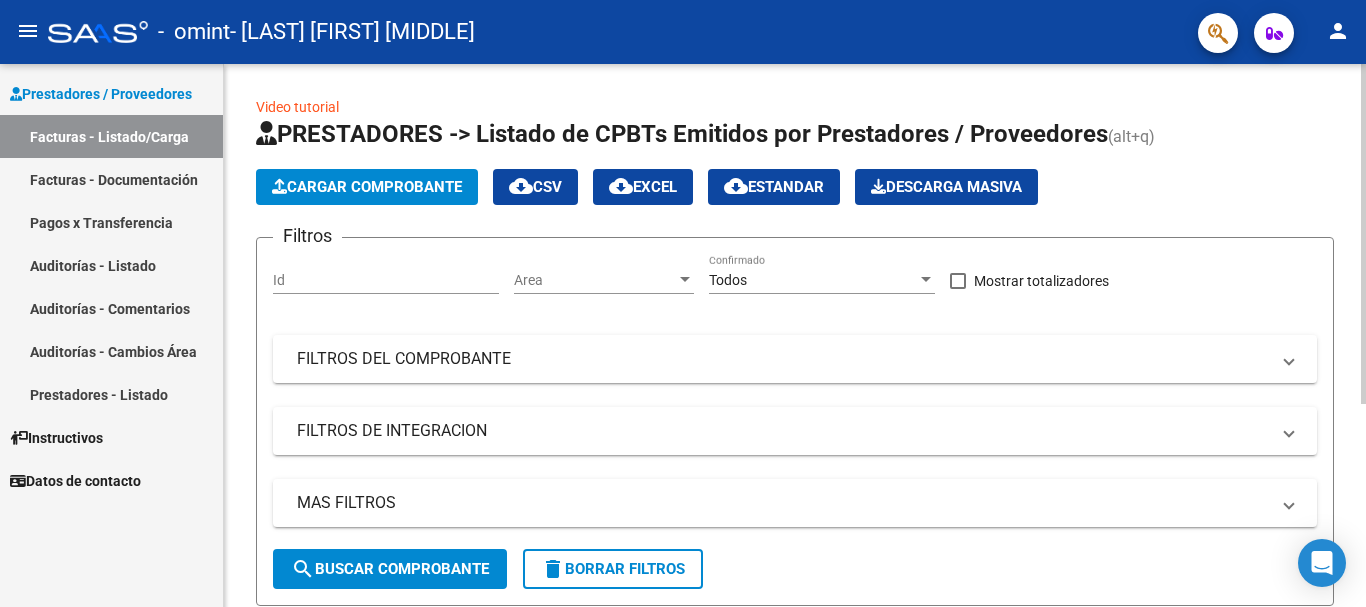 click on "Cargar Comprobante" 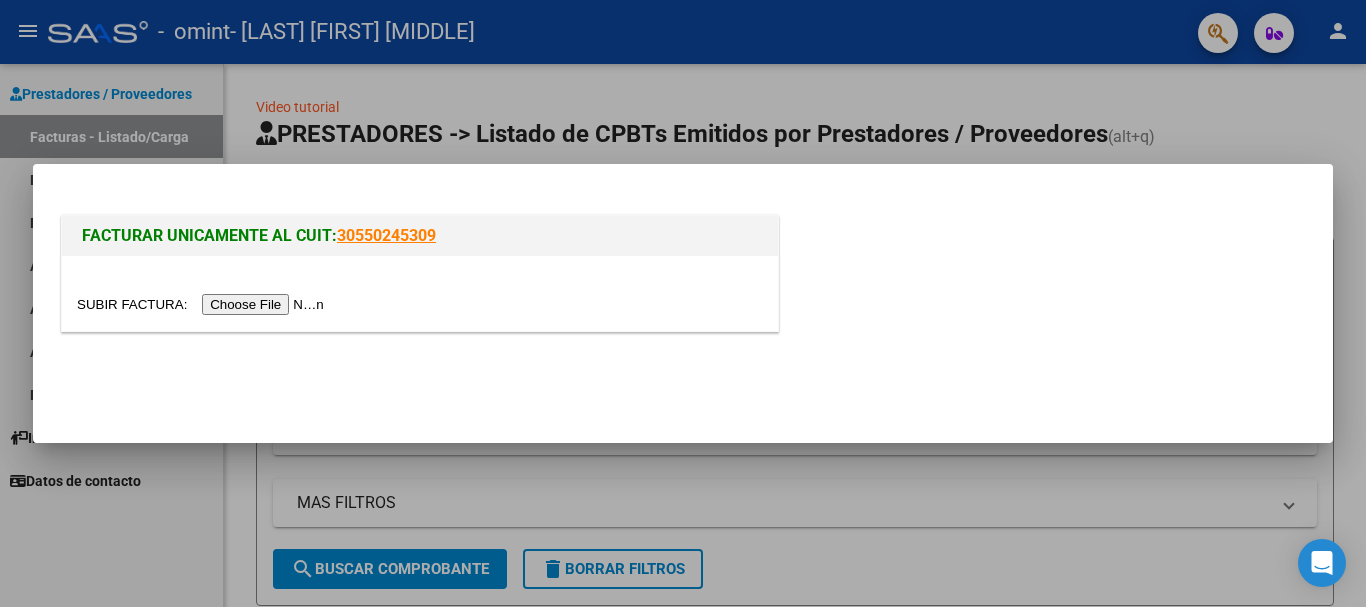 click at bounding box center (203, 304) 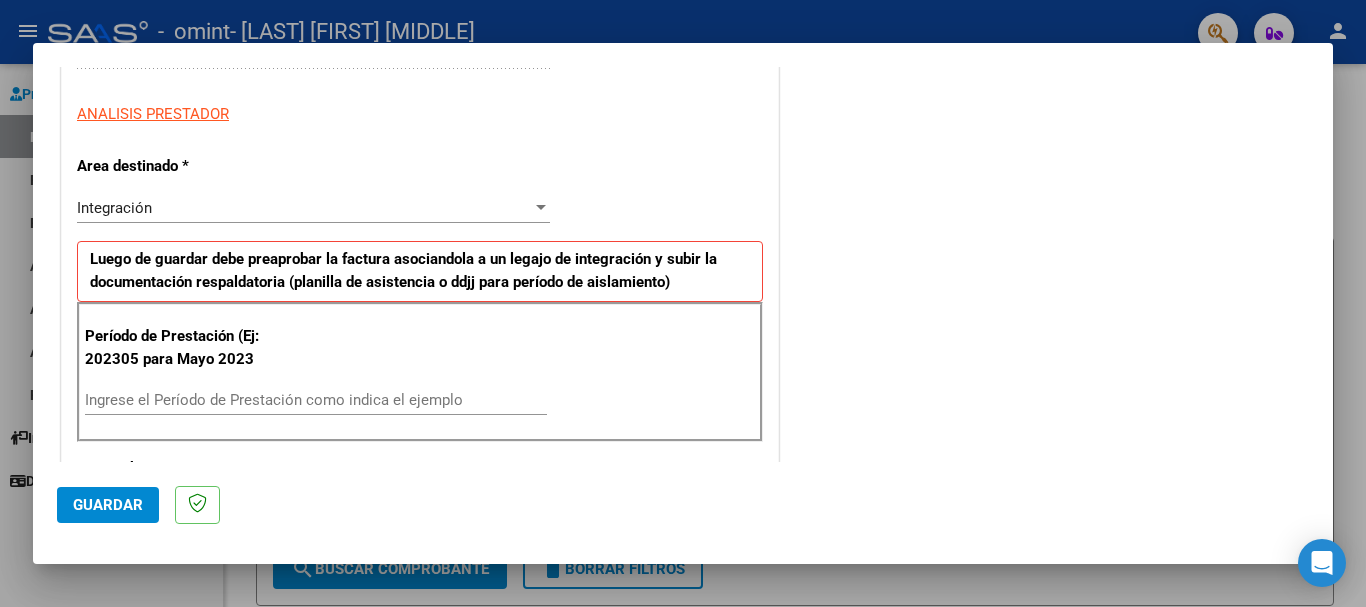 scroll, scrollTop: 343, scrollLeft: 0, axis: vertical 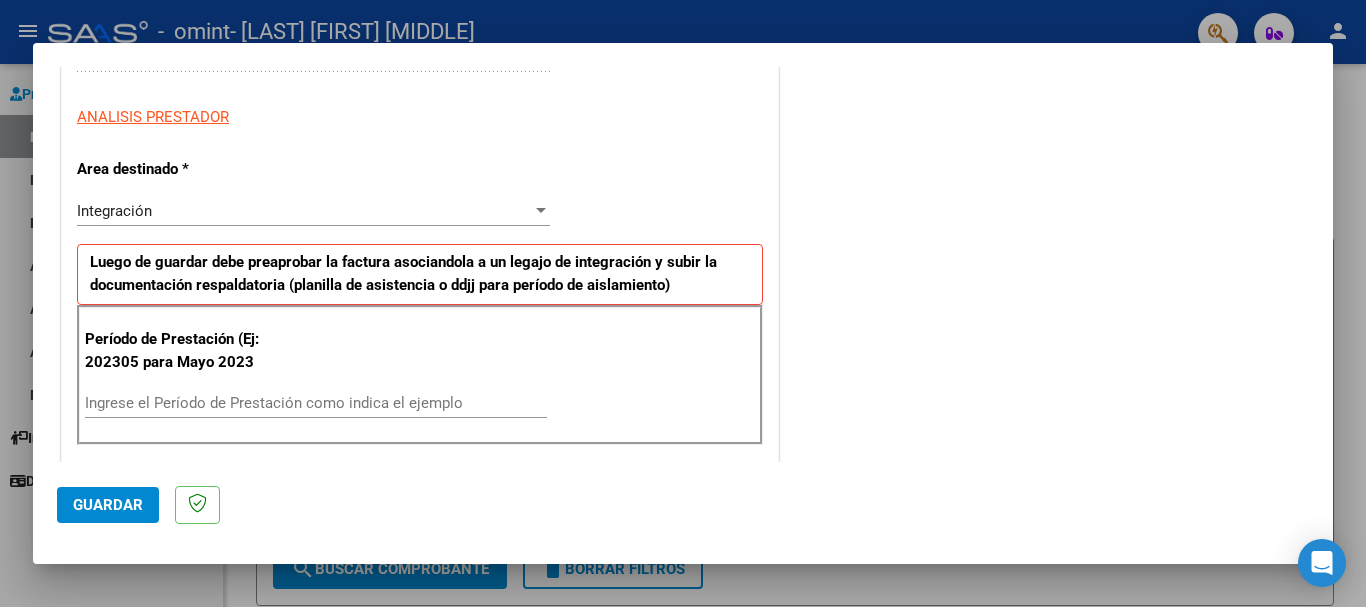 click on "Ingrese el Período de Prestación como indica el ejemplo" at bounding box center (316, 403) 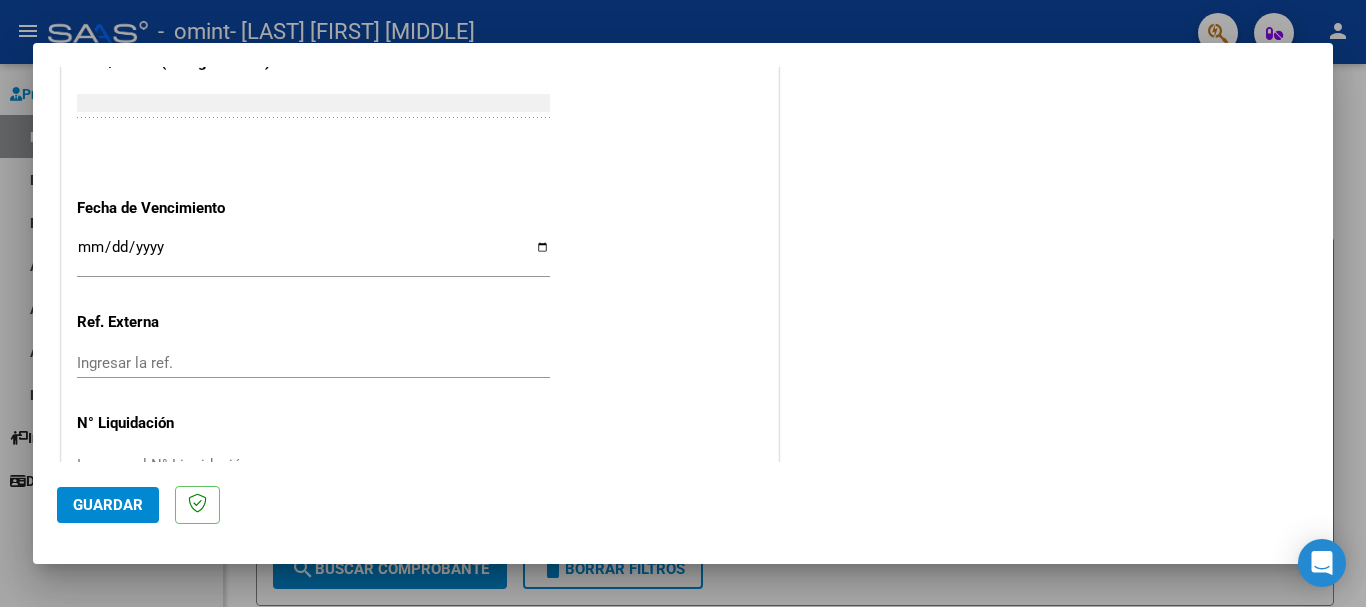 scroll, scrollTop: 1327, scrollLeft: 0, axis: vertical 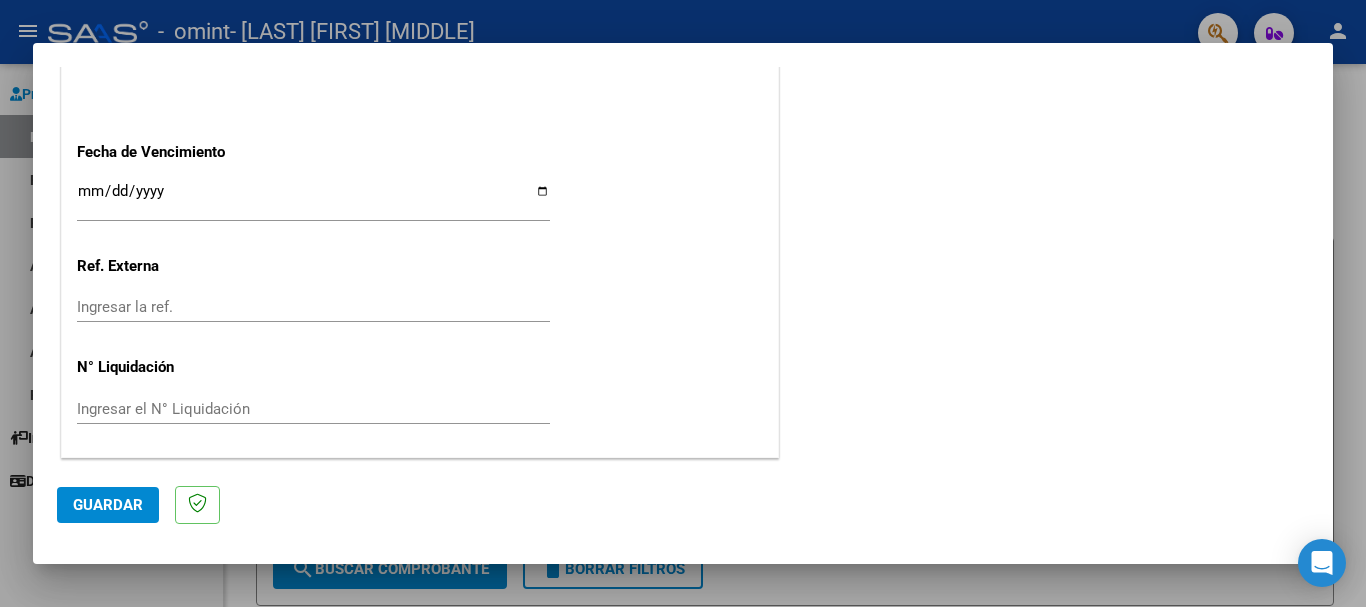 type on "202507" 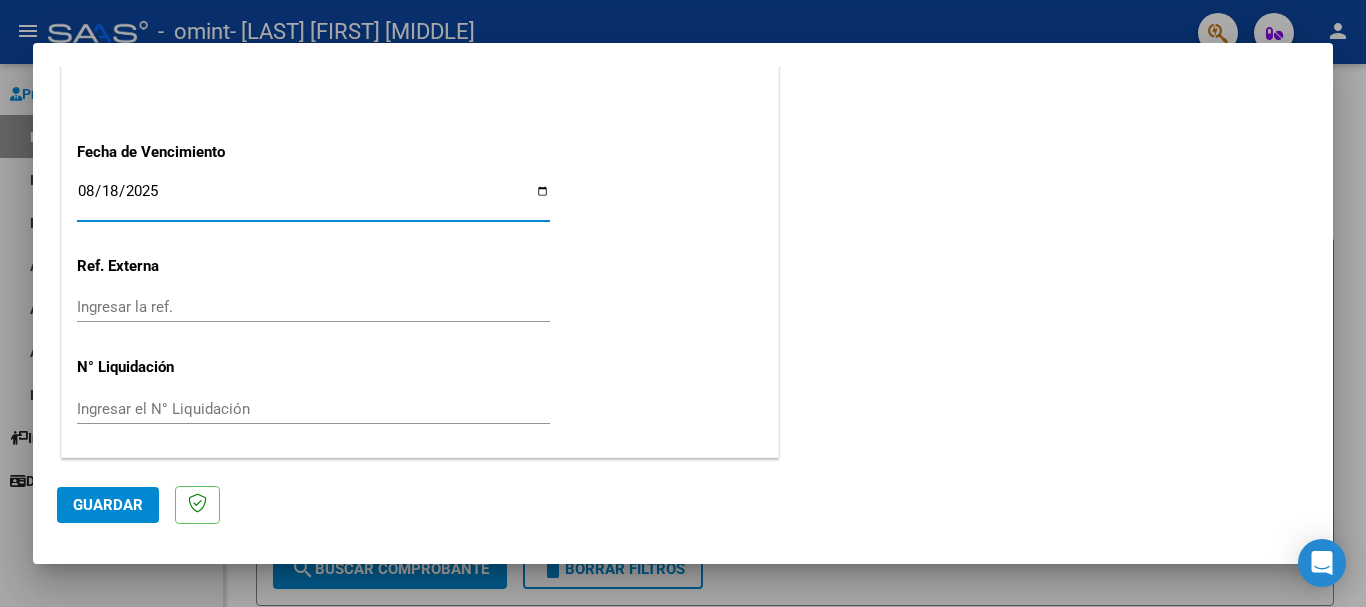 type on "2025-08-18" 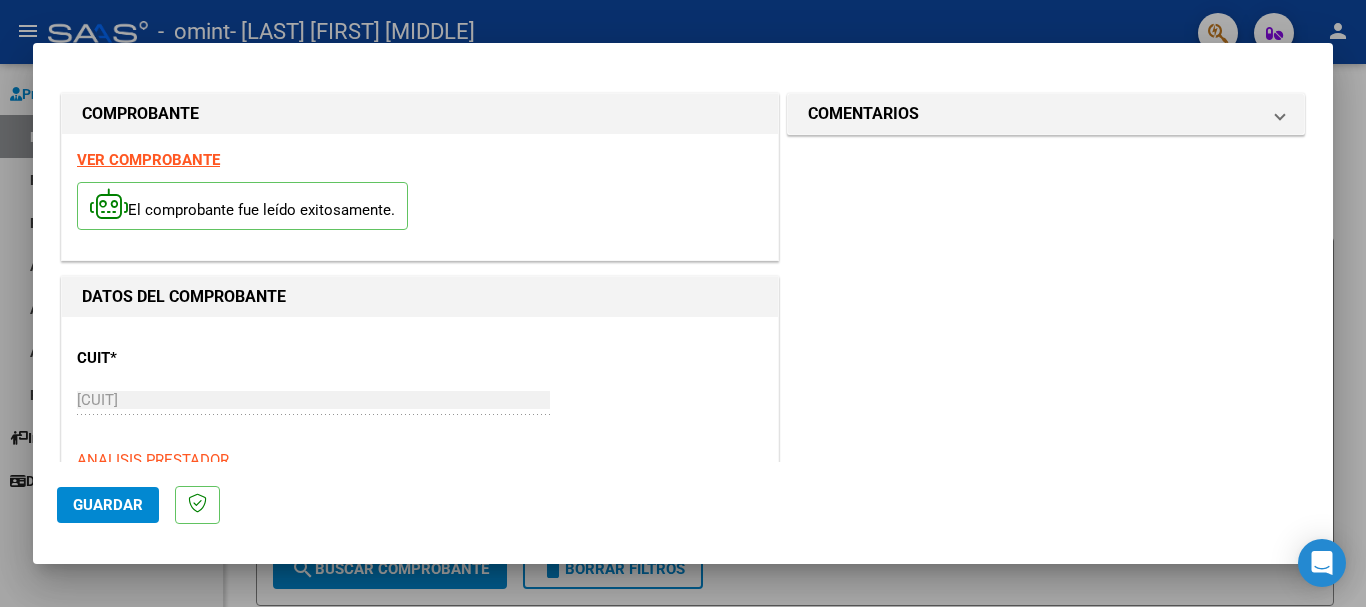 scroll, scrollTop: 1, scrollLeft: 0, axis: vertical 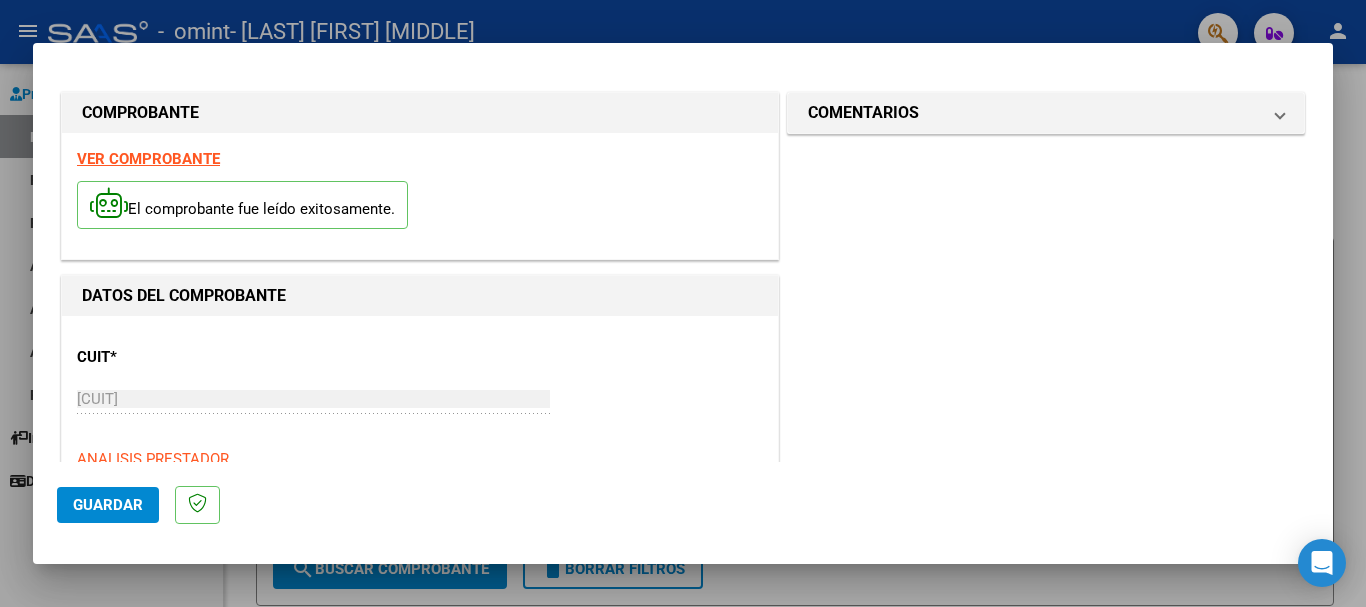 click on "Guardar" 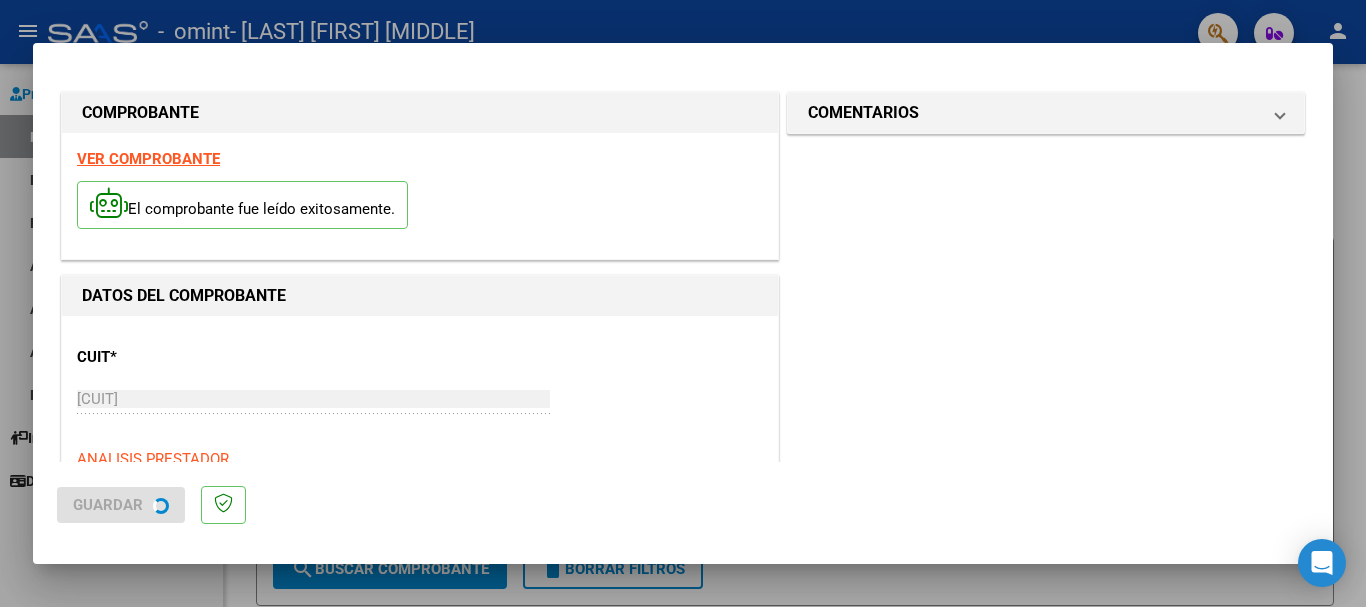scroll, scrollTop: 0, scrollLeft: 0, axis: both 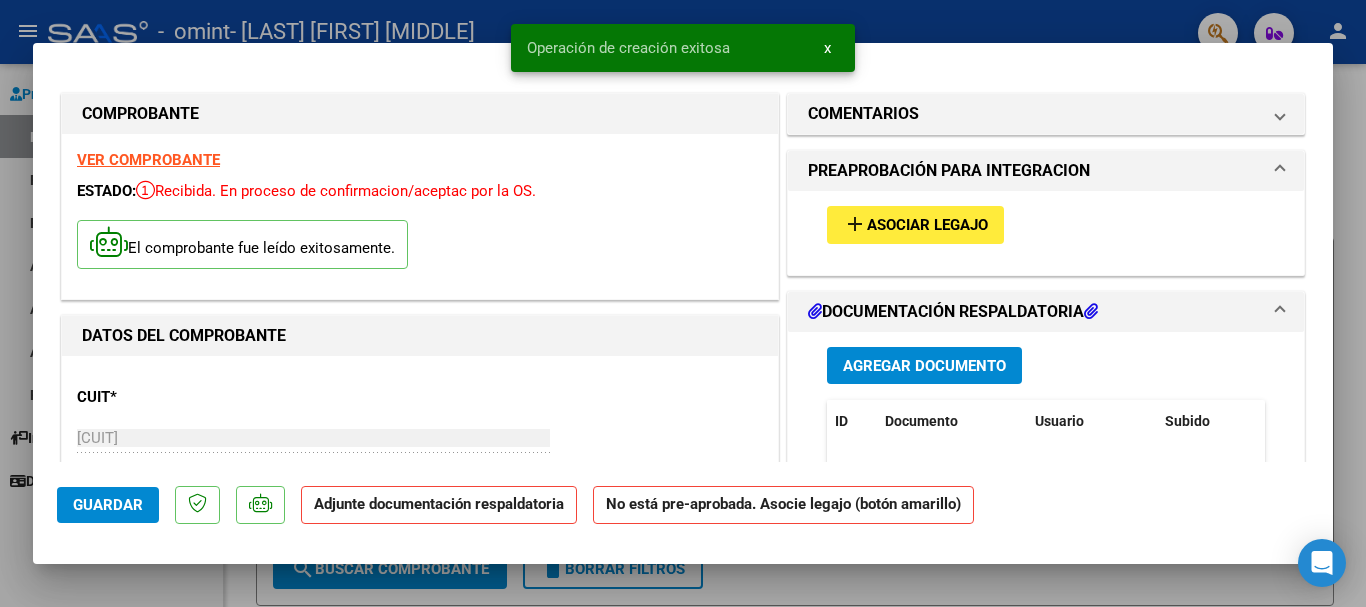 click on "Asociar Legajo" at bounding box center (927, 226) 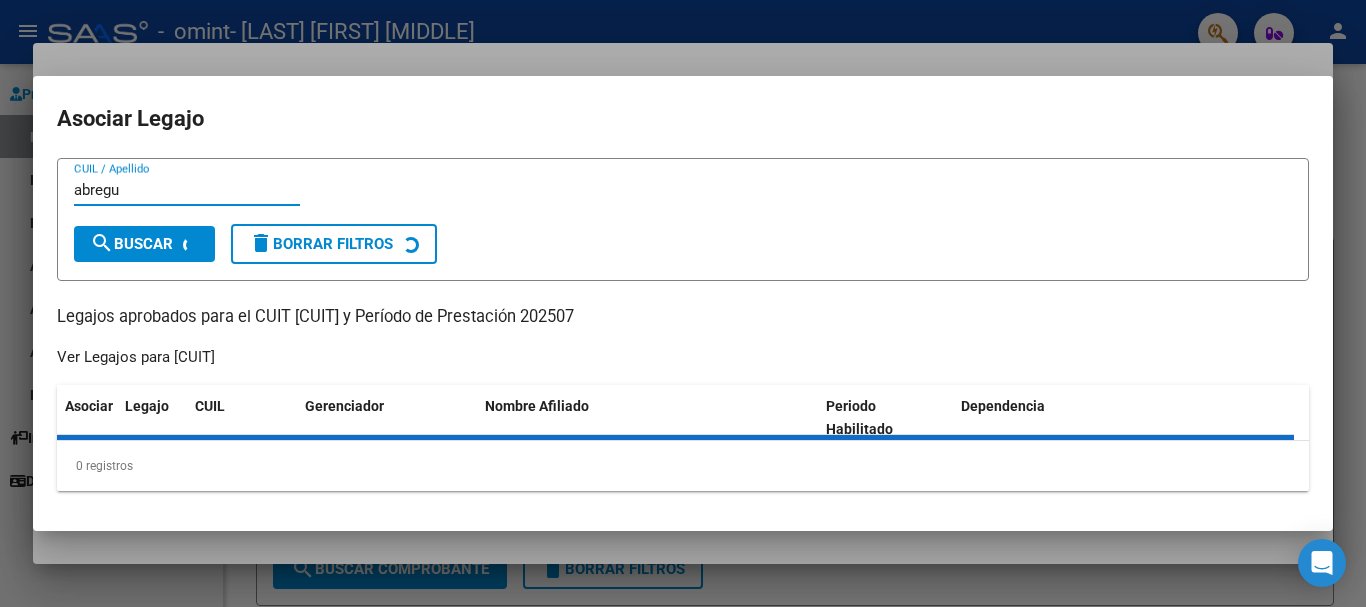 scroll, scrollTop: 0, scrollLeft: 0, axis: both 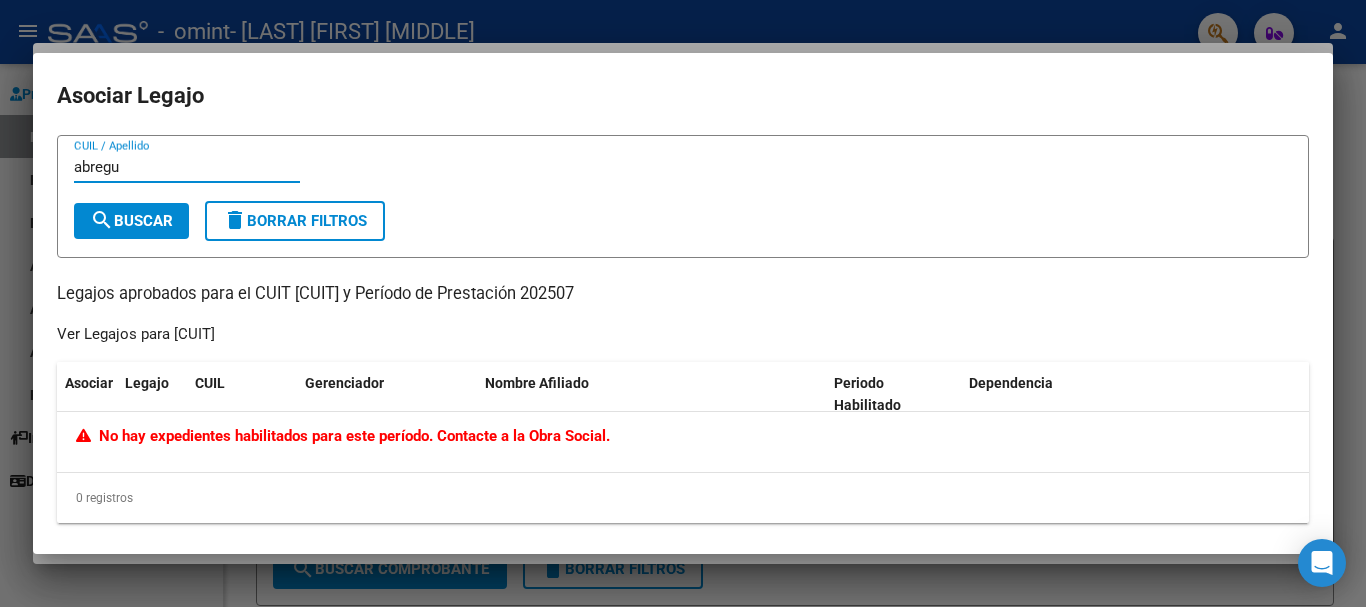type on "abregu" 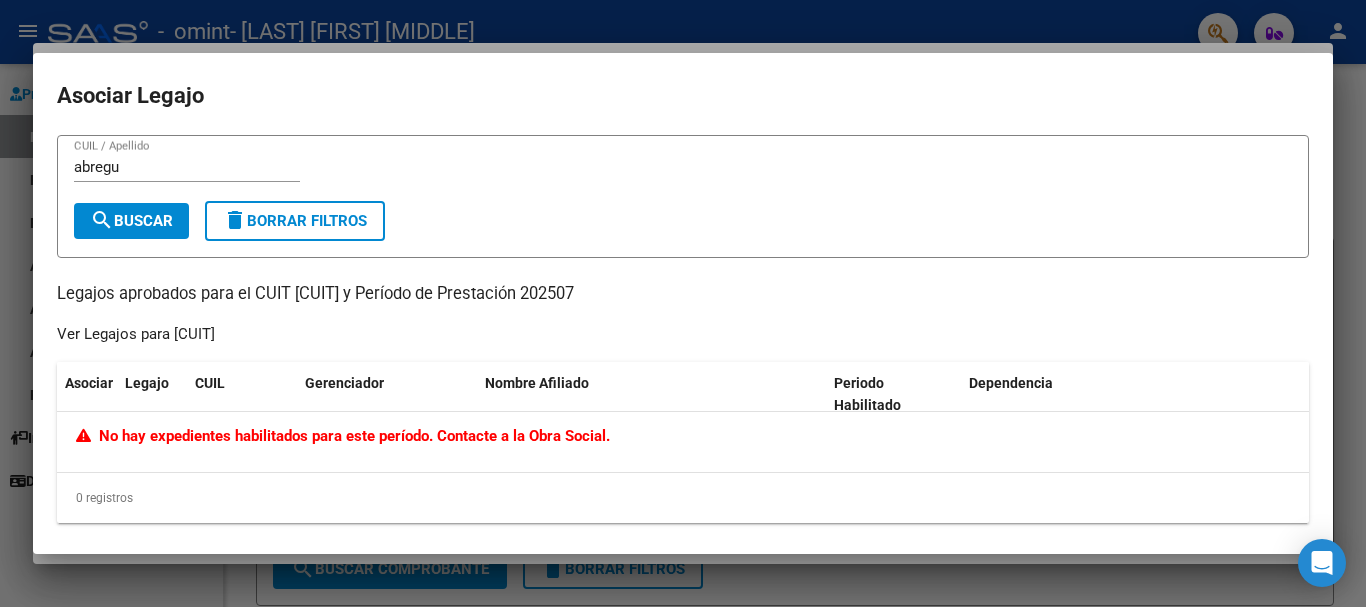 click on "No hay expedientes habilitados para este período. Contacte a la Obra Social." 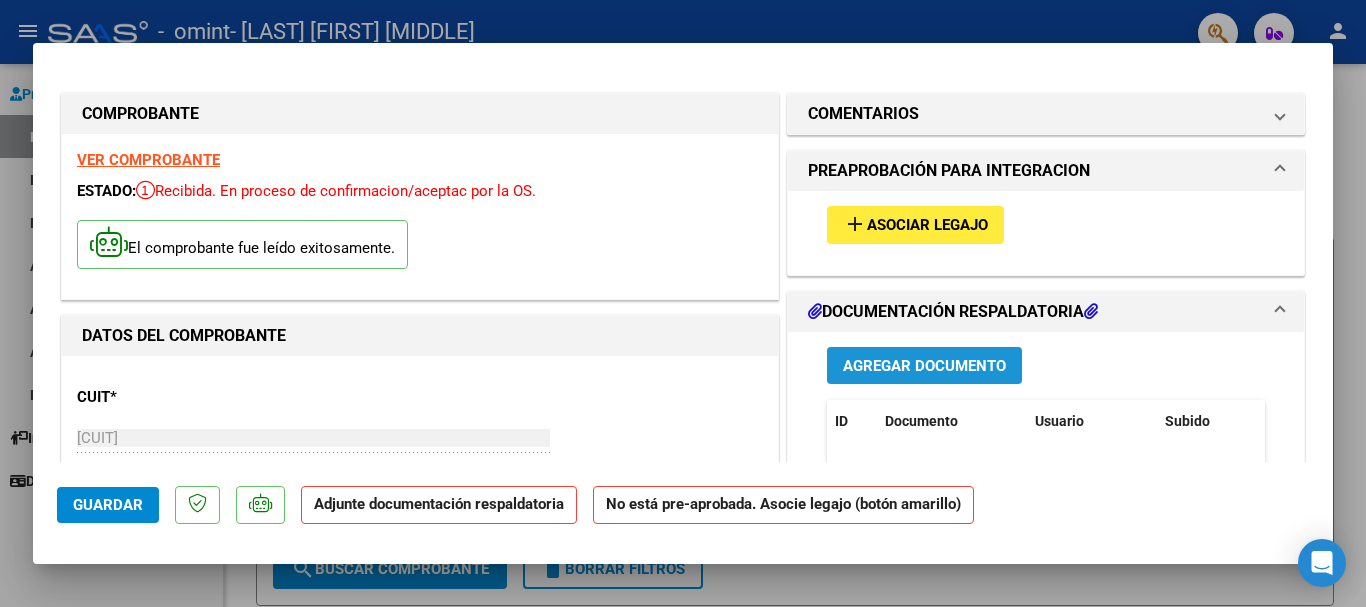 click on "Agregar Documento" at bounding box center [924, 366] 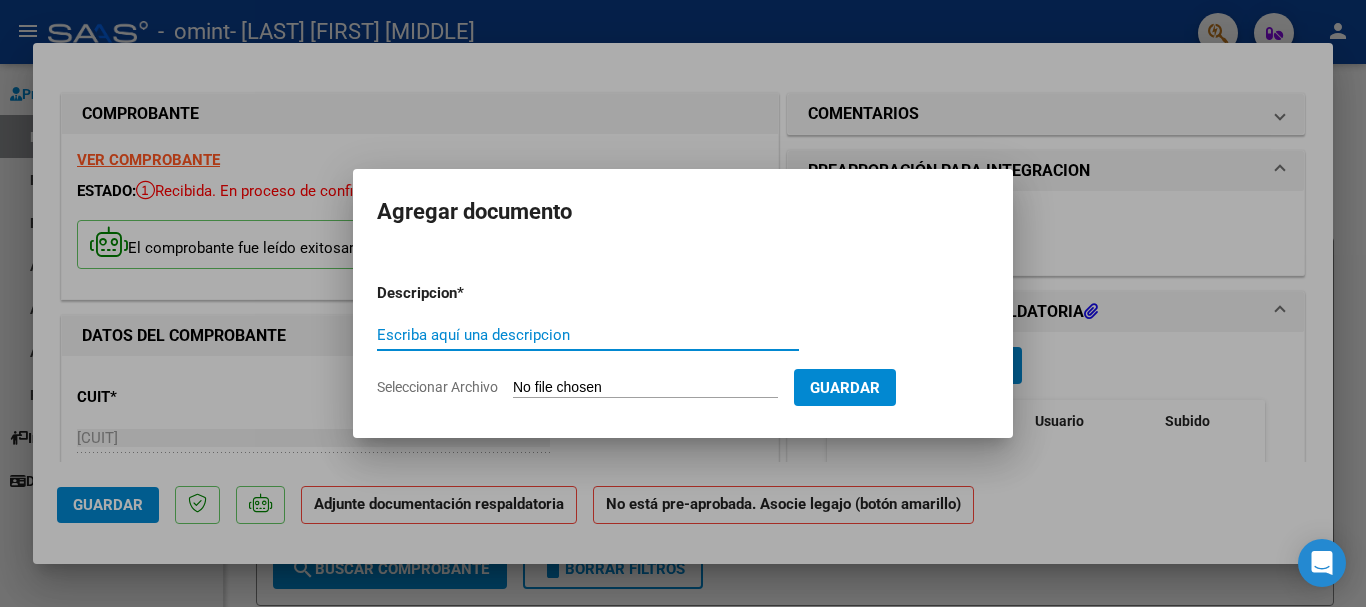 click on "Escriba aquí una descripcion" at bounding box center (588, 335) 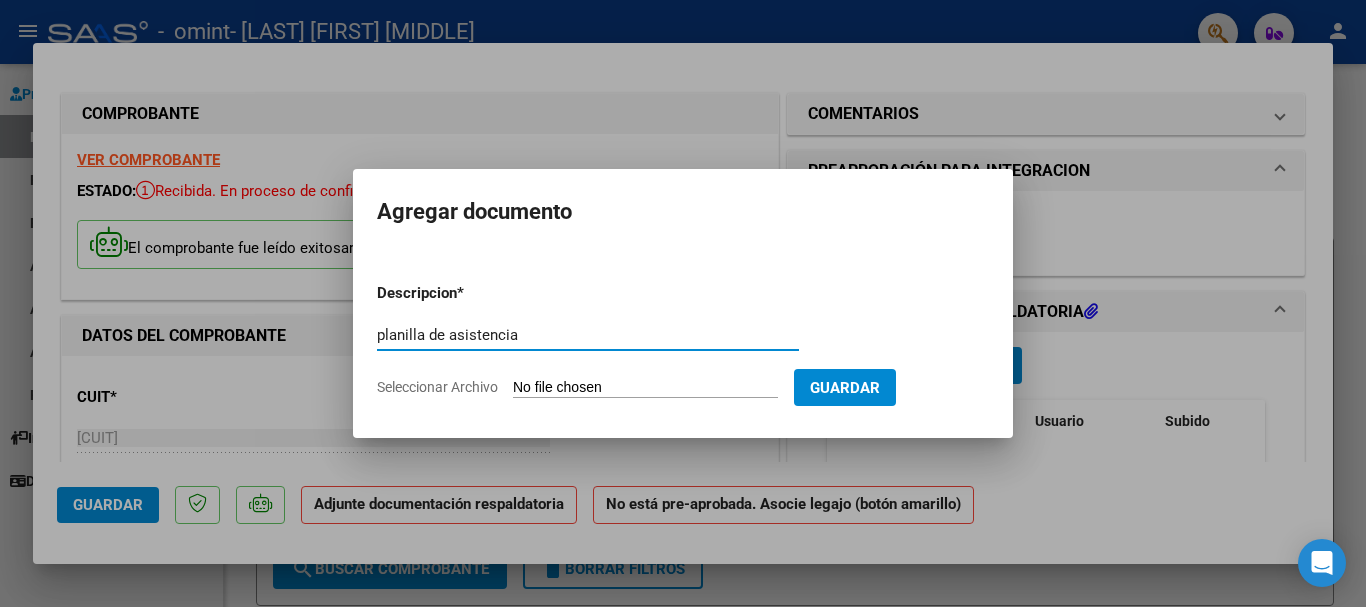 type on "planilla de asistencia" 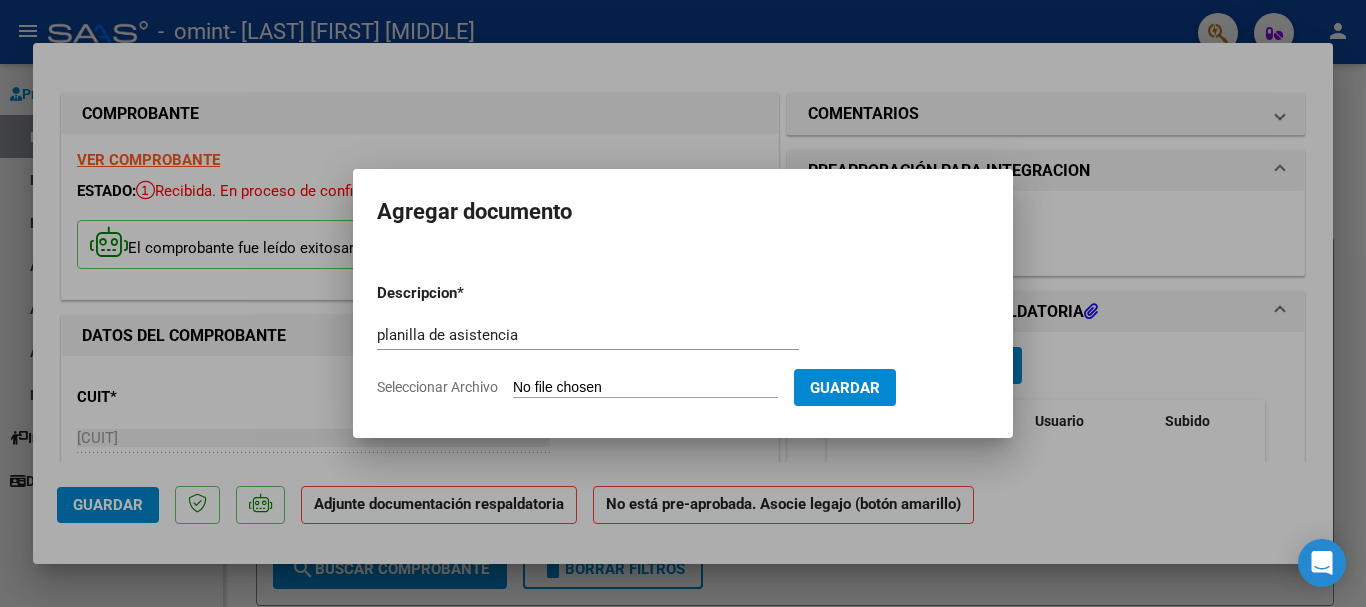 type on "C:\fakepath\[FIRST] [LAST].pdf" 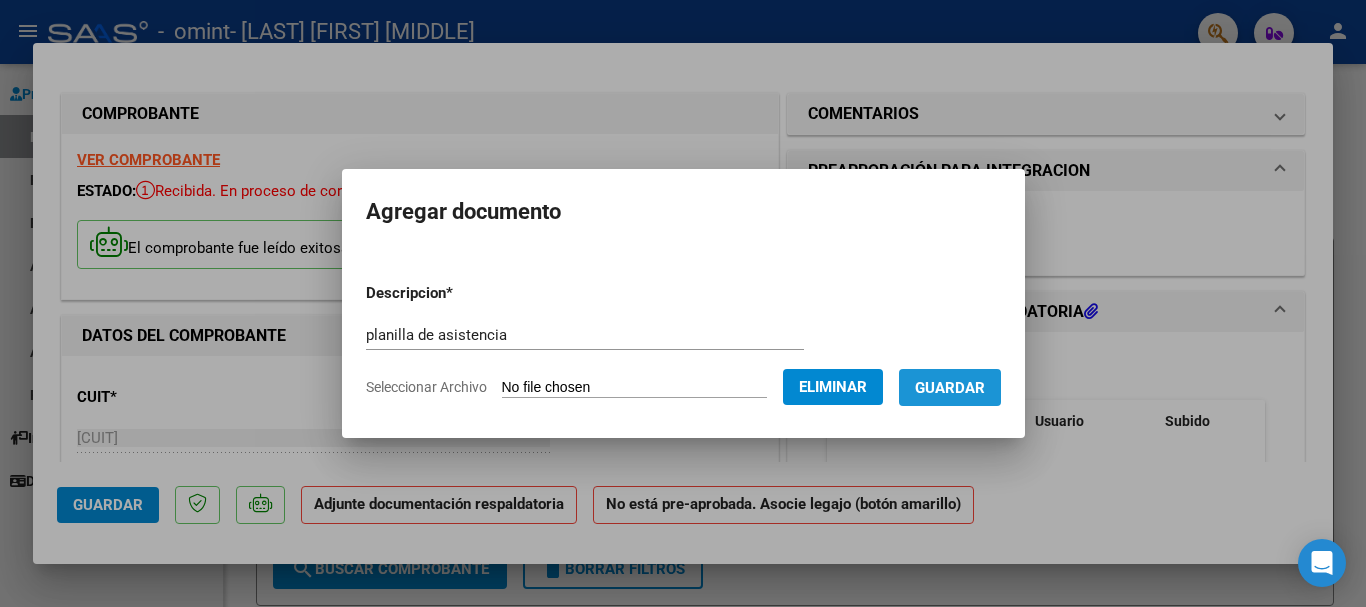 click on "Guardar" at bounding box center (950, 388) 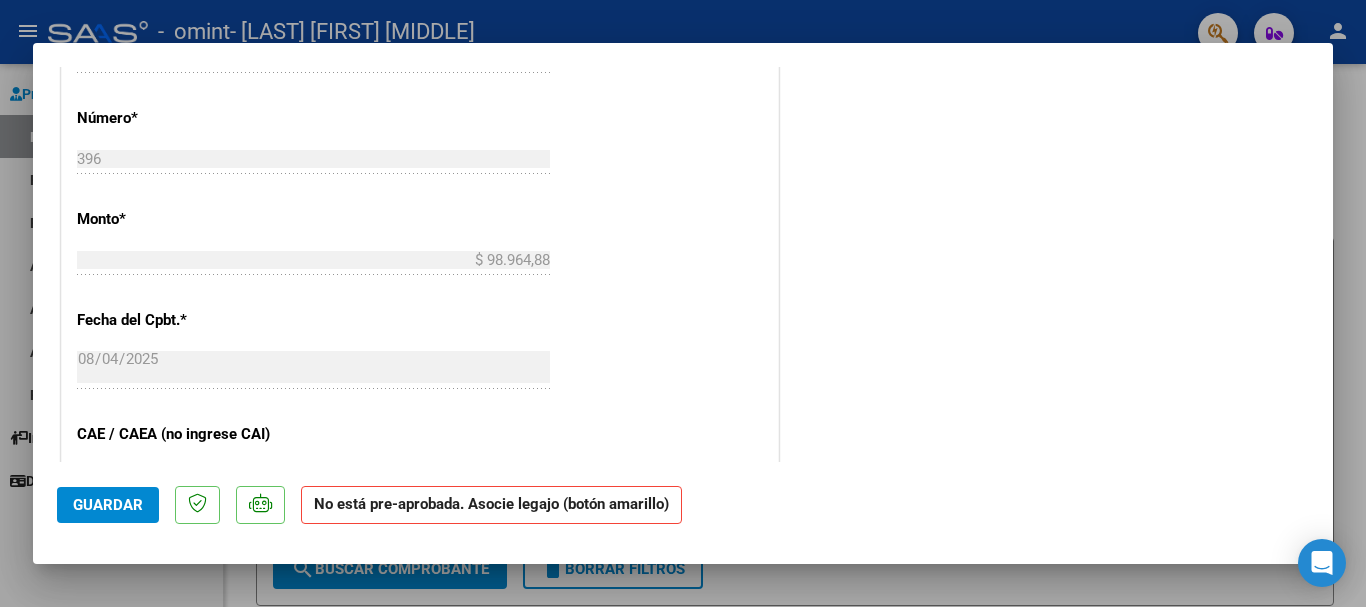 scroll, scrollTop: 912, scrollLeft: 0, axis: vertical 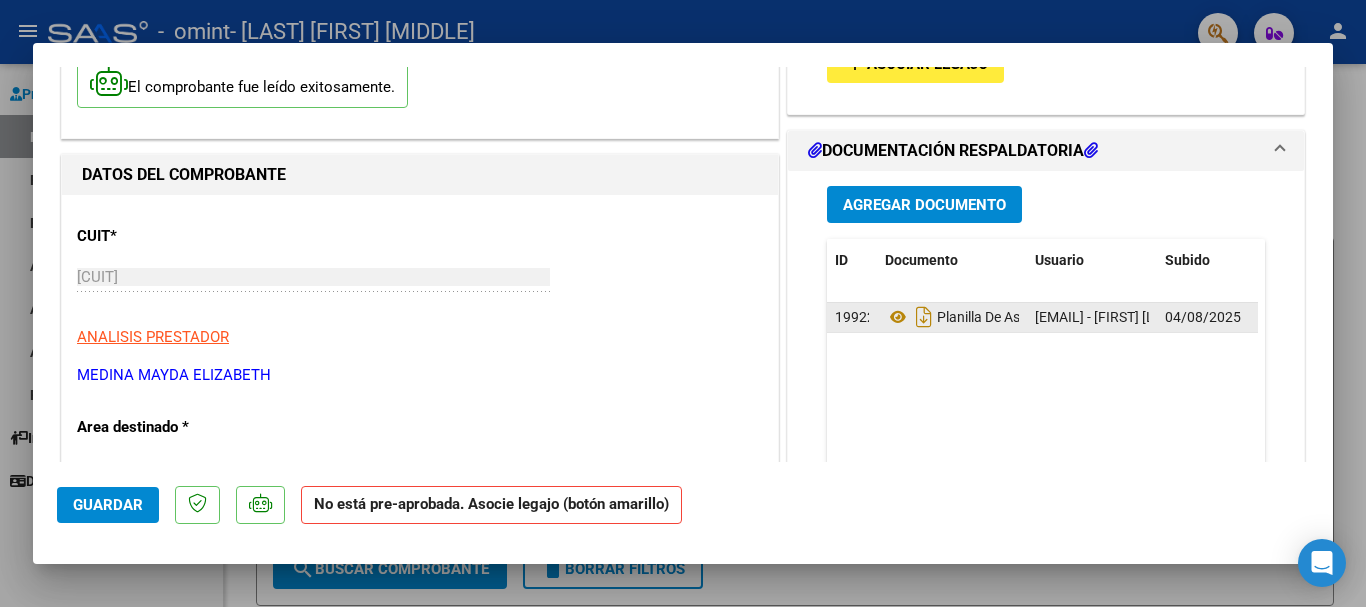 click on "[EMAIL] - [FIRST]  [LAST]" 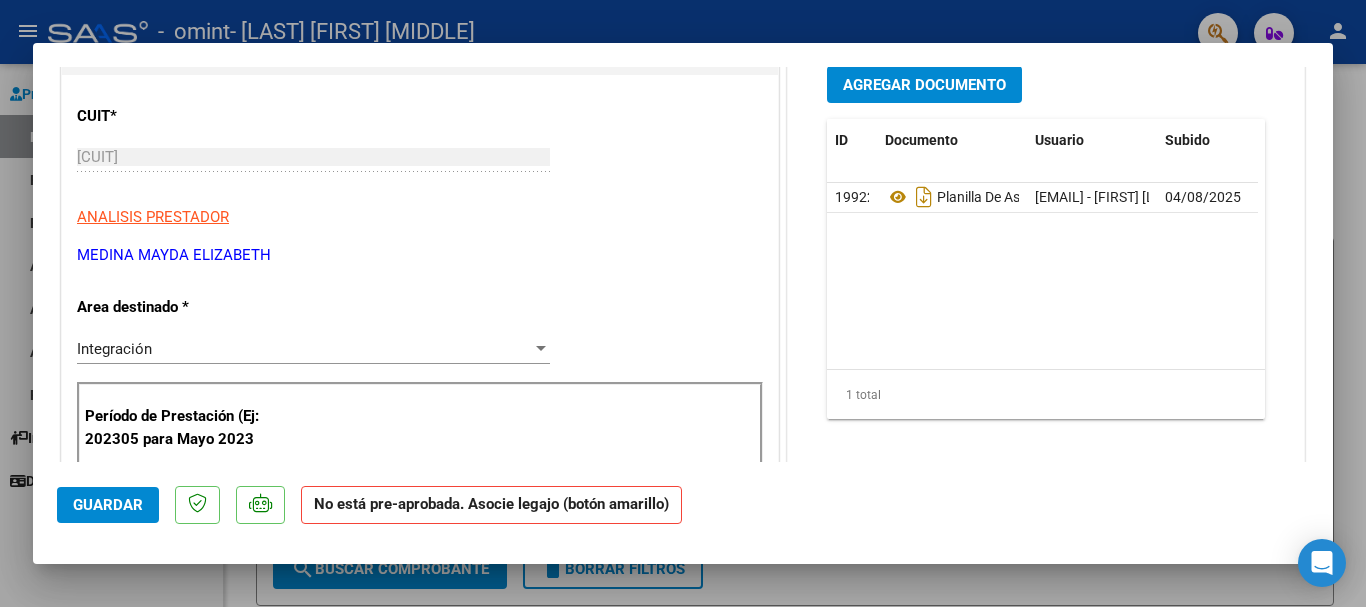 scroll, scrollTop: 287, scrollLeft: 0, axis: vertical 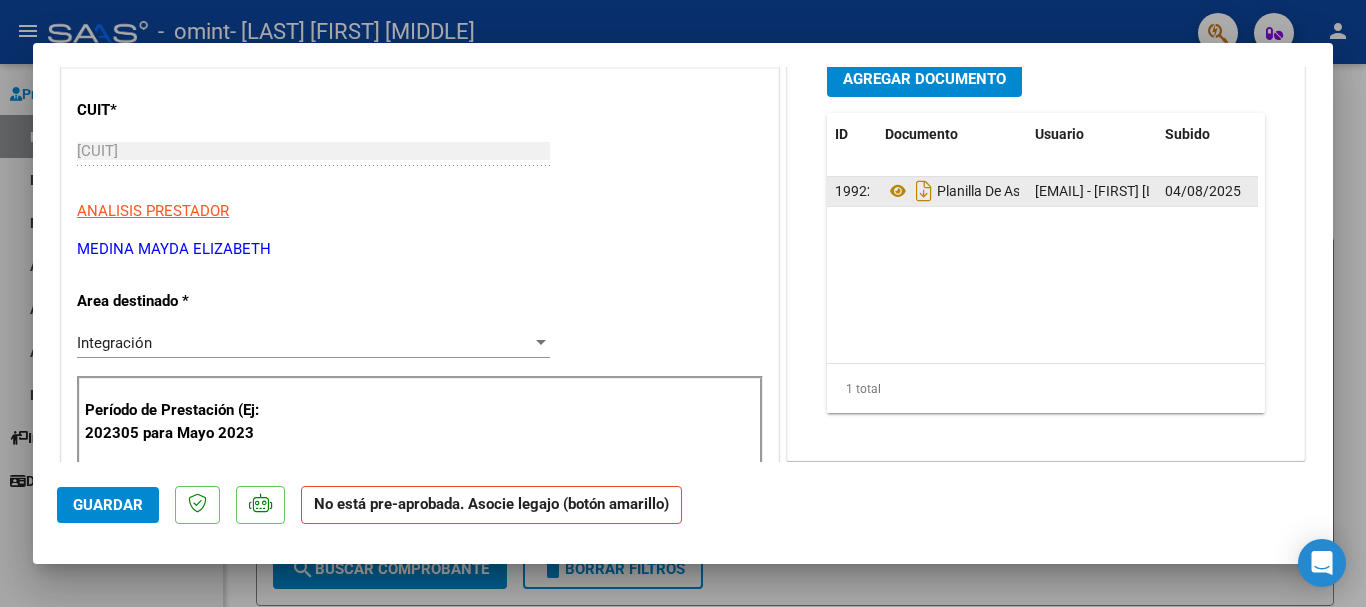 click on "04/08/2025" 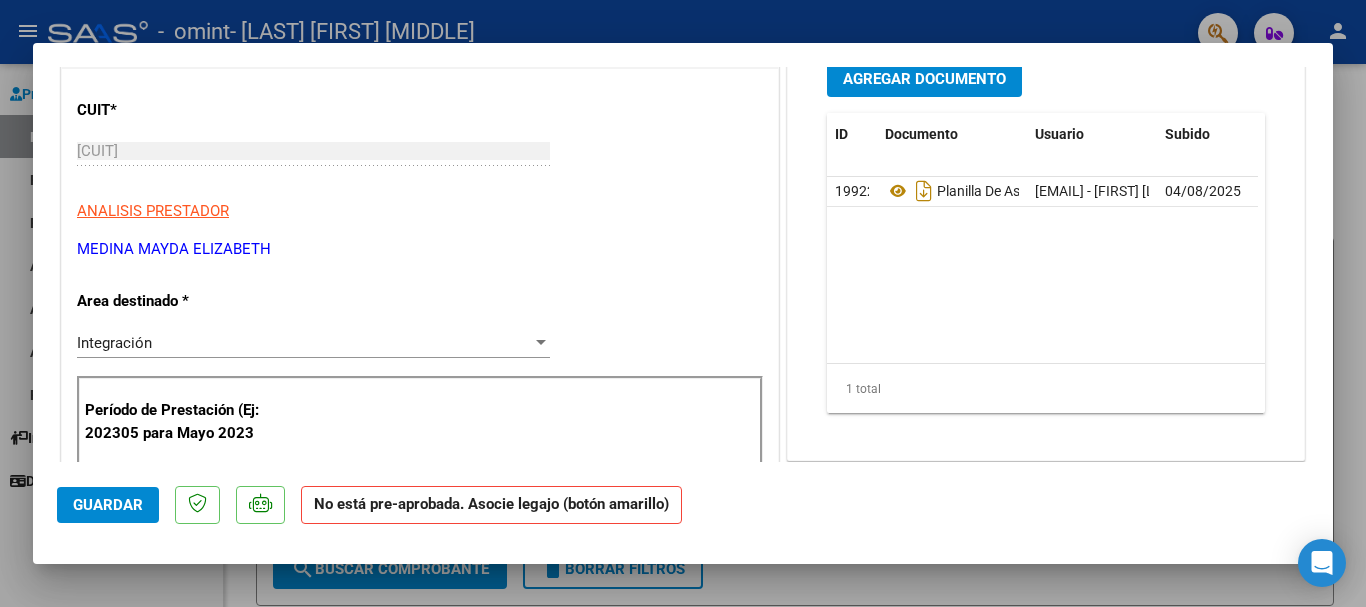drag, startPoint x: 1217, startPoint y: 191, endPoint x: 1253, endPoint y: 243, distance: 63.245552 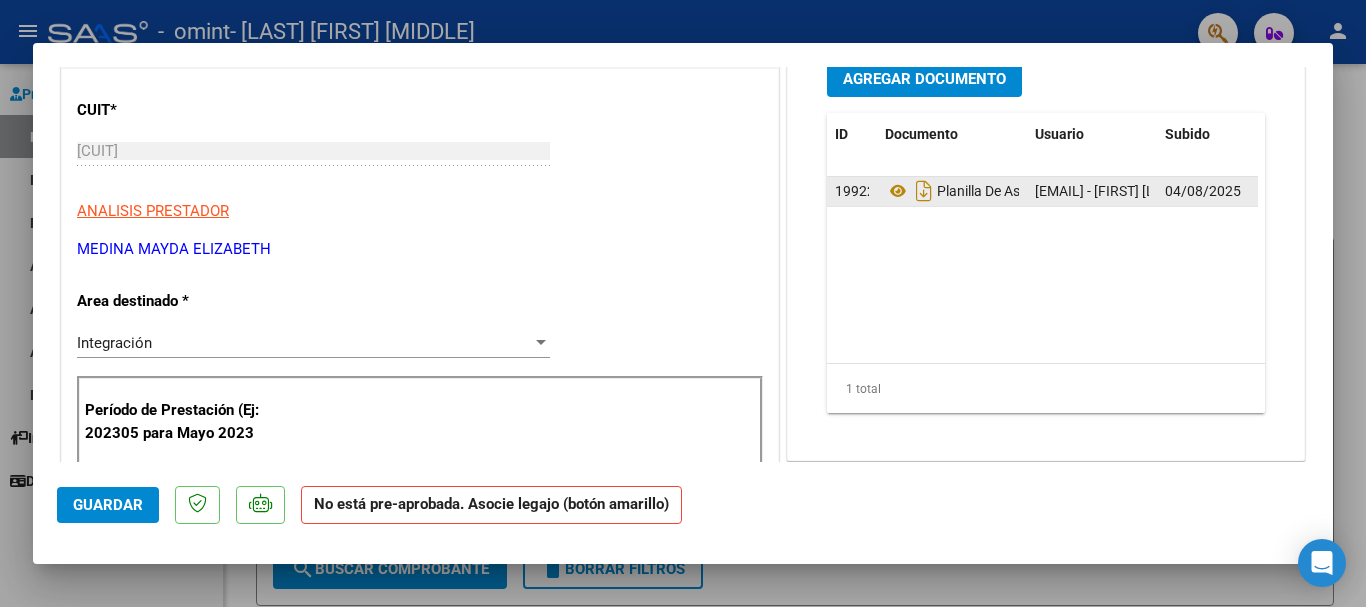 click on "19922" 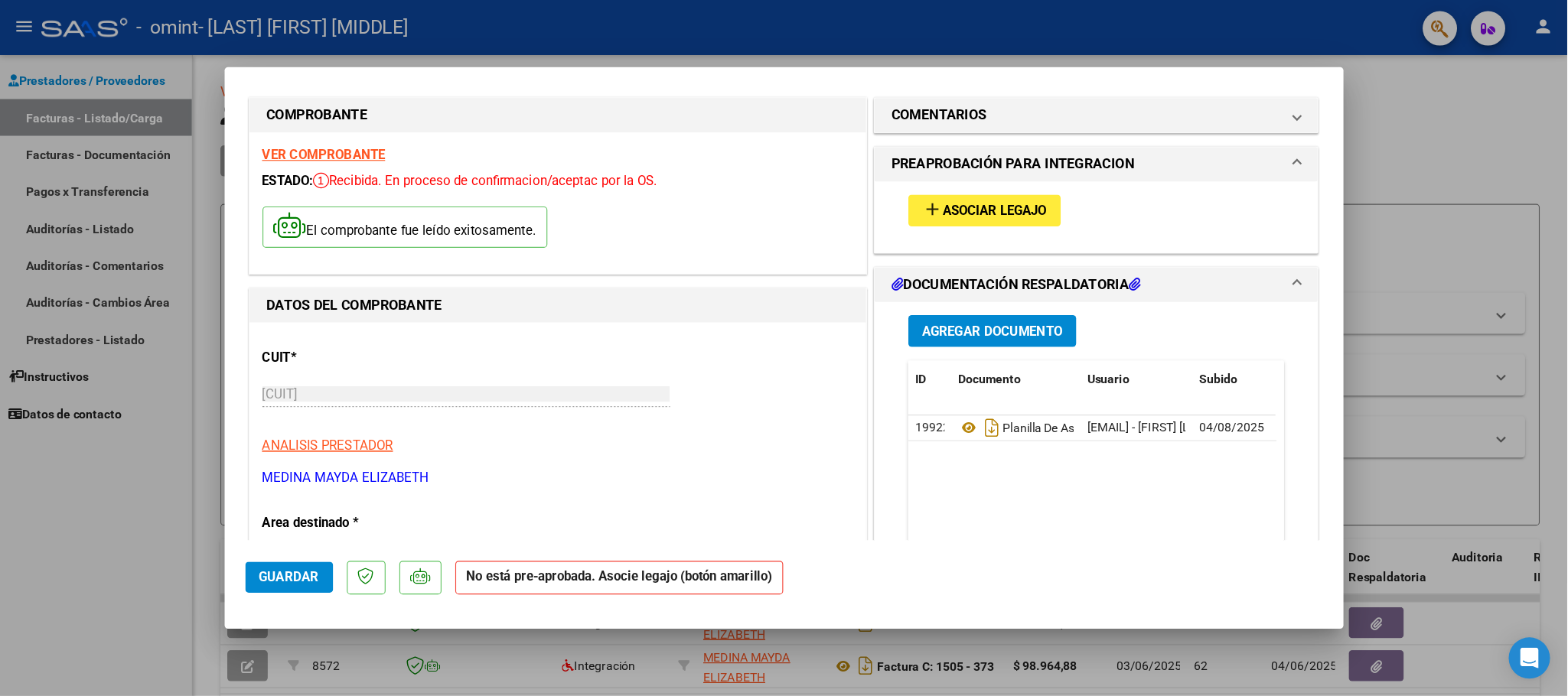 scroll, scrollTop: 12, scrollLeft: 0, axis: vertical 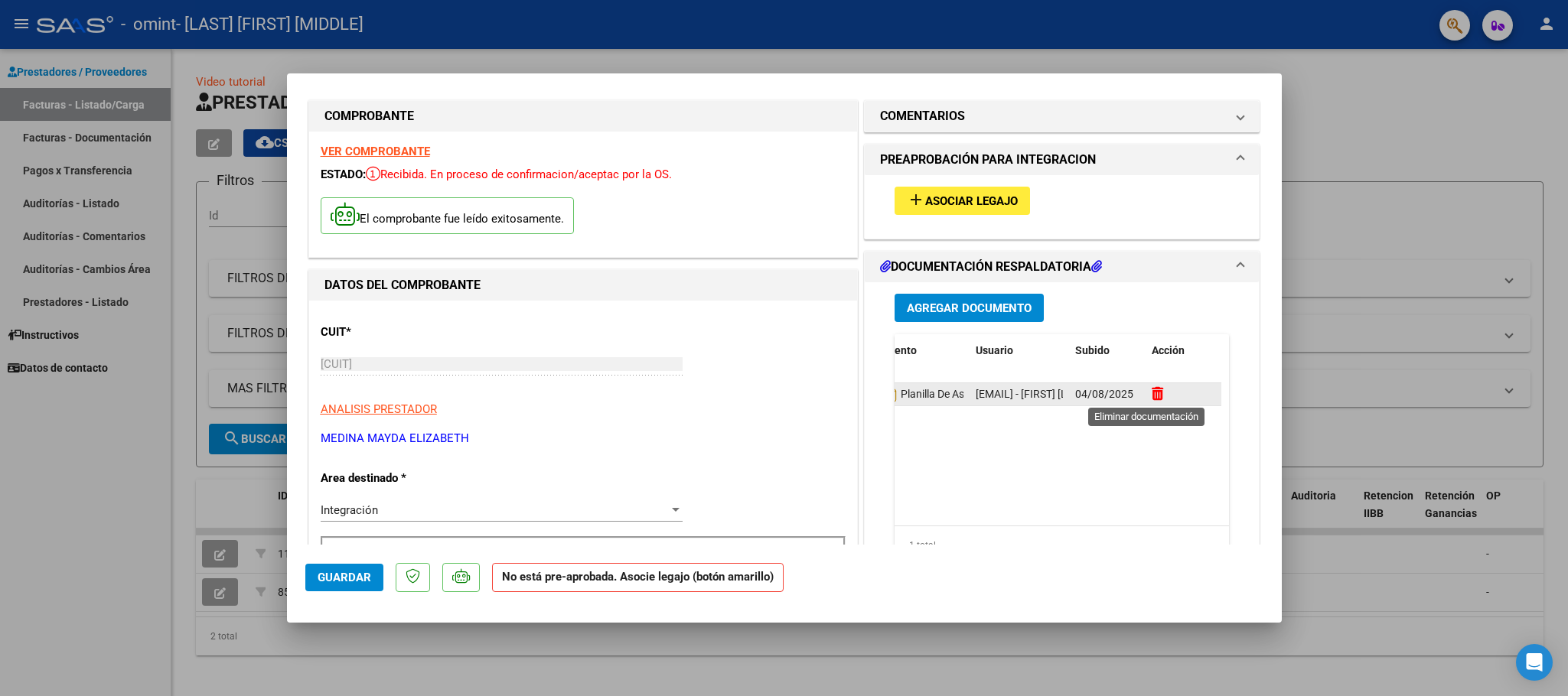 click 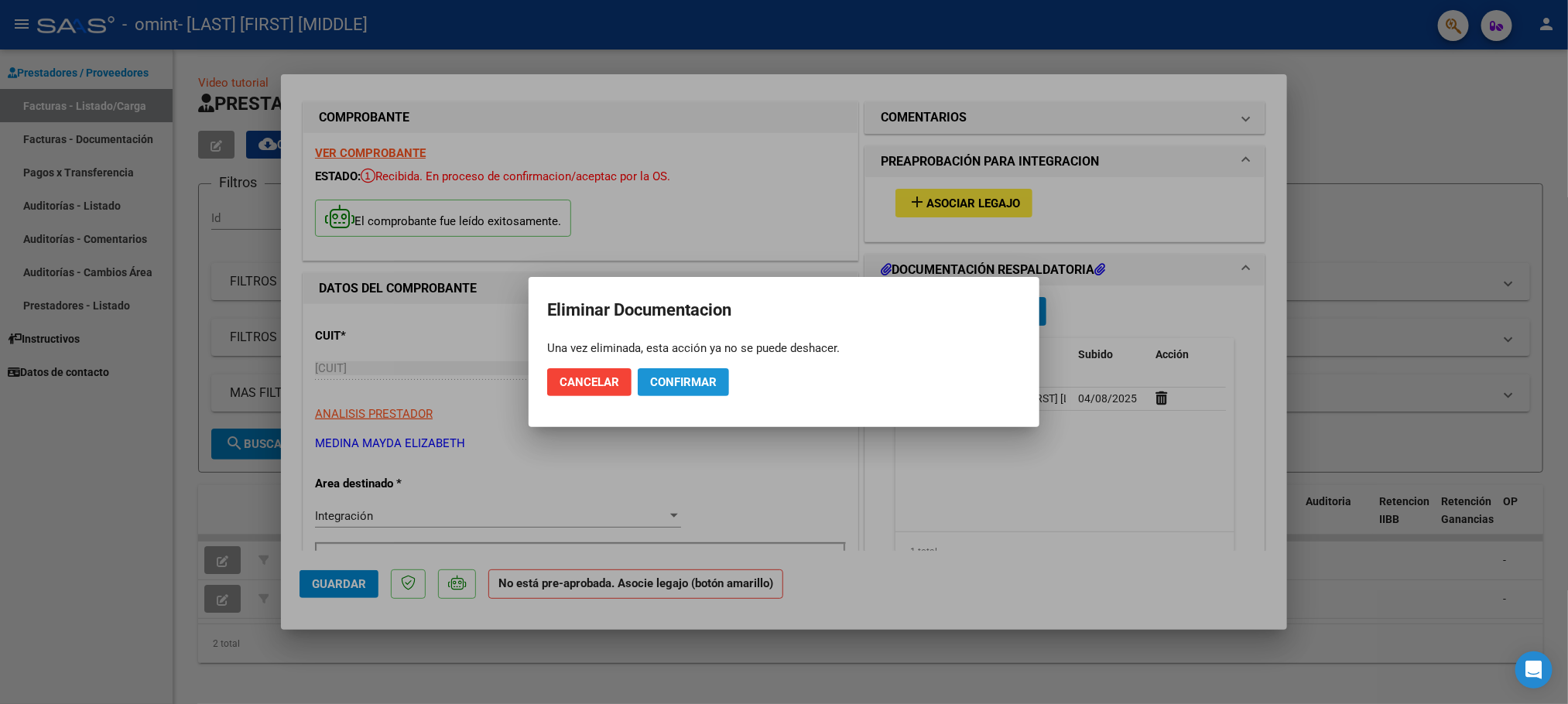click on "Confirmar" 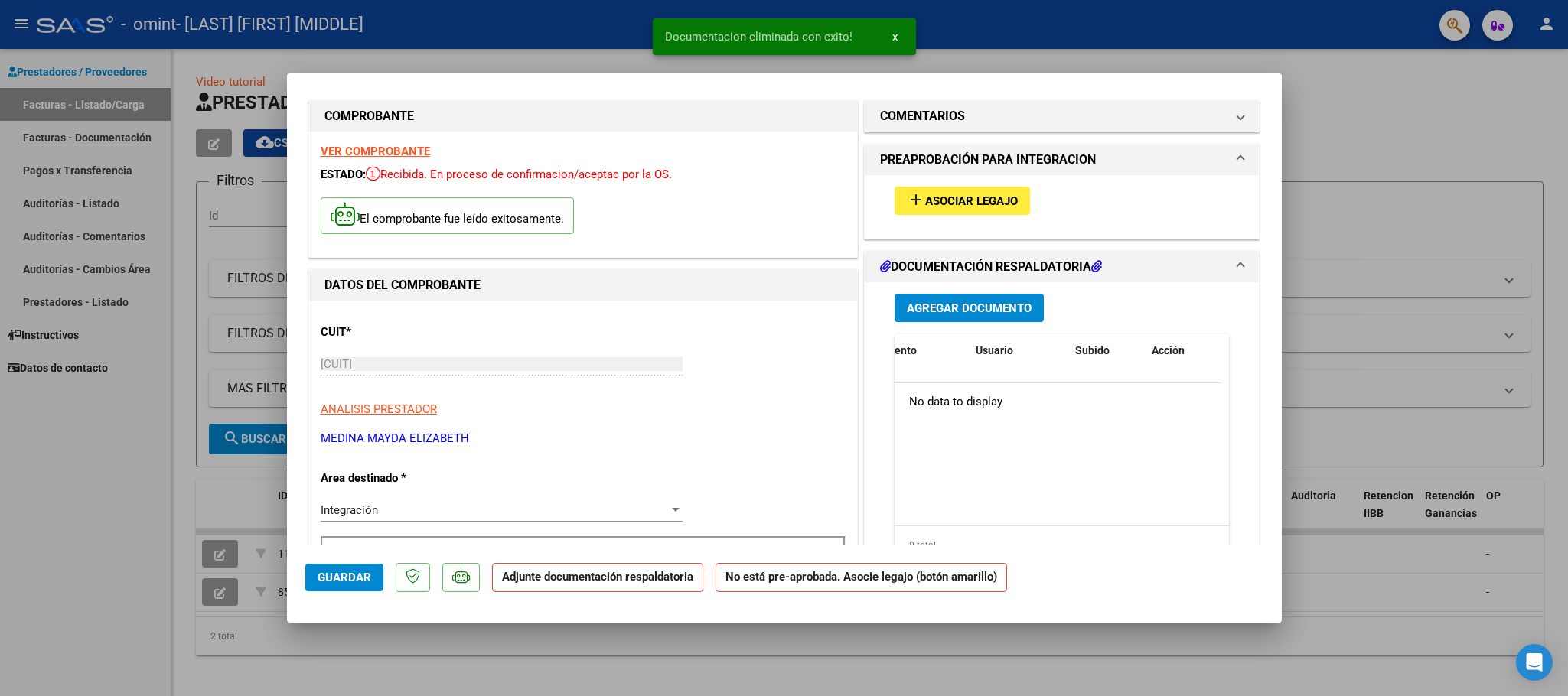 scroll, scrollTop: 0, scrollLeft: 0, axis: both 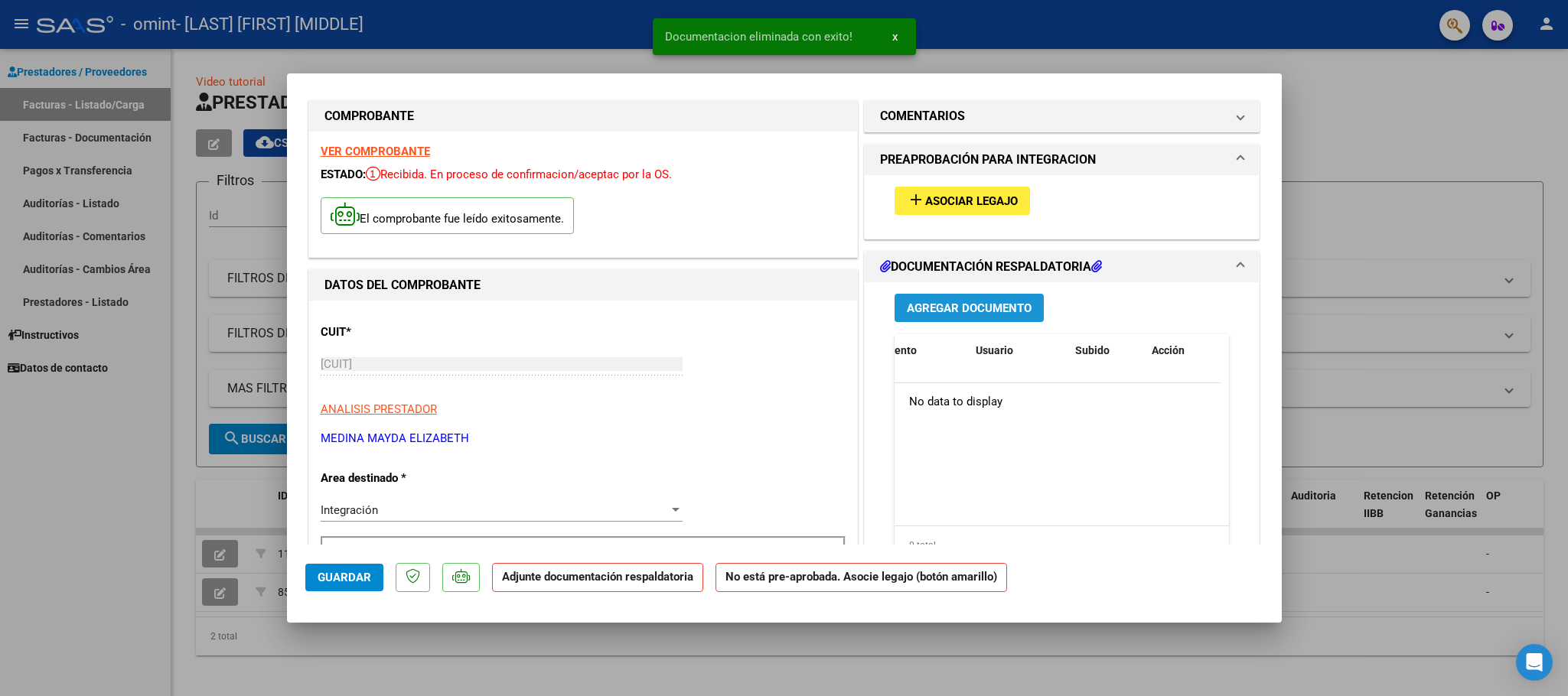 click on "Agregar Documento" at bounding box center [969, 307] 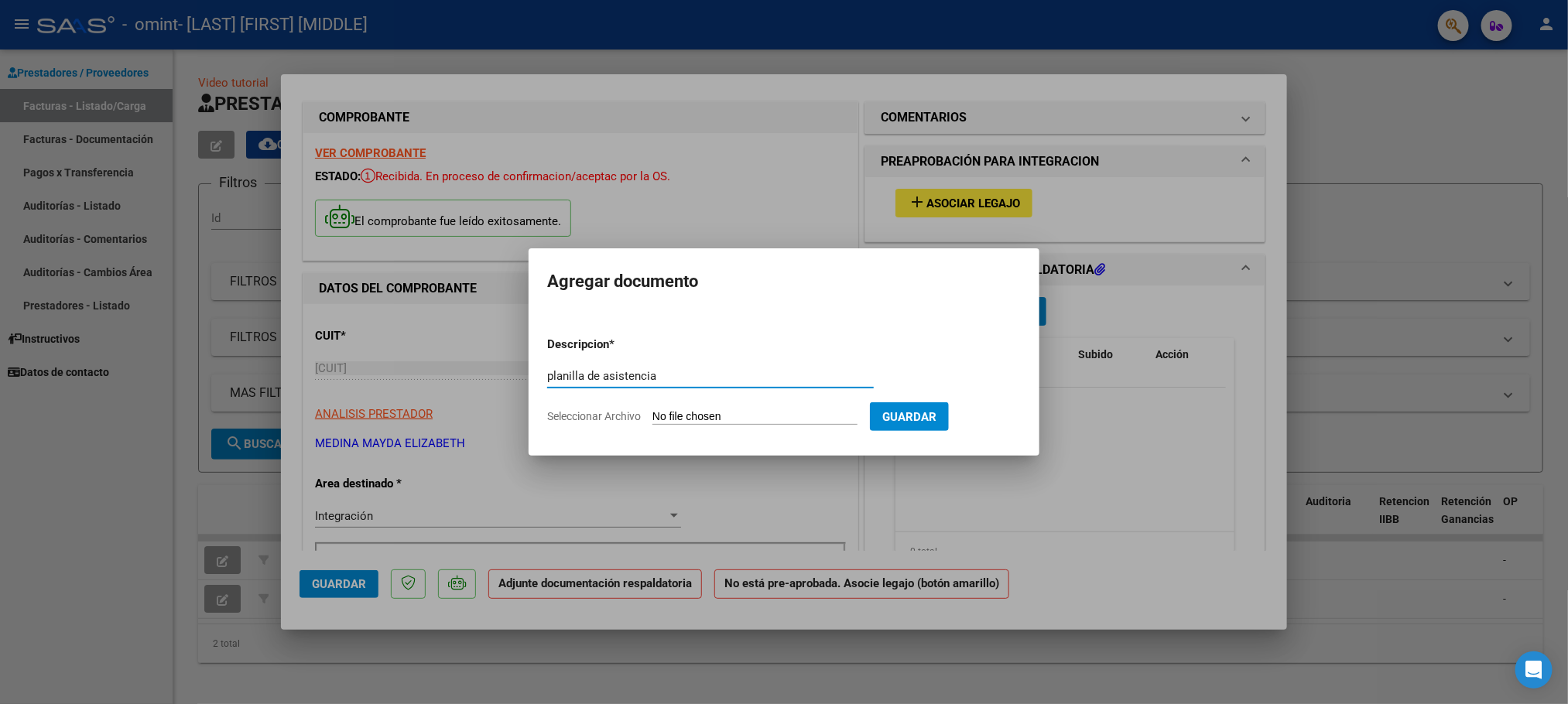 type on "planilla de asistencia" 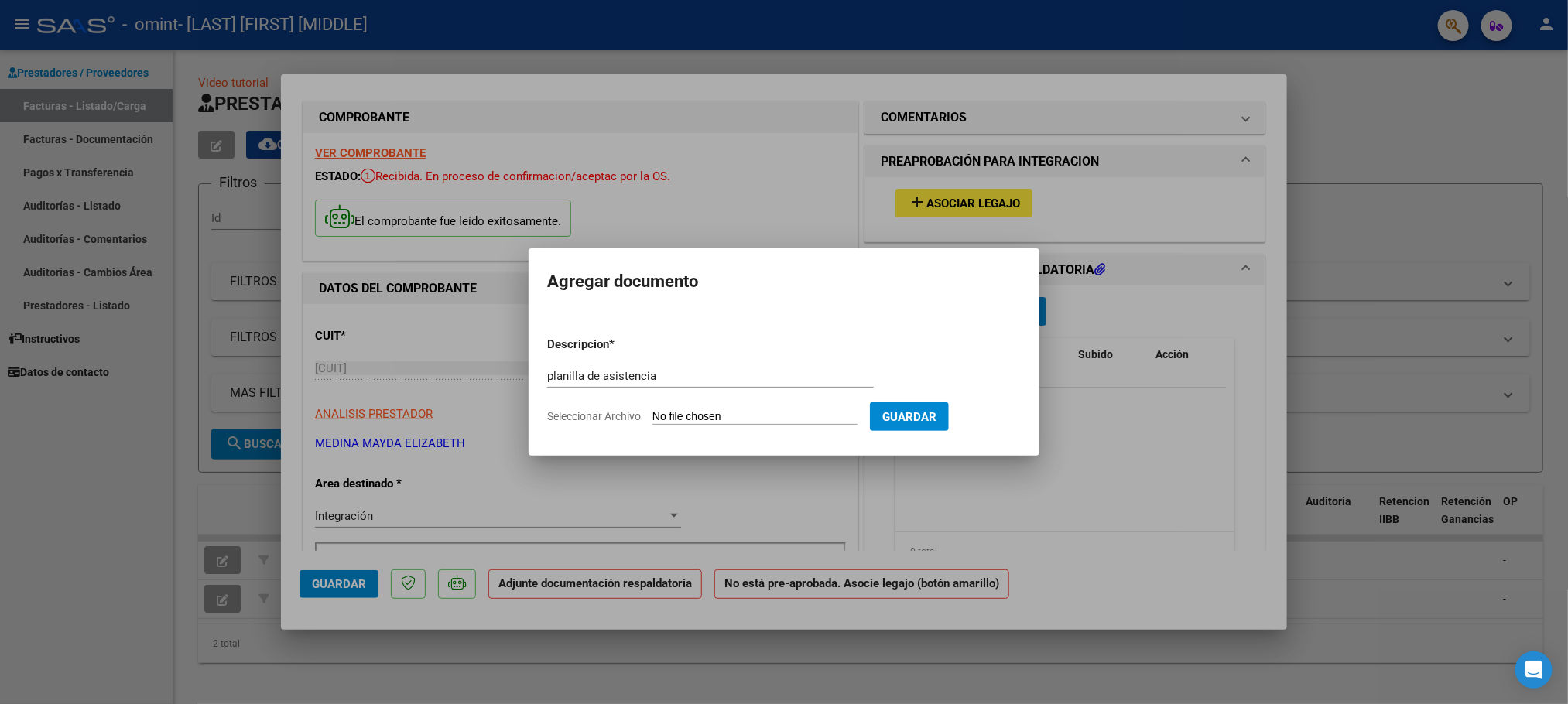 click on "Seleccionar Archivo" at bounding box center [755, 417] 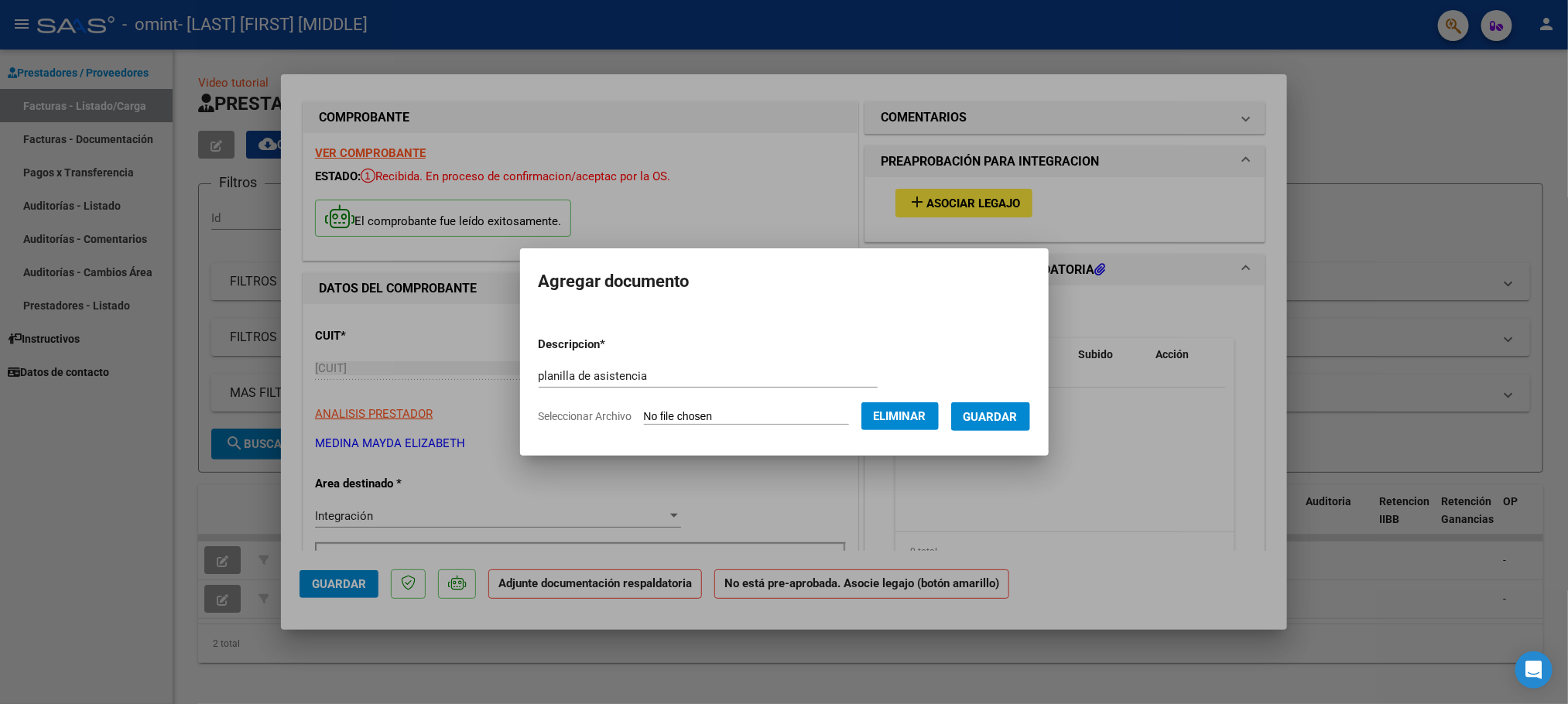 click on "Guardar" at bounding box center [991, 417] 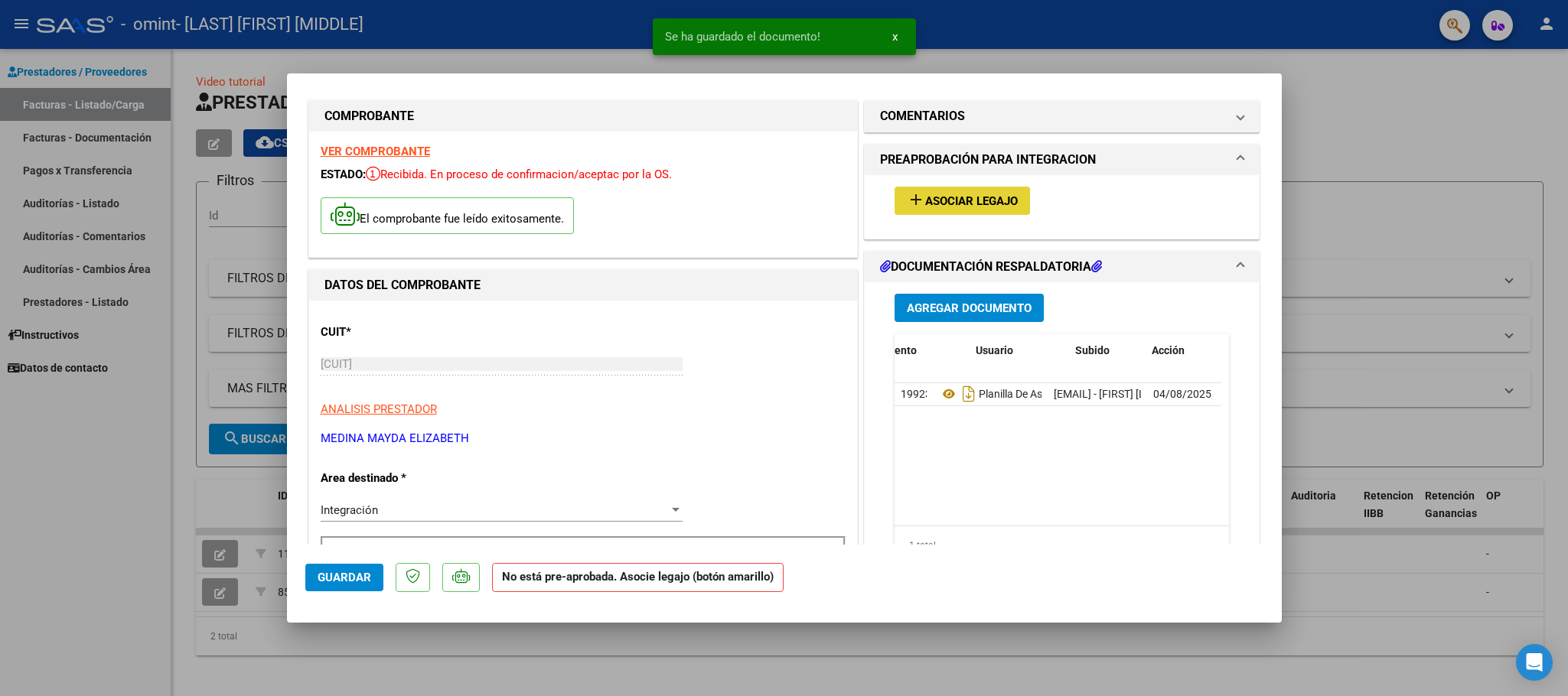 click on "add Asociar Legajo" at bounding box center (962, 200) 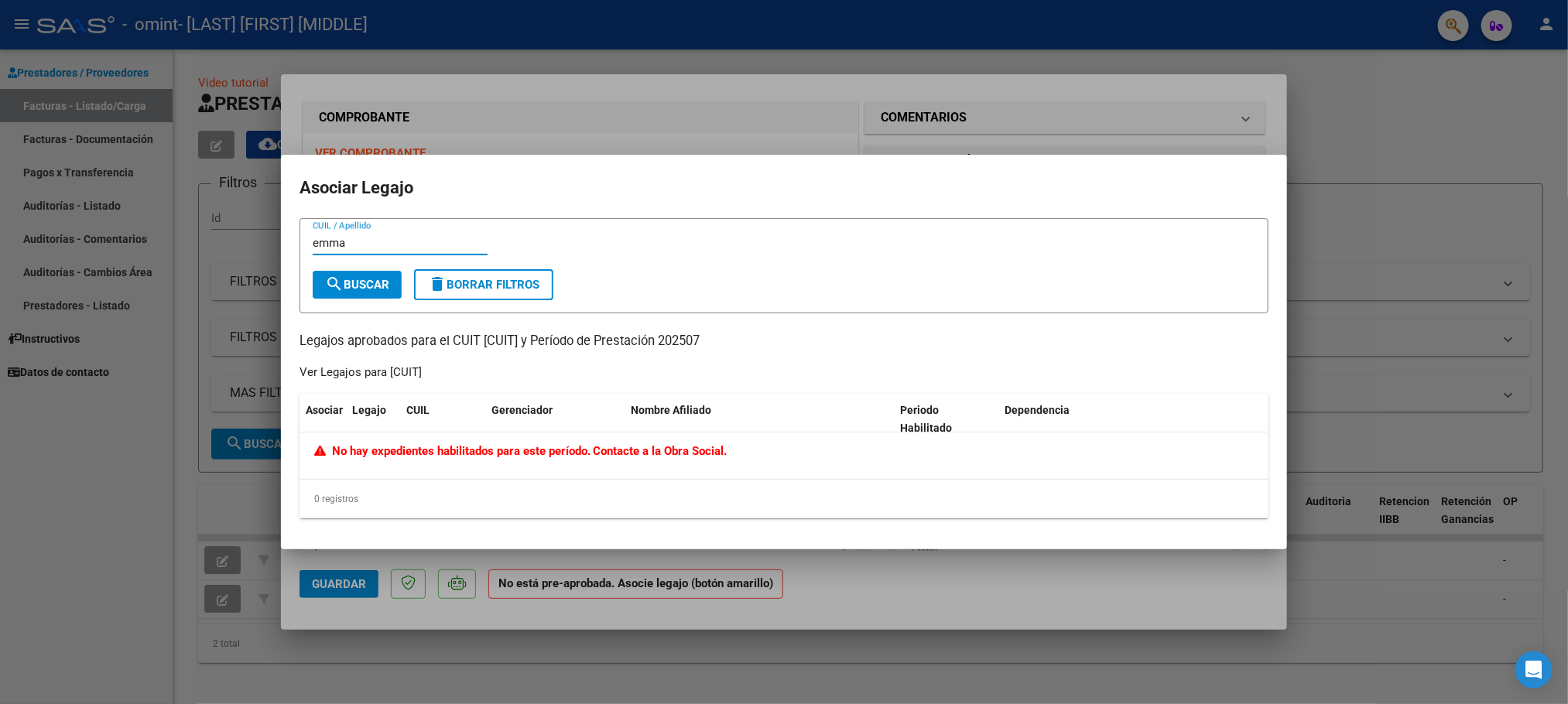 type on "emma" 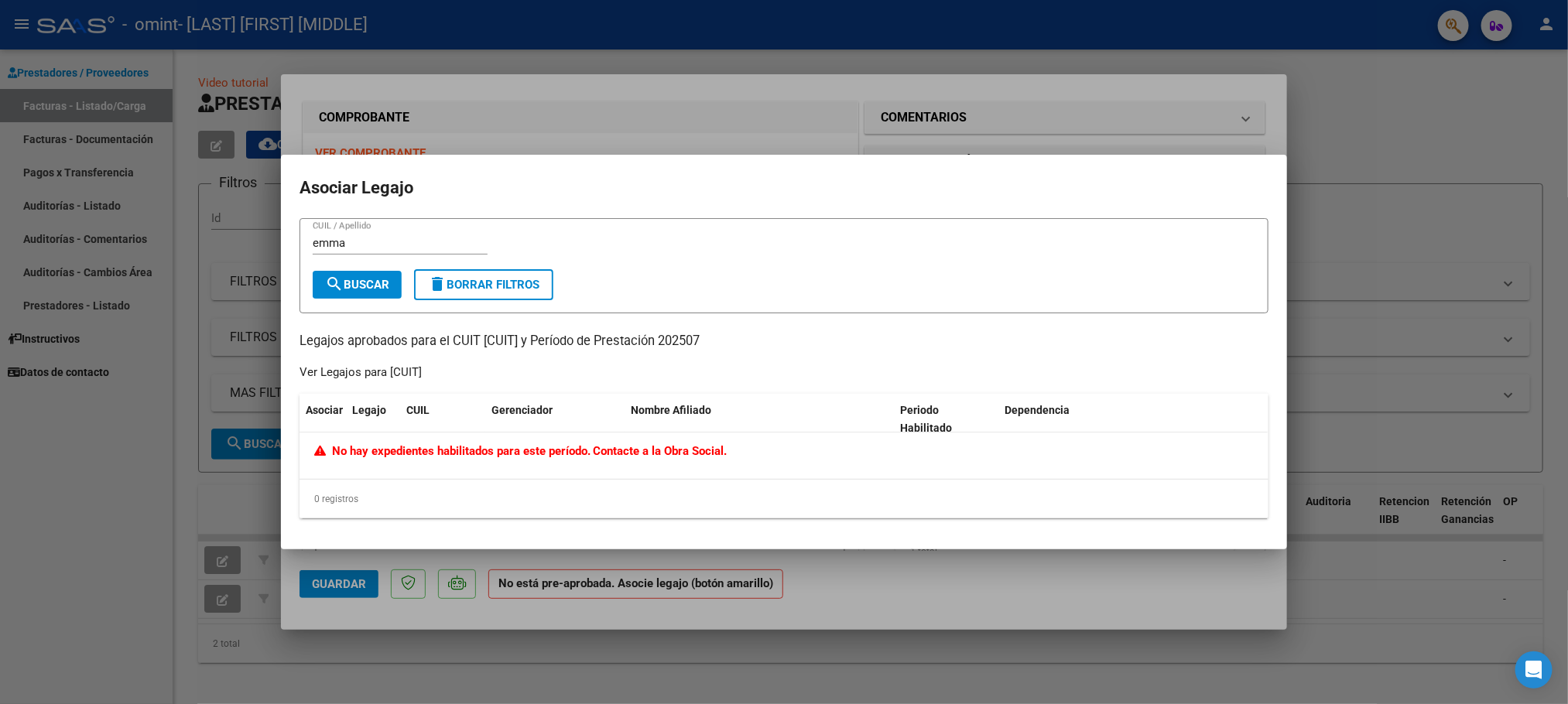 drag, startPoint x: 457, startPoint y: 251, endPoint x: 235, endPoint y: 225, distance: 223.51734 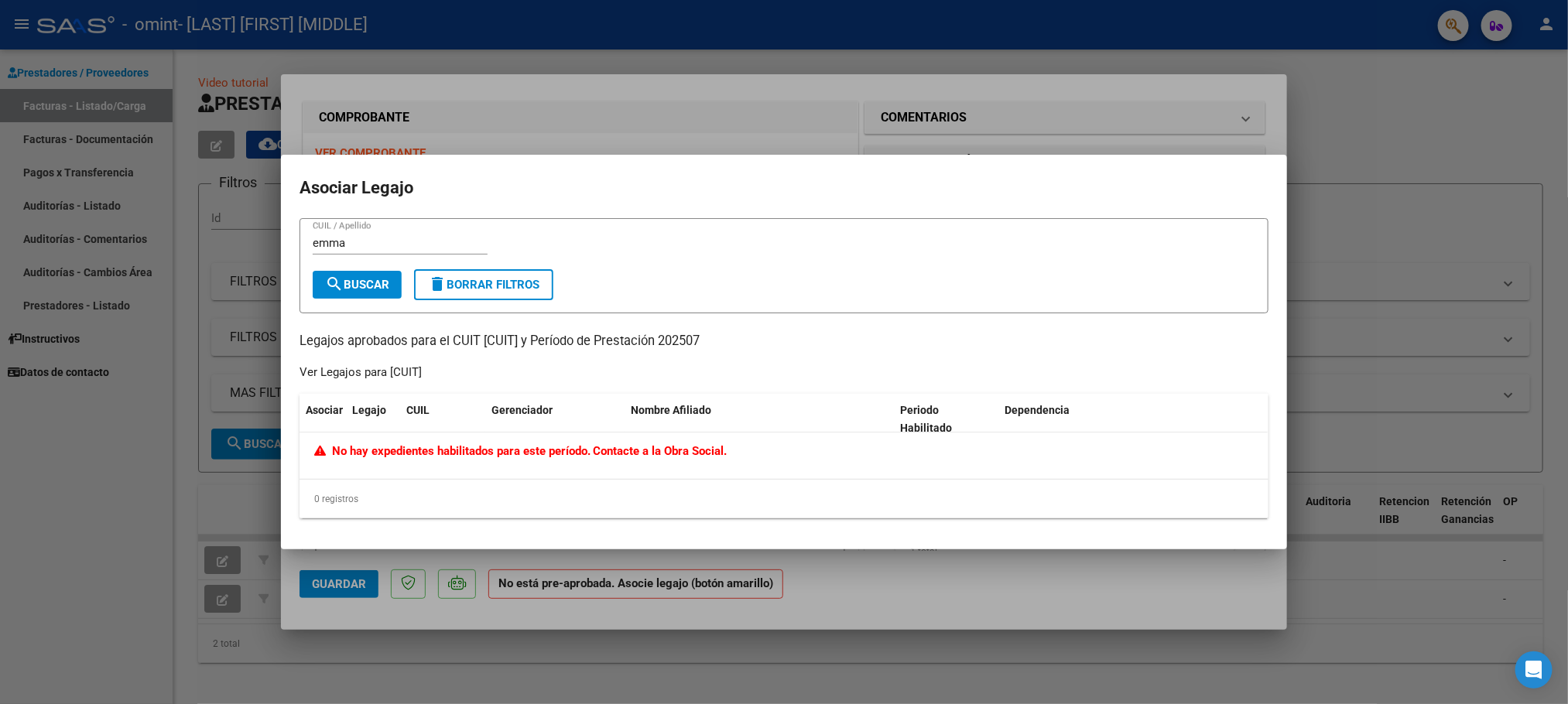 click on "search  Buscar" at bounding box center (357, 285) 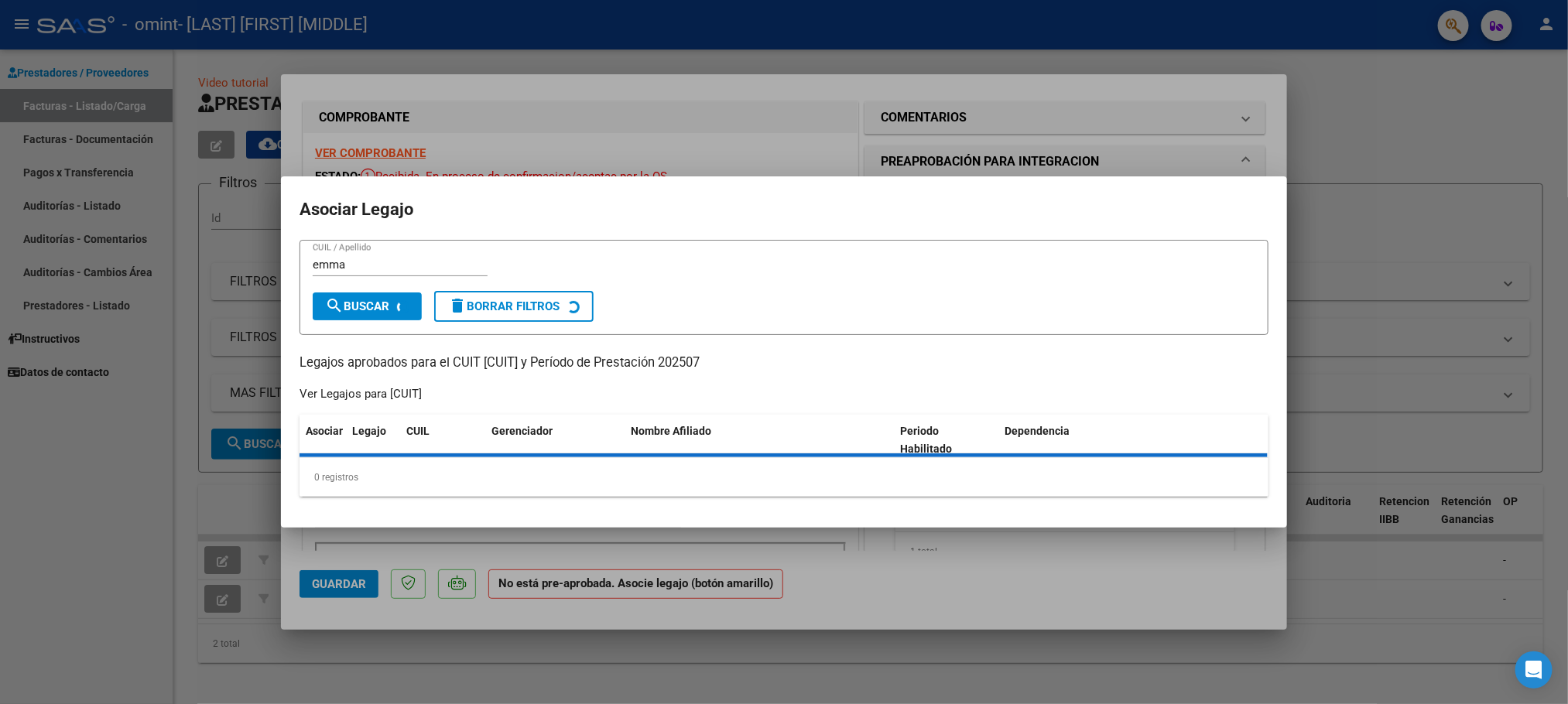 click on "[FIRST] CUIL / Apellido search  Buscar  delete  Borrar Filtros" at bounding box center [784, 287] 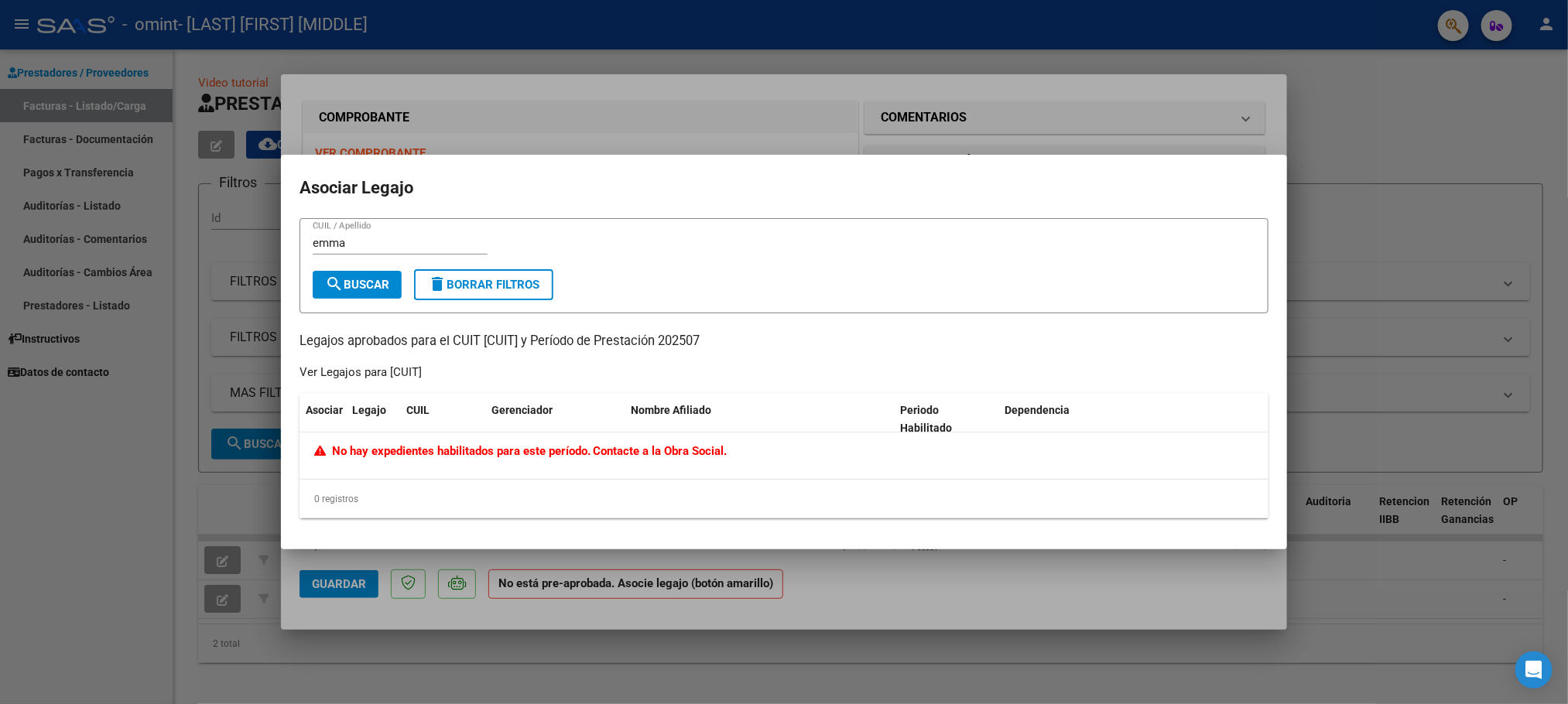 click on "[FIRST] CUIL / Apellido search  Buscar  delete  Borrar Filtros" at bounding box center (784, 265) 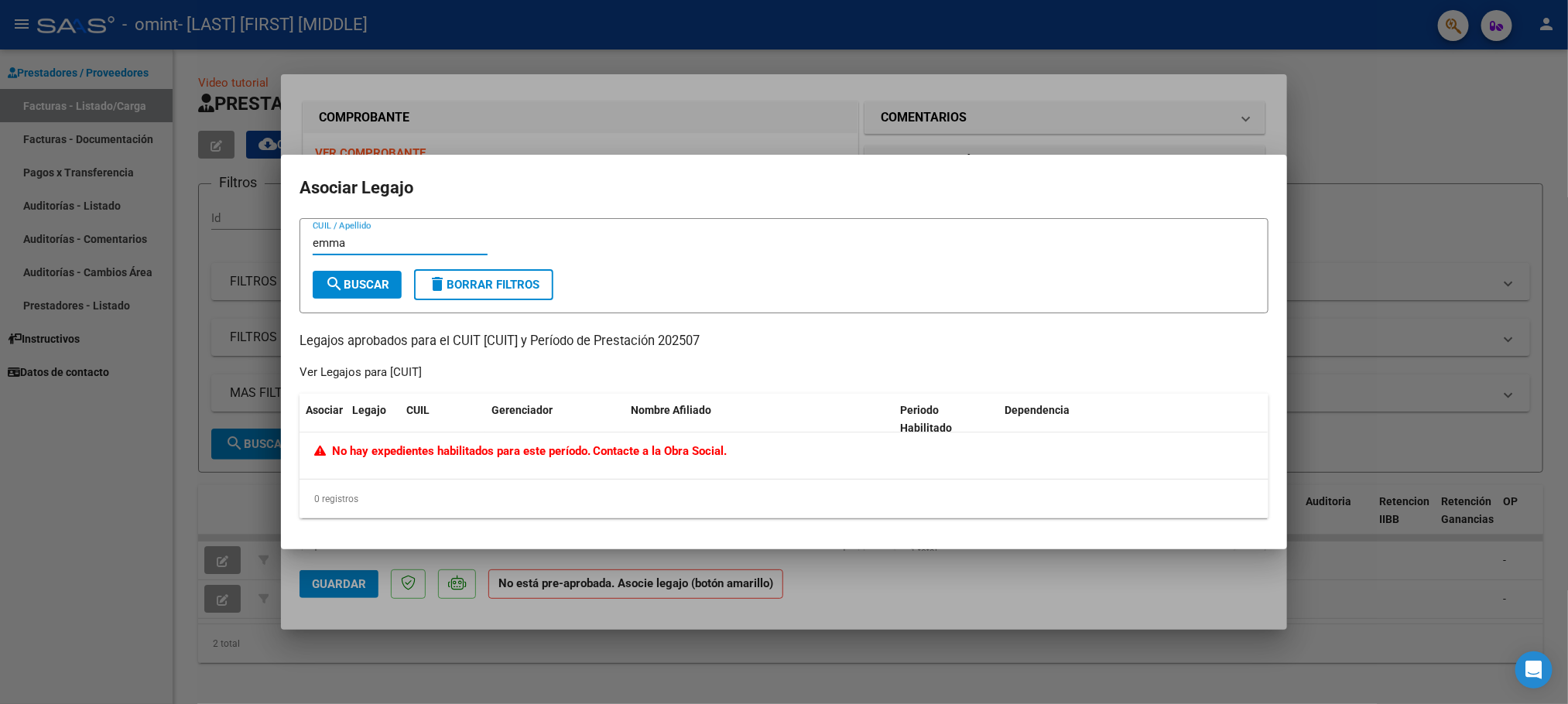 drag, startPoint x: 358, startPoint y: 246, endPoint x: 279, endPoint y: 246, distance: 79 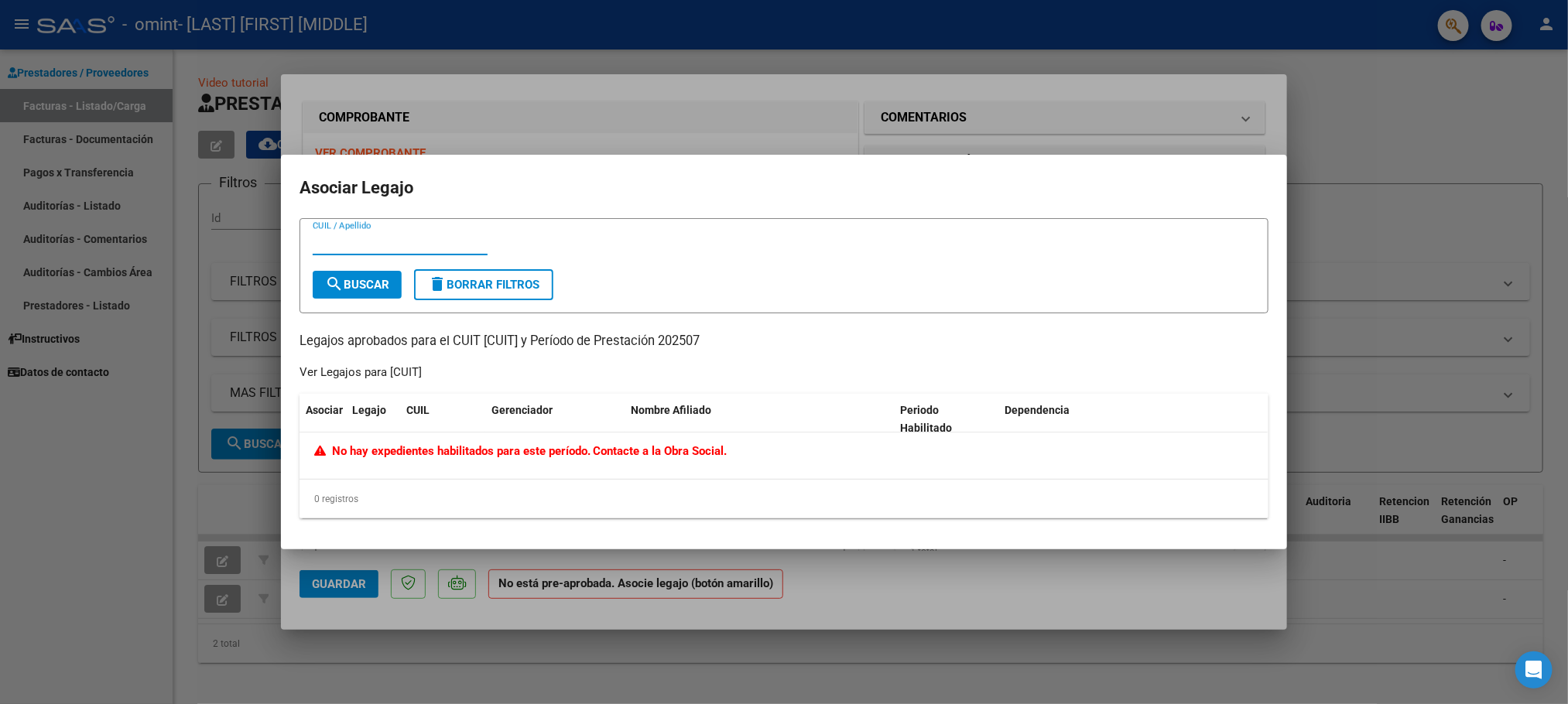 type 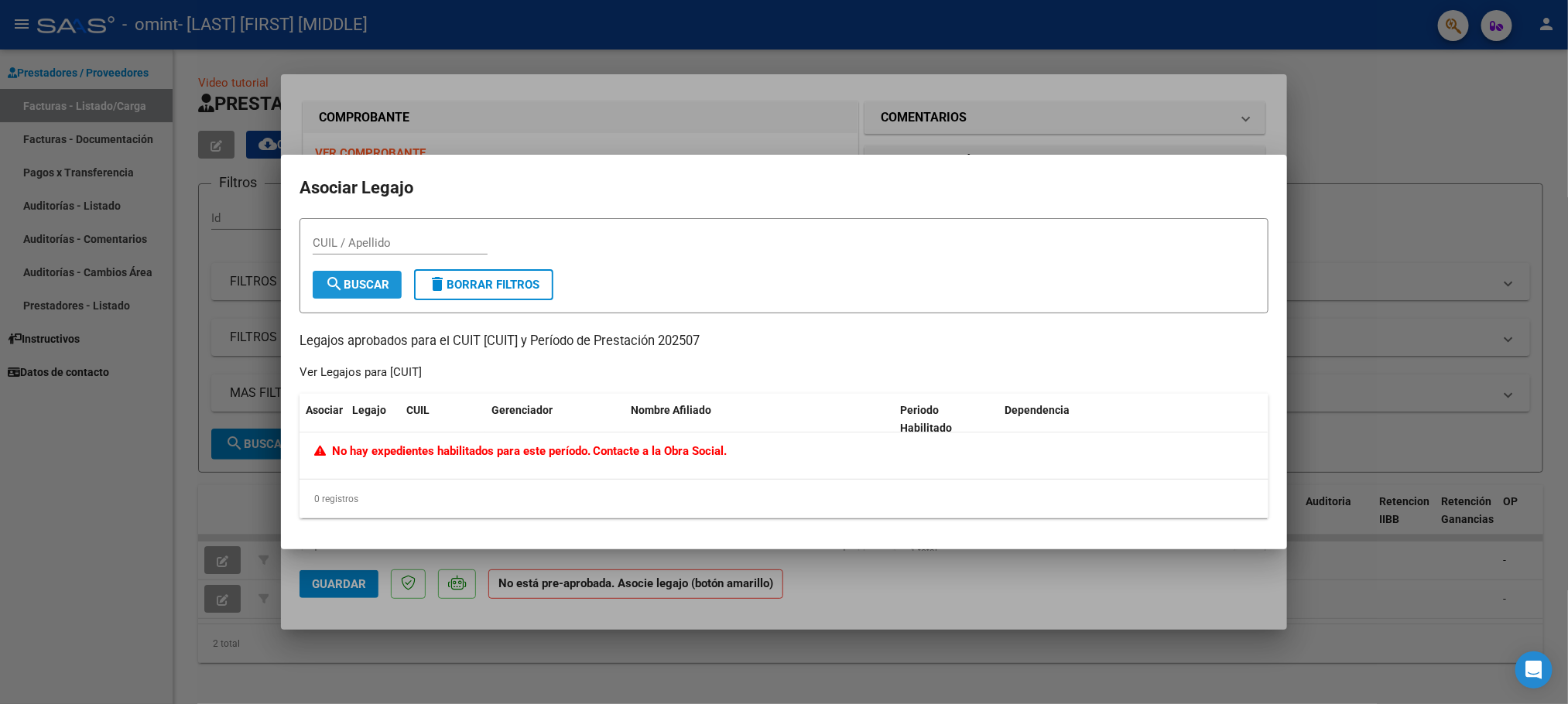 click on "search  Buscar" at bounding box center (357, 285) 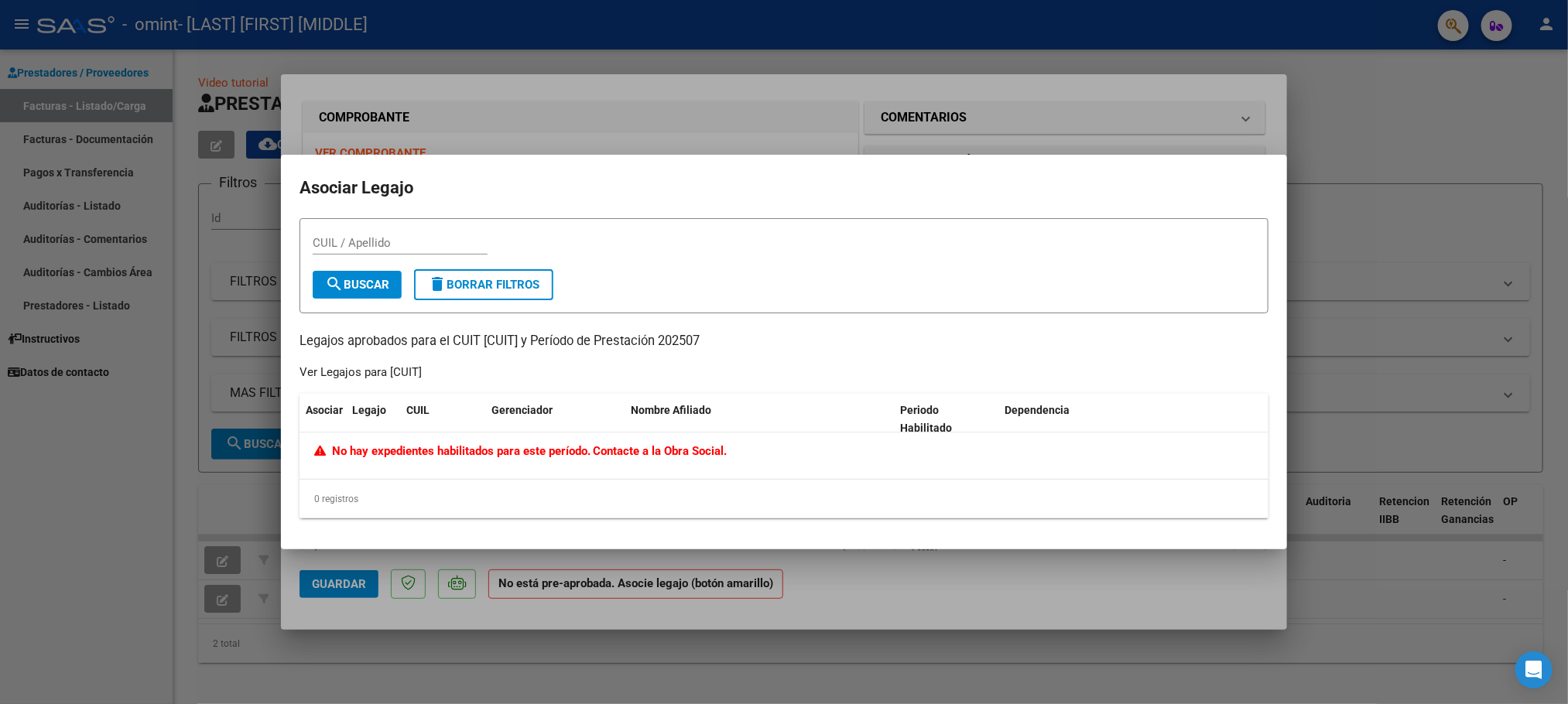 click at bounding box center [784, 352] 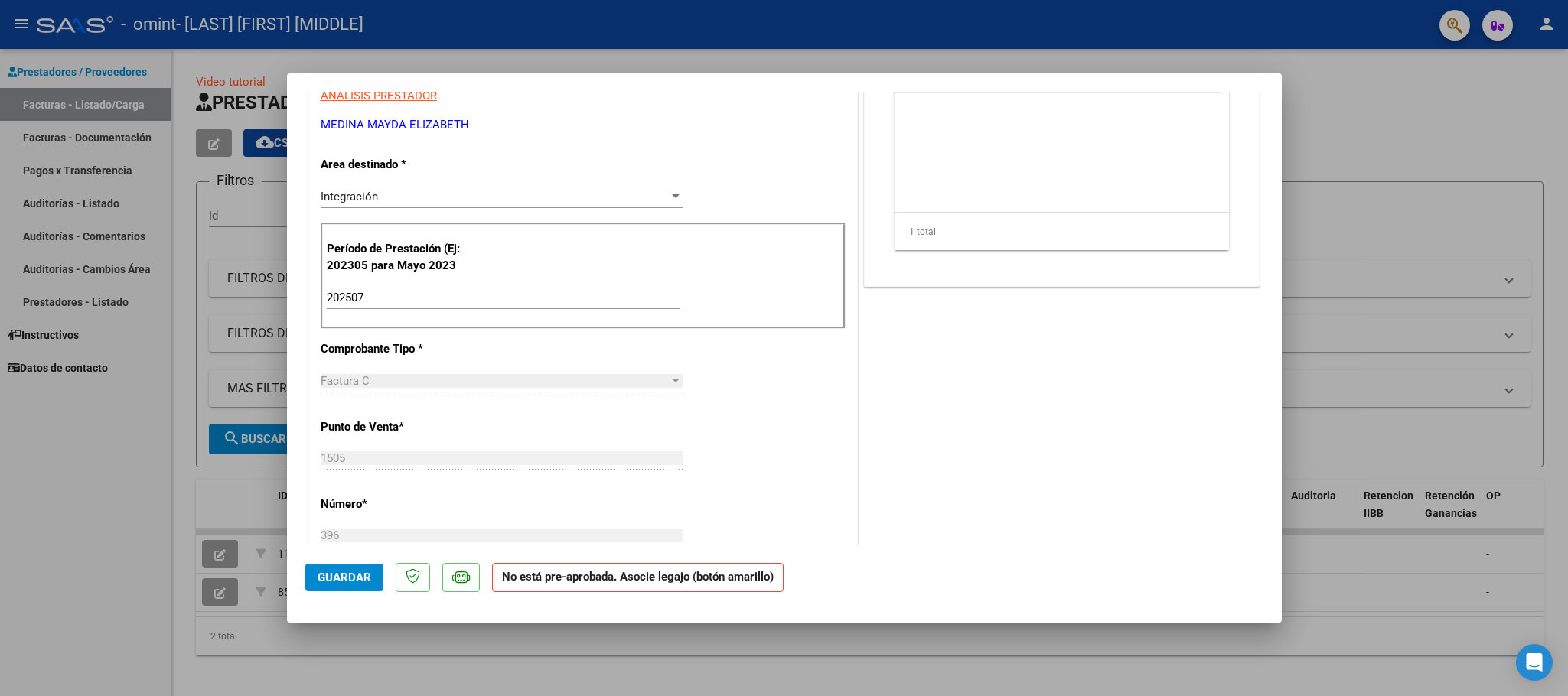 scroll, scrollTop: 328, scrollLeft: 0, axis: vertical 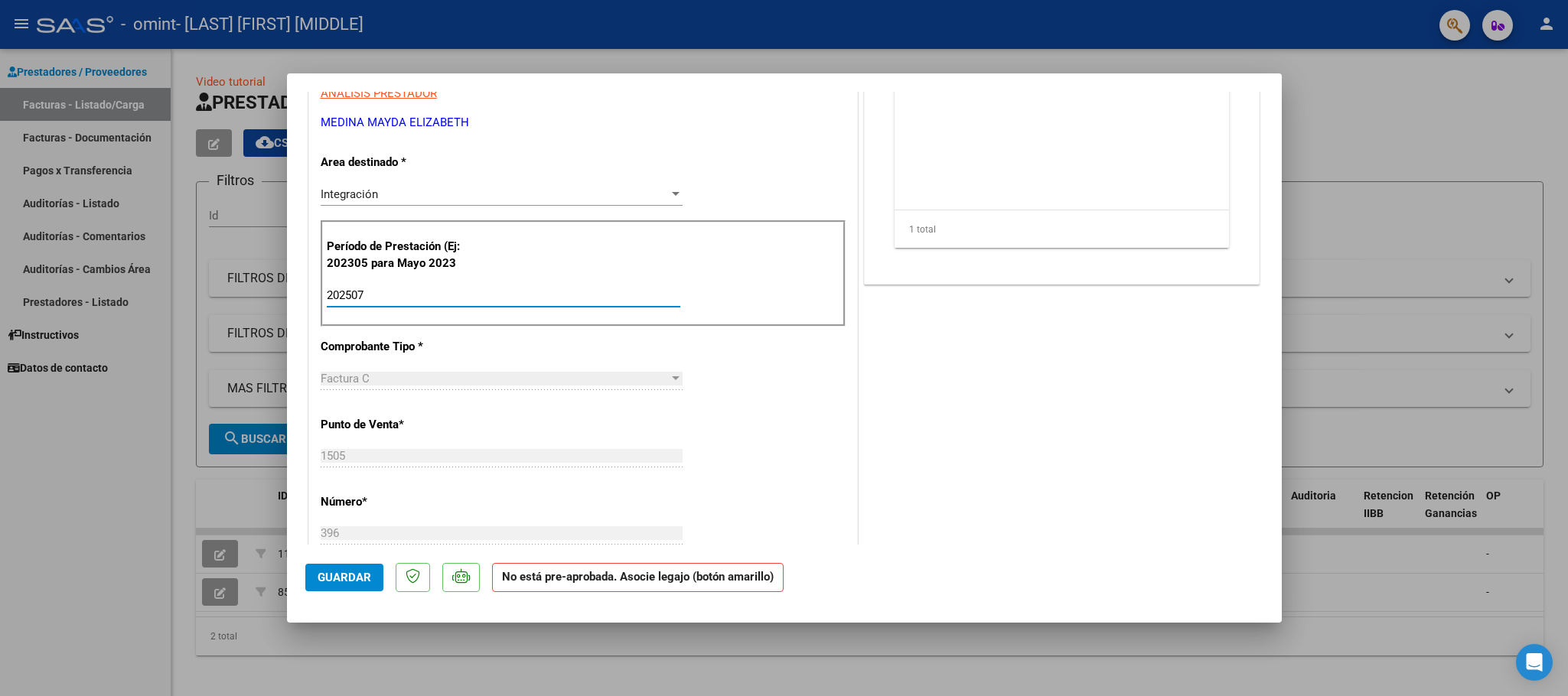 click on "202507" at bounding box center [504, 295] 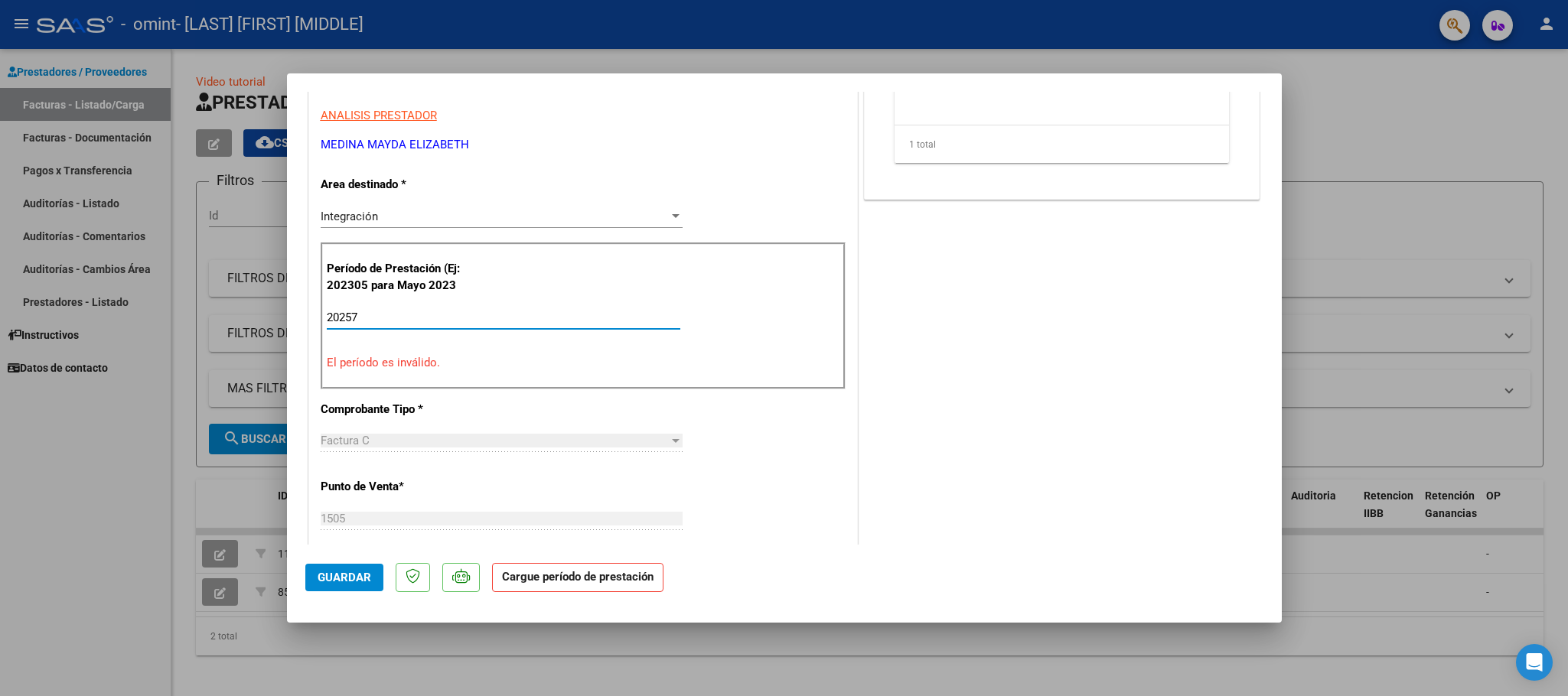 scroll, scrollTop: 315, scrollLeft: 0, axis: vertical 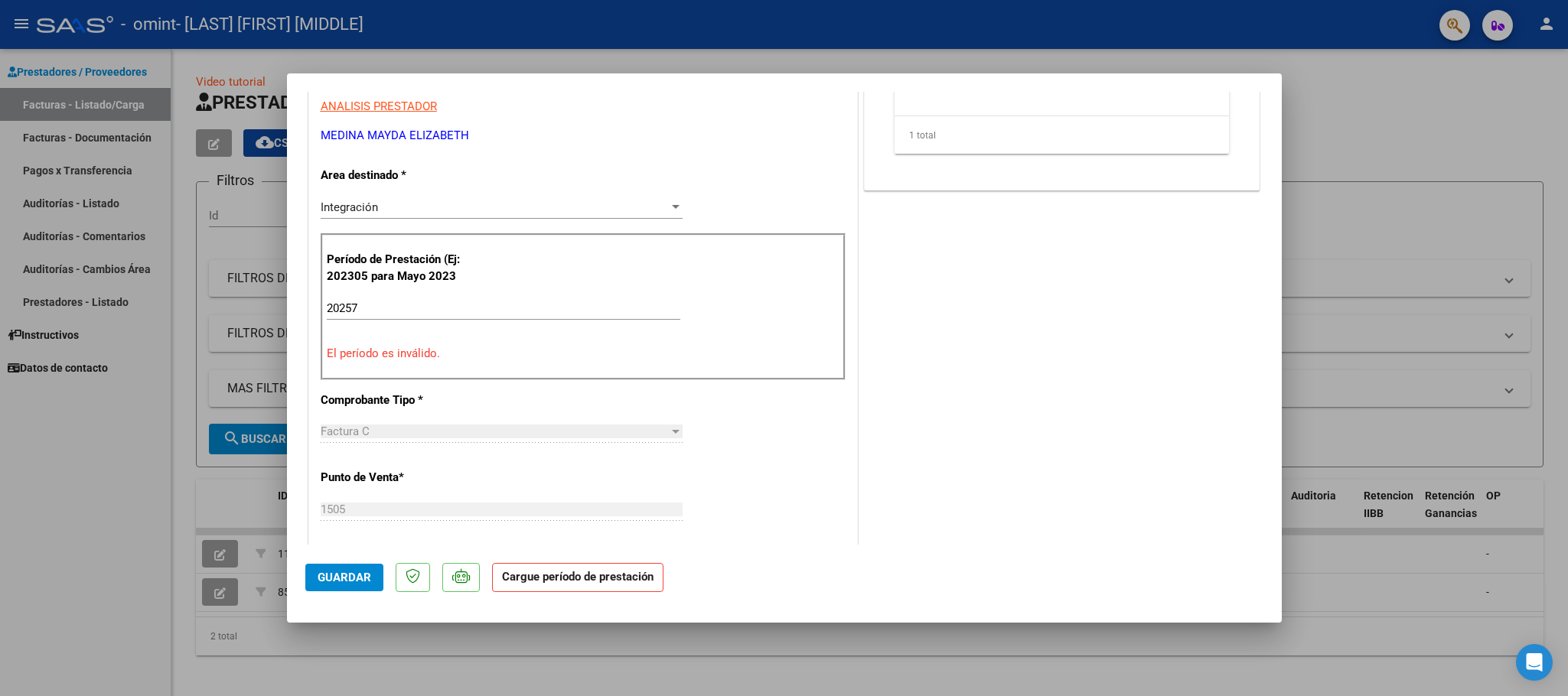 click on "El período es inválido." at bounding box center (583, 353) 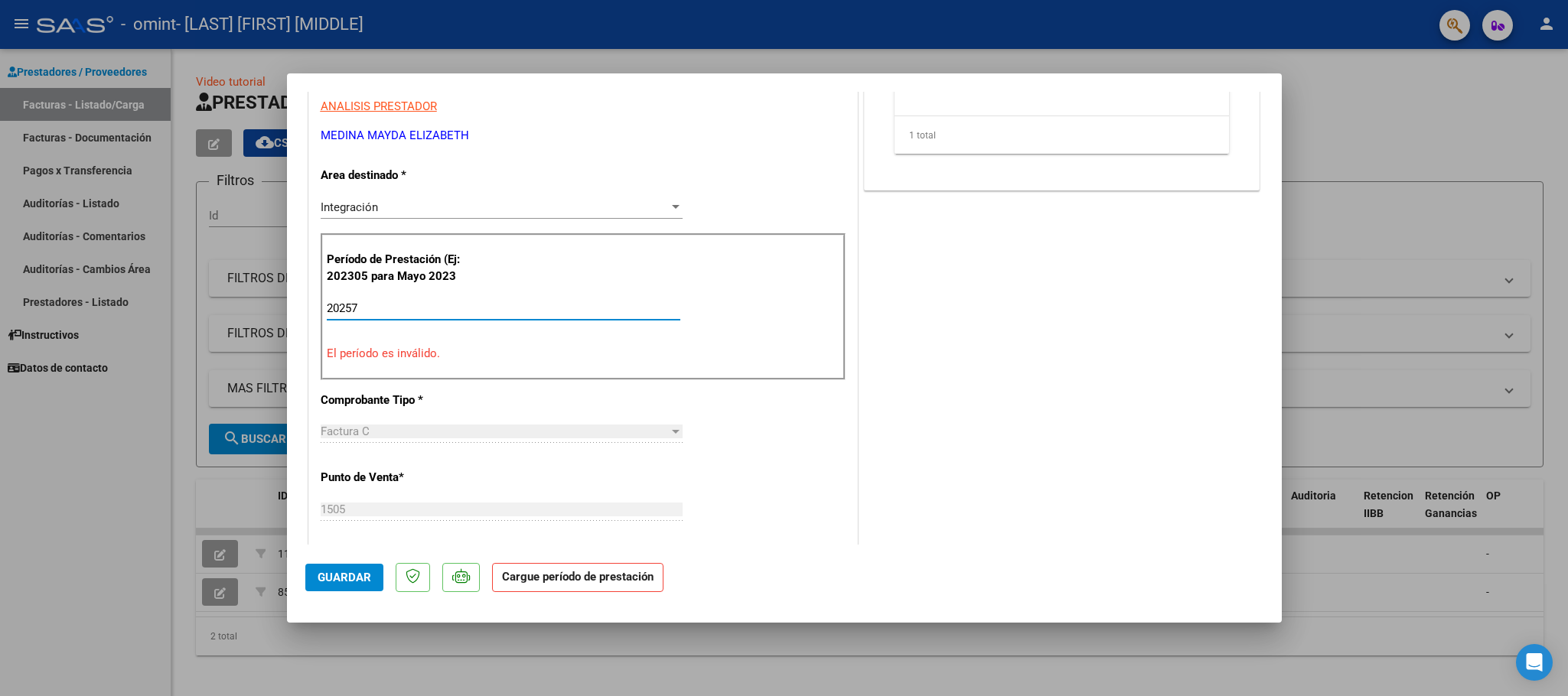 drag, startPoint x: 391, startPoint y: 308, endPoint x: 273, endPoint y: 294, distance: 118.82761 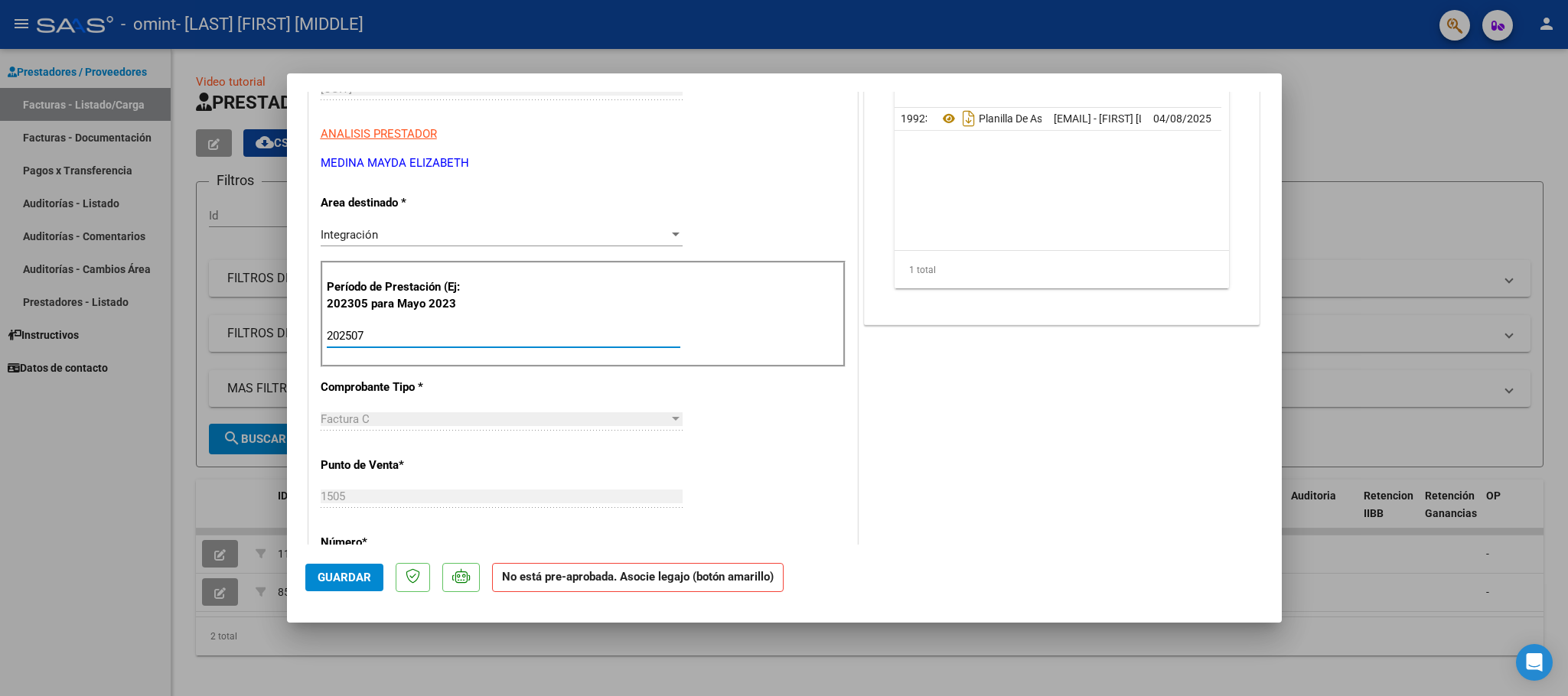 scroll, scrollTop: 257, scrollLeft: 0, axis: vertical 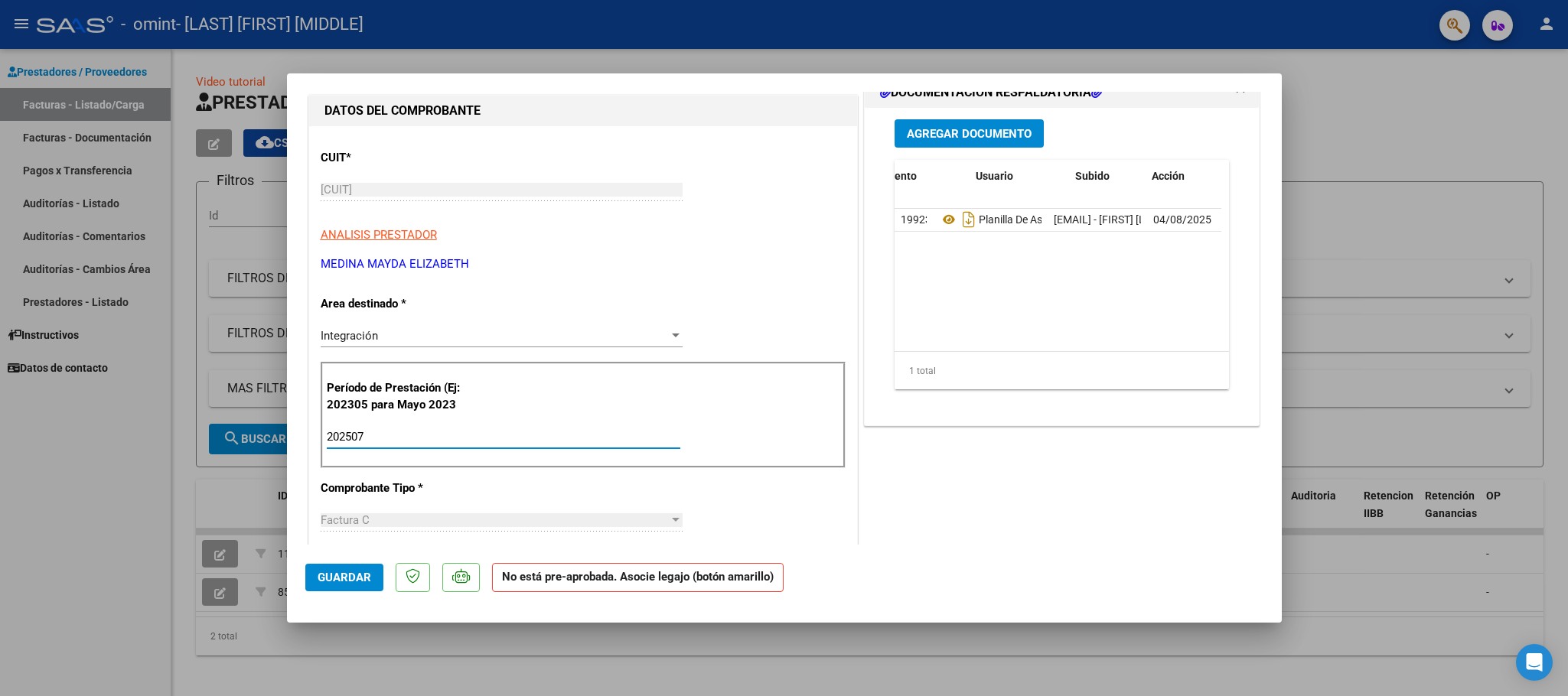 type on "202507" 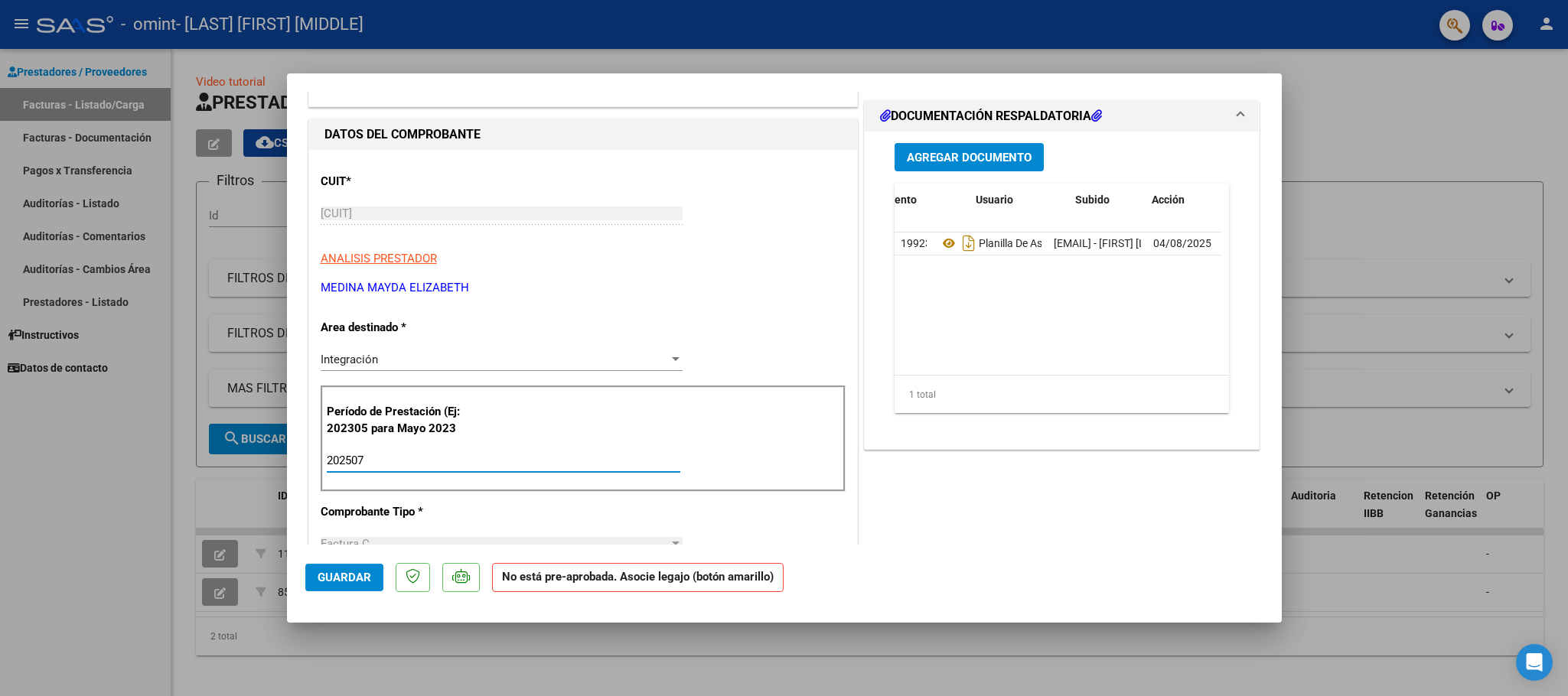 click on "CUIT  *   [CUIT] Ingresar CUIT  ANALISIS PRESTADOR  [FIRST] [LAST]  ARCA Padrón  Area destinado * Integración Seleccionar Area Período de Prestación (Ej: 202305 para Mayo 2023    202507 Ingrese el Período de Prestación como indica el ejemplo   Comprobante Tipo * Factura C Seleccionar Tipo Punto de Venta  *   1505 Ingresar el Nro.  Número  *   396 Ingresar el Nro.  Monto  *   $ 98.964,88 Ingresar el monto  Fecha del Cpbt.  *   2025-08-04 Ingresar la fecha  CAE / CAEA (no ingrese CAI)    75316018957005 Ingresar el CAE o CAEA (no ingrese CAI)  Fecha de Vencimiento    2025-08-18 Ingresar la fecha  Ref. Externa    Ingresar la ref.  N° Liquidación    Ingresar el N° Liquidación" at bounding box center [583, 702] 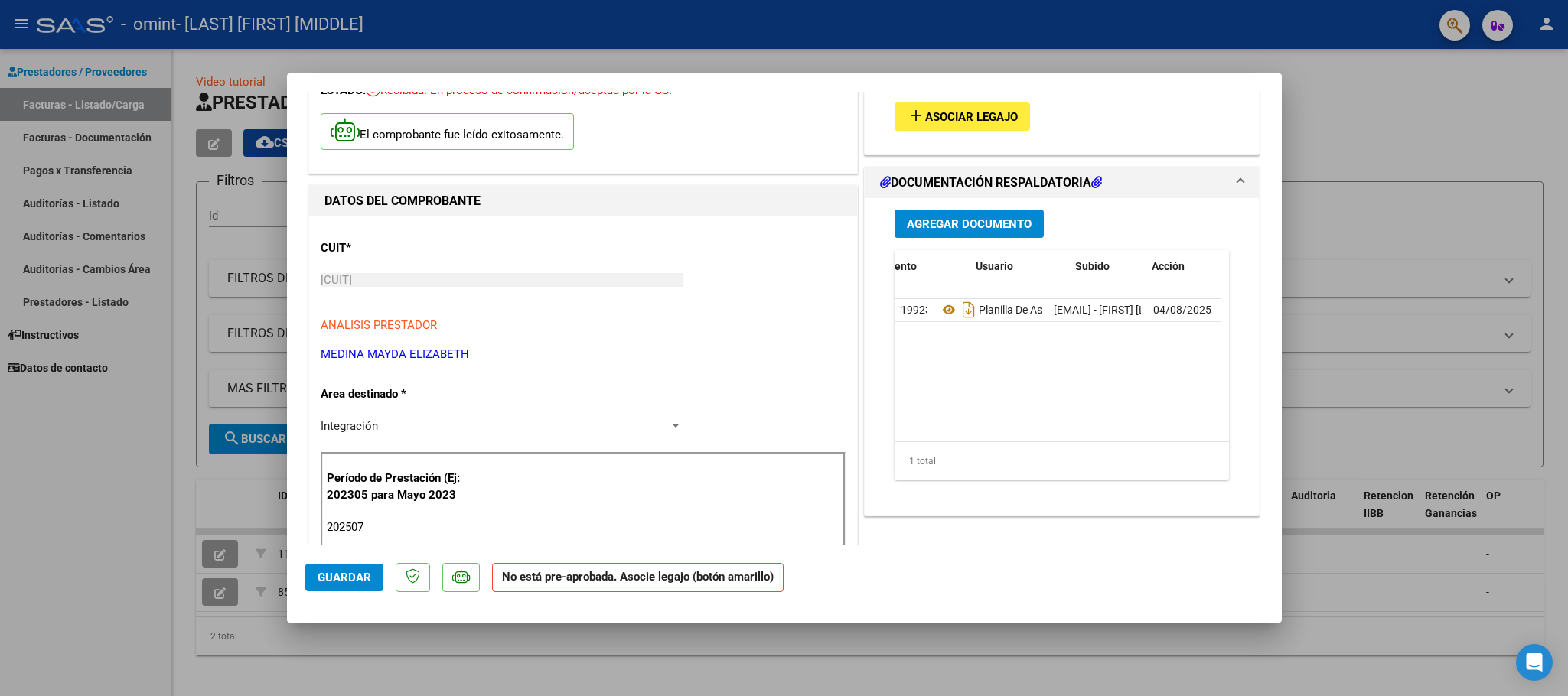 scroll, scrollTop: 76, scrollLeft: 0, axis: vertical 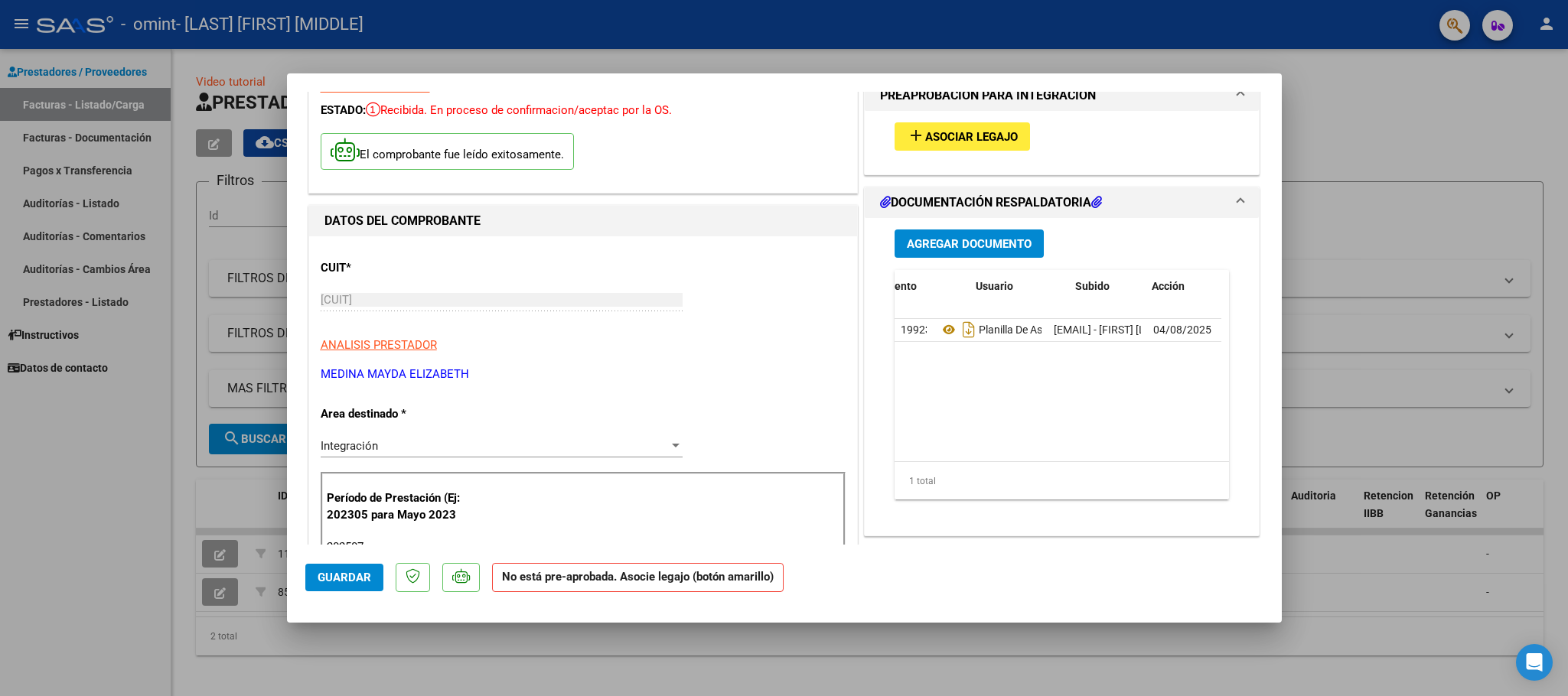 click on "add Asociar Legajo" at bounding box center [962, 136] 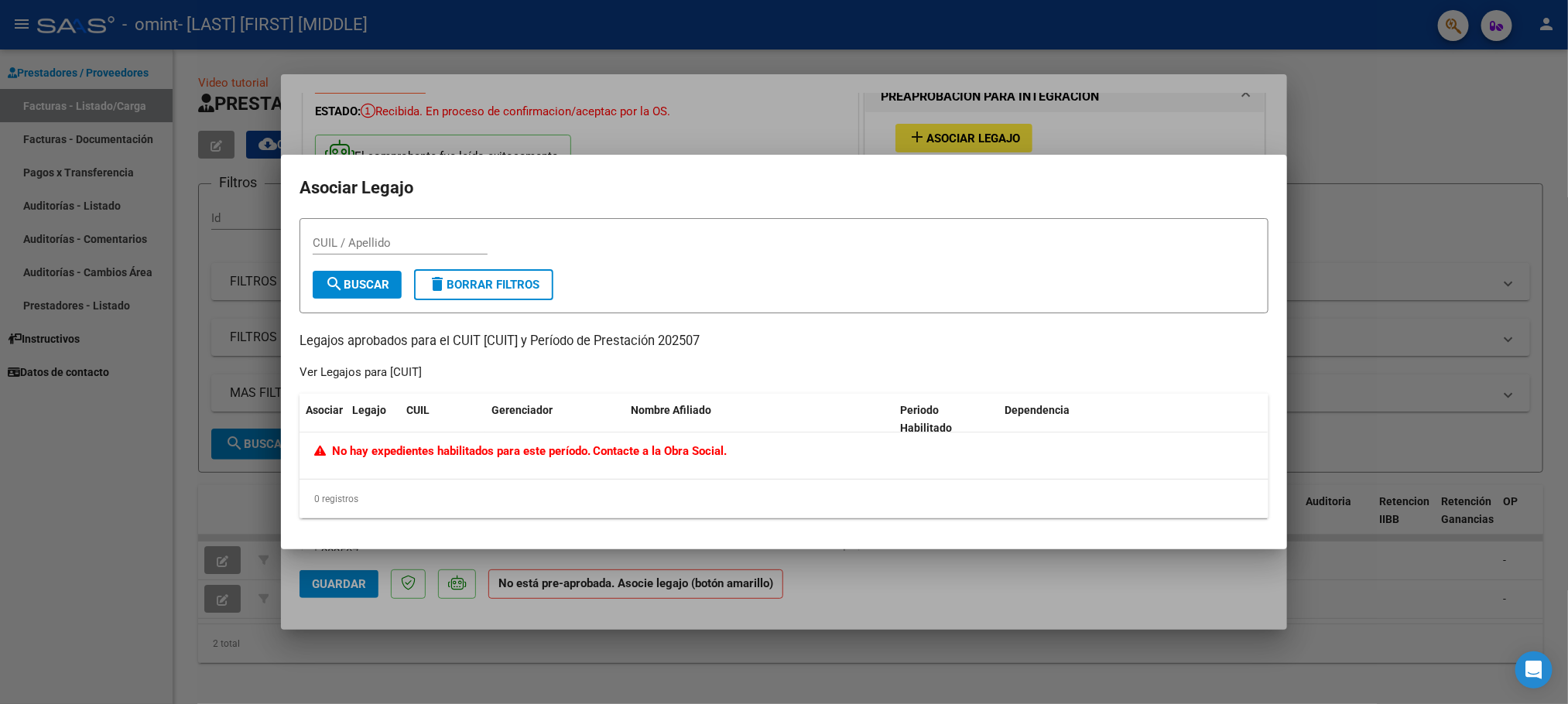 click at bounding box center [784, 352] 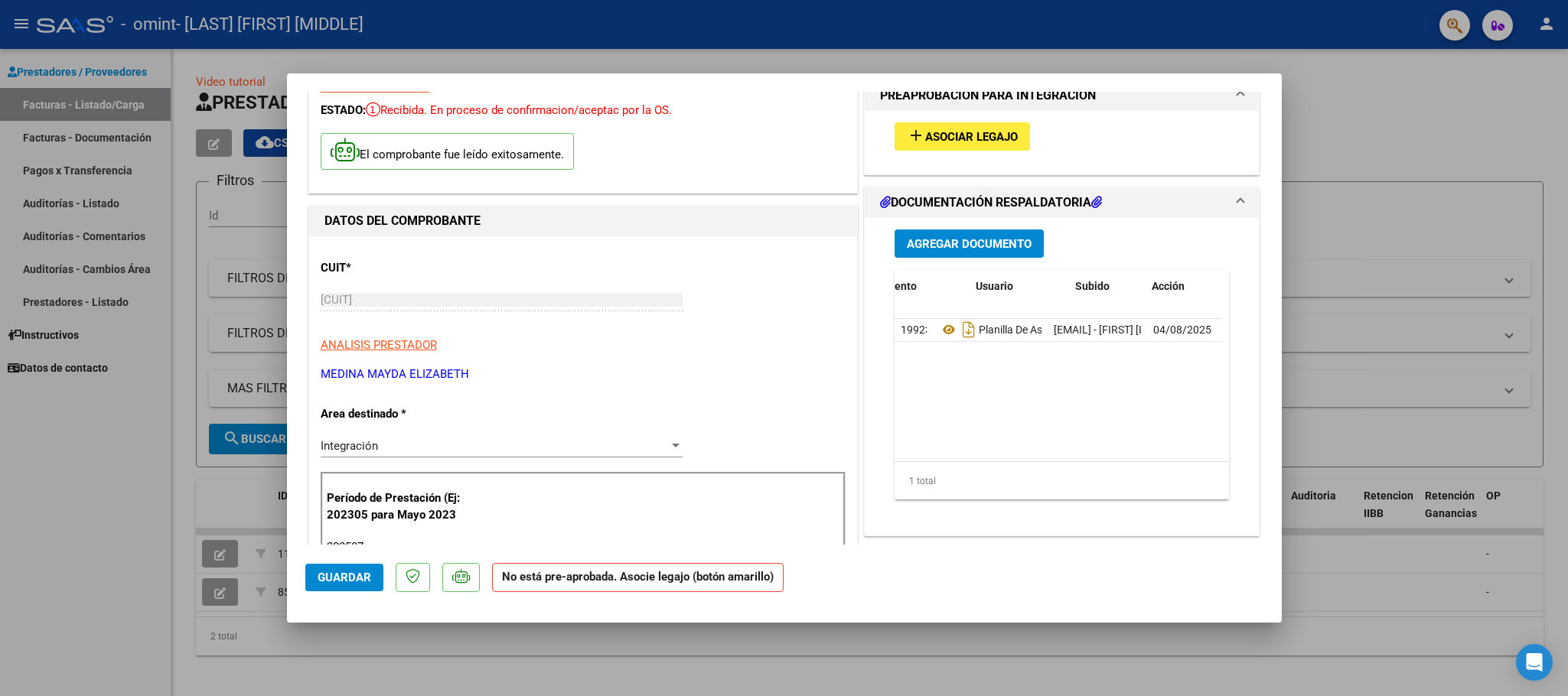 click on "Guardar" 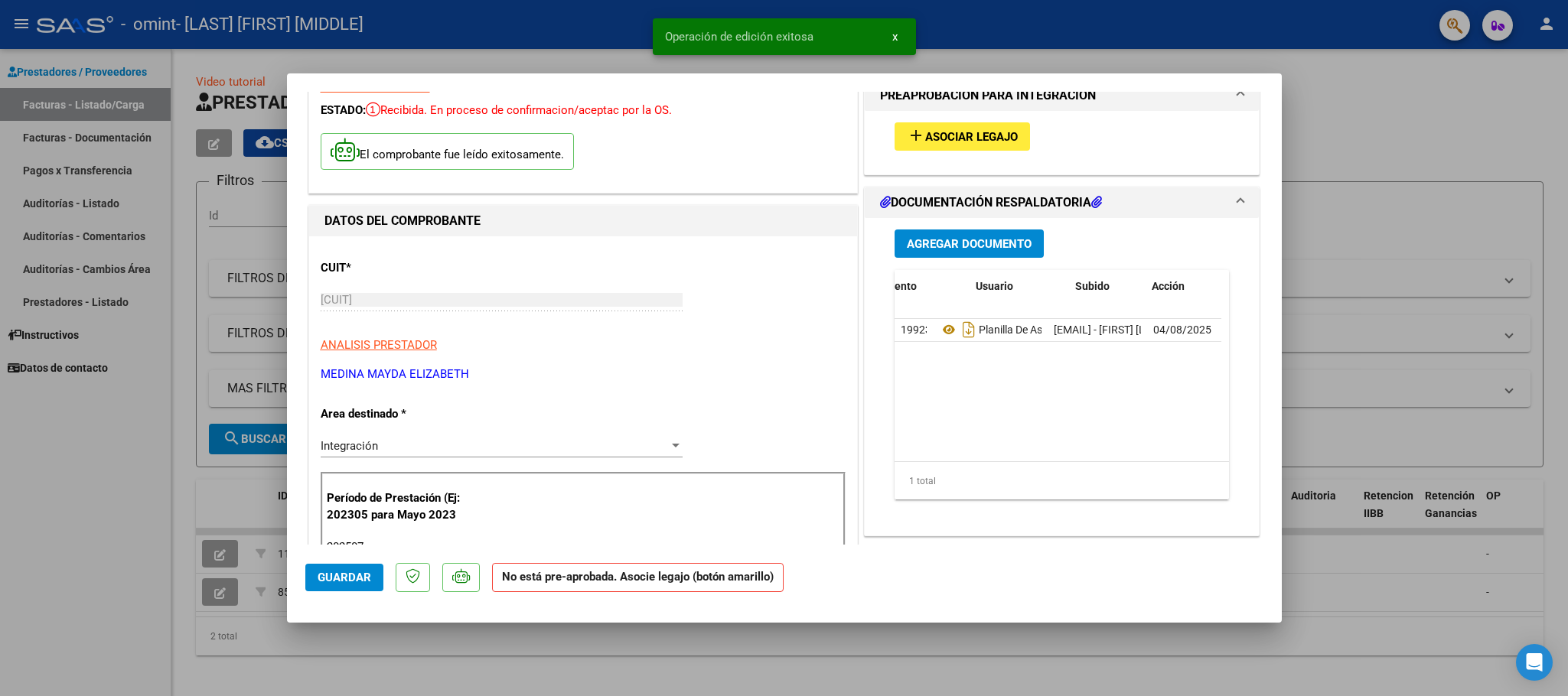 click at bounding box center (784, 348) 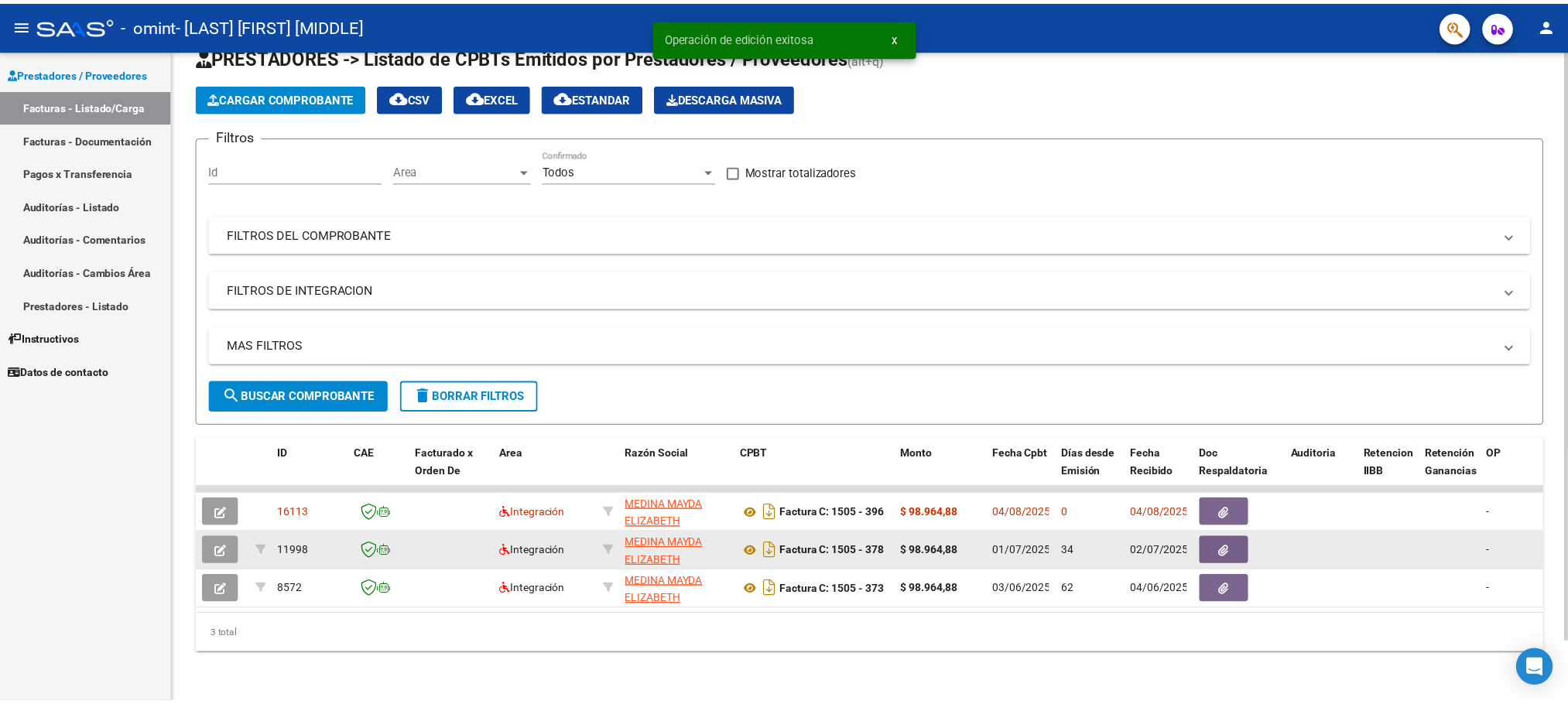 scroll, scrollTop: 66, scrollLeft: 0, axis: vertical 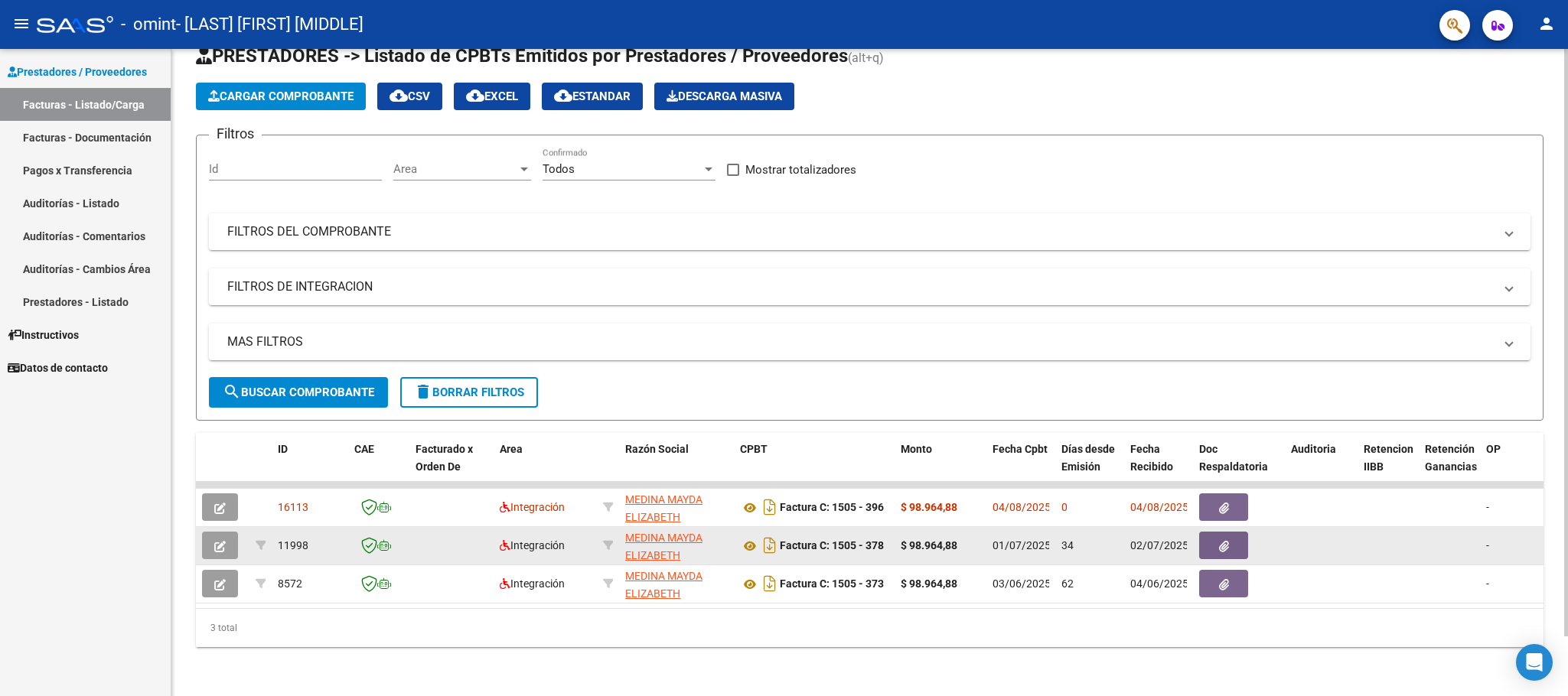 click 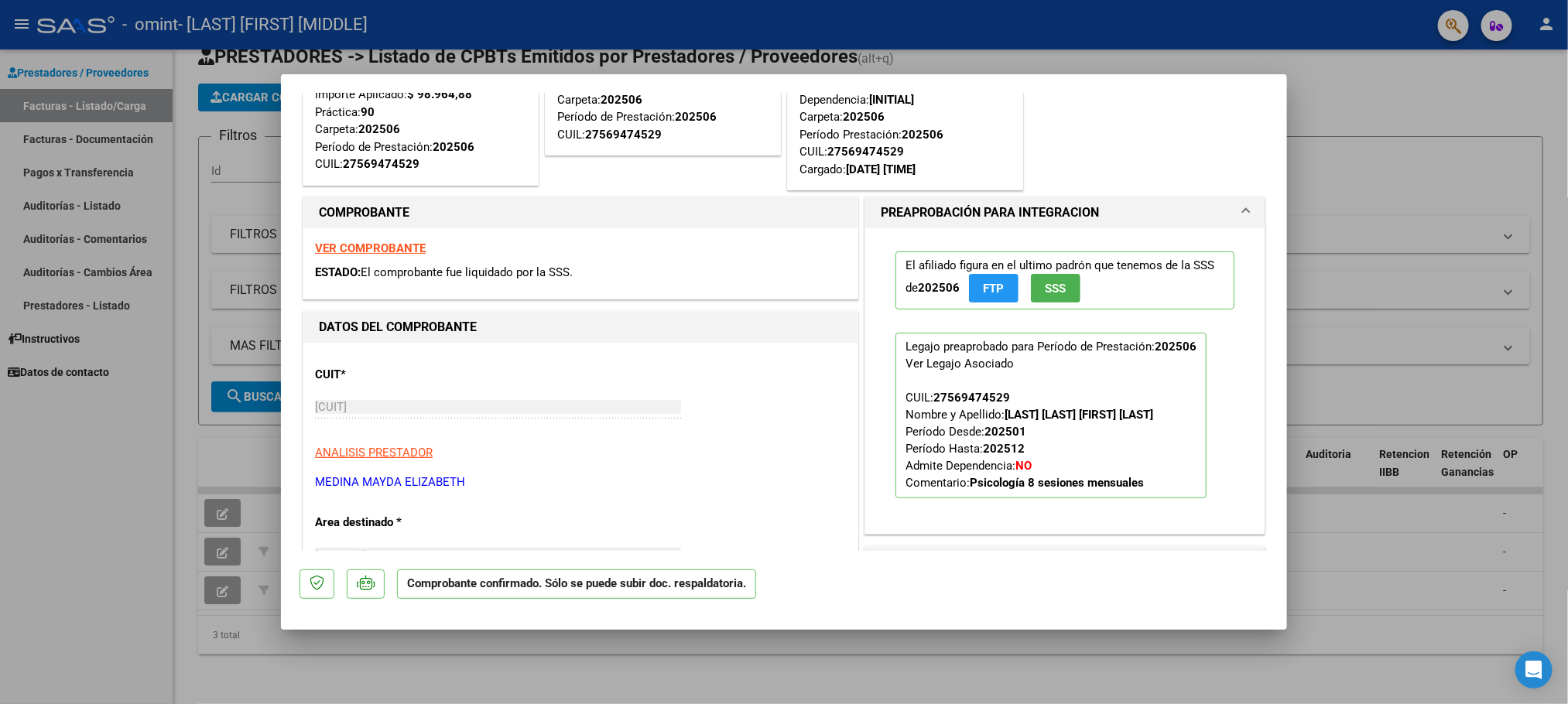 scroll, scrollTop: 137, scrollLeft: 0, axis: vertical 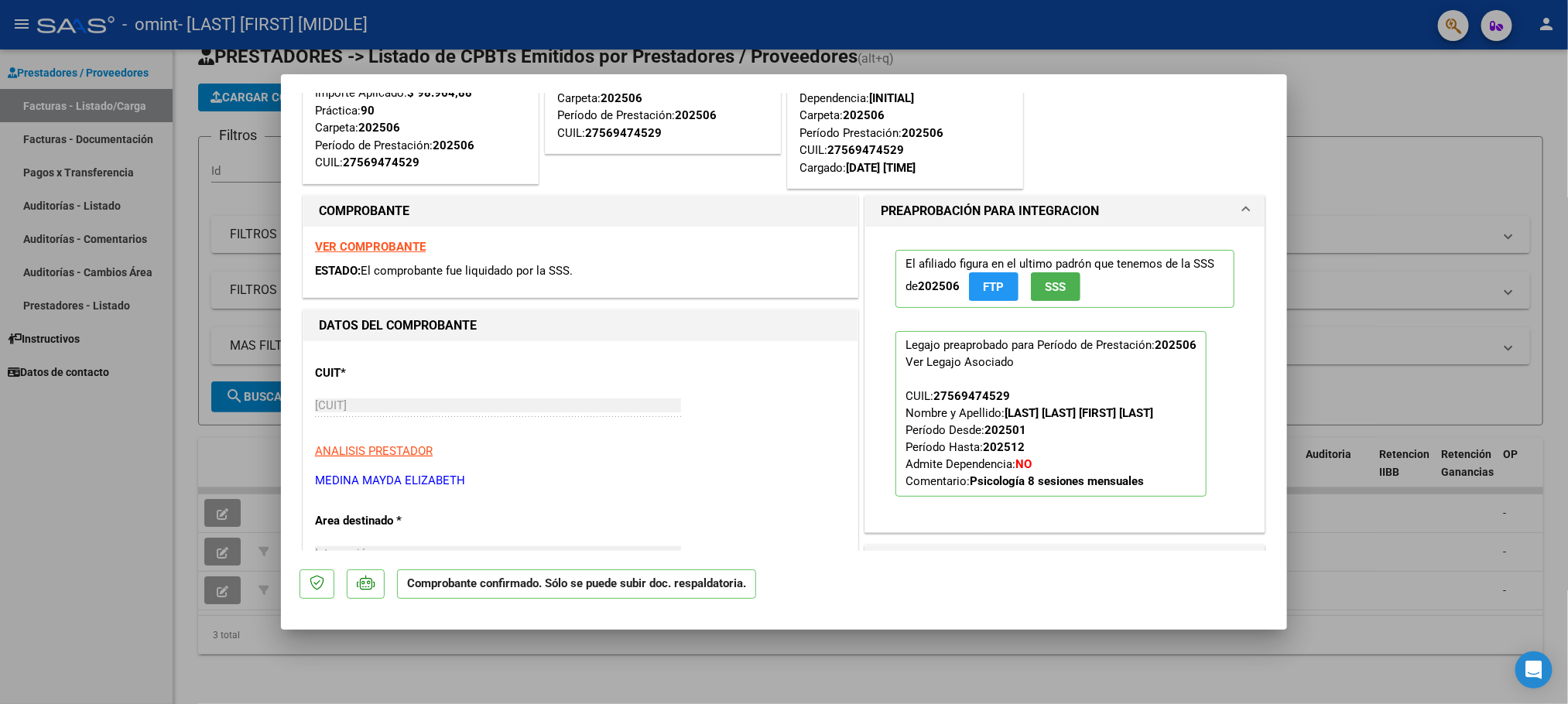 drag, startPoint x: 1008, startPoint y: 398, endPoint x: 929, endPoint y: 402, distance: 79.101201 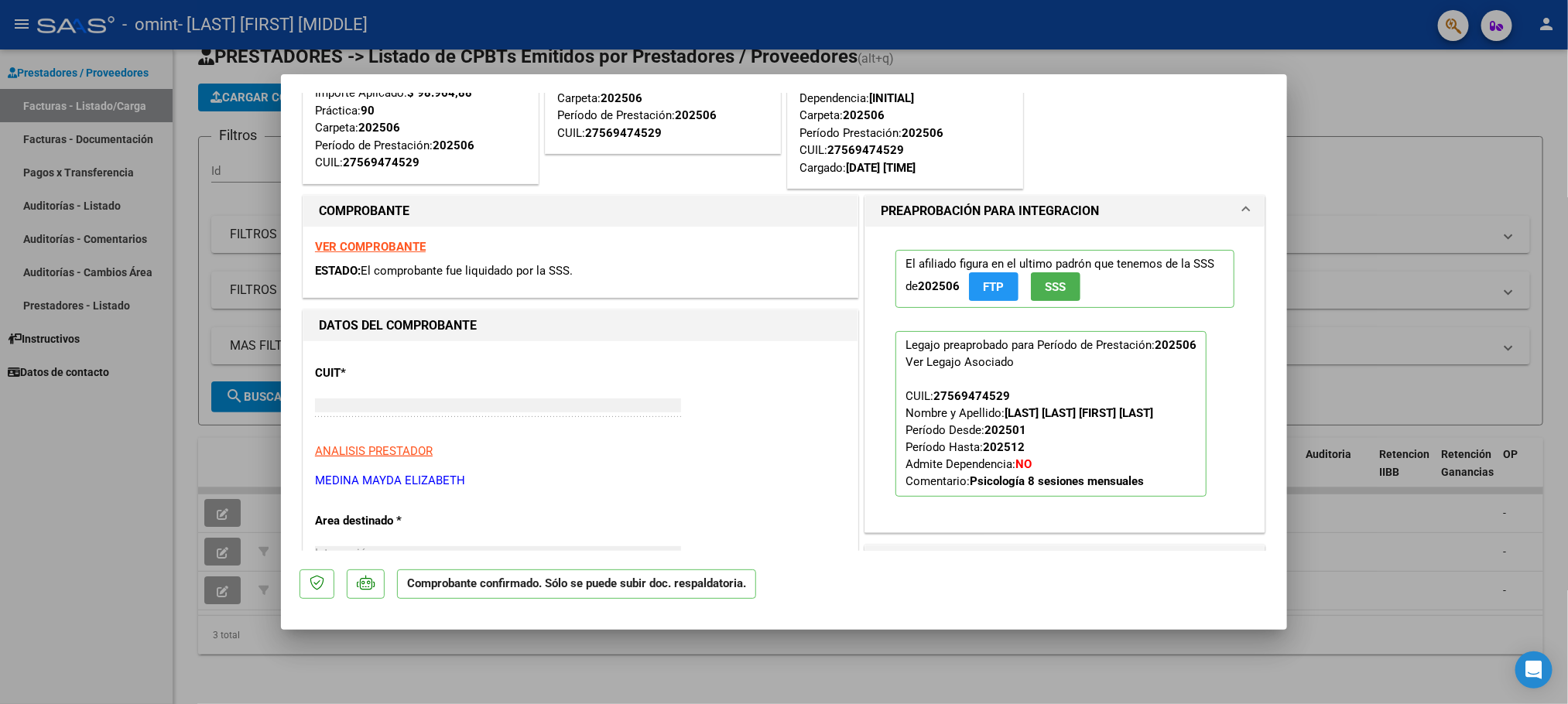 type 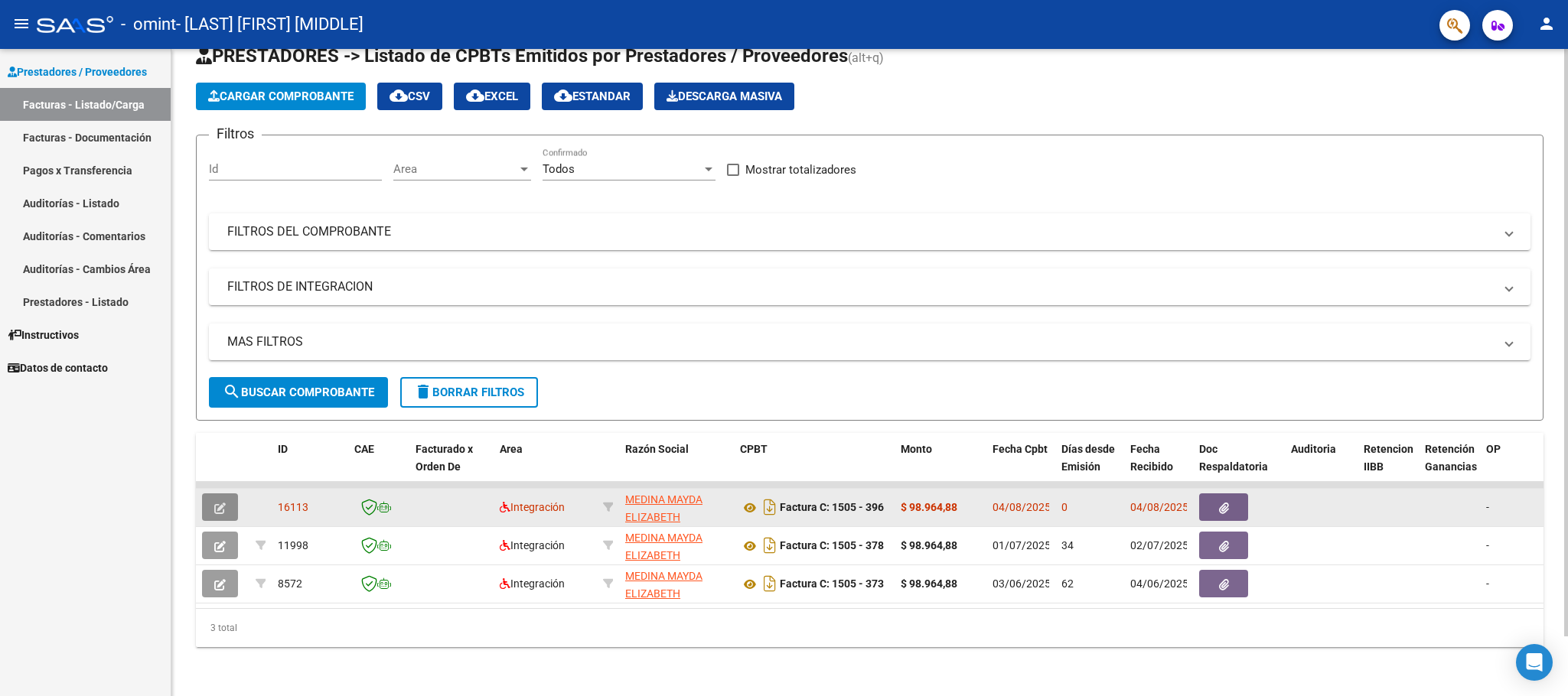 click 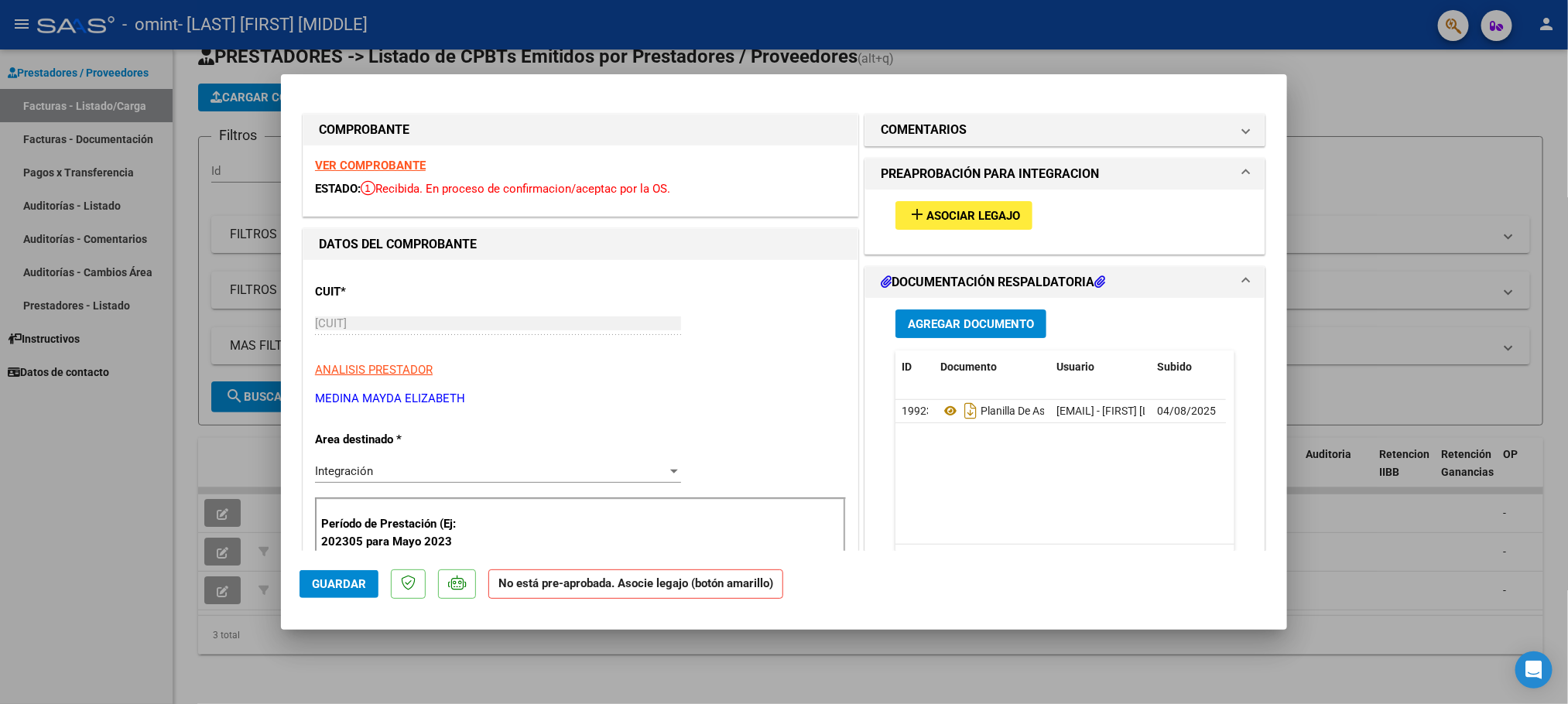 click on "Asociar Legajo" at bounding box center (973, 216) 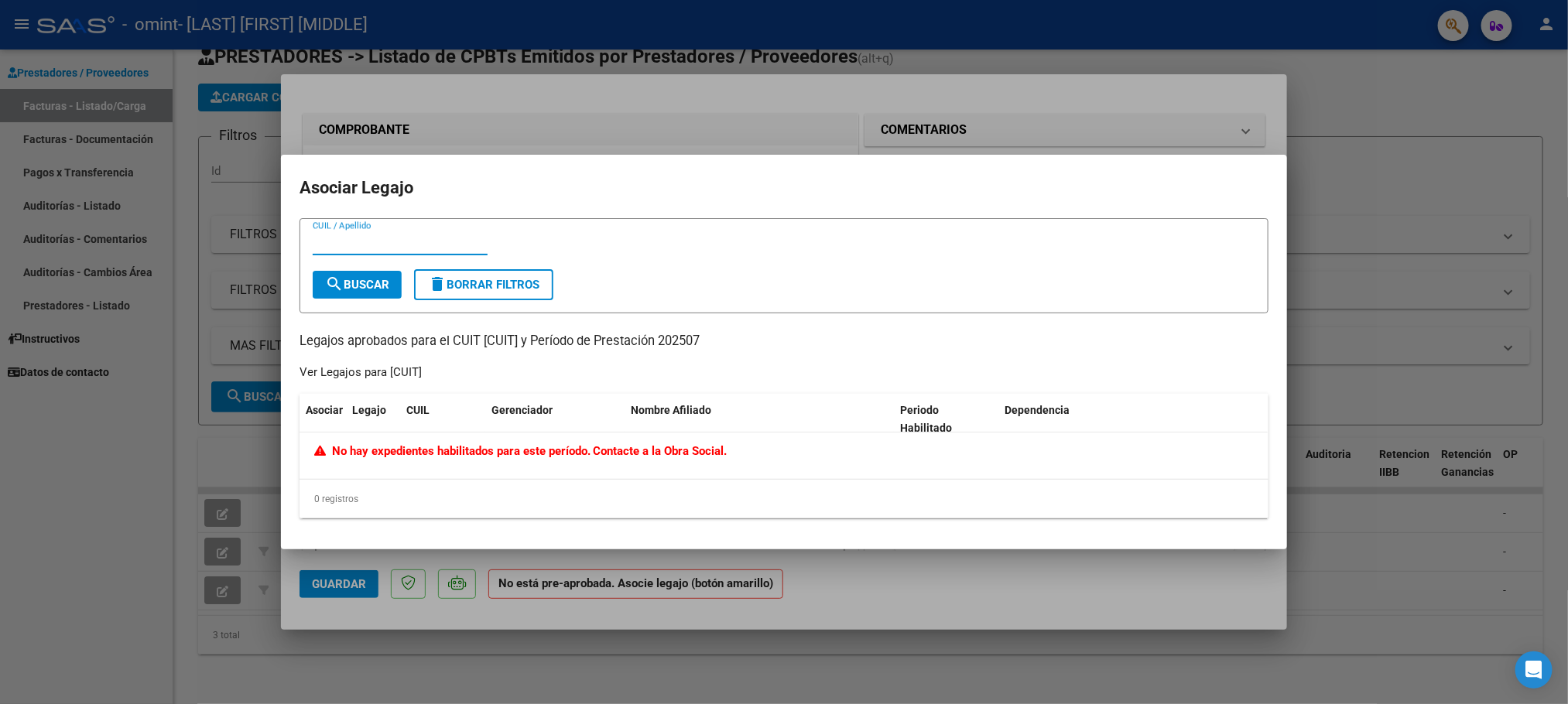 paste on "27569474529" 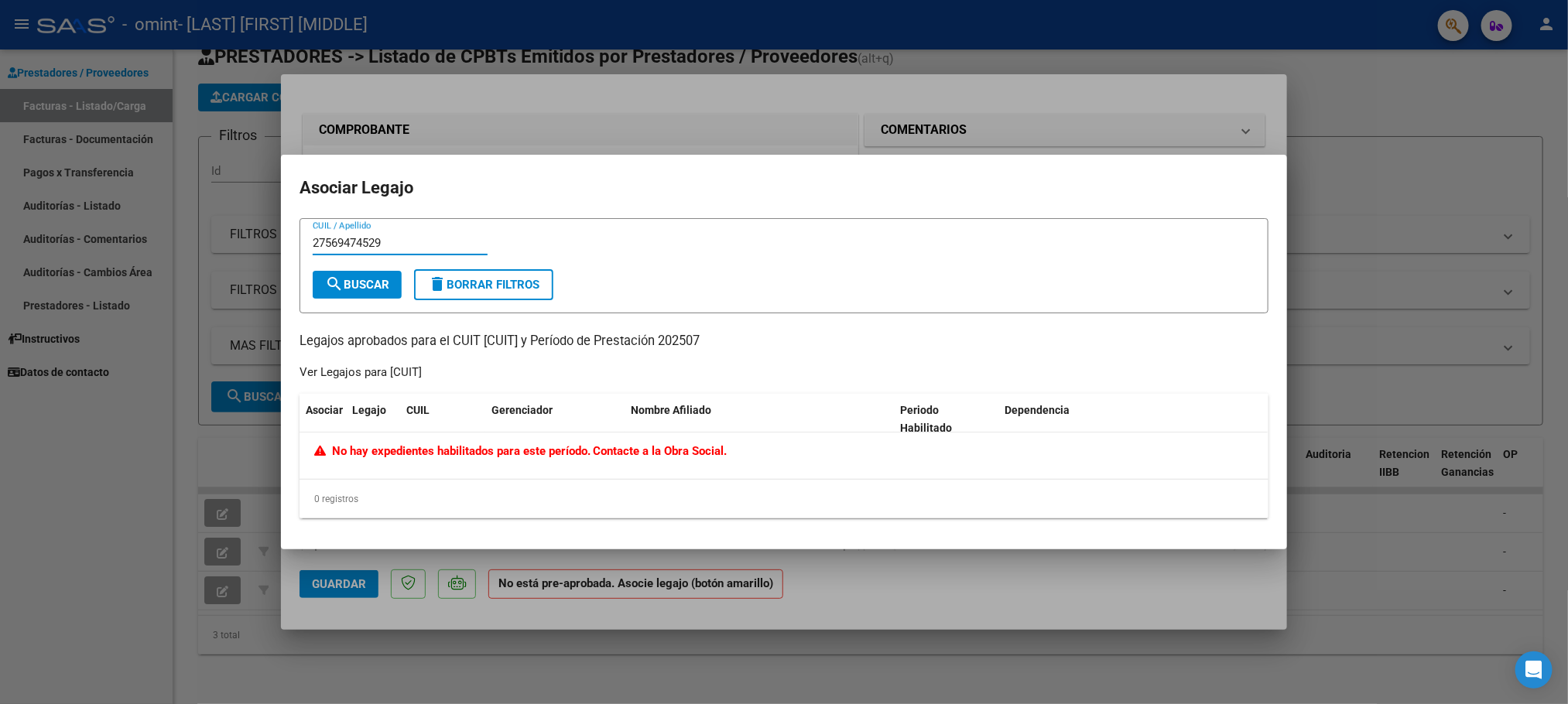 type on "27569474529" 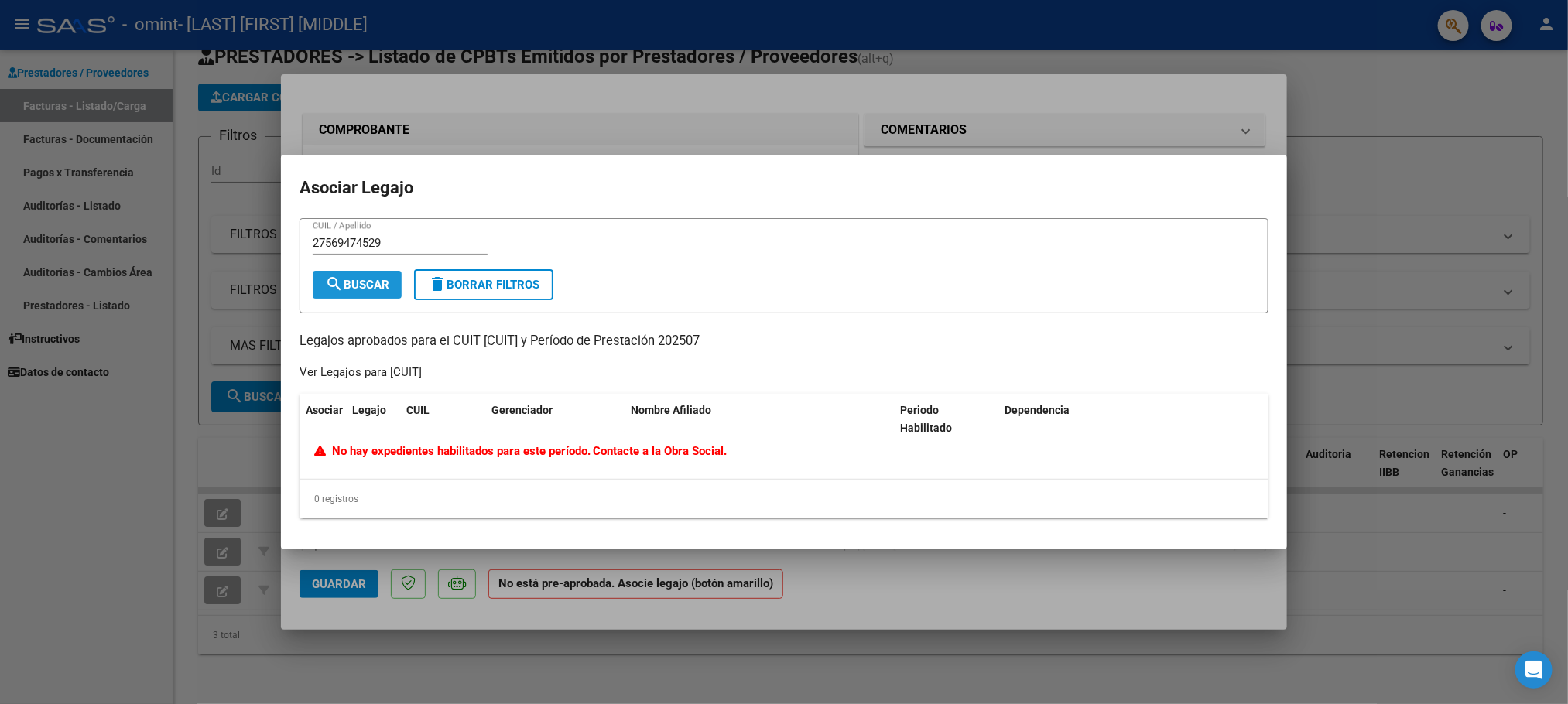 click on "search  Buscar" at bounding box center [357, 285] 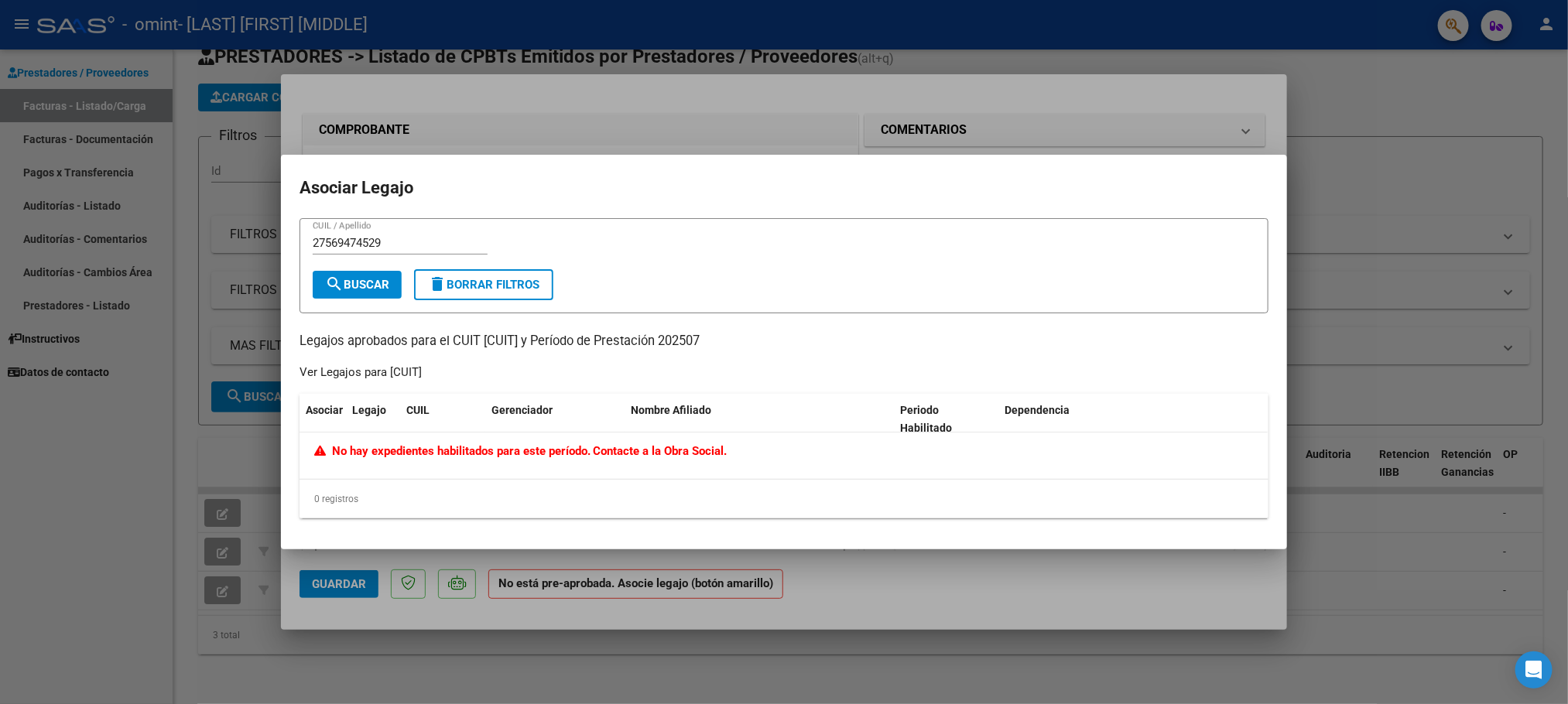 click on "search  Buscar" at bounding box center [357, 285] 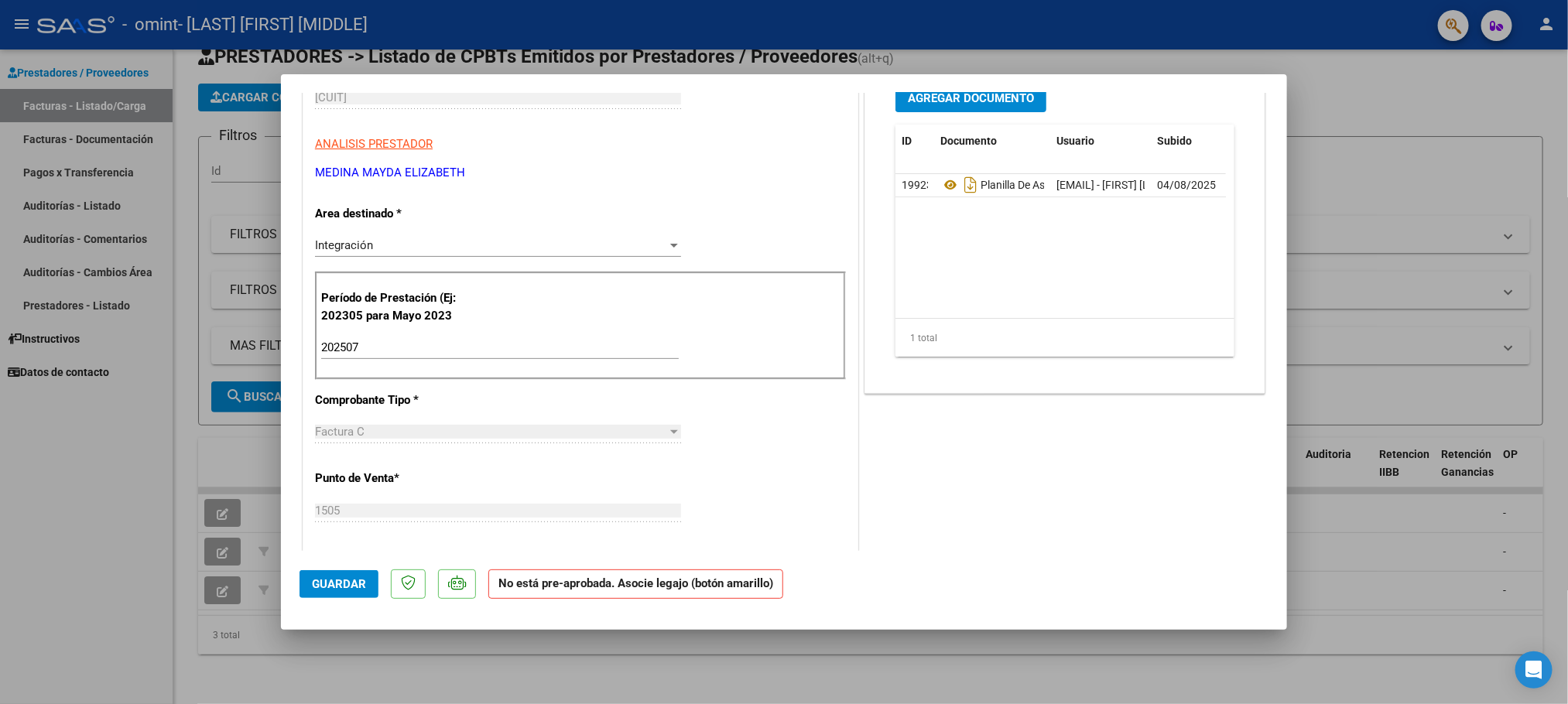 scroll, scrollTop: 247, scrollLeft: 0, axis: vertical 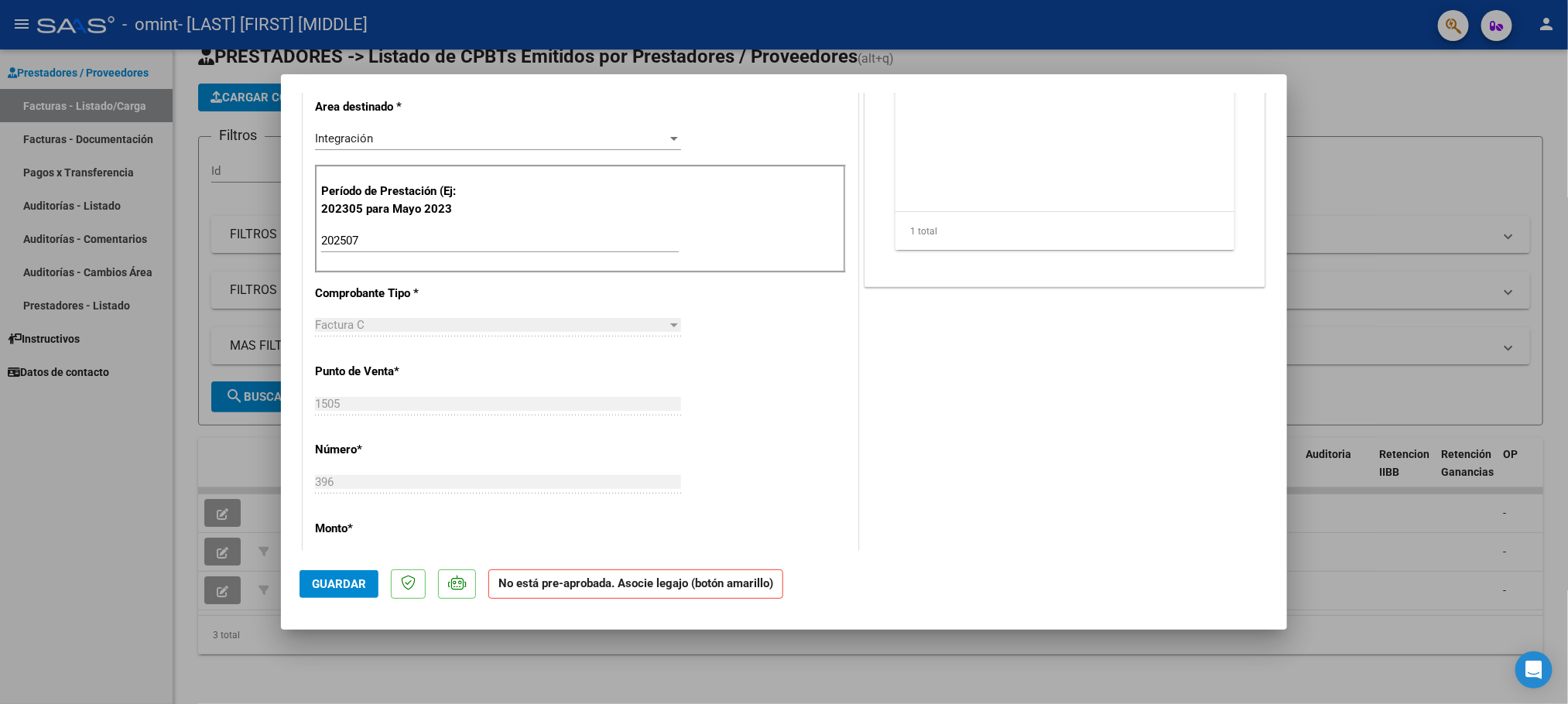 click at bounding box center (784, 352) 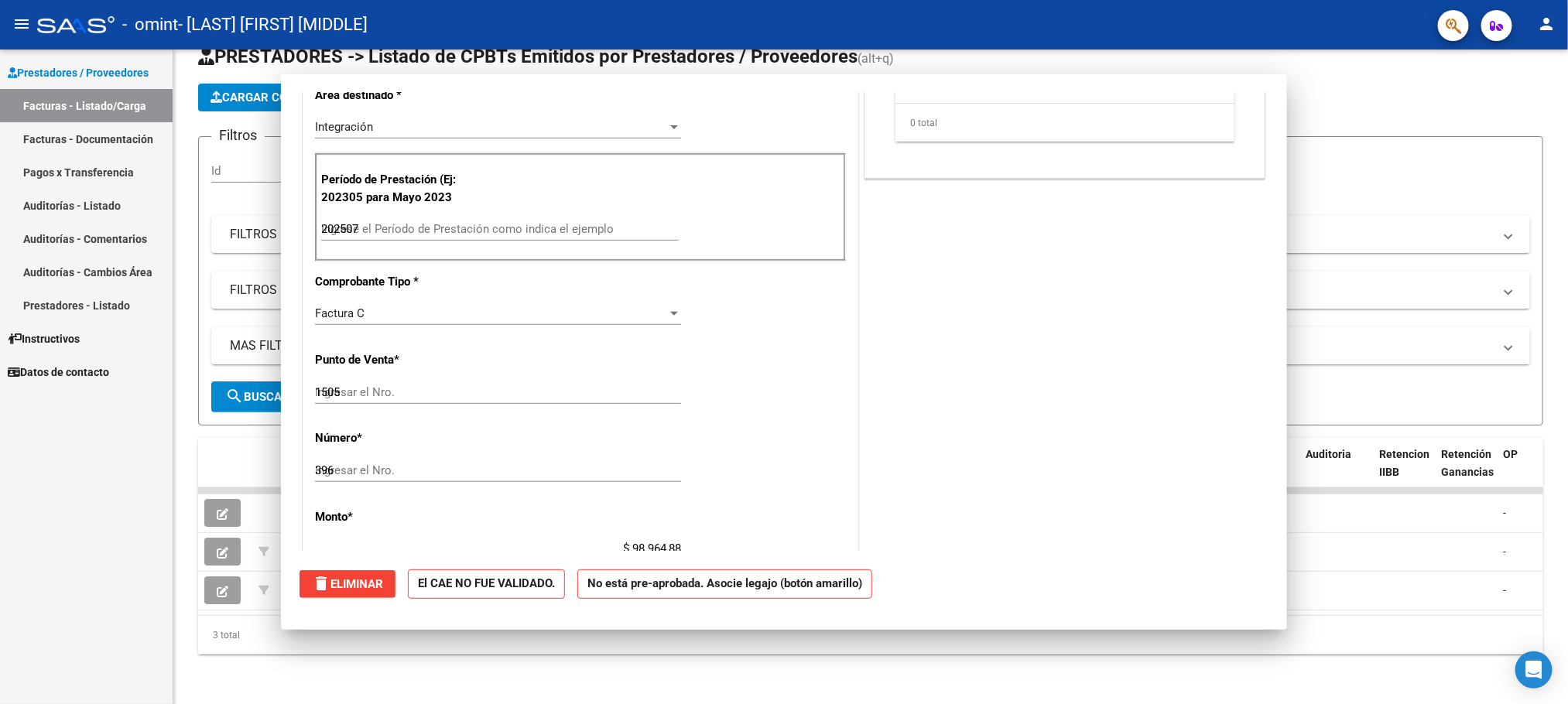 type 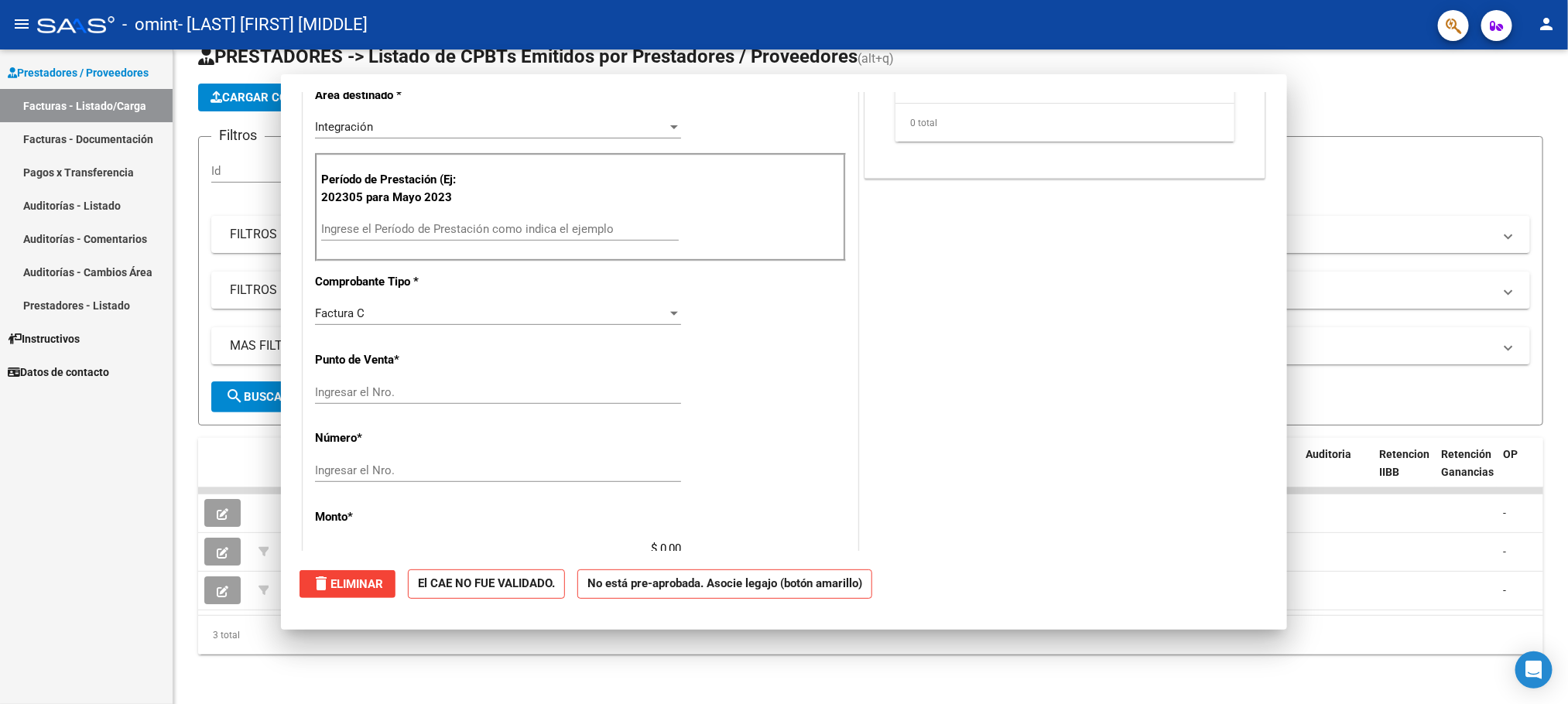 scroll, scrollTop: 321, scrollLeft: 0, axis: vertical 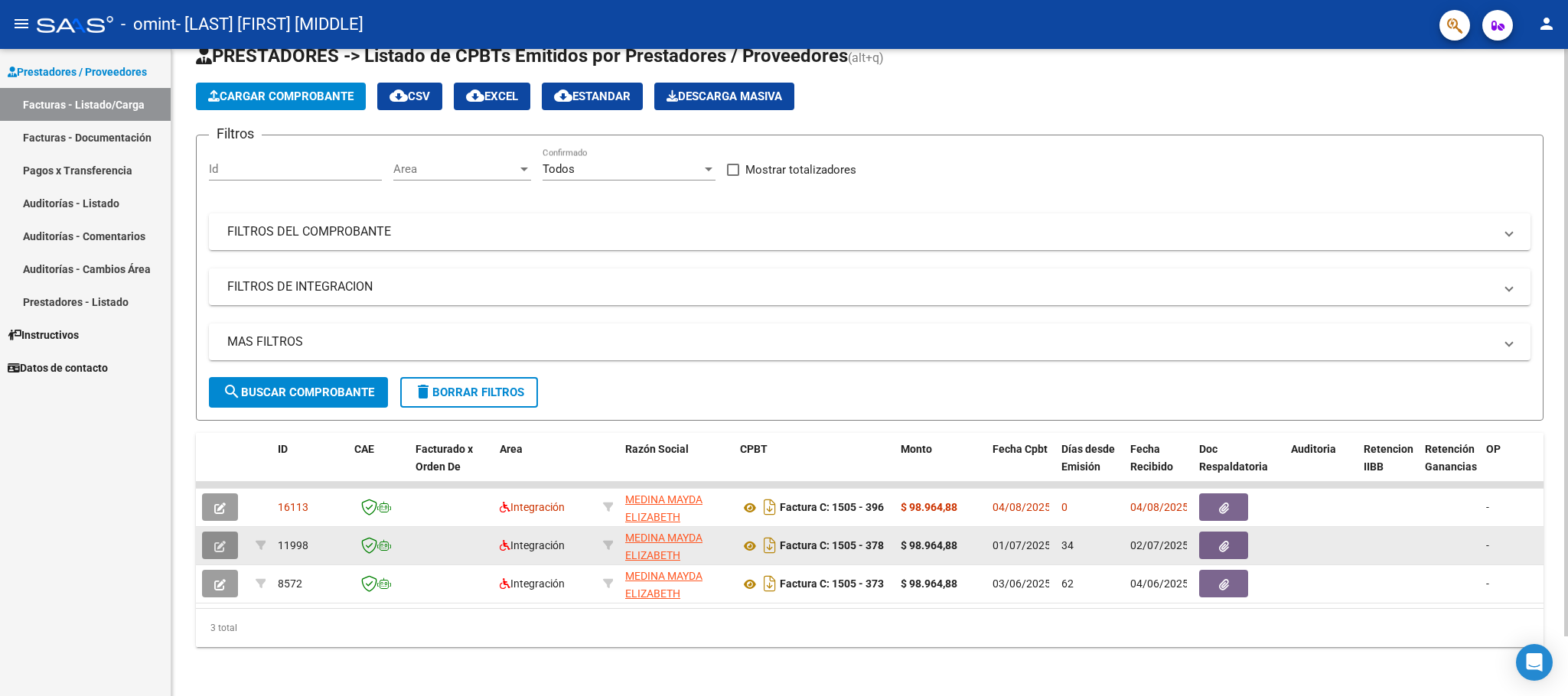 click 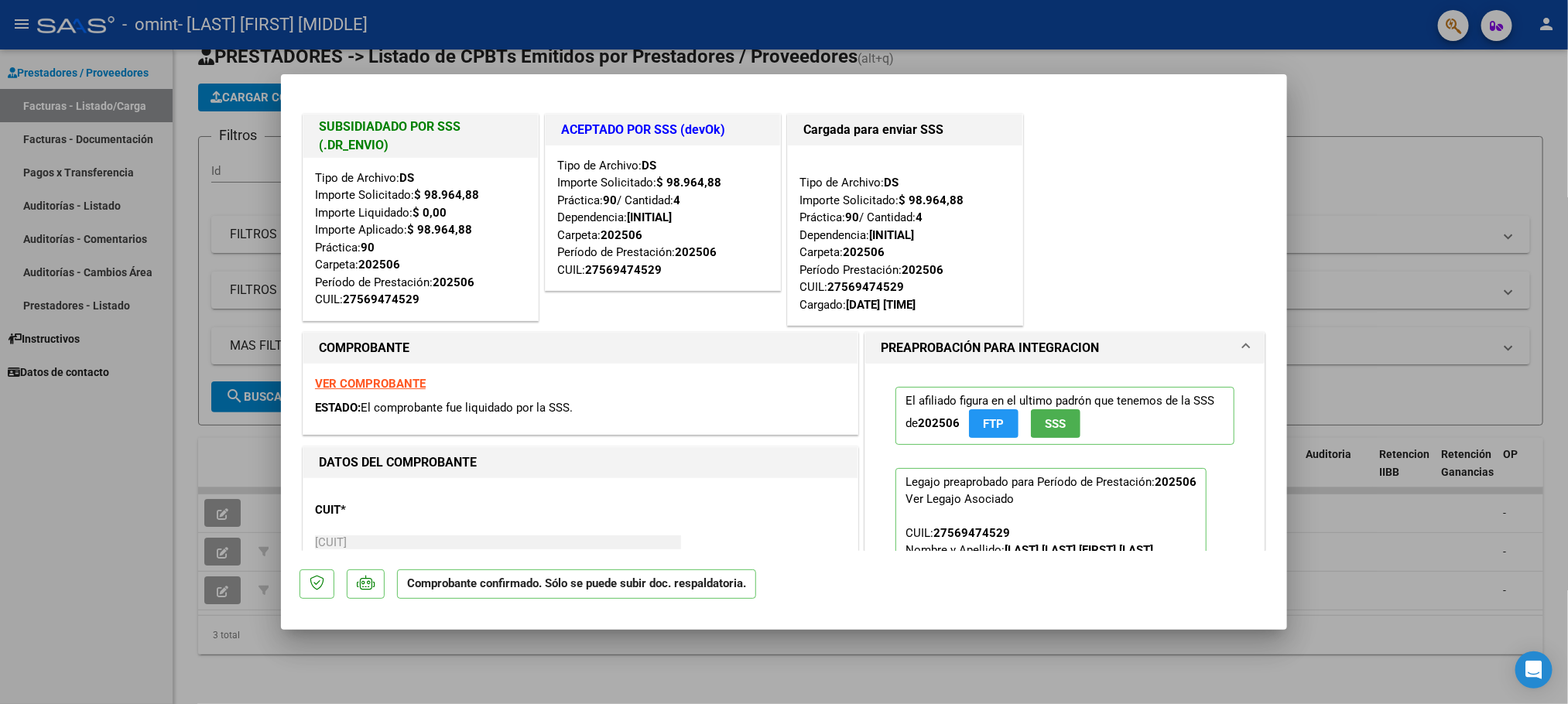 click on "FTP" at bounding box center [994, 424] 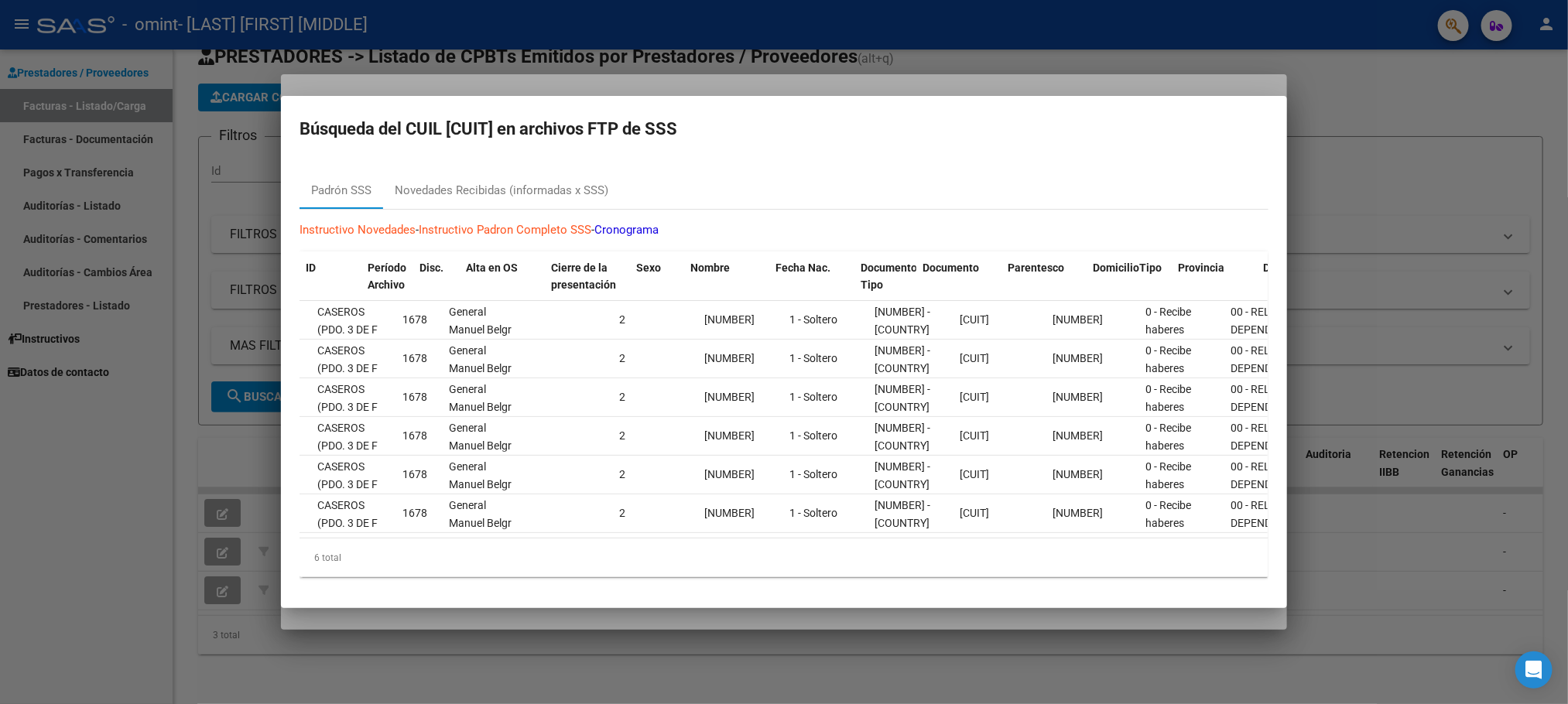 scroll, scrollTop: 0, scrollLeft: 0, axis: both 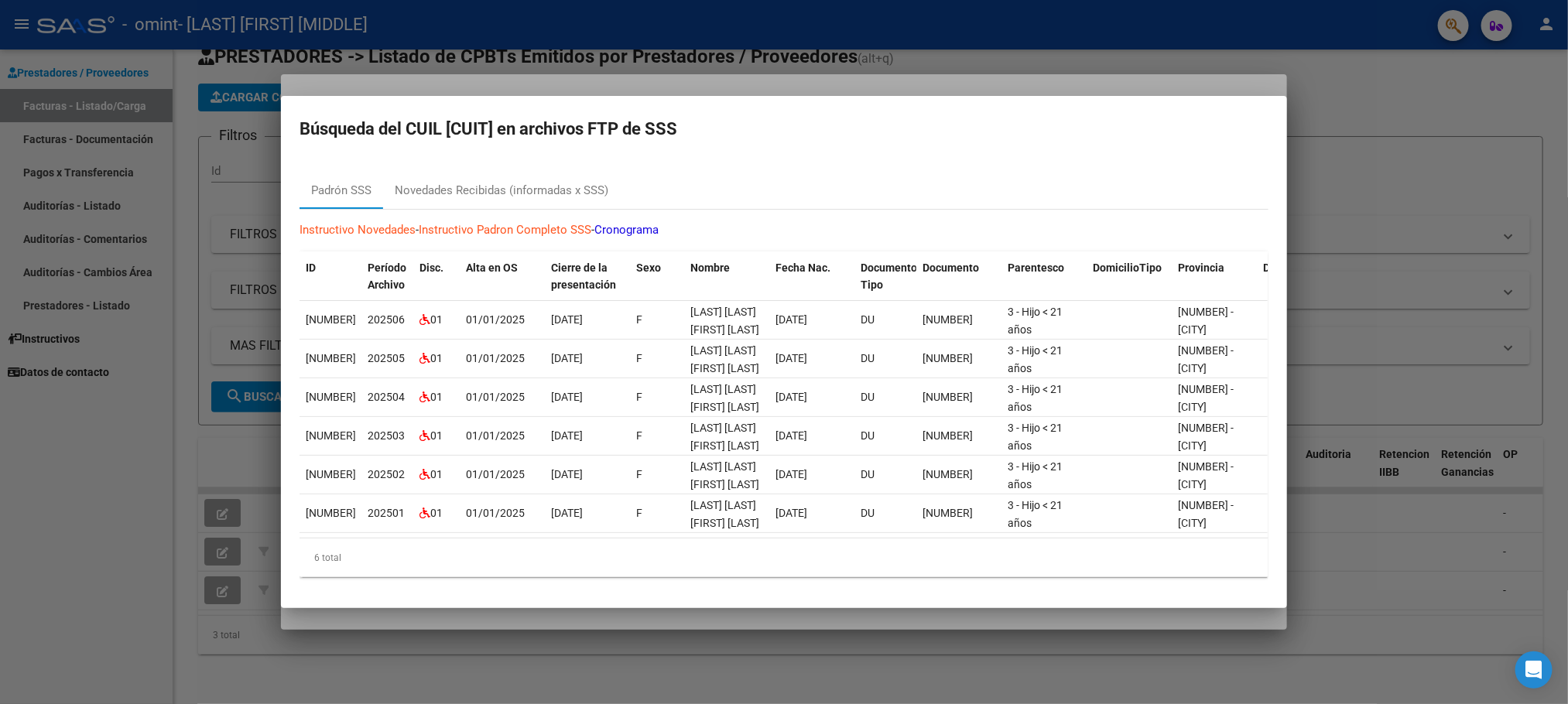 click at bounding box center [784, 352] 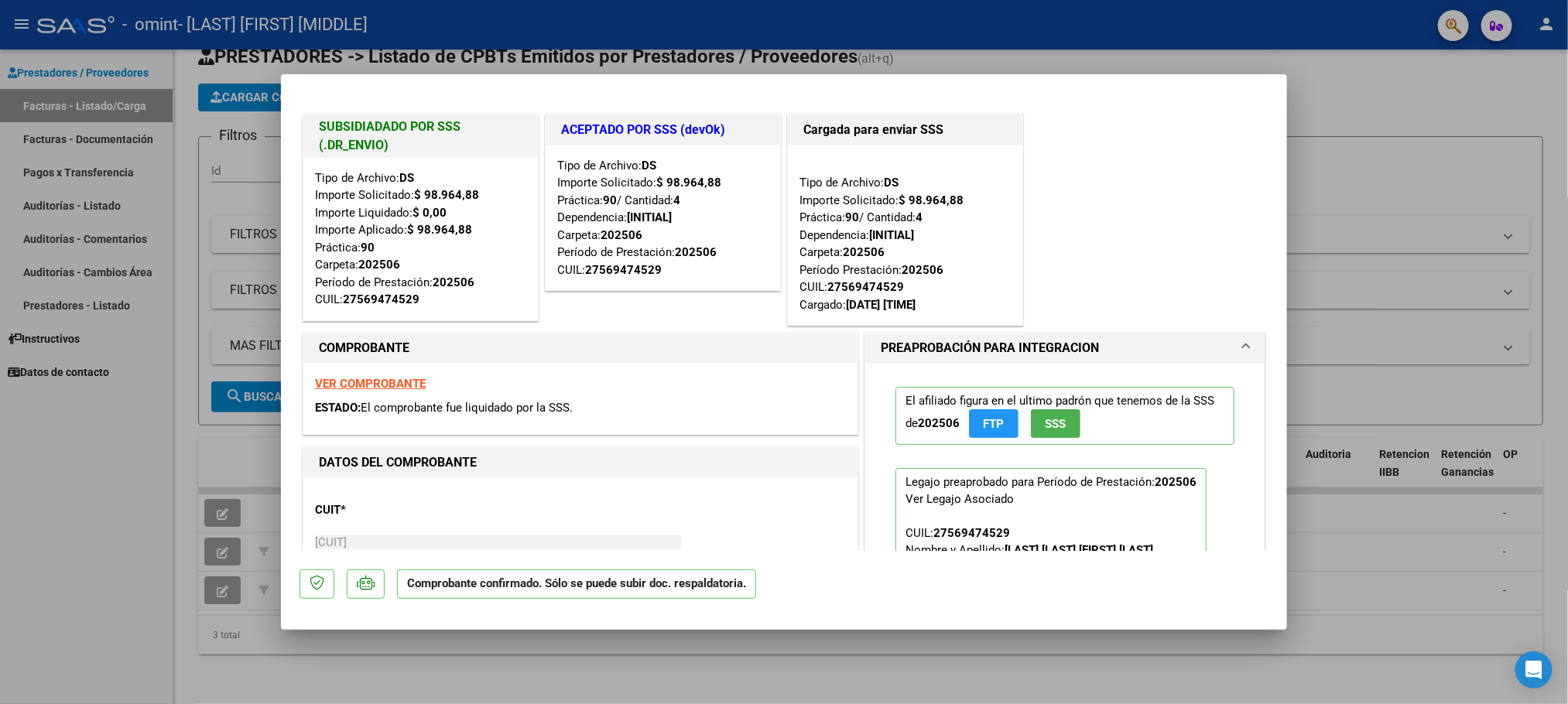 click on "SSS" 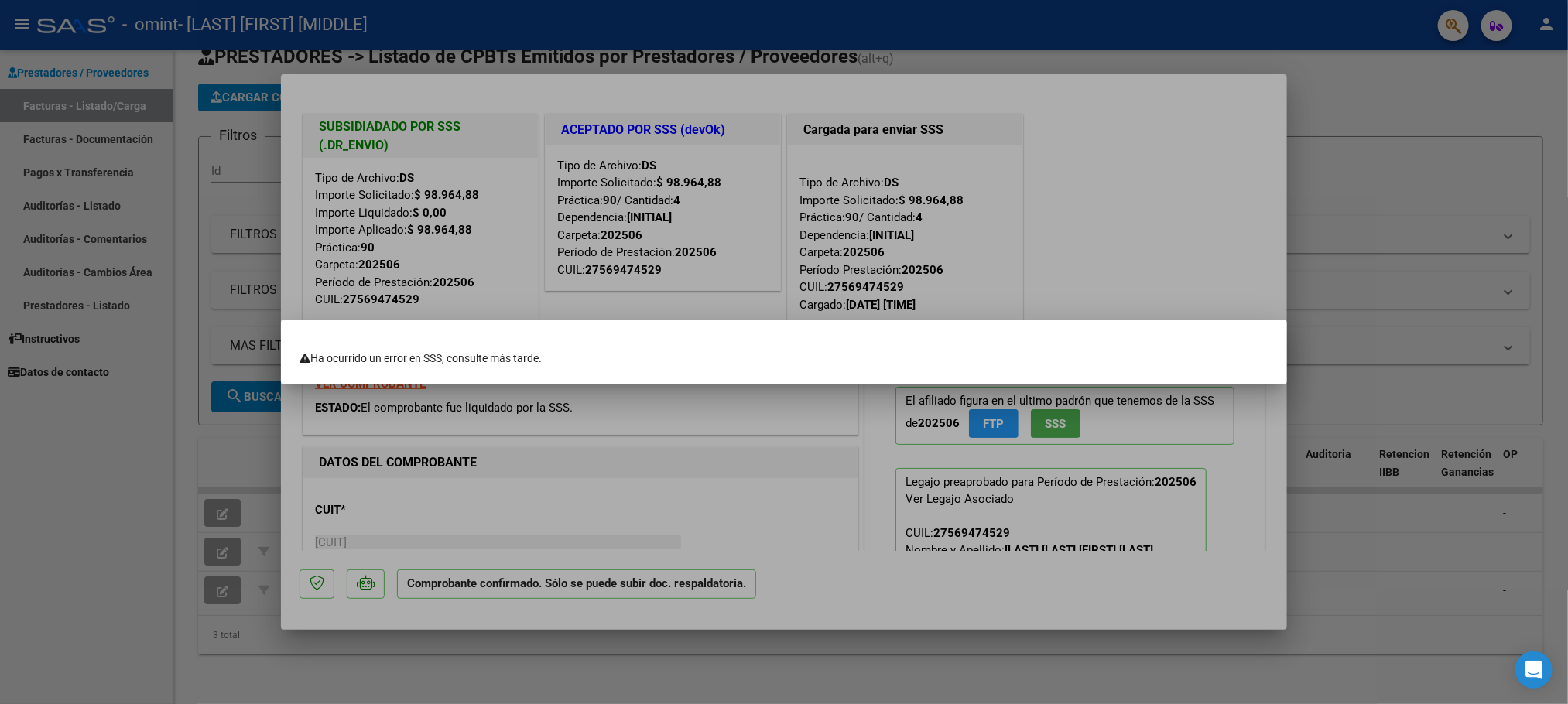 click at bounding box center (784, 352) 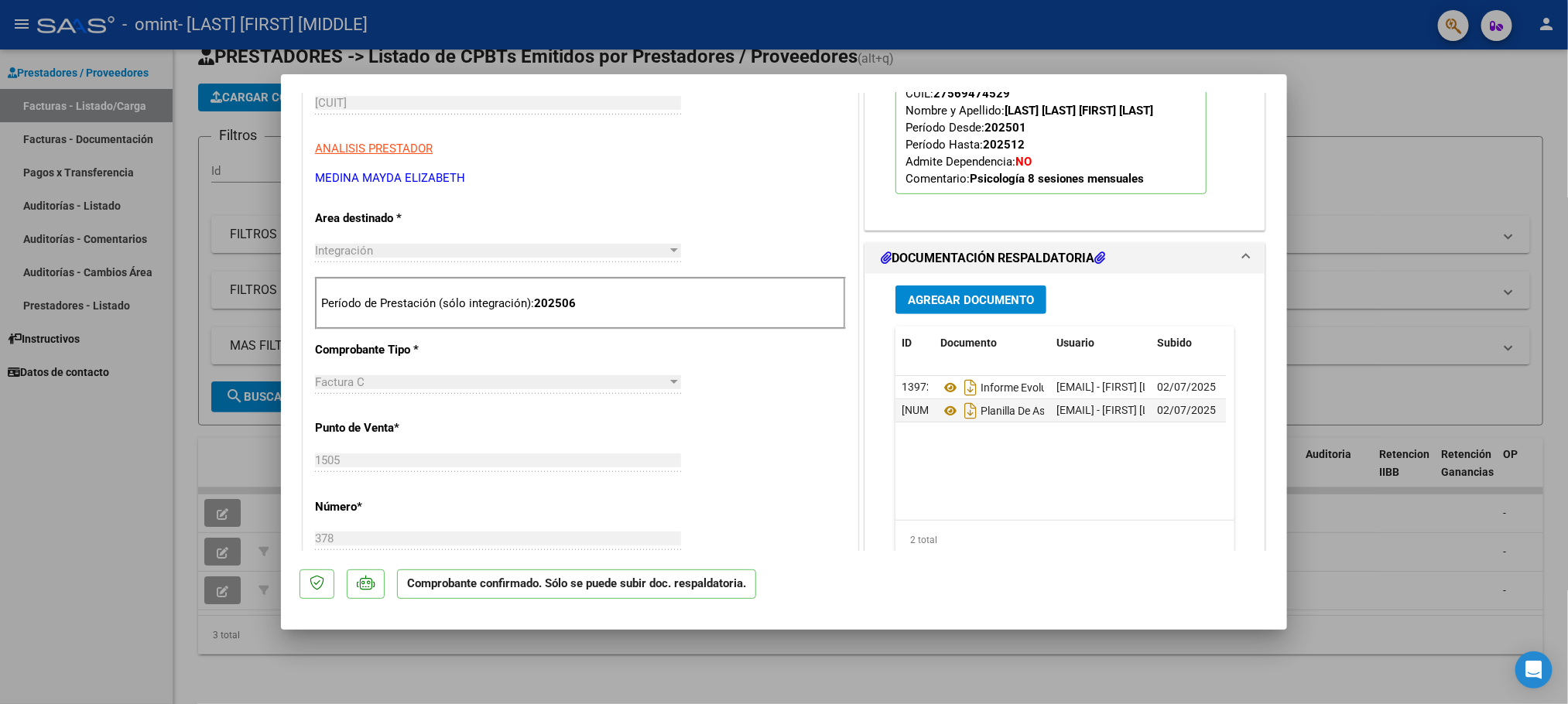 scroll, scrollTop: 446, scrollLeft: 0, axis: vertical 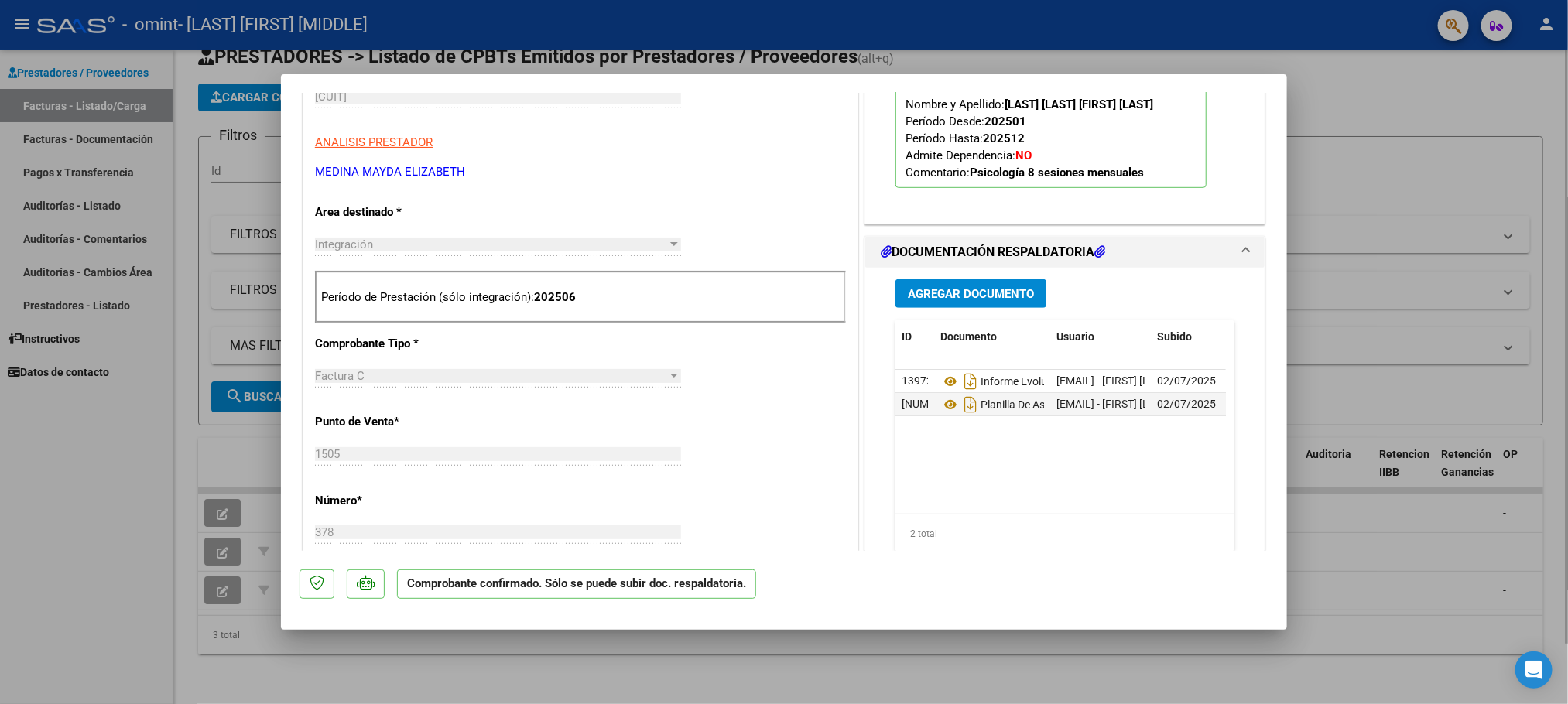 drag, startPoint x: 237, startPoint y: 416, endPoint x: 237, endPoint y: 427, distance: 11 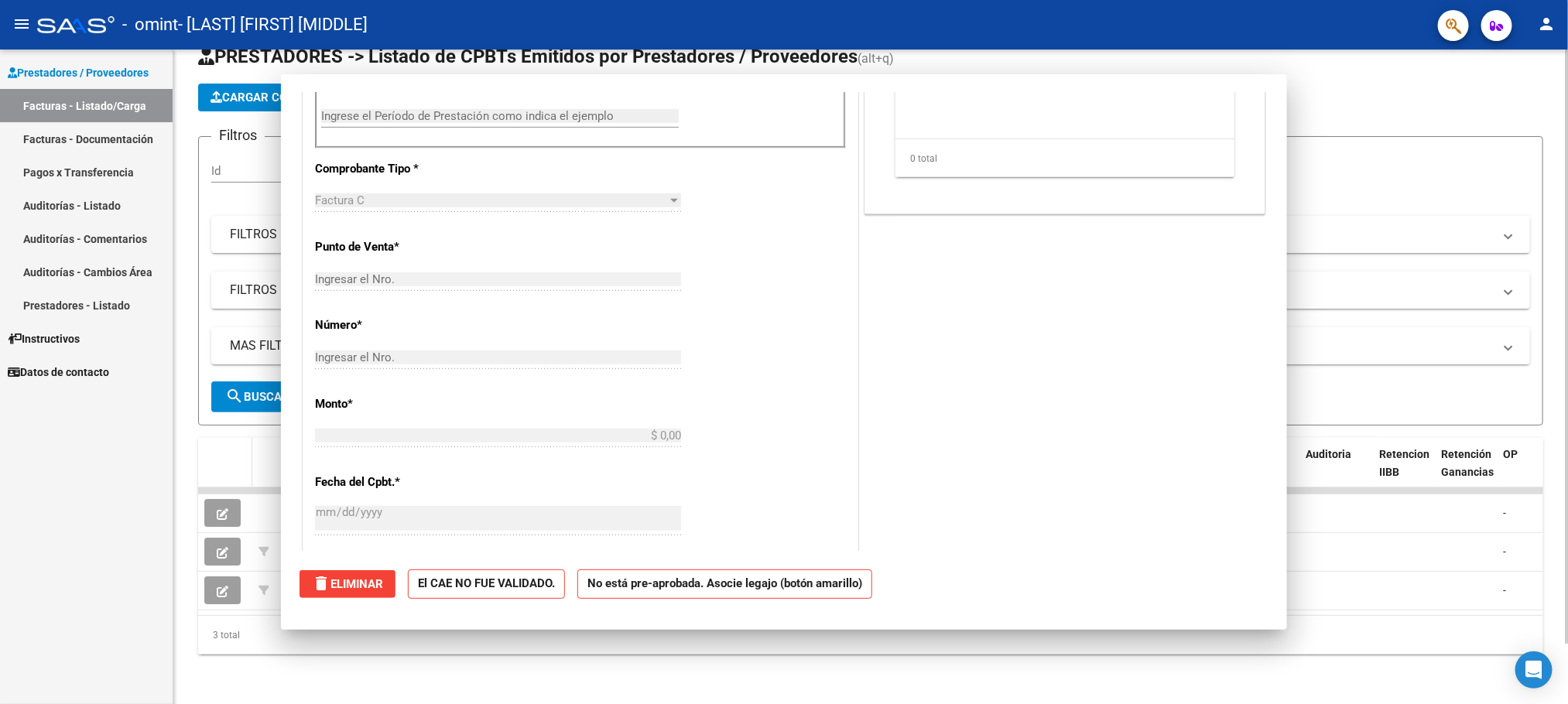 scroll, scrollTop: 244, scrollLeft: 0, axis: vertical 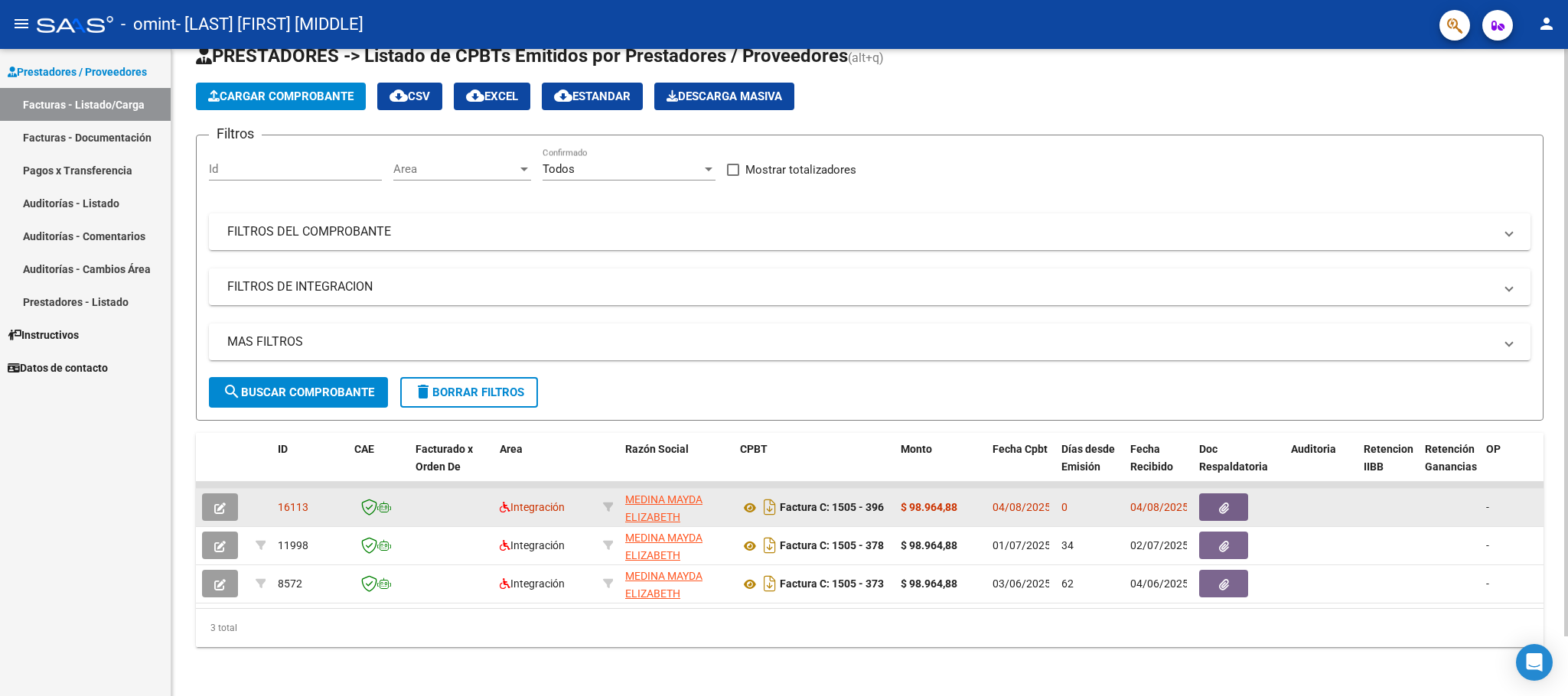 click 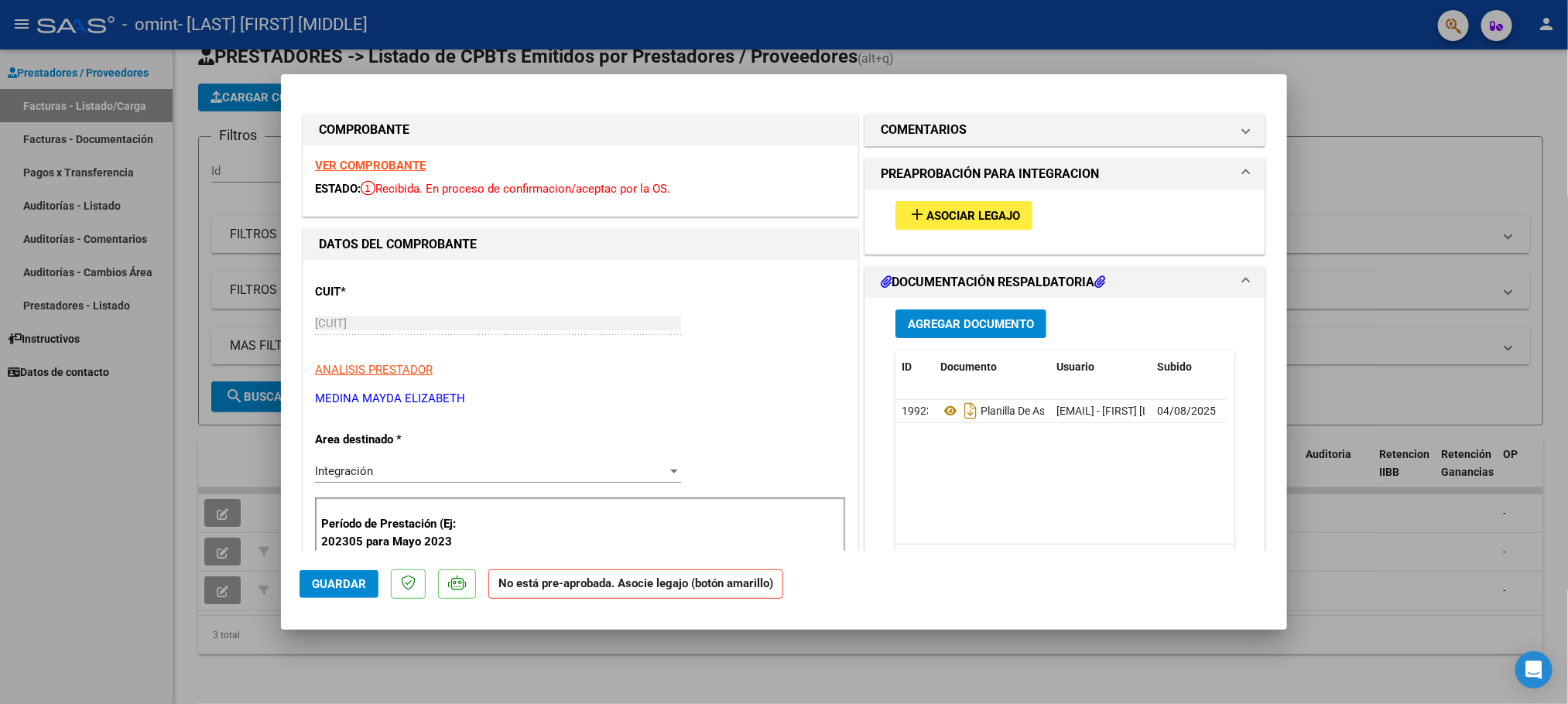 click on "Integración" at bounding box center (491, 471) 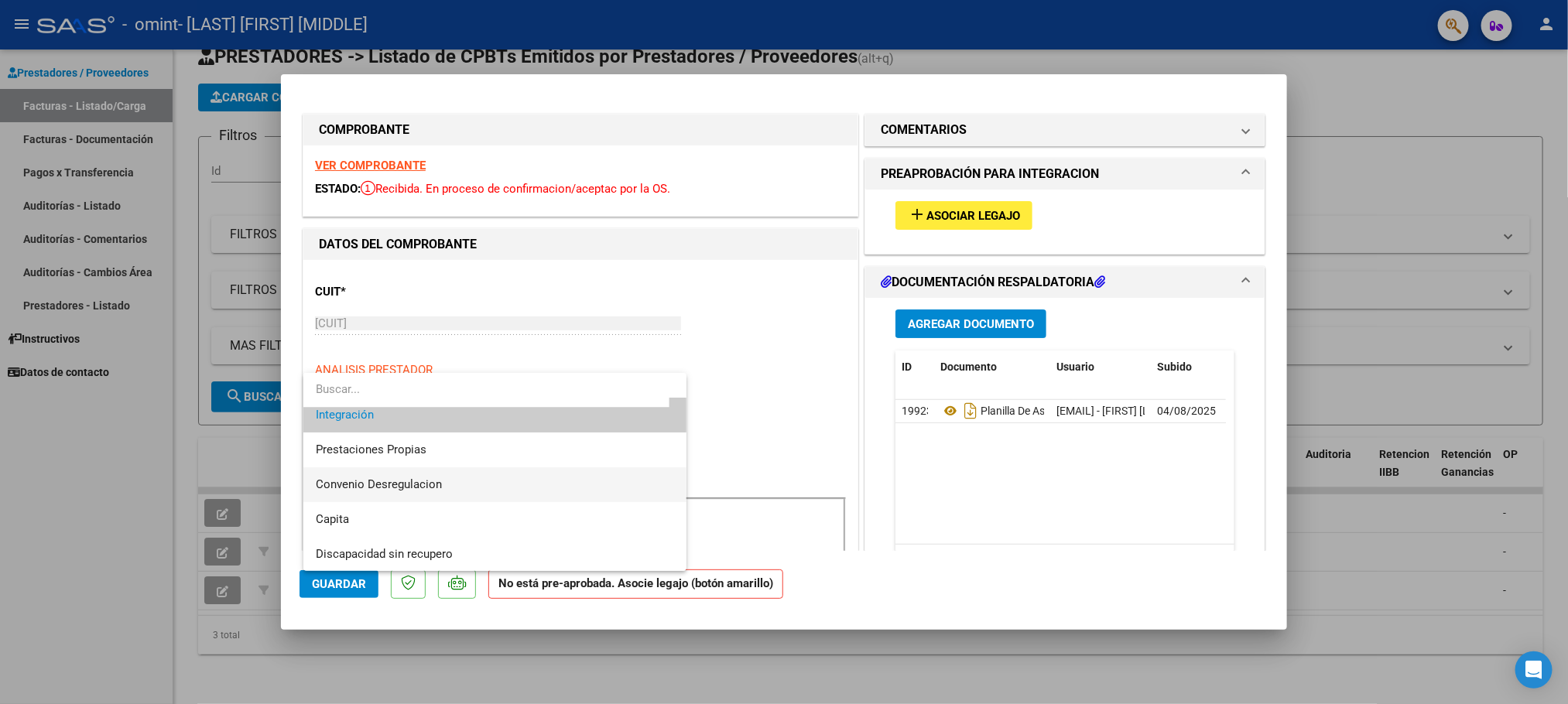 scroll, scrollTop: 104, scrollLeft: 0, axis: vertical 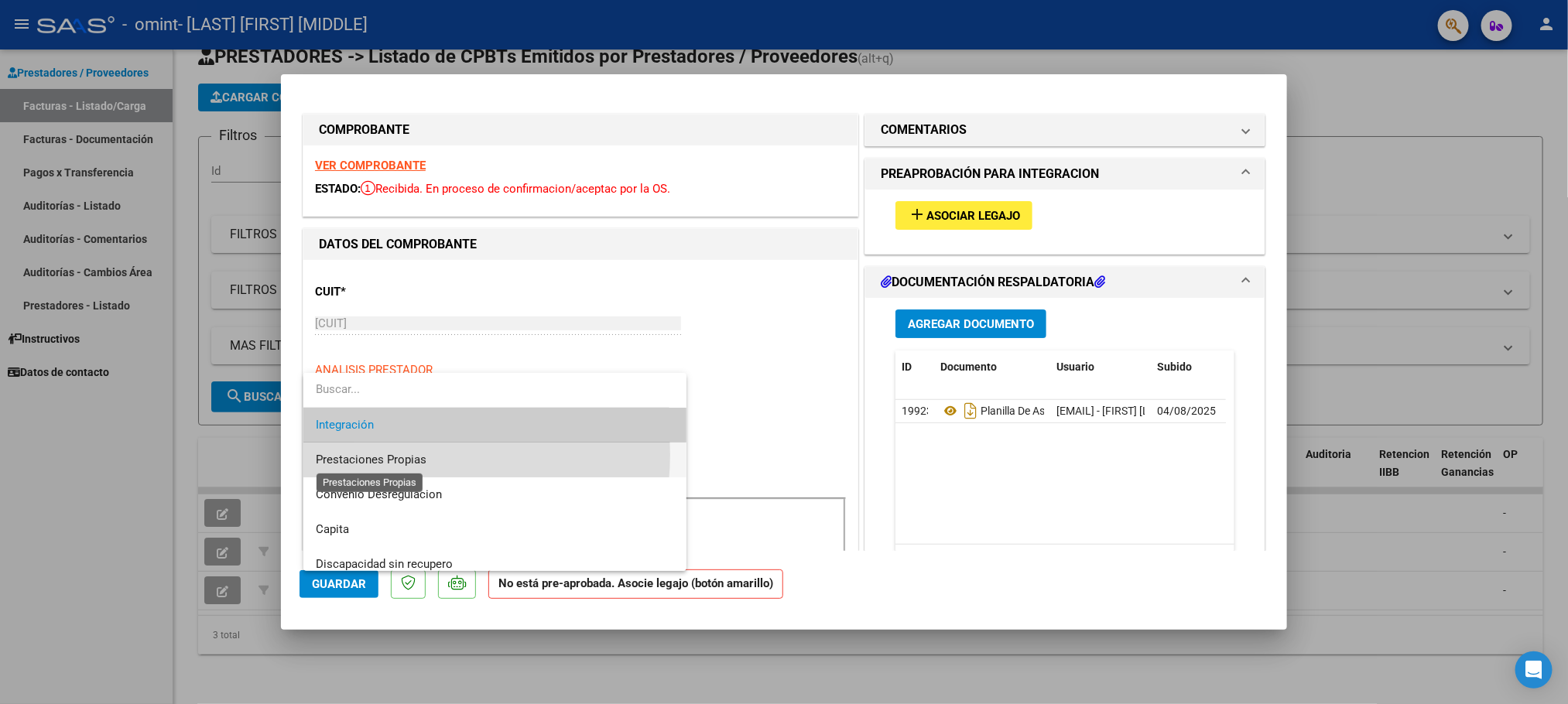 click on "Prestaciones Propias" at bounding box center [371, 460] 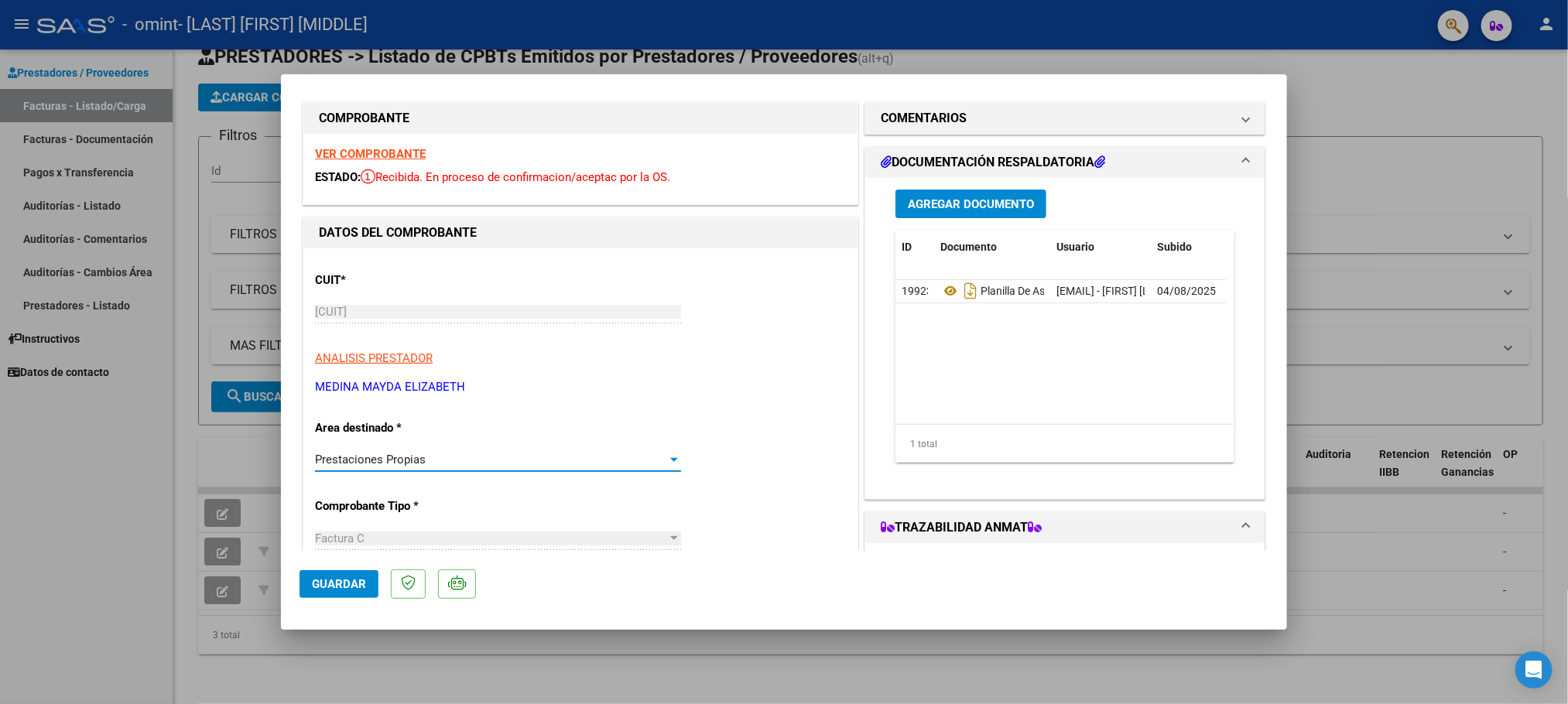scroll, scrollTop: 17, scrollLeft: 0, axis: vertical 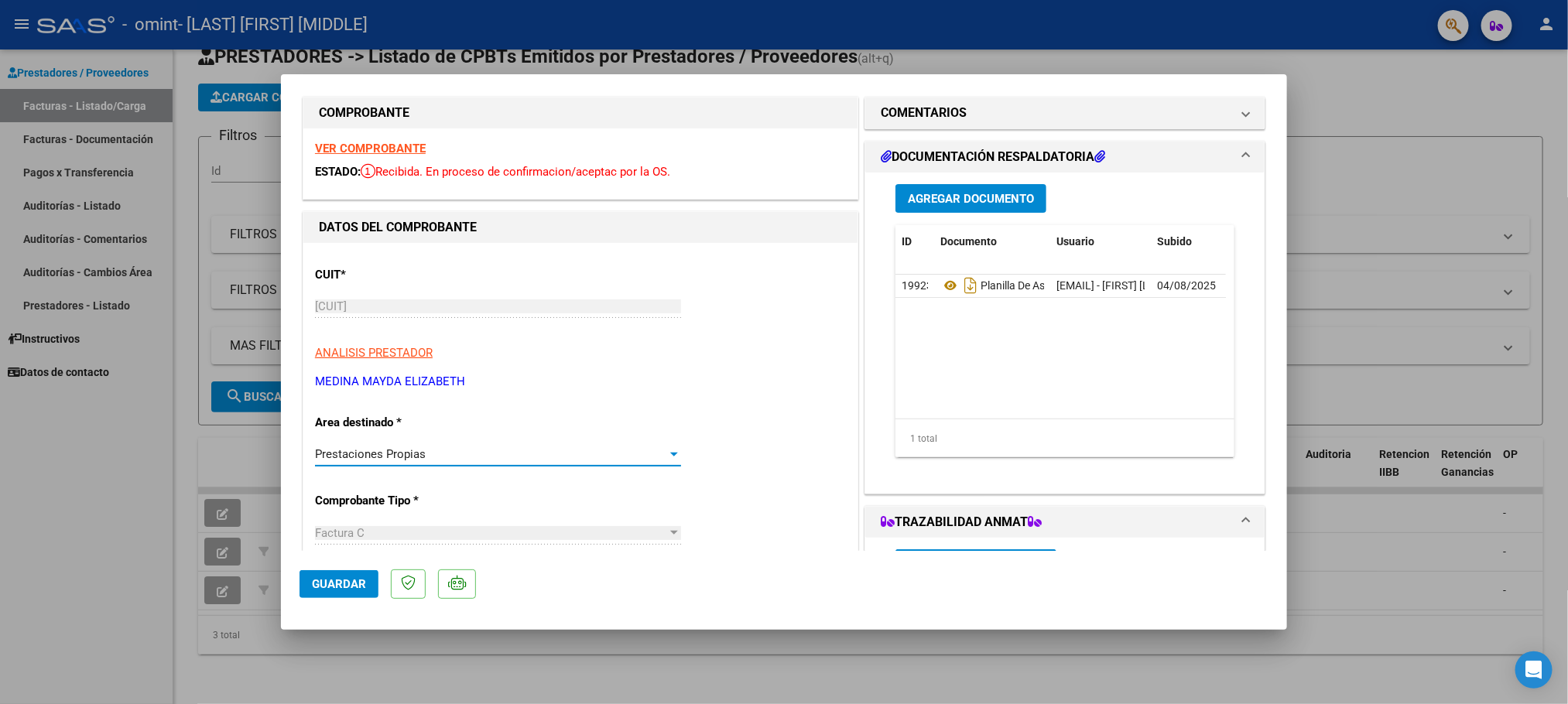 click on "Prestaciones Propias" at bounding box center [370, 454] 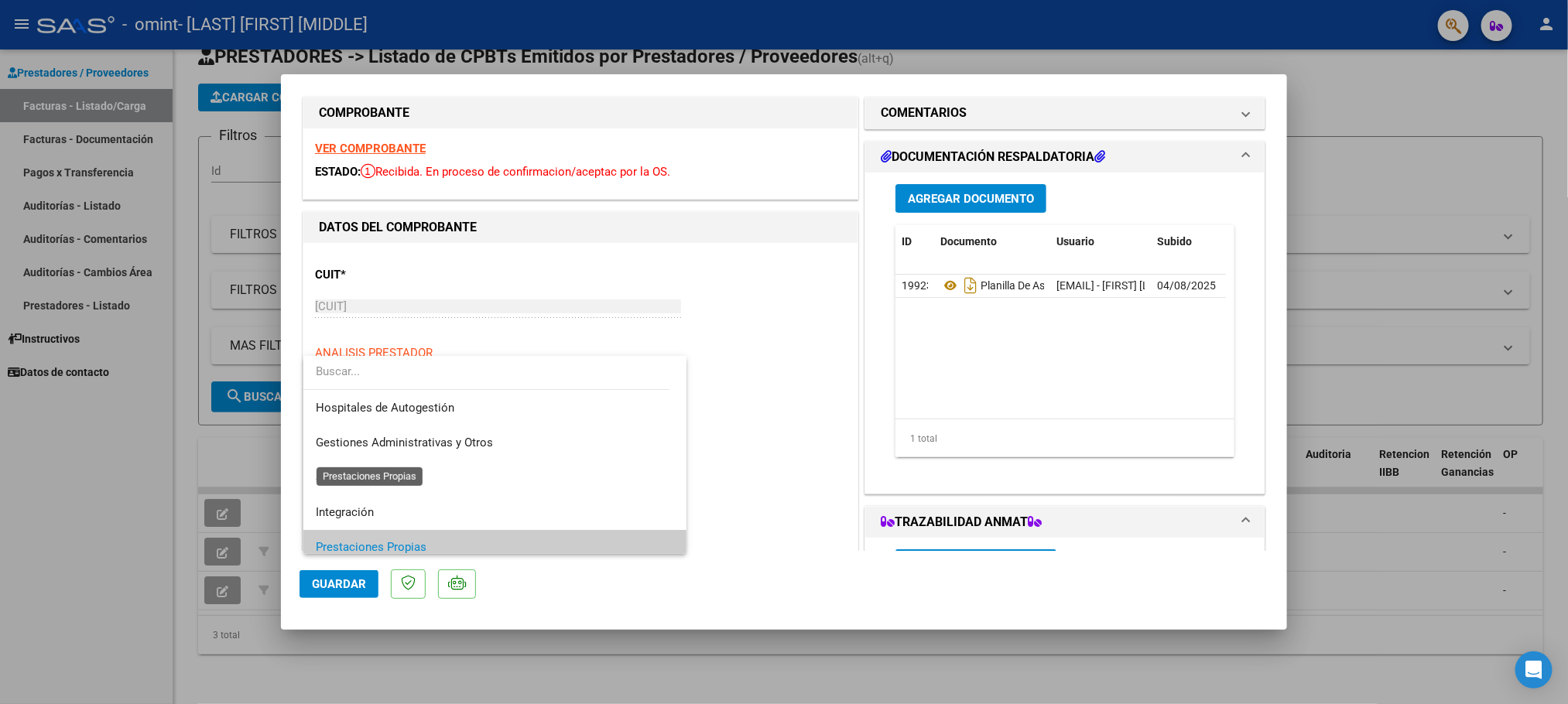 scroll, scrollTop: 93, scrollLeft: 0, axis: vertical 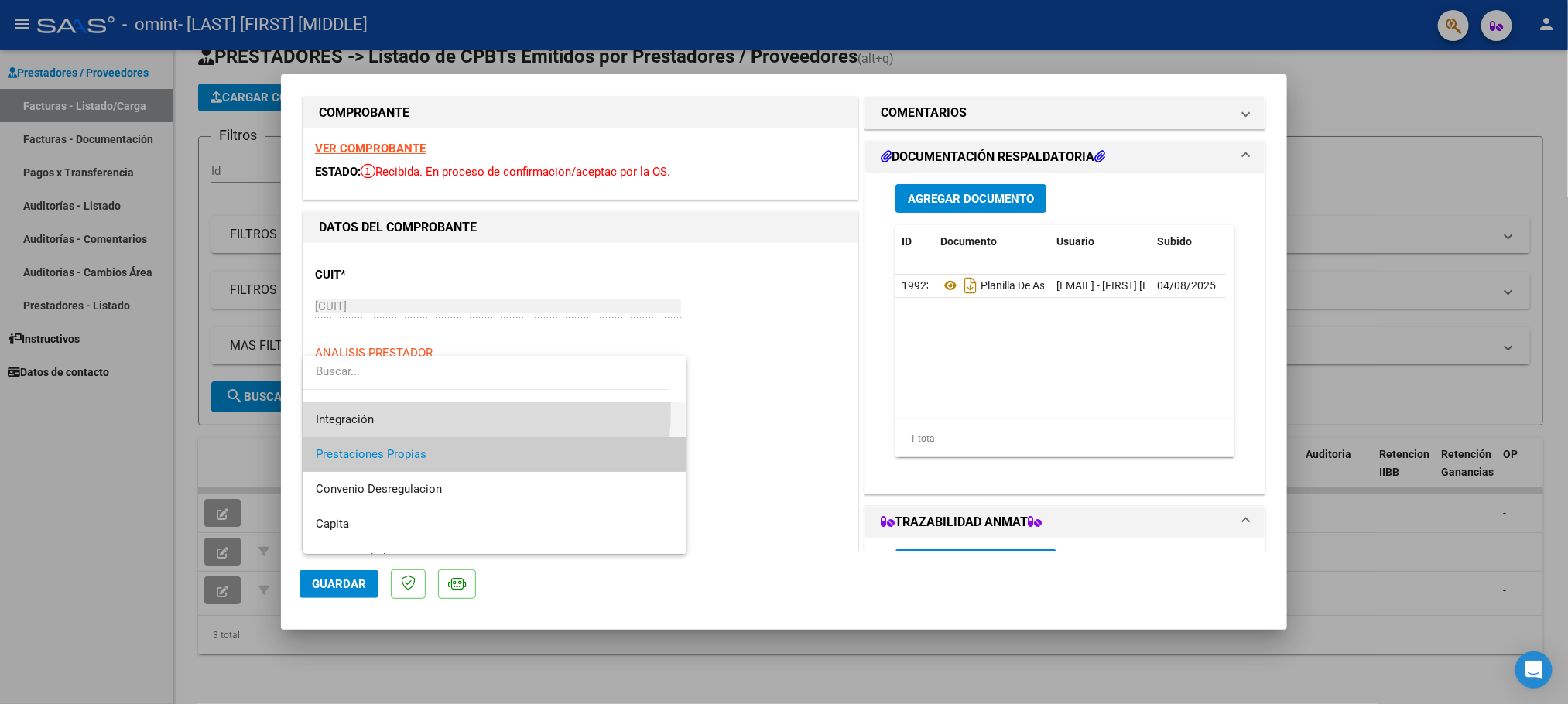 click on "Integración" at bounding box center (495, 419) 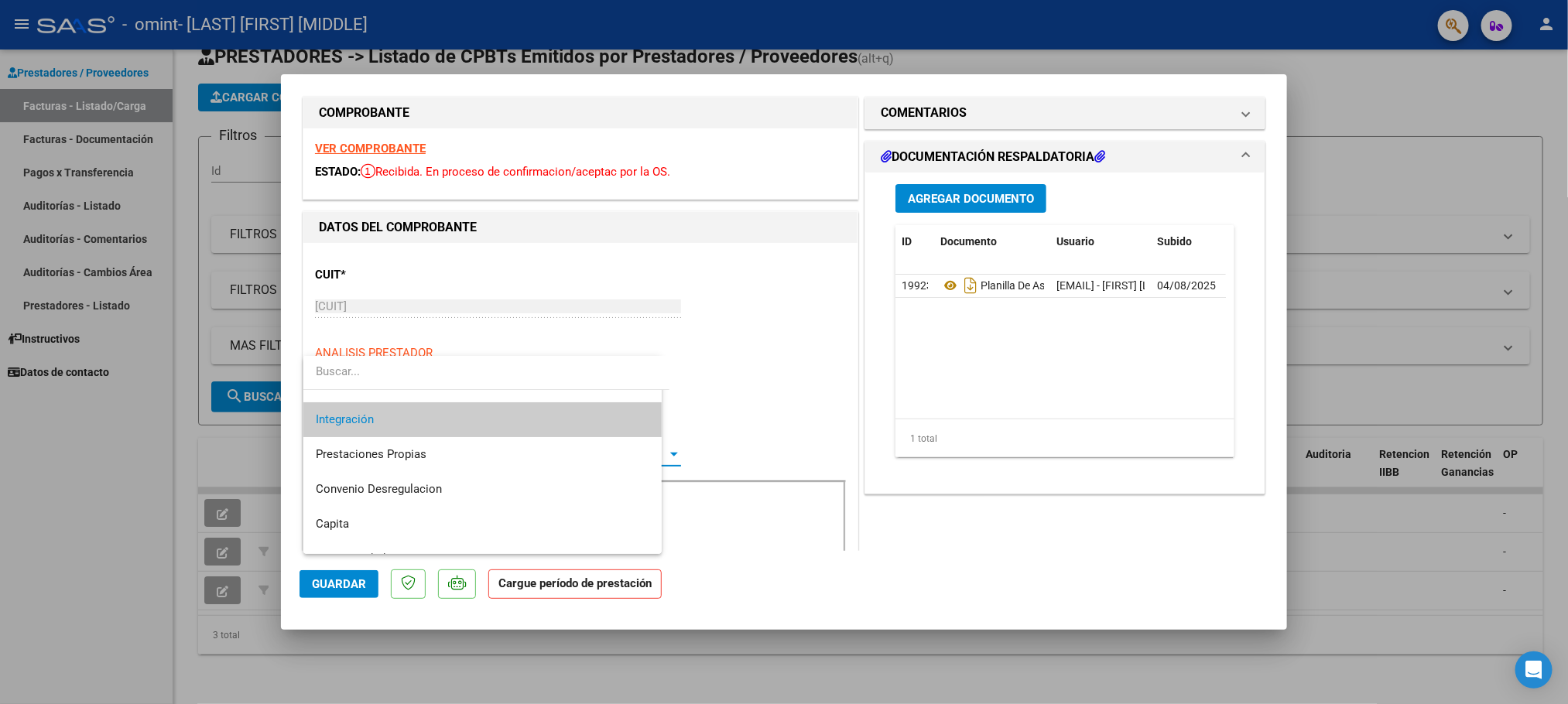 scroll, scrollTop: 104, scrollLeft: 0, axis: vertical 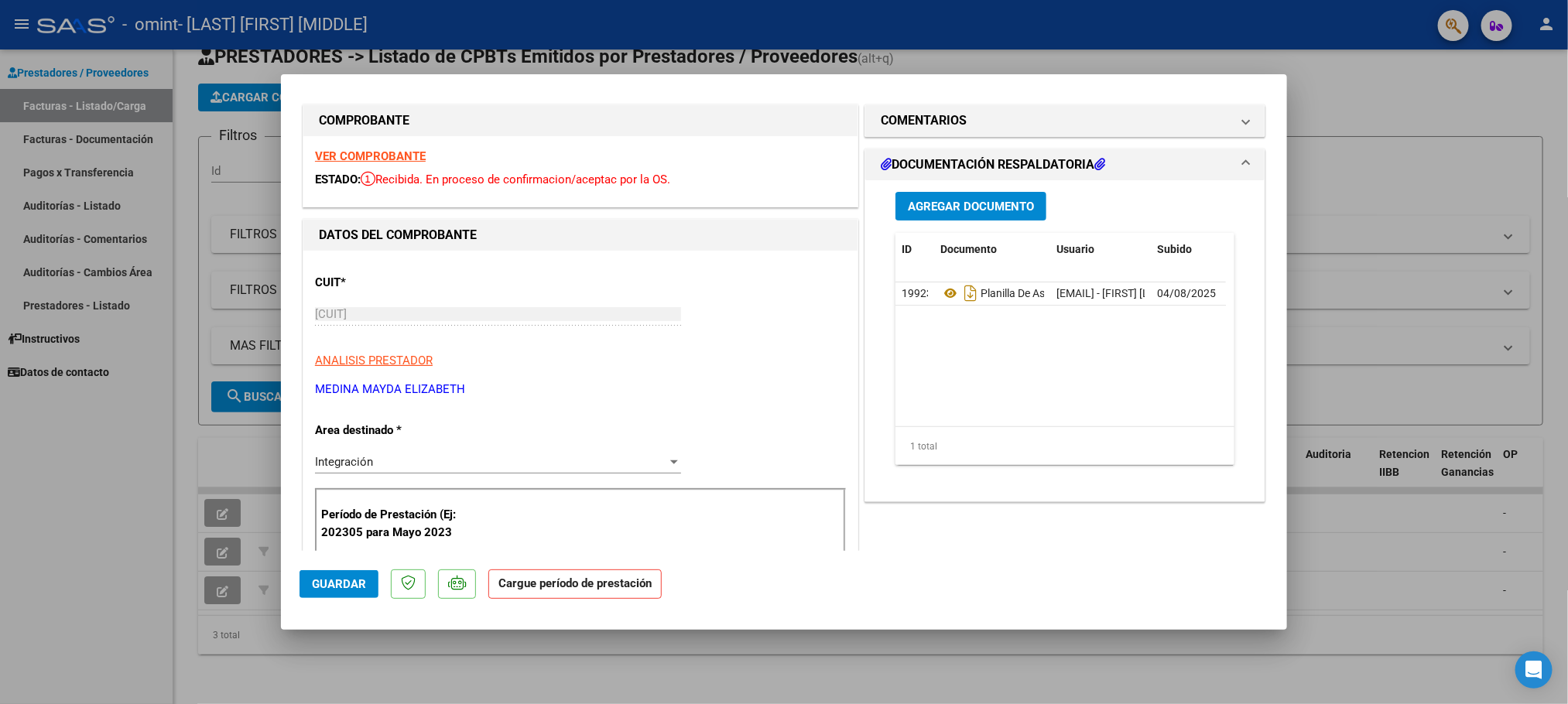click on "CUIT  *   [CUIT] Ingresar CUIT  ANALISIS PRESTADOR  [FIRST] [LAST]  ARCA Padrón" at bounding box center (580, 330) 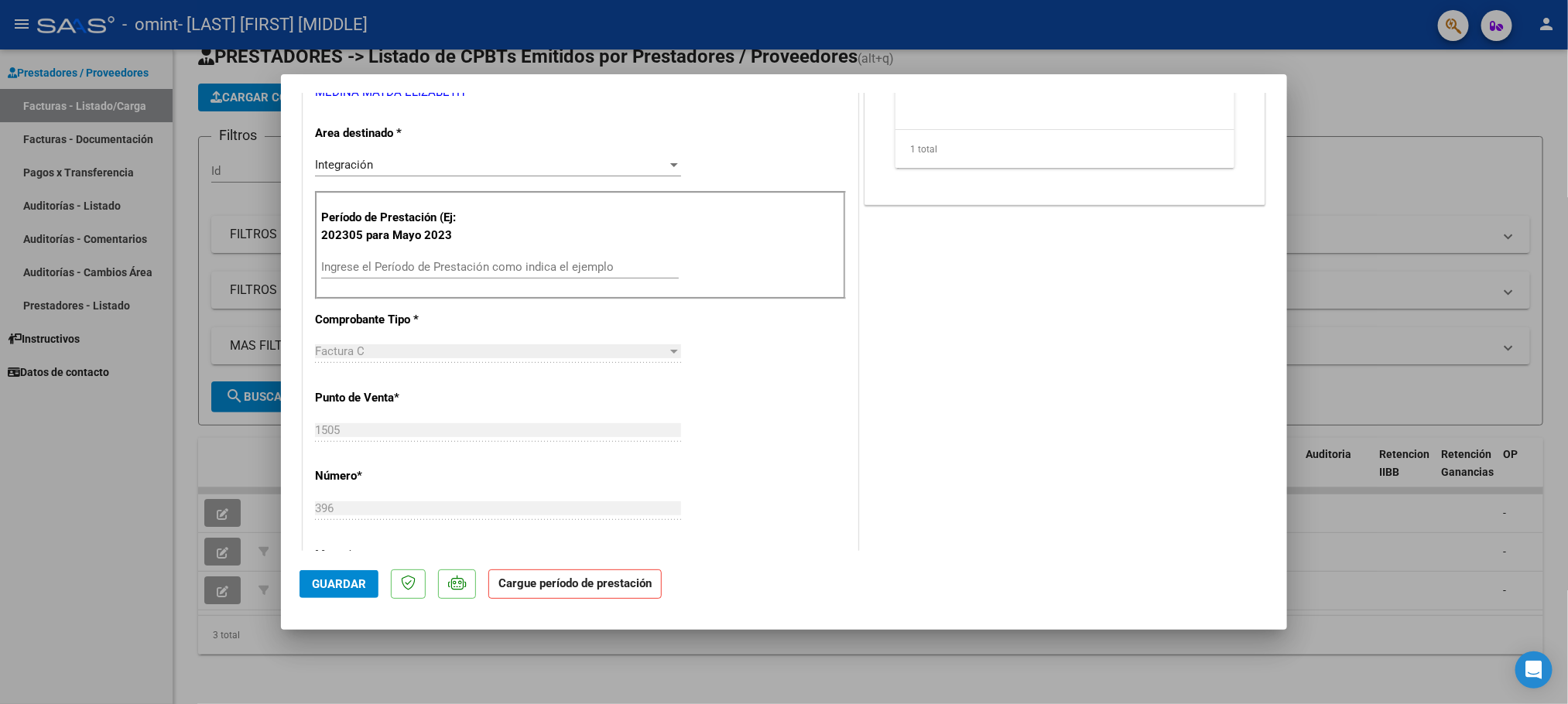 scroll, scrollTop: 309, scrollLeft: 0, axis: vertical 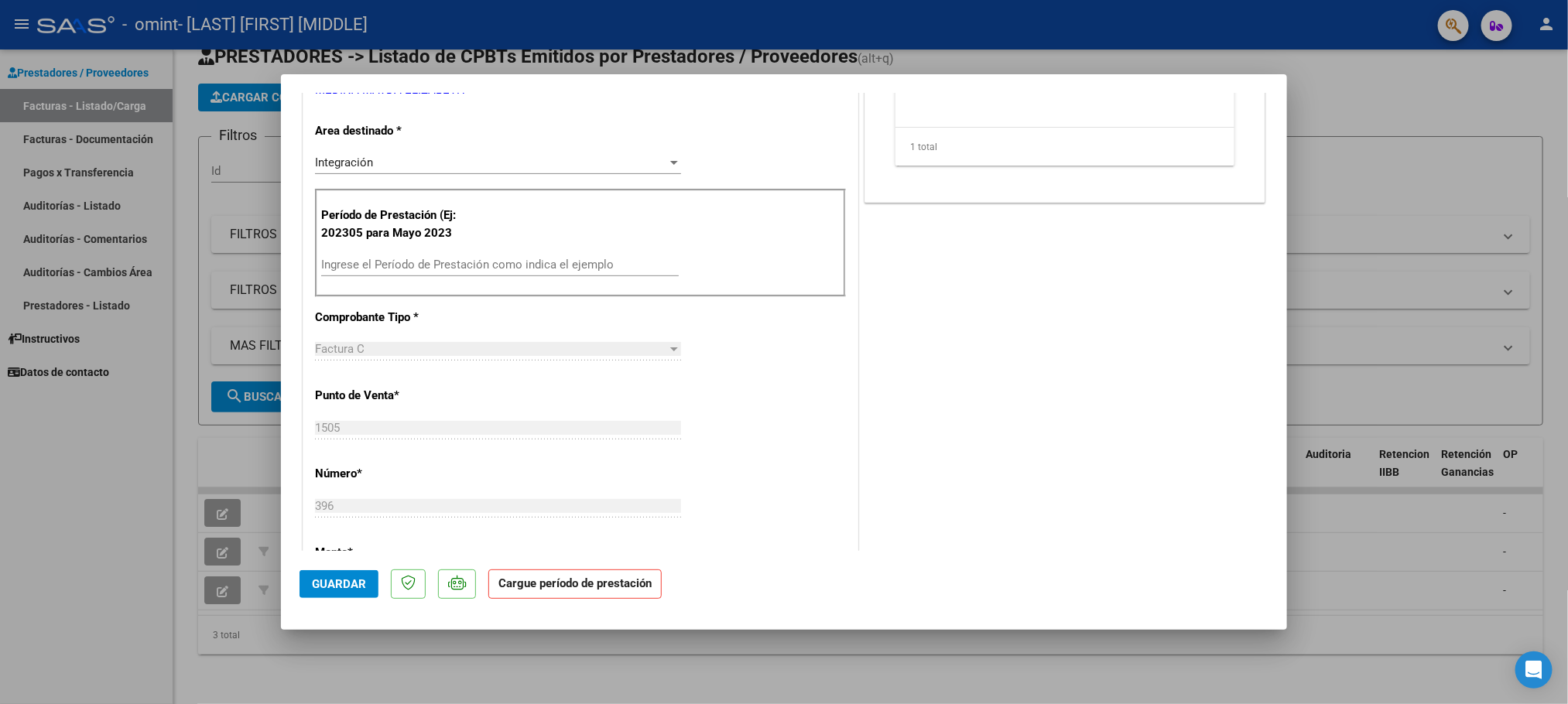 click on "Ingrese el Período de Prestación como indica el ejemplo" at bounding box center [500, 265] 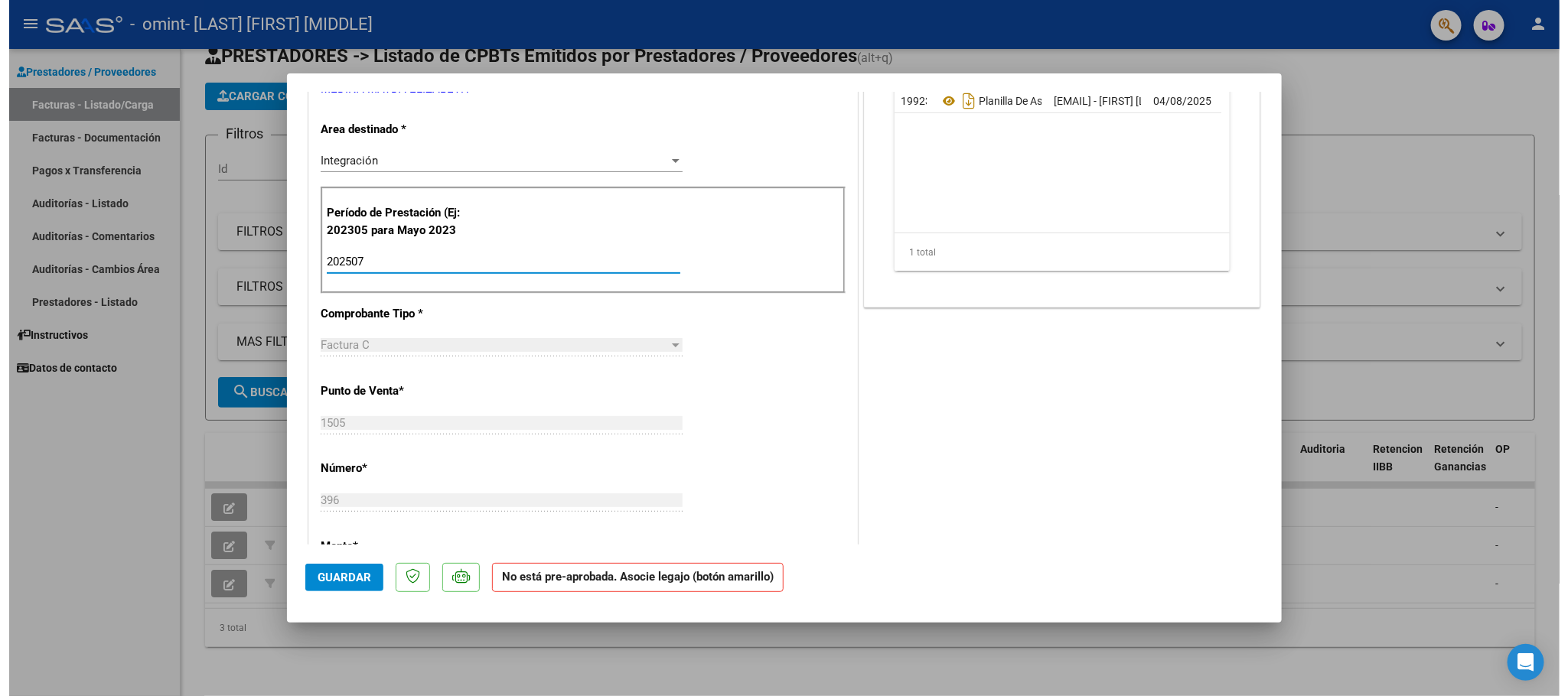 scroll, scrollTop: 0, scrollLeft: 0, axis: both 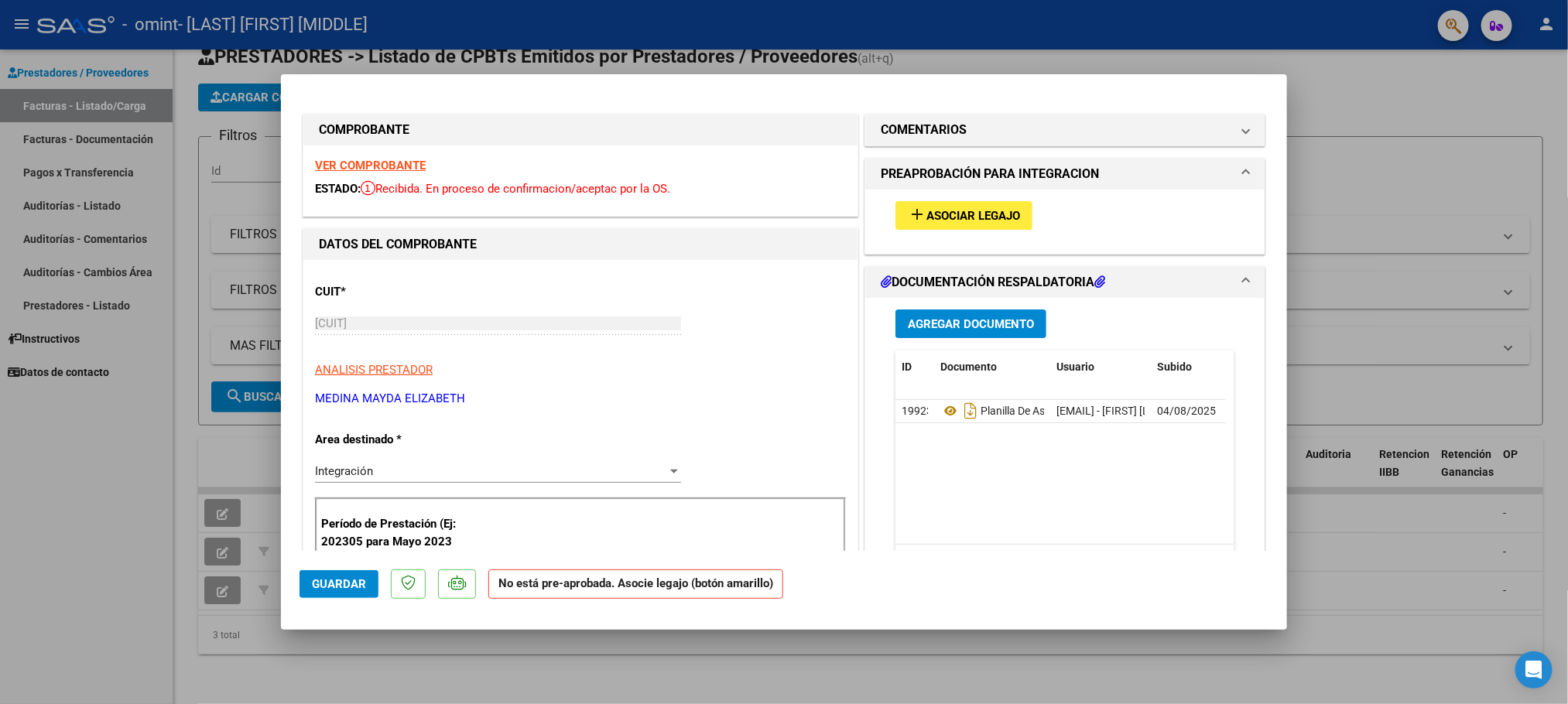 type on "202507" 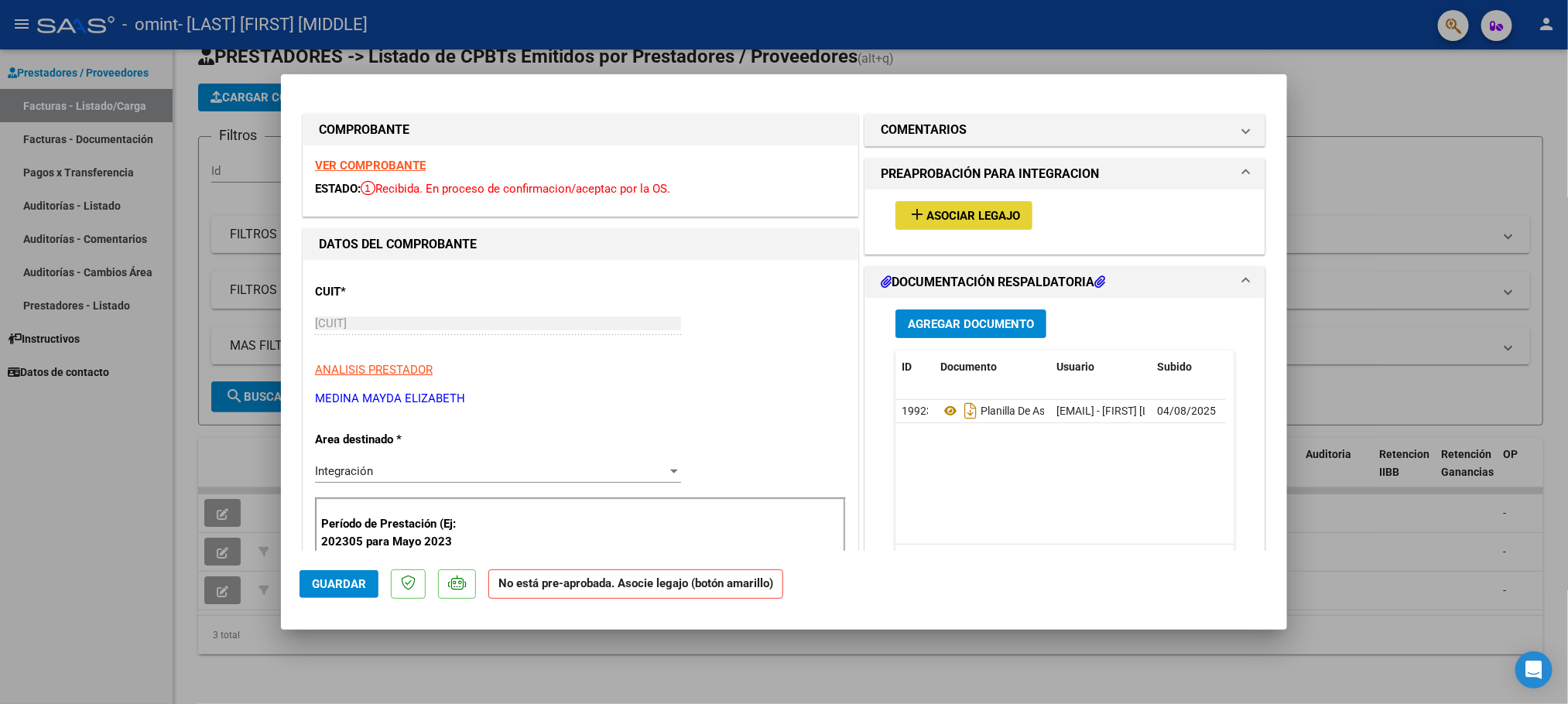 click on "Asociar Legajo" at bounding box center [973, 216] 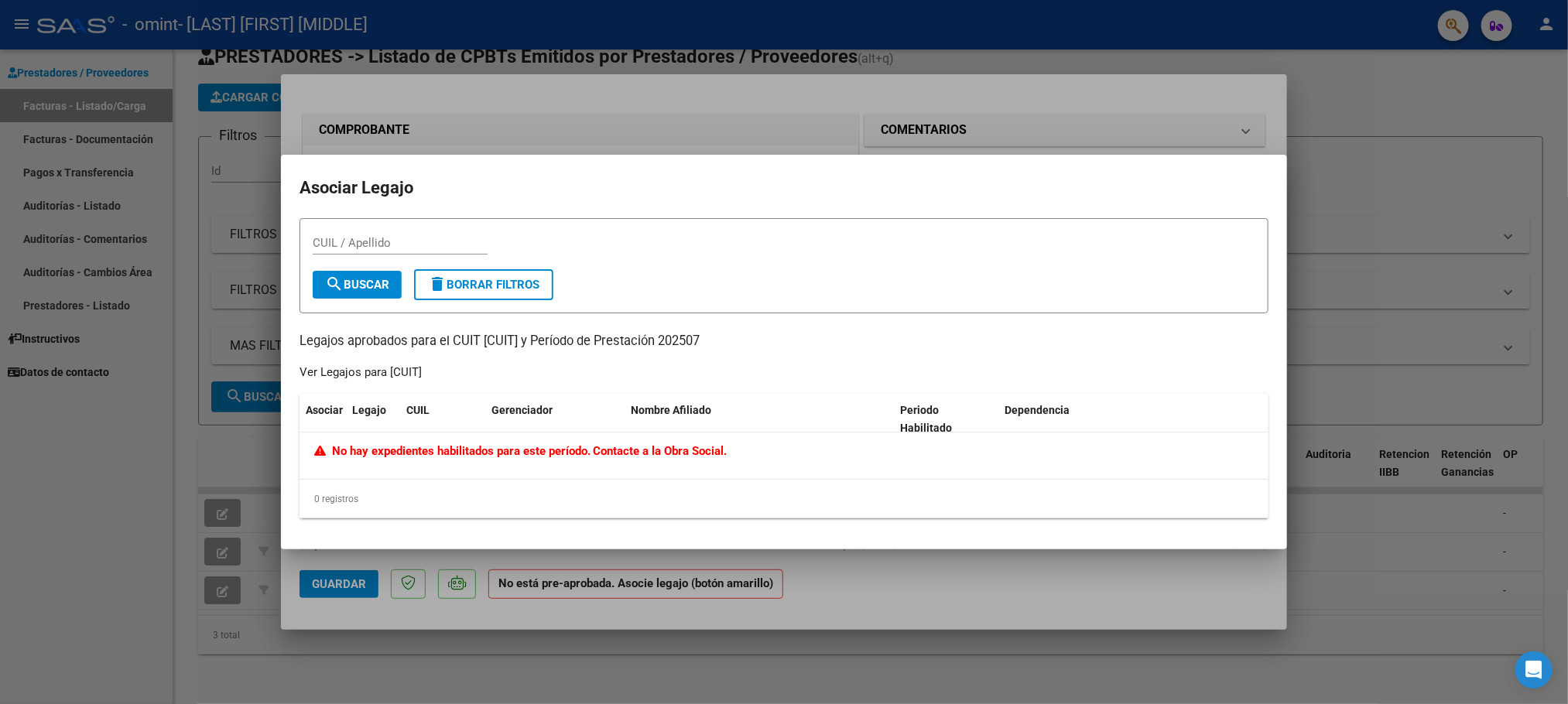 click at bounding box center (784, 352) 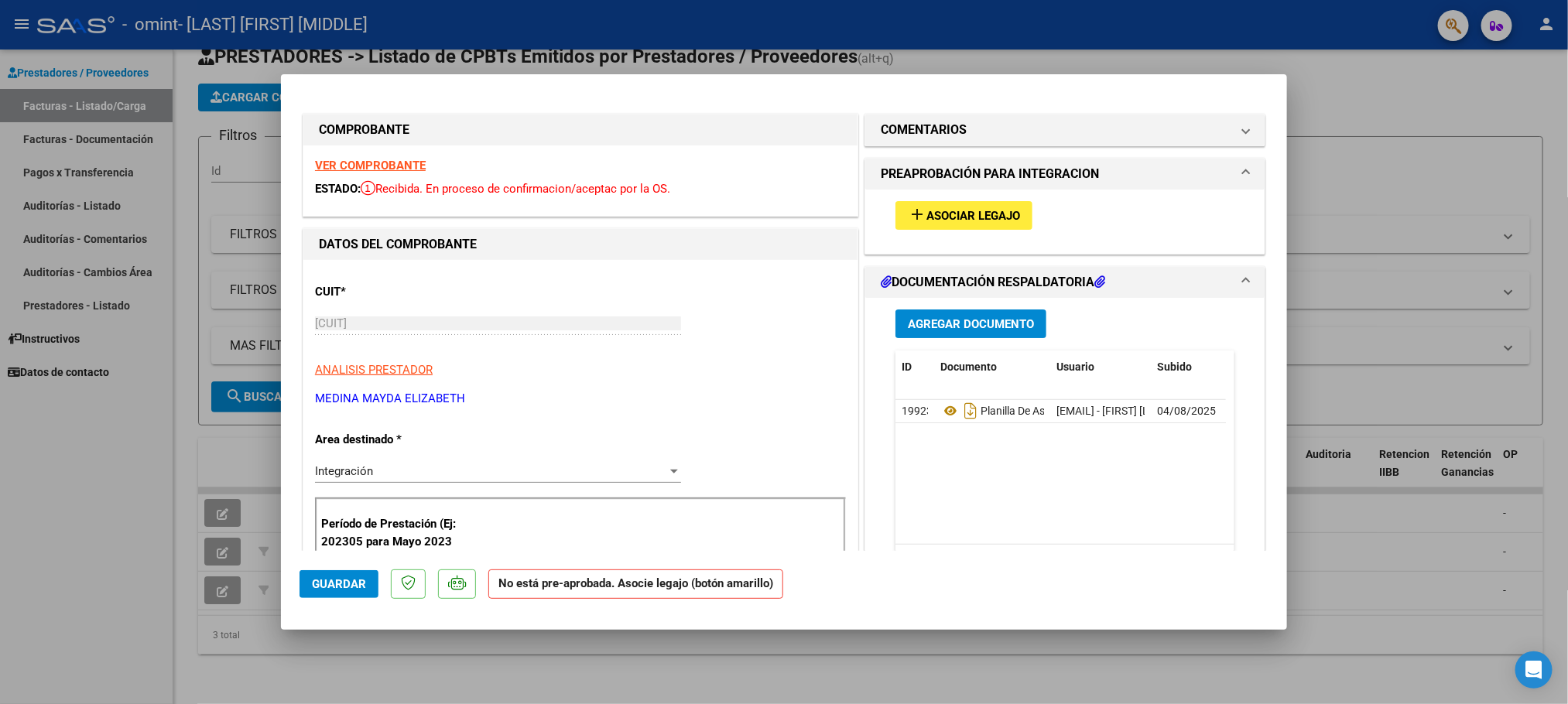click on "Guardar" 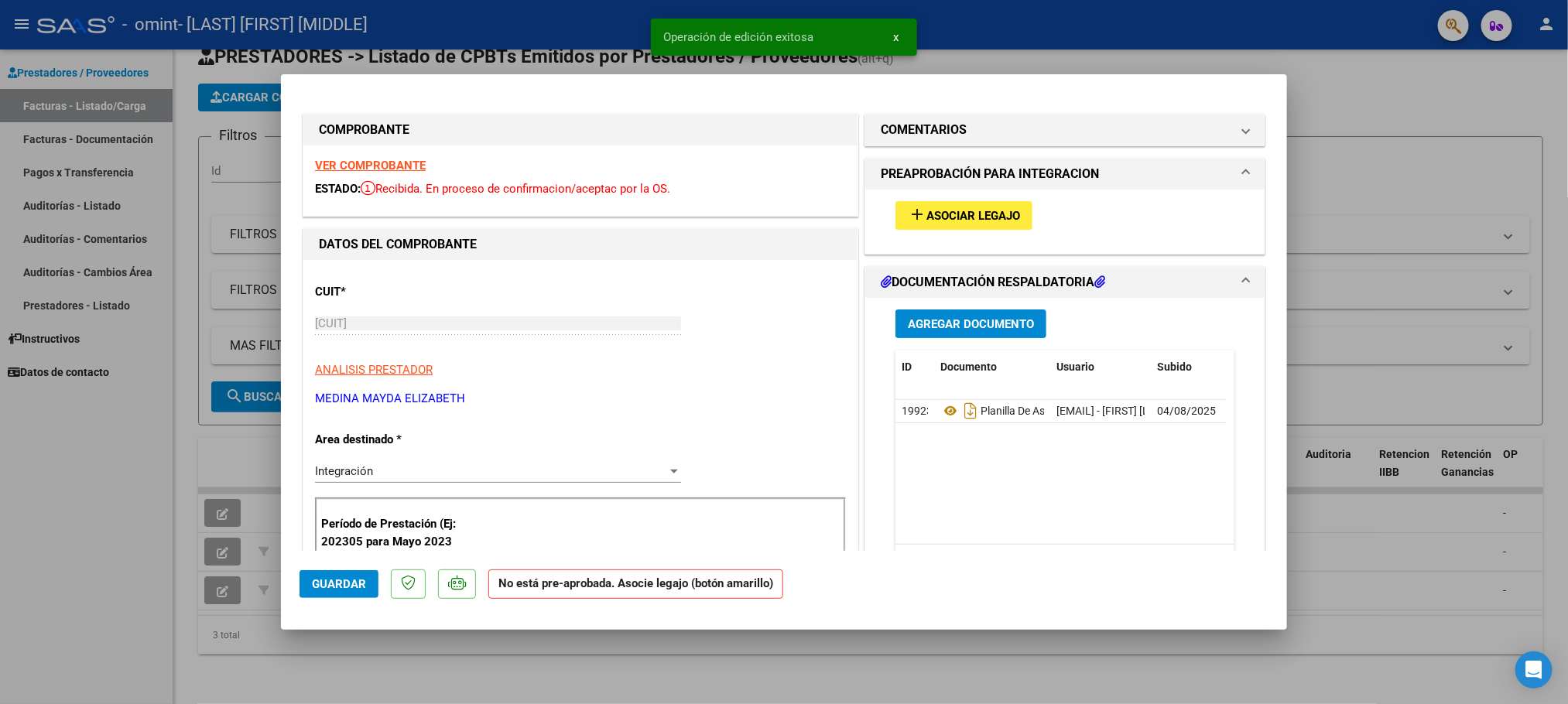 click at bounding box center [784, 352] 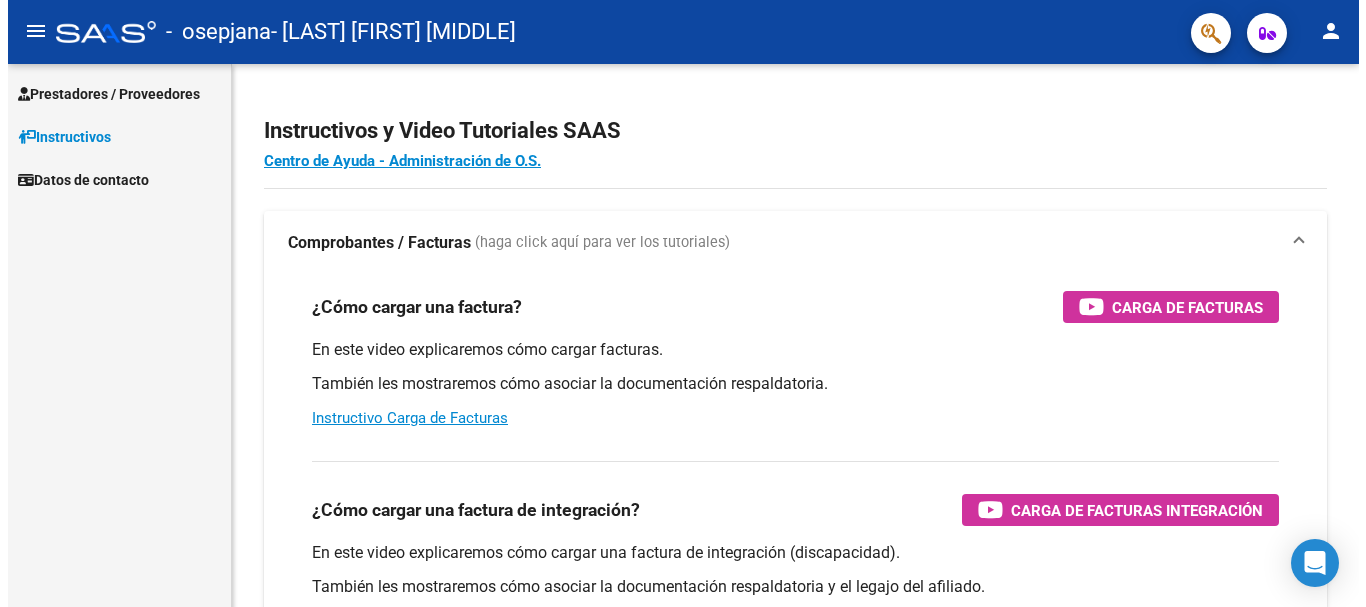 scroll, scrollTop: 0, scrollLeft: 0, axis: both 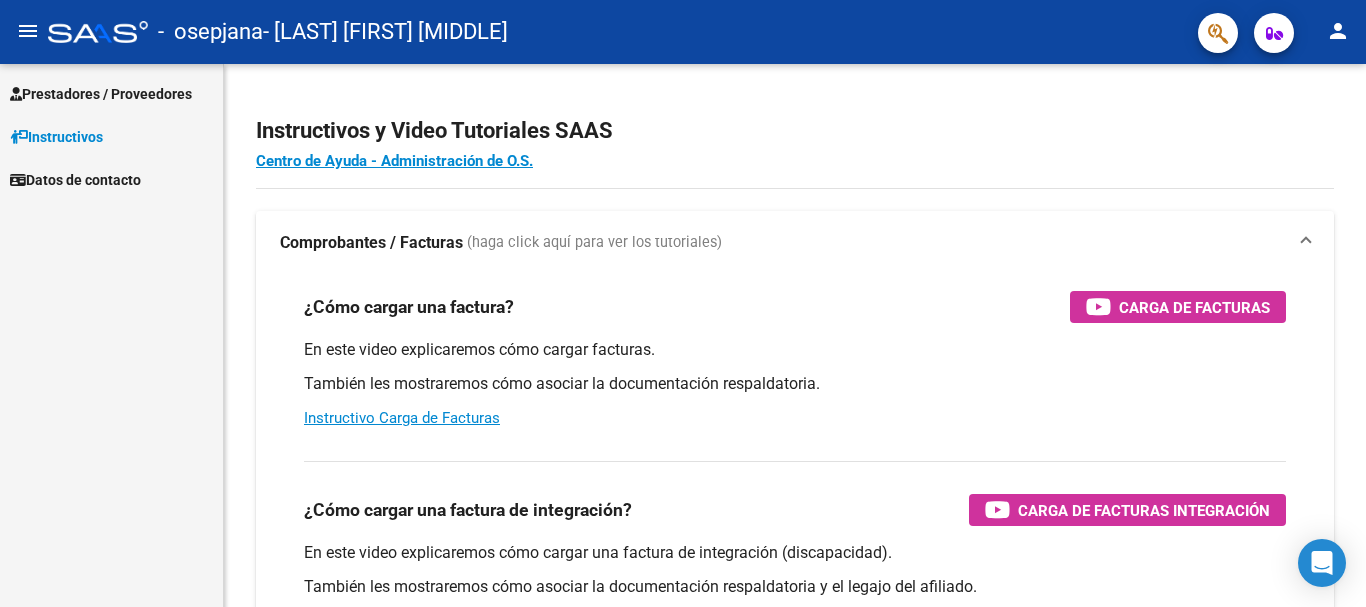 click on "Prestadores / Proveedores" at bounding box center (111, 93) 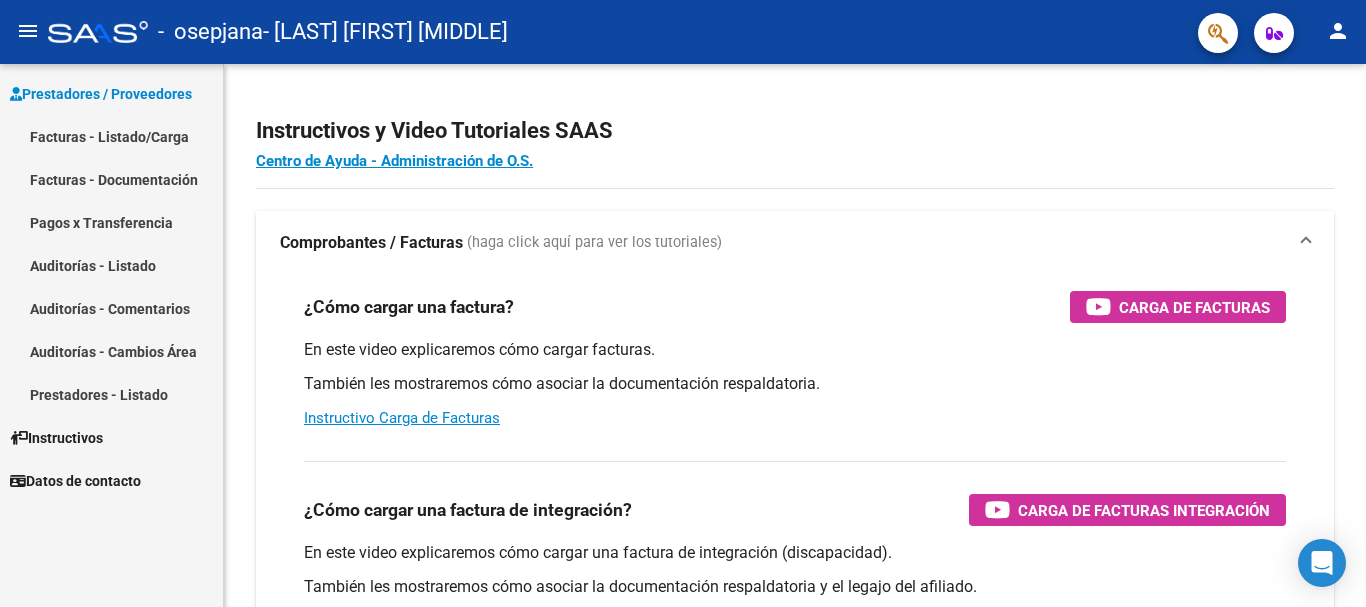 click on "Facturas - Listado/Carga" at bounding box center (111, 136) 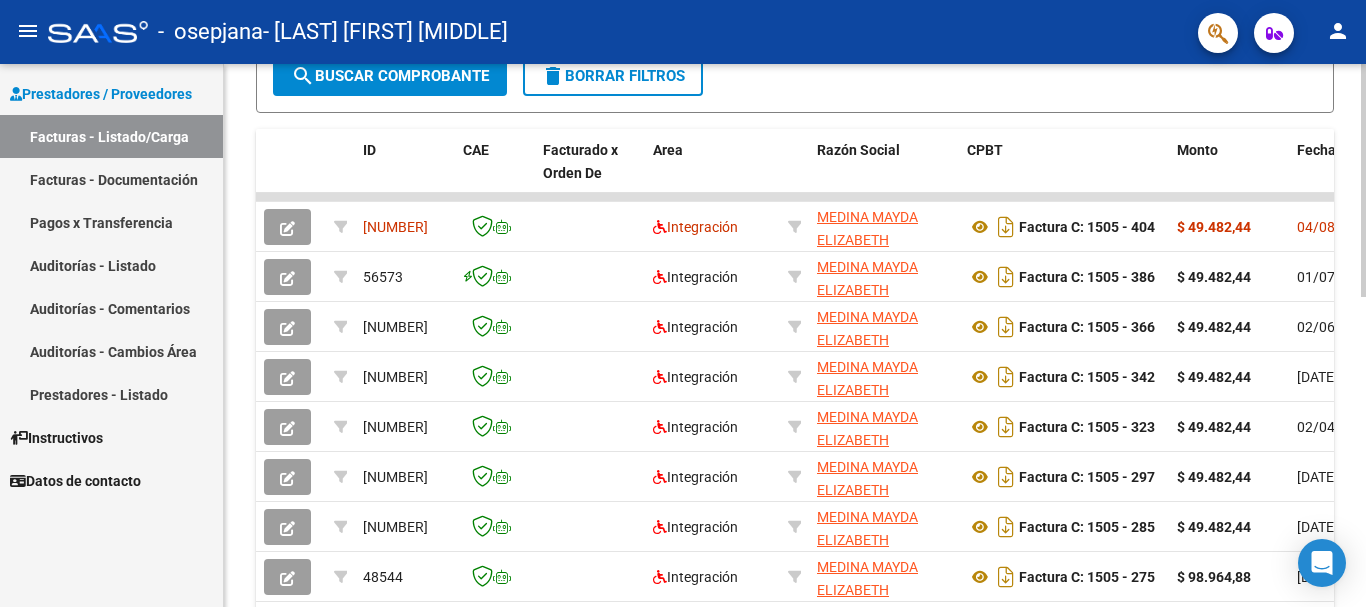 scroll, scrollTop: 507, scrollLeft: 0, axis: vertical 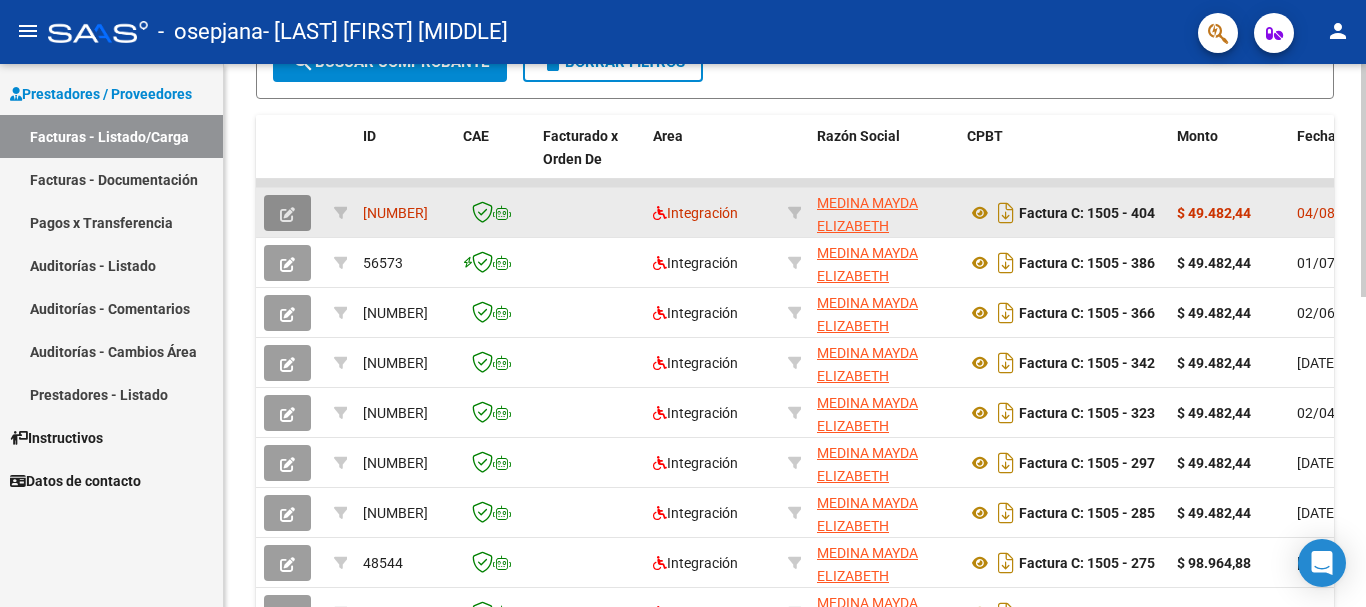 click 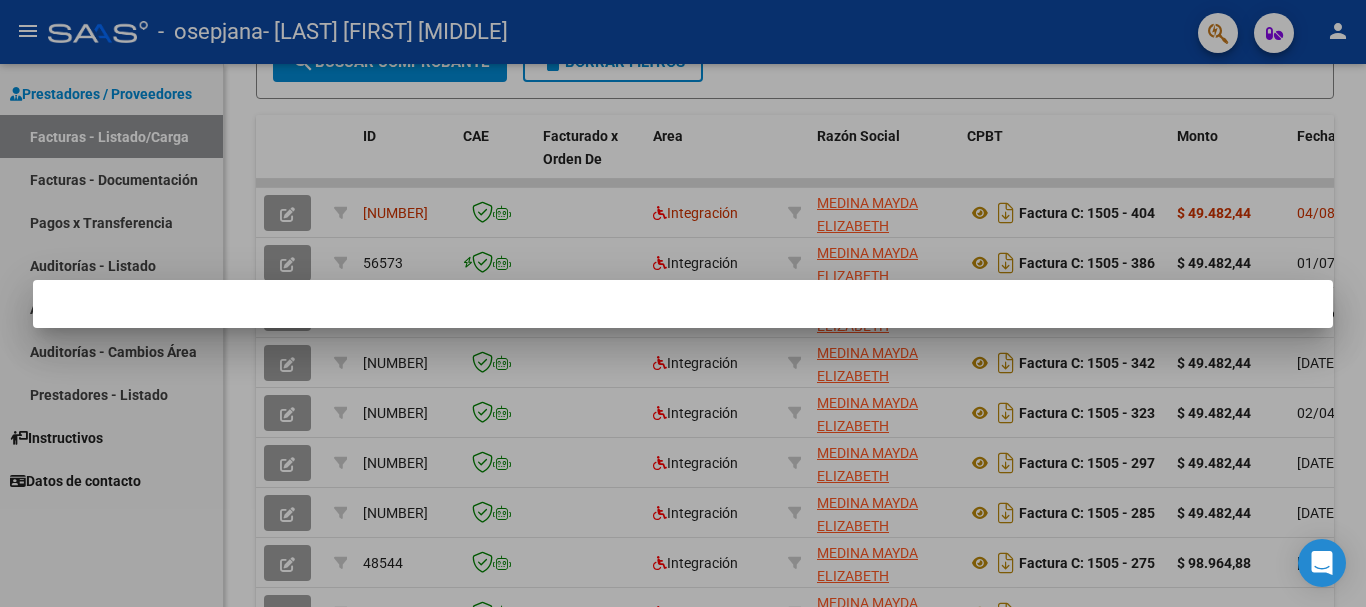 click at bounding box center [683, 303] 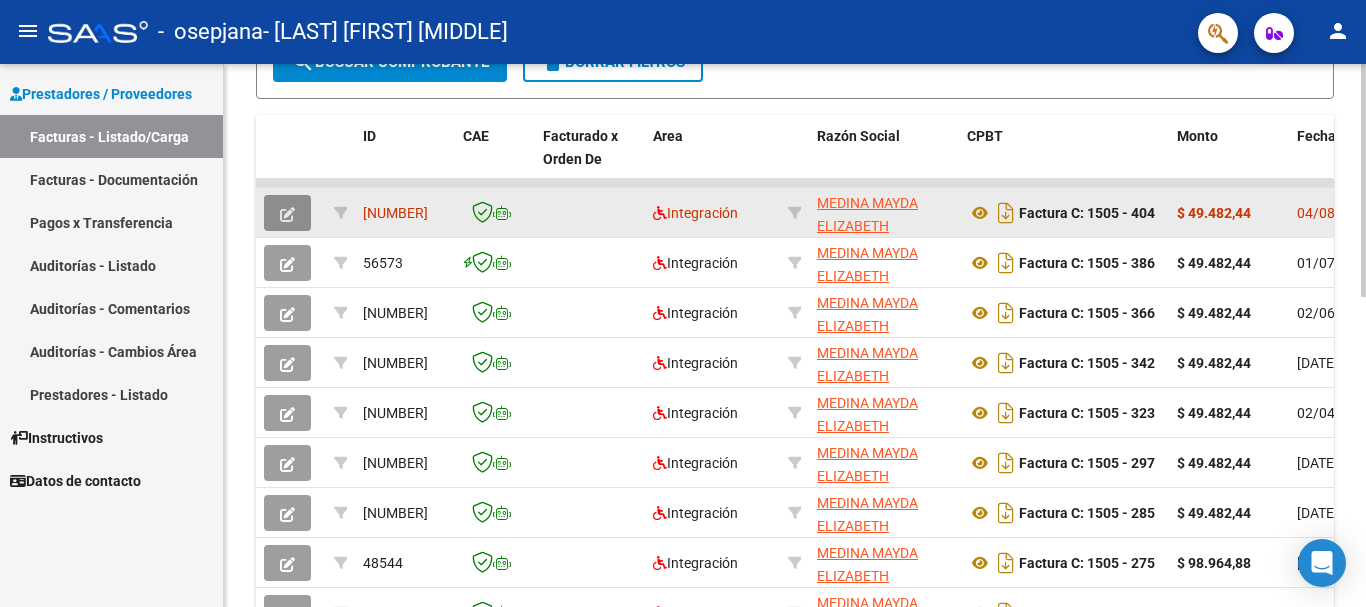 click 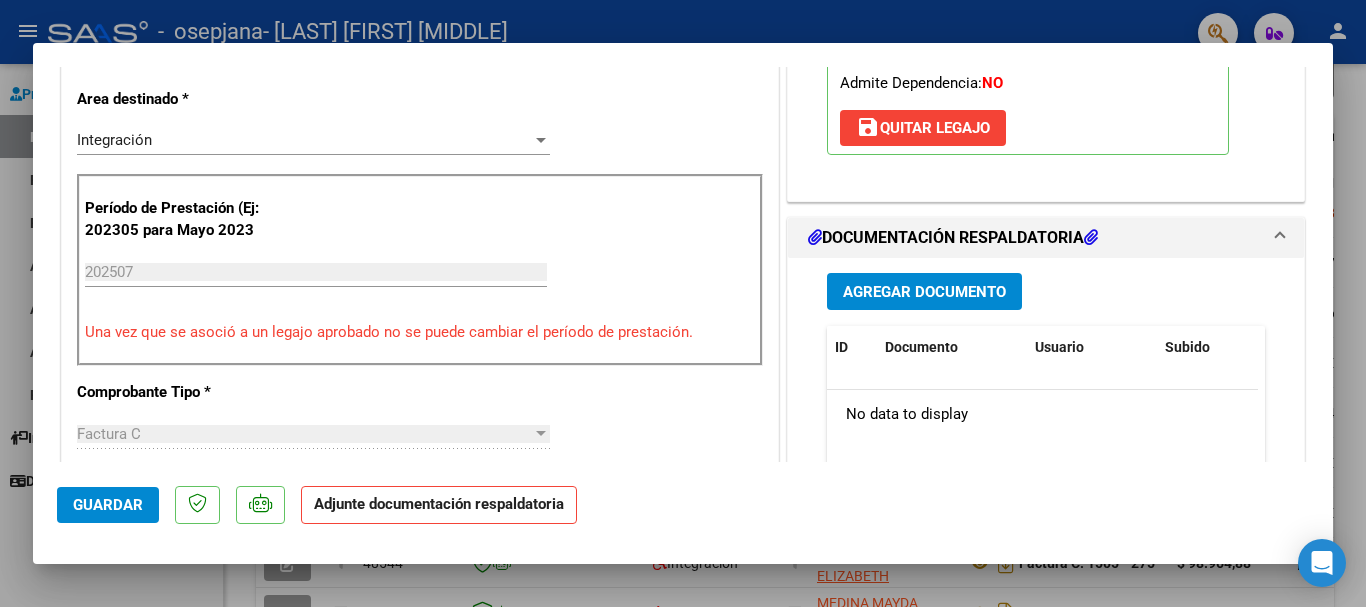 scroll, scrollTop: 410, scrollLeft: 0, axis: vertical 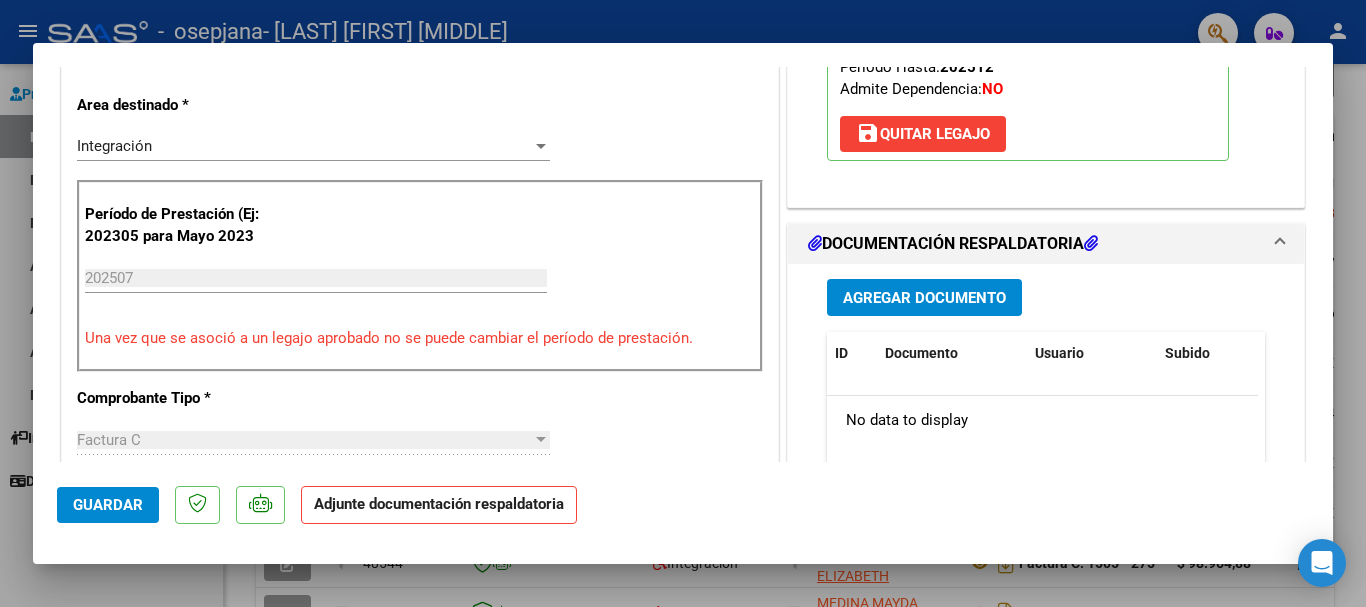 click on "Agregar Documento" at bounding box center (924, 297) 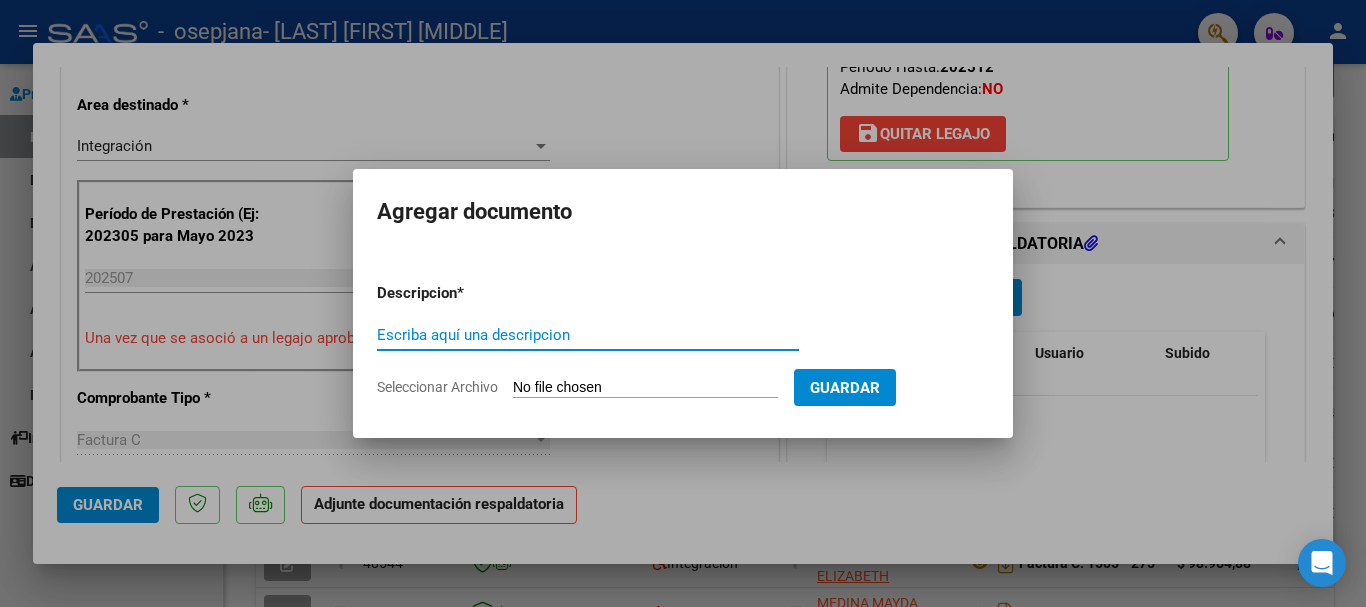 click on "Escriba aquí una descripcion" at bounding box center [588, 335] 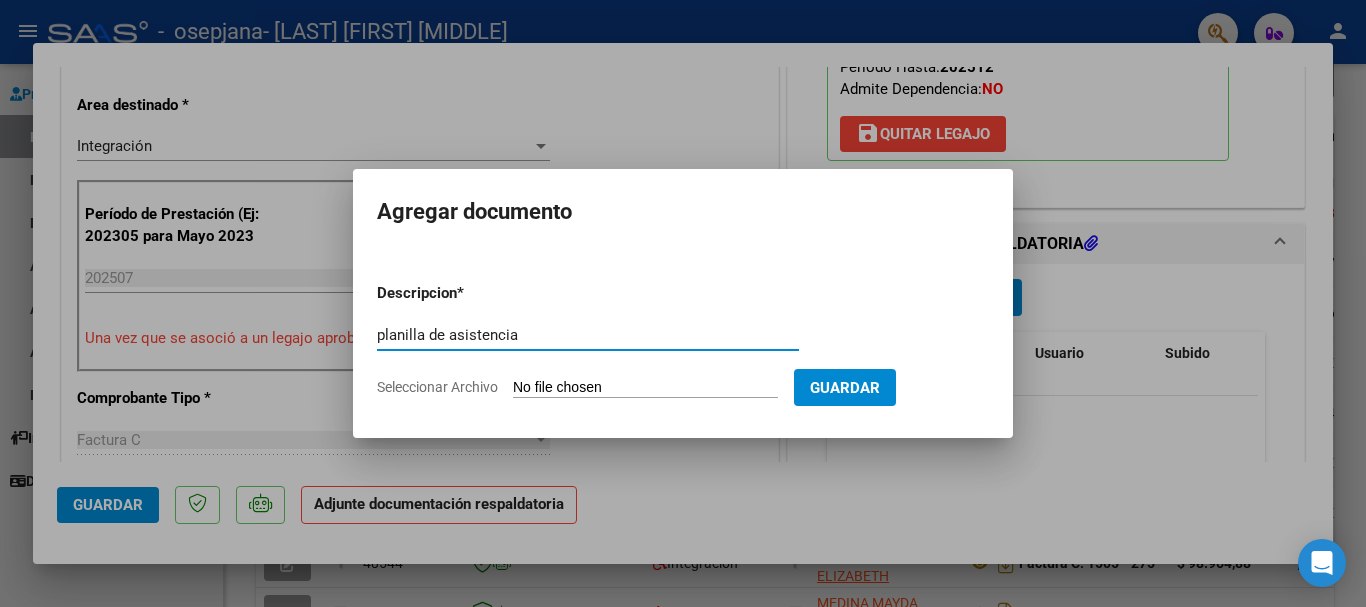 type on "planilla de asistencia" 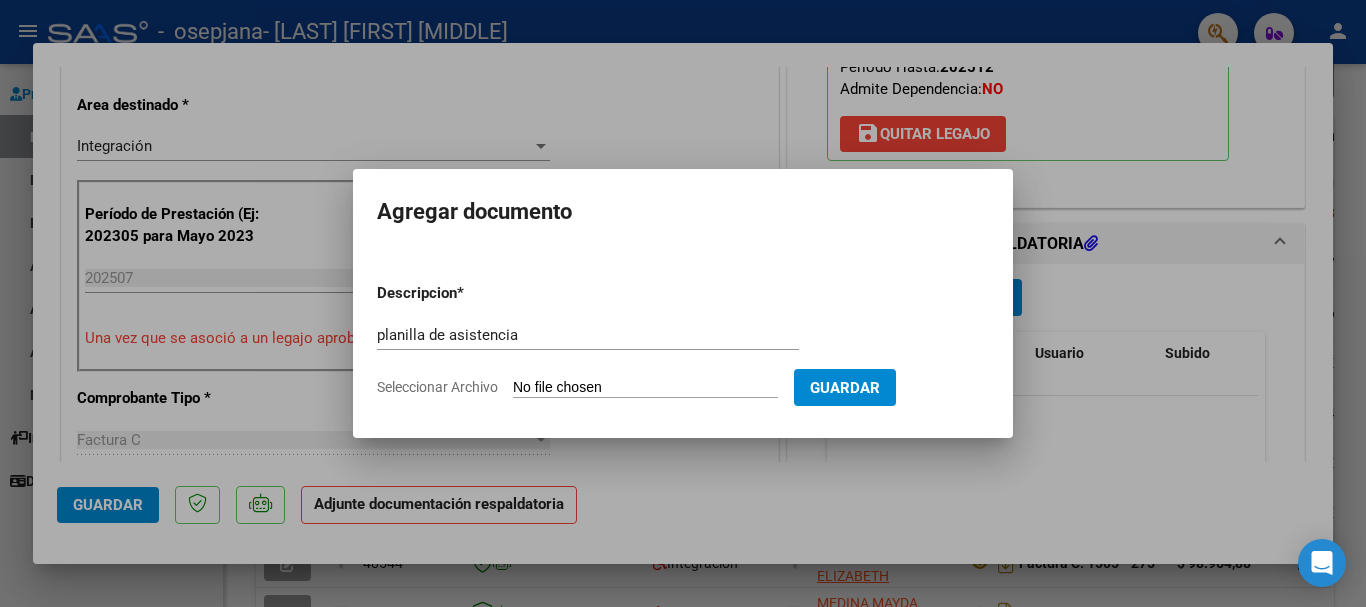 type on "C:\fakepath\peralta julio.pdf" 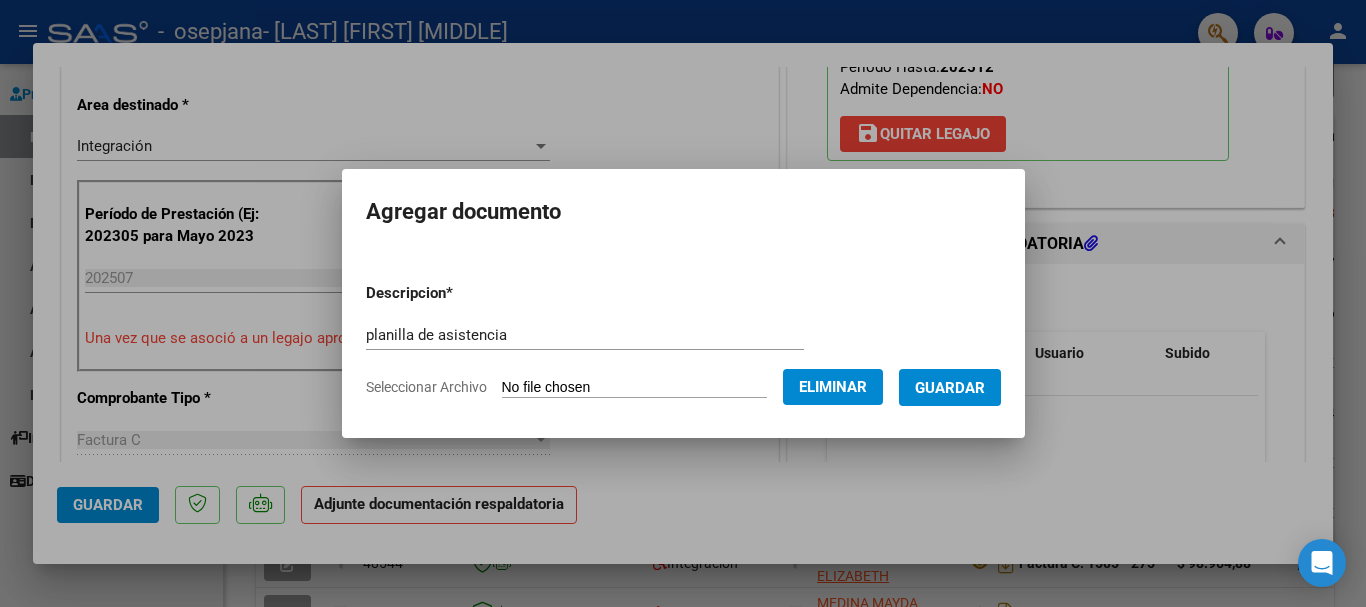 click on "Guardar" at bounding box center [950, 388] 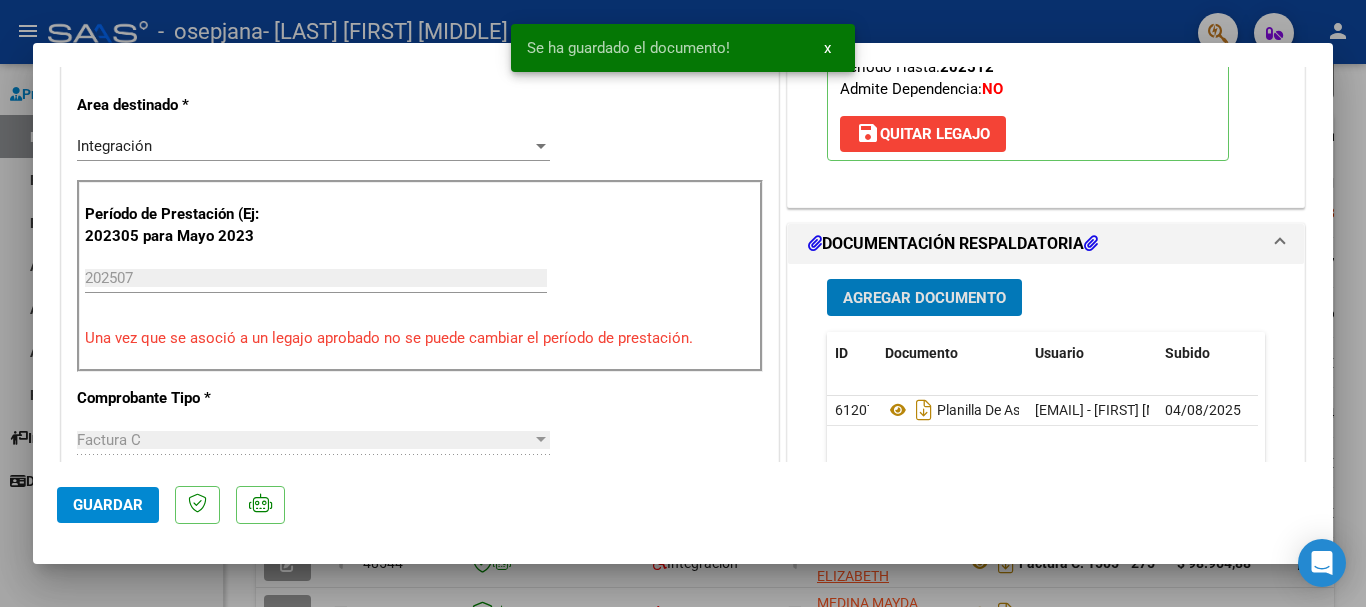 click on "Guardar" 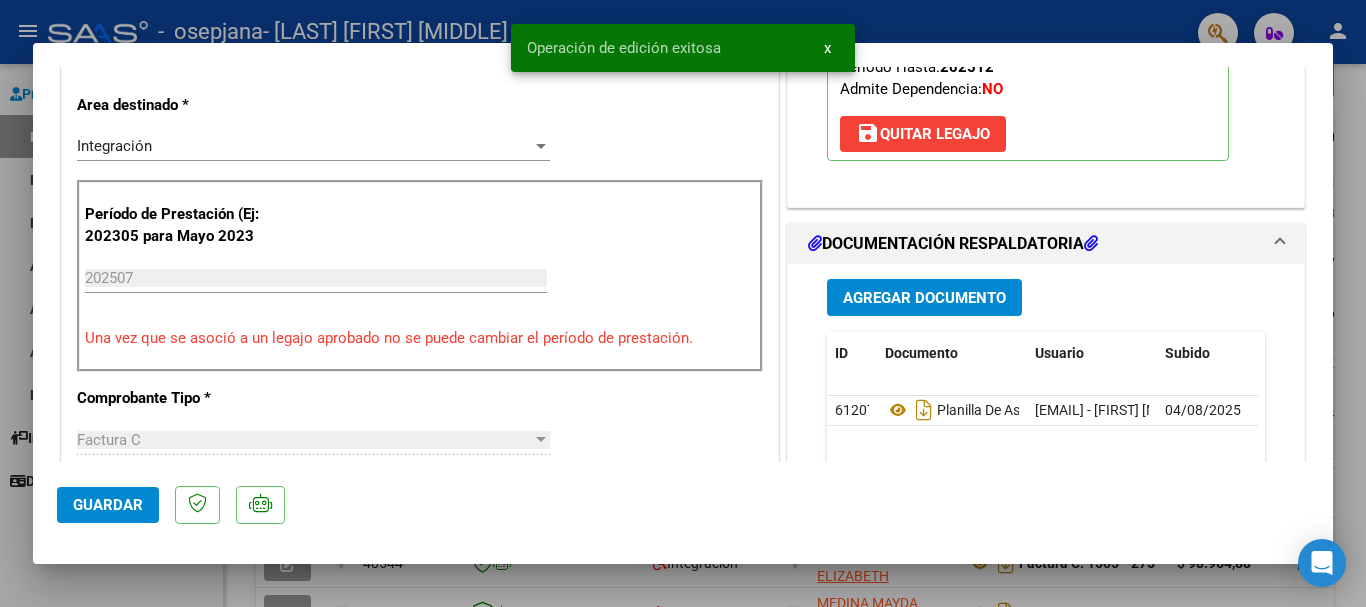 click at bounding box center (683, 303) 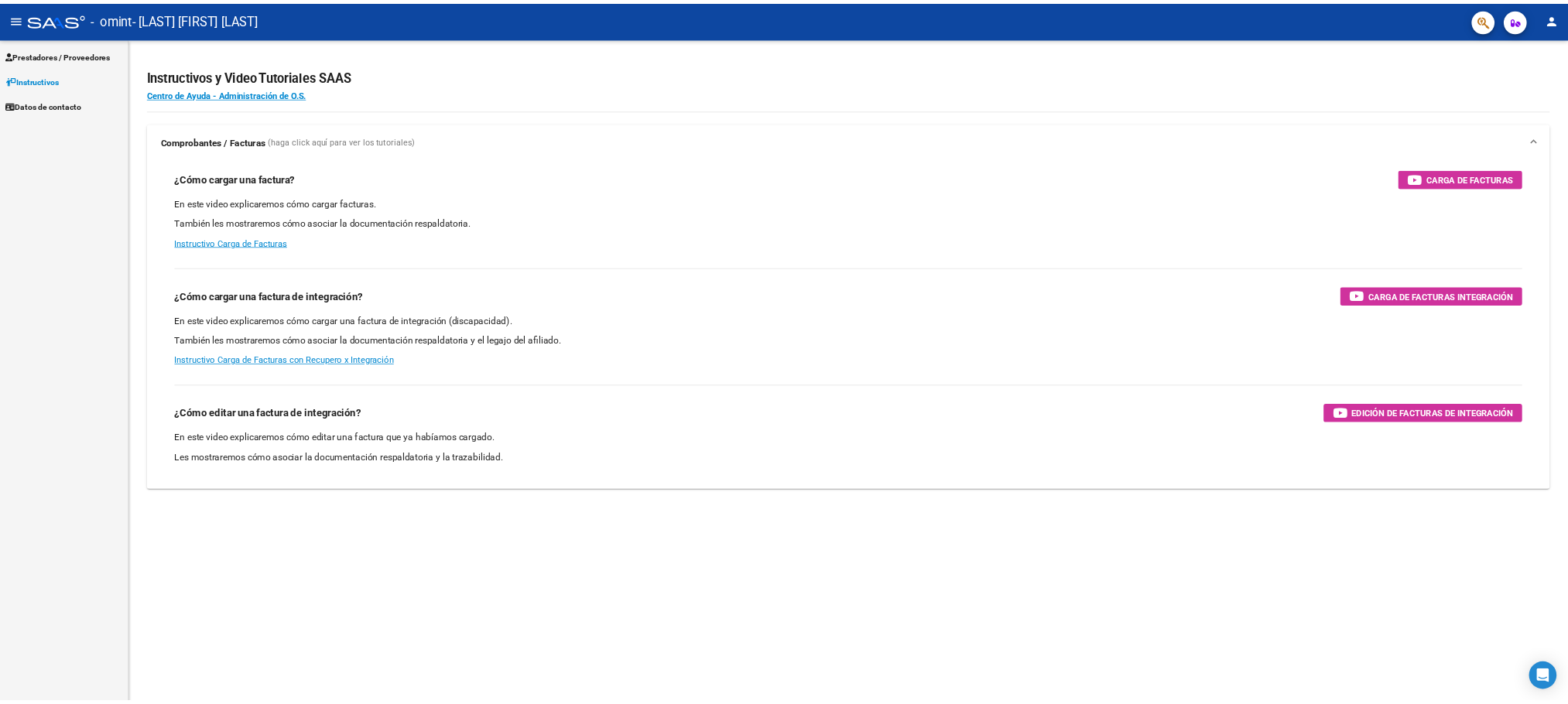 scroll, scrollTop: 0, scrollLeft: 0, axis: both 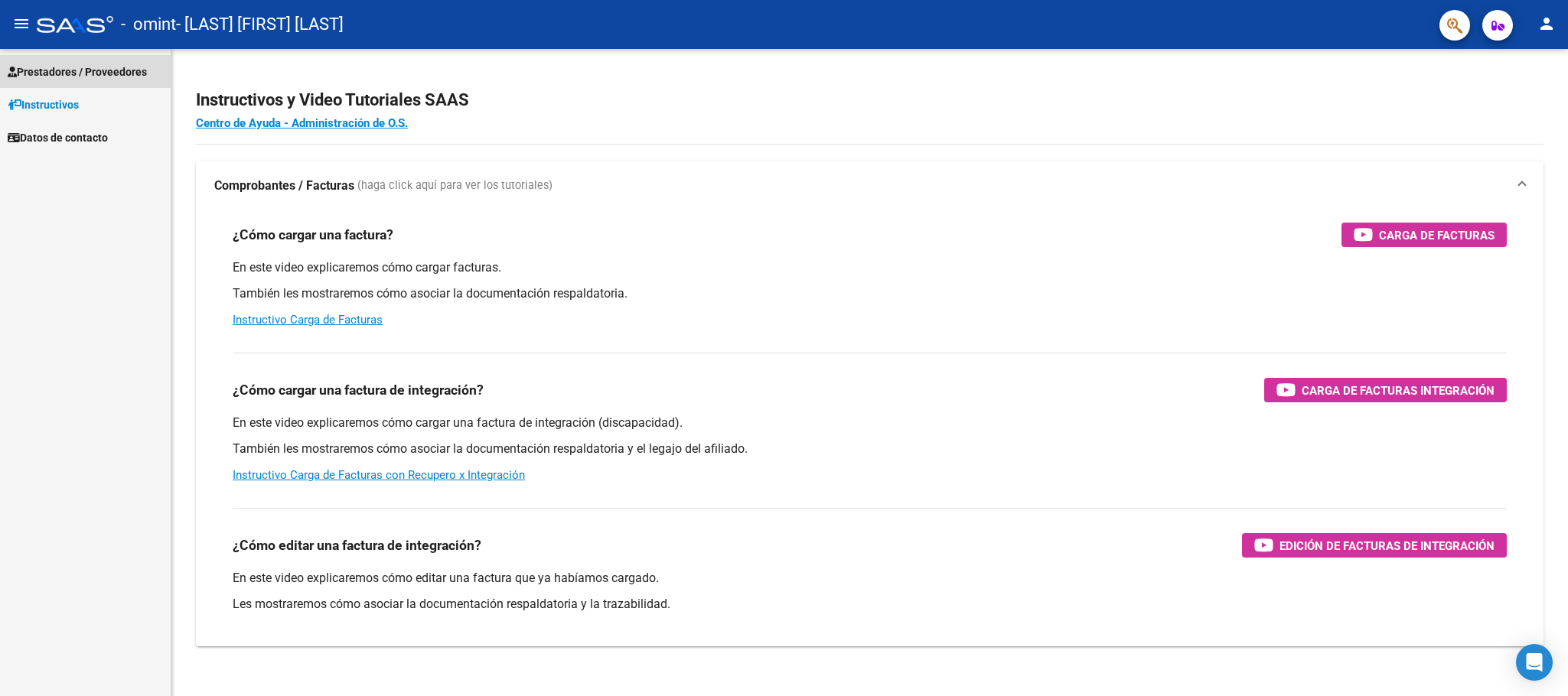 click on "Prestadores / Proveedores" at bounding box center [77, 72] 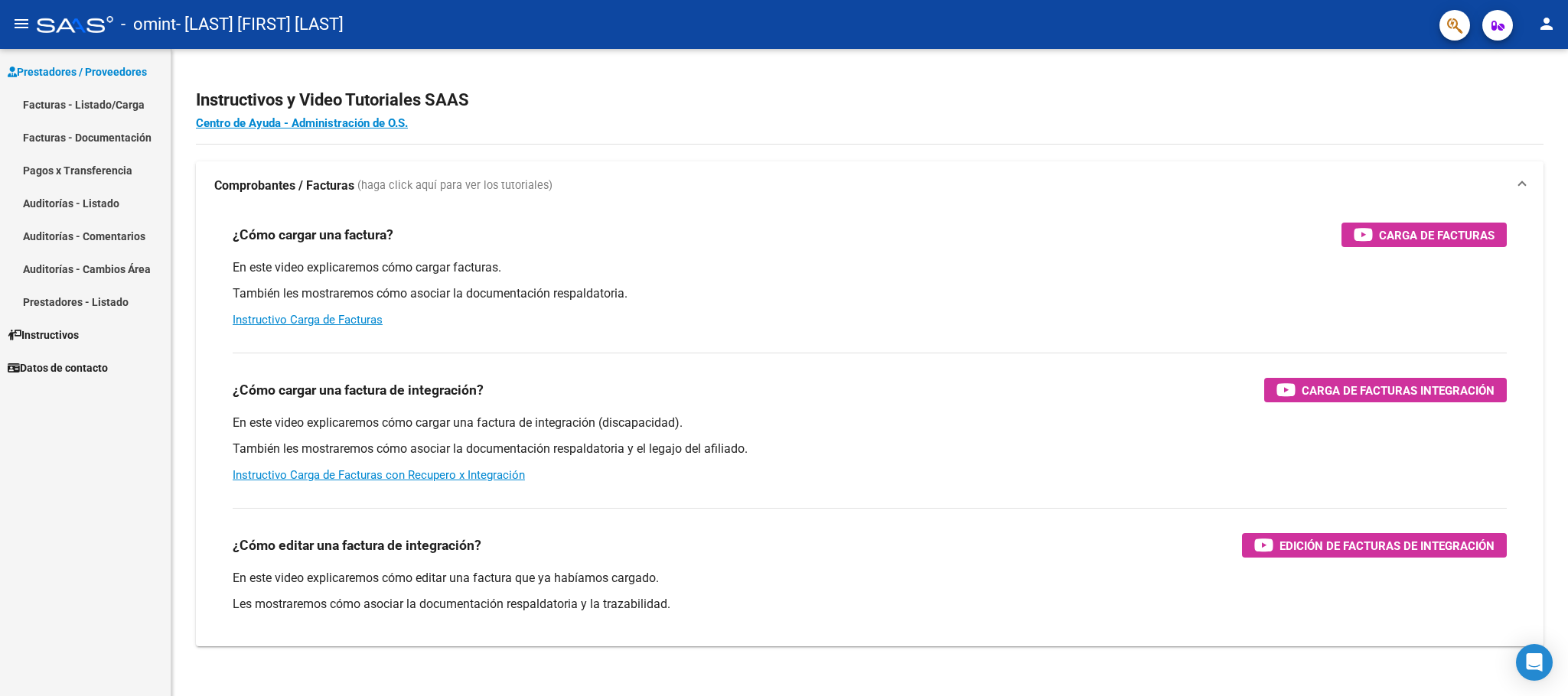 click on "Facturas - Listado/Carga" at bounding box center (85, 104) 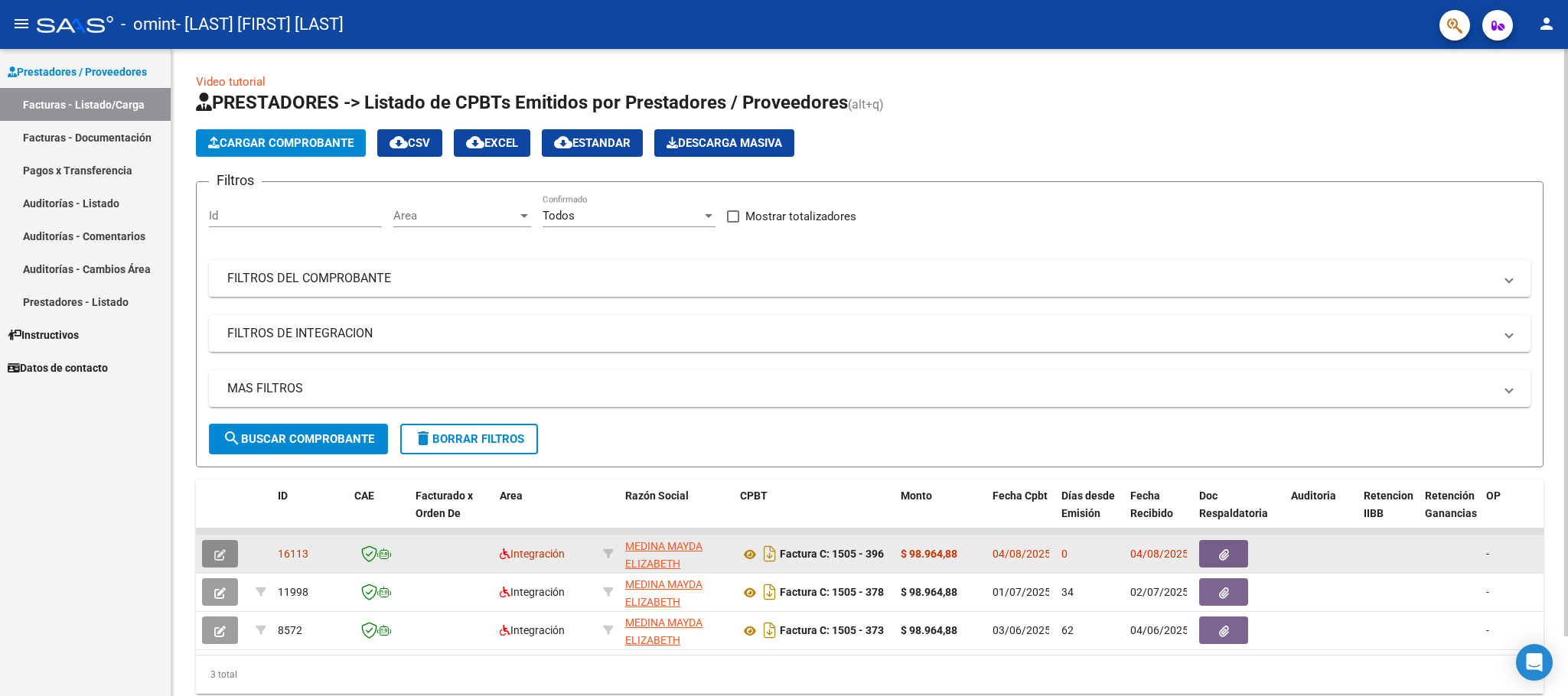 click 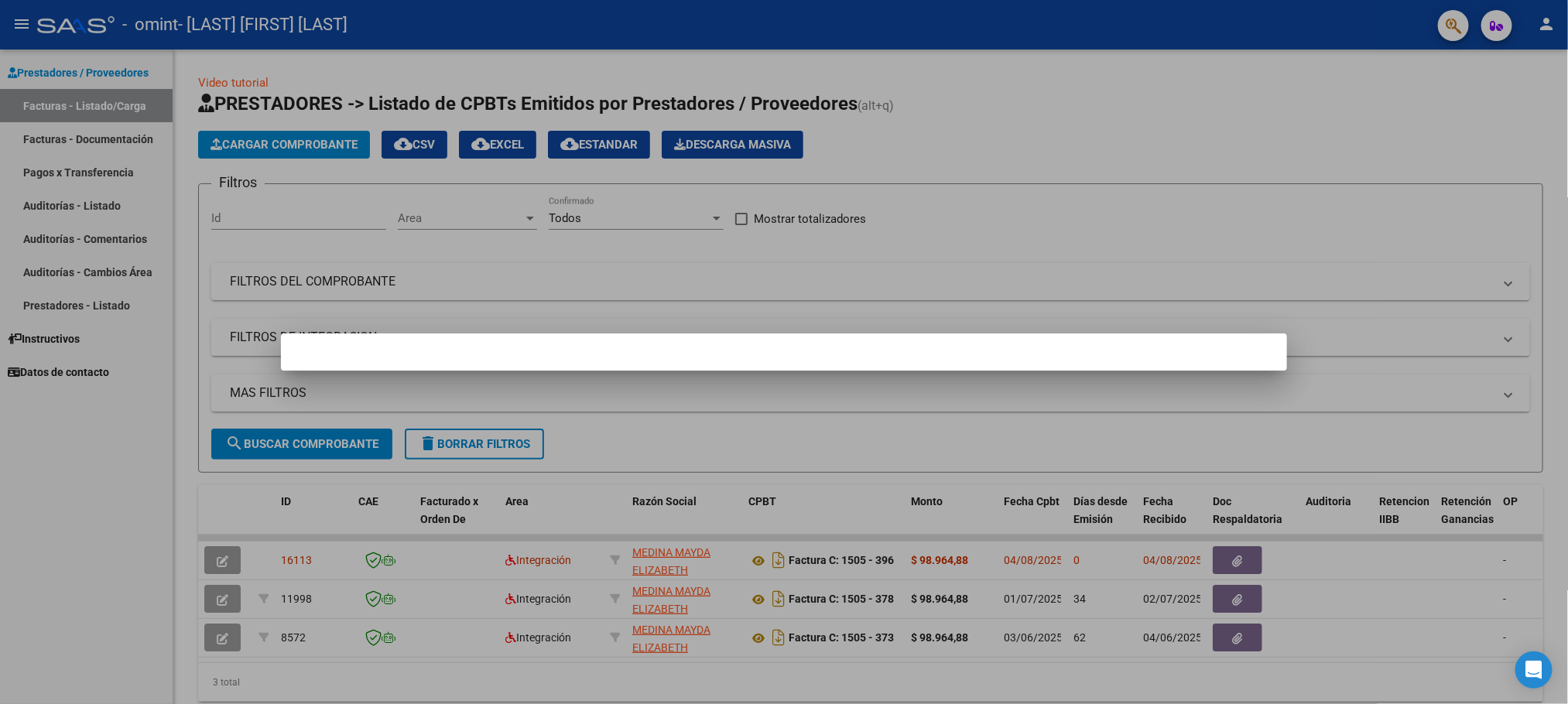 click at bounding box center (784, 352) 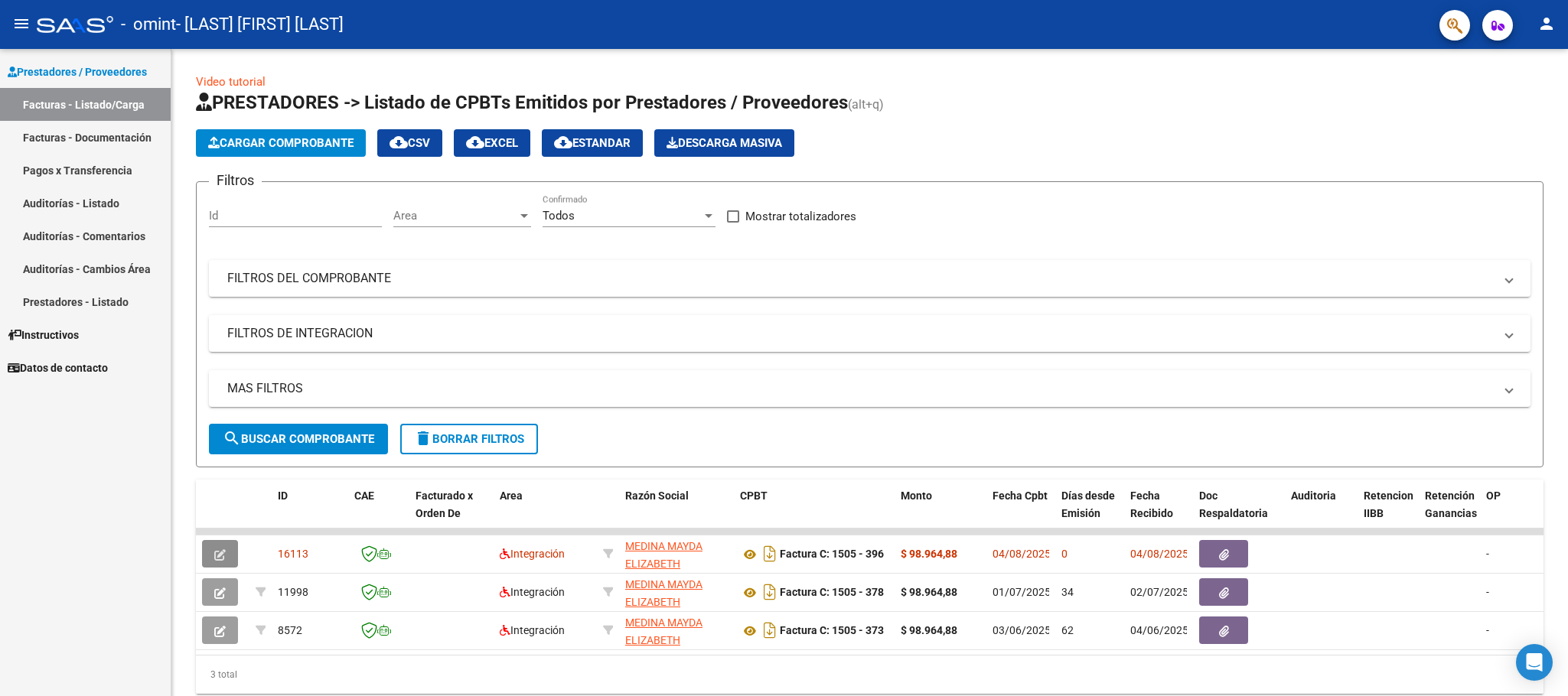 click 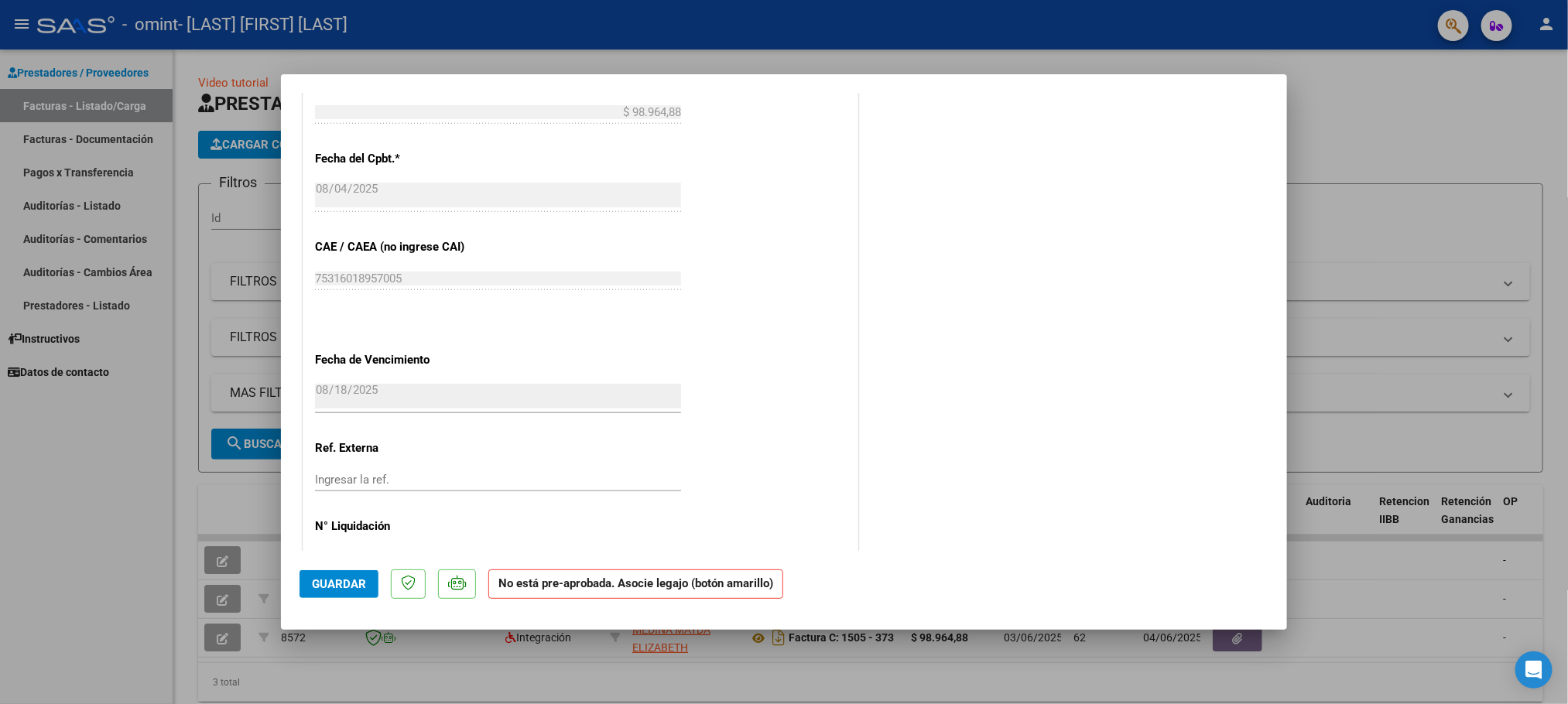 scroll, scrollTop: 833, scrollLeft: 0, axis: vertical 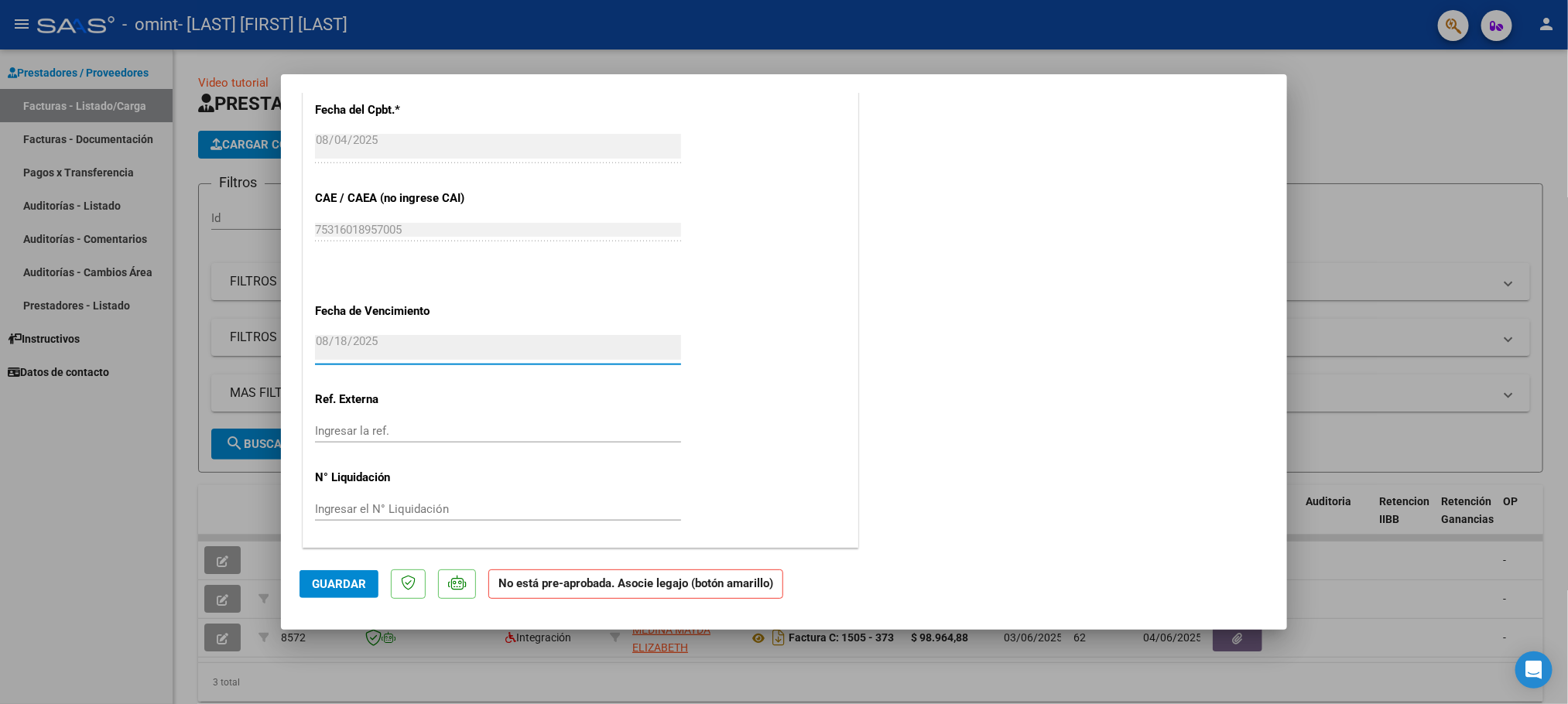 click on "2025-08-18" at bounding box center [498, 347] 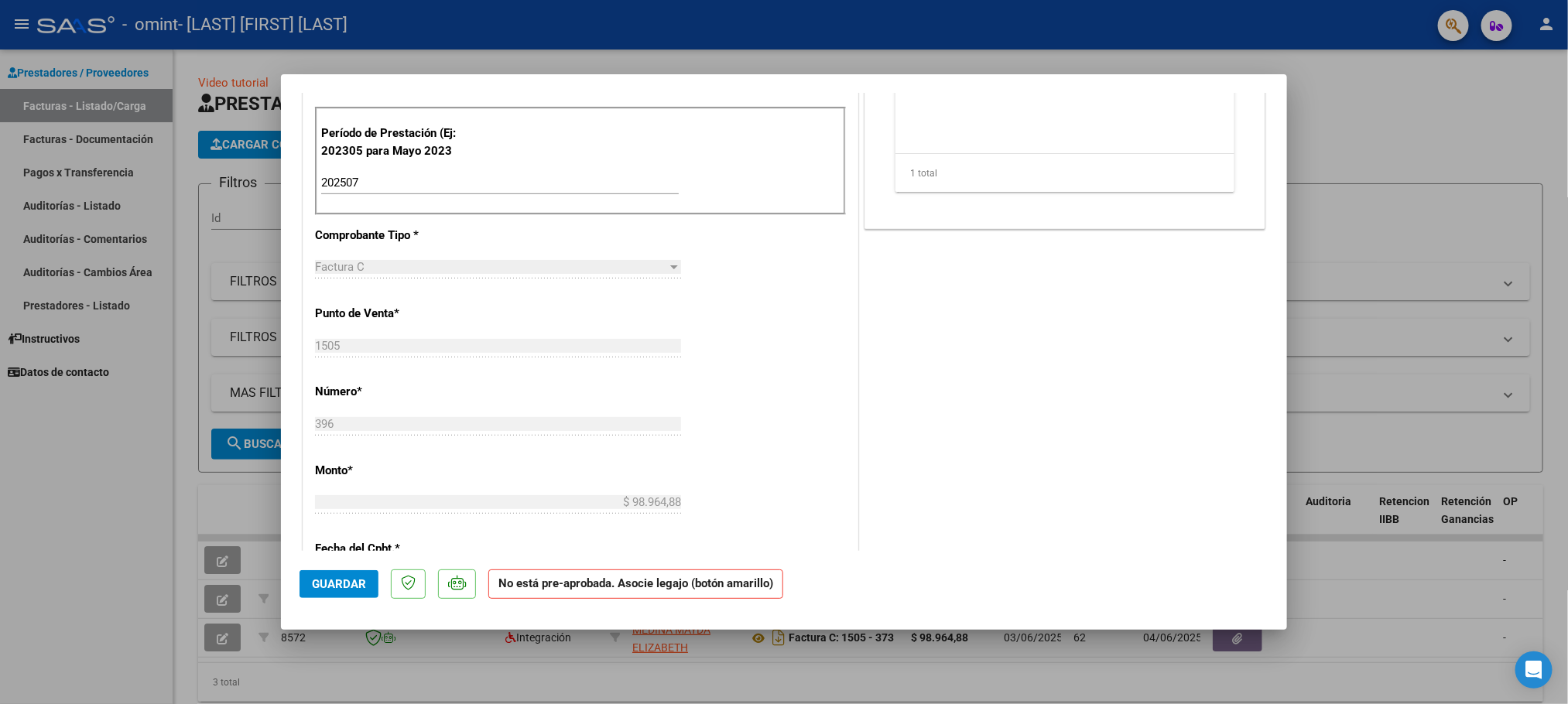 scroll, scrollTop: 395, scrollLeft: 0, axis: vertical 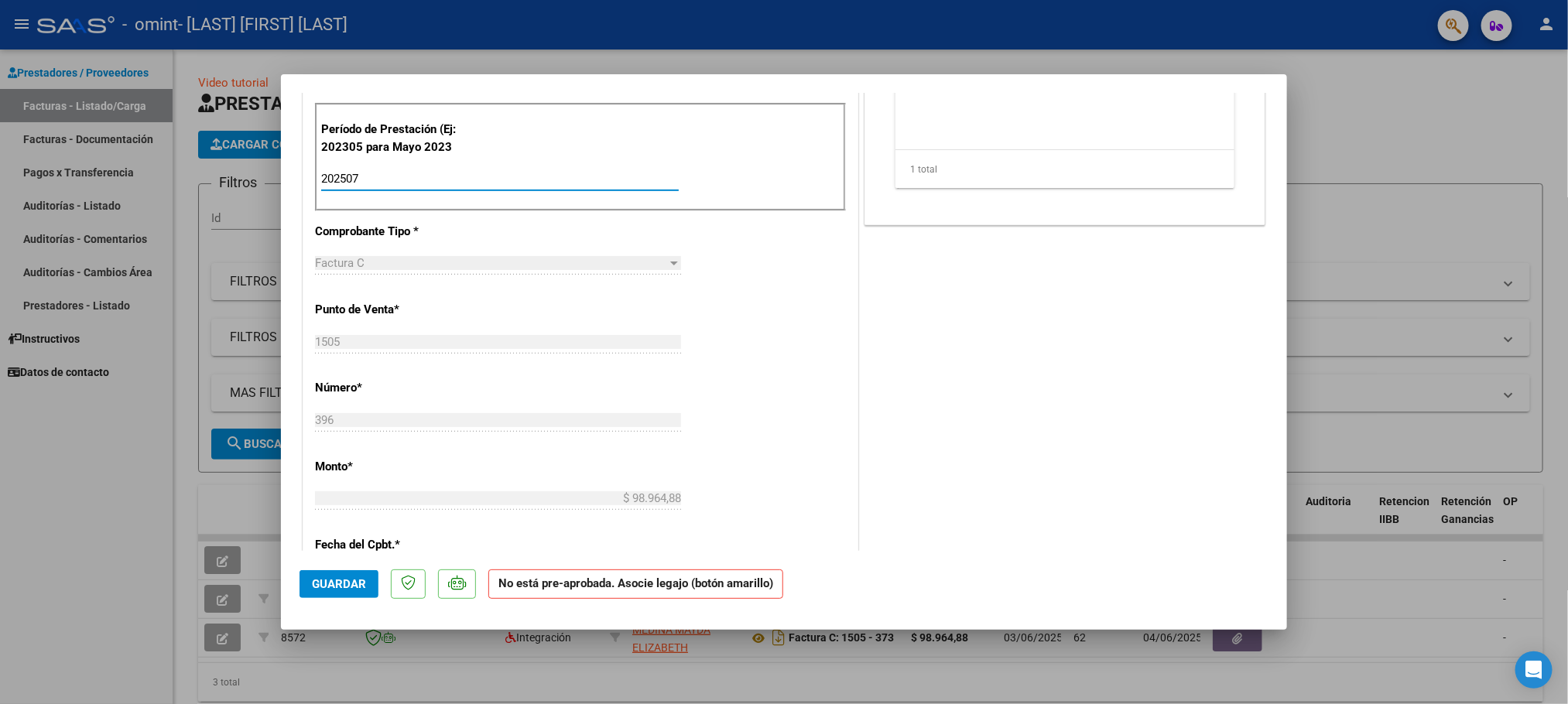 click on "202507" at bounding box center [500, 179] 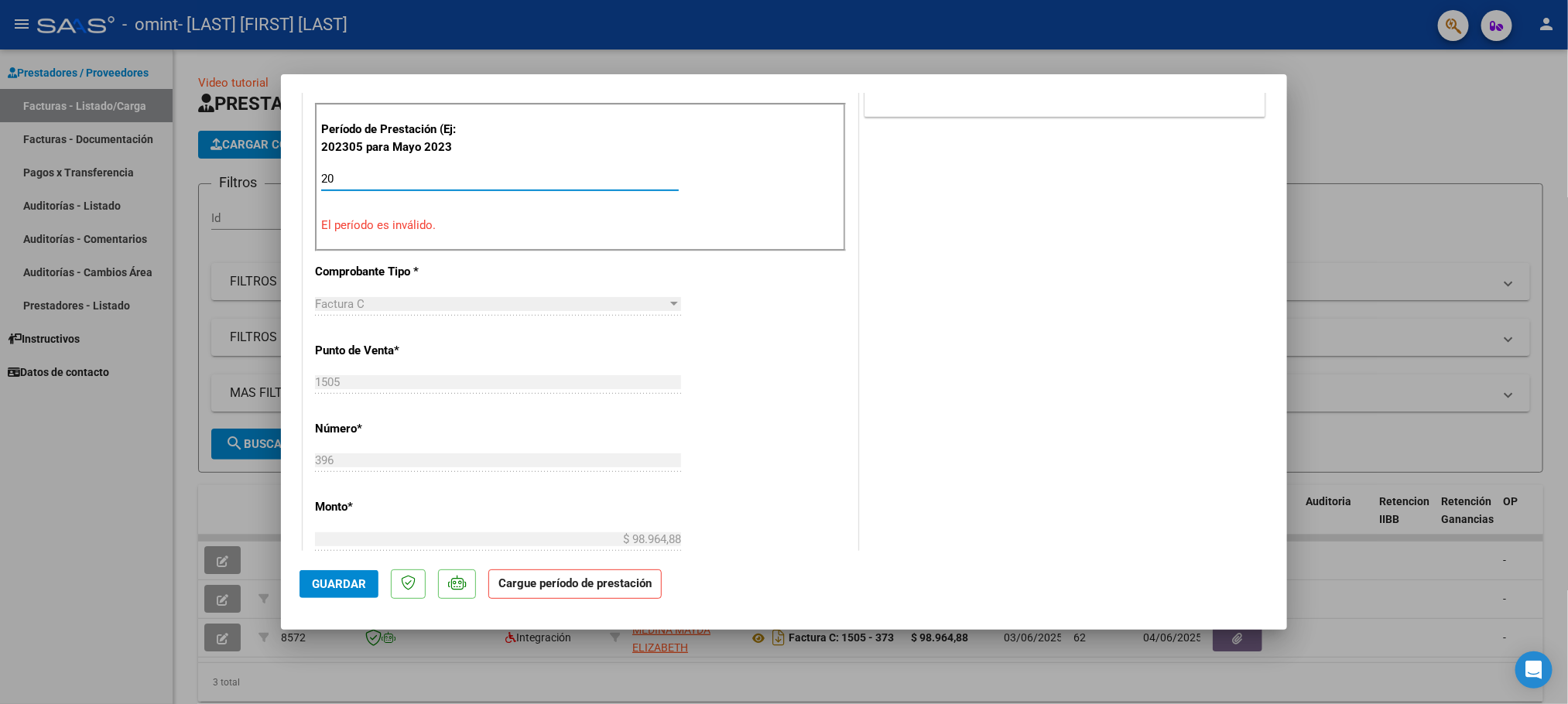 type on "2" 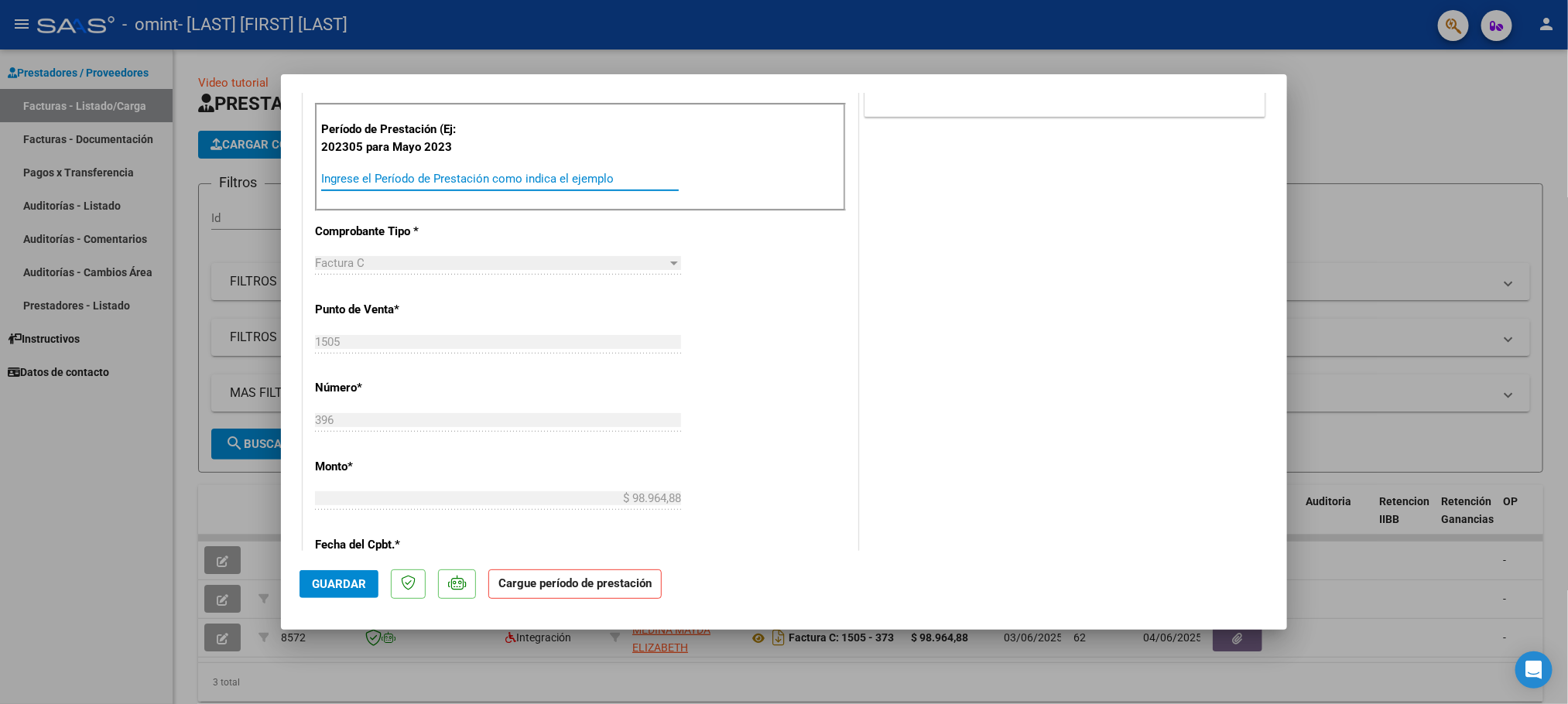 type 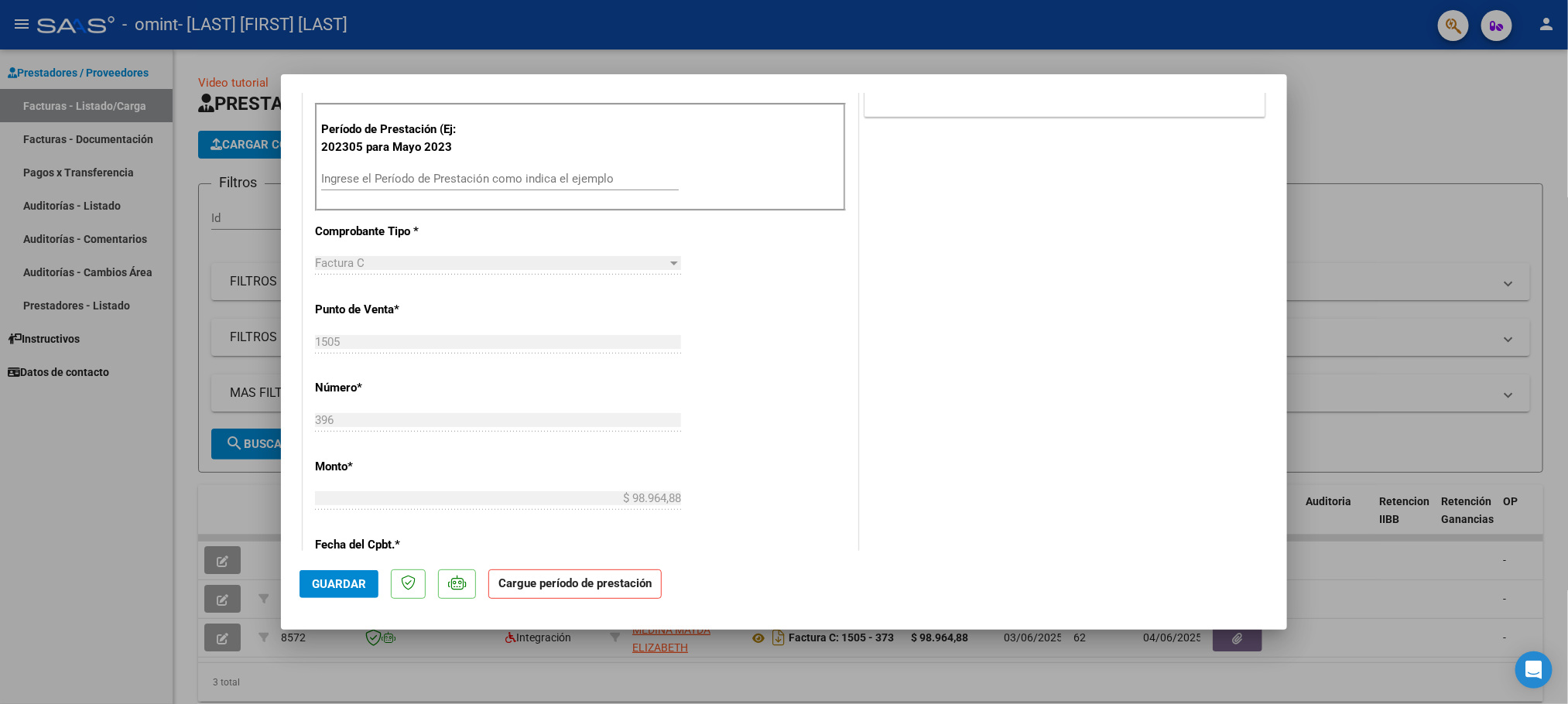 click on "CUIT  *   27-35312909-6 Ingresar CUIT  ANALISIS PRESTADOR  MEDINA MAYDA ELIZABETH  ARCA Padrón  Area destinado * Integración Seleccionar Area Período de Prestación (Ej: 202305 para Mayo 2023    Ingrese el Período de Prestación como indica el ejemplo   Comprobante Tipo * Factura C Seleccionar Tipo Punto de Venta  *   1505 Ingresar el Nro.  Número  *   396 Ingresar el Nro.  Monto  *   $ 98.964,88 Ingresar el monto  Fecha del Cpbt.  *   2025-08-04 Ingresar la fecha  CAE / CAEA (no ingrese CAI)    75316018957005 Ingresar el CAE o CAEA (no ingrese CAI)  Fecha de Vencimiento    2025-08-18 Ingresar la fecha  Ref. Externa    Ingresar la ref.  N° Liquidación    Ingresar el N° Liquidación" at bounding box center (580, 424) 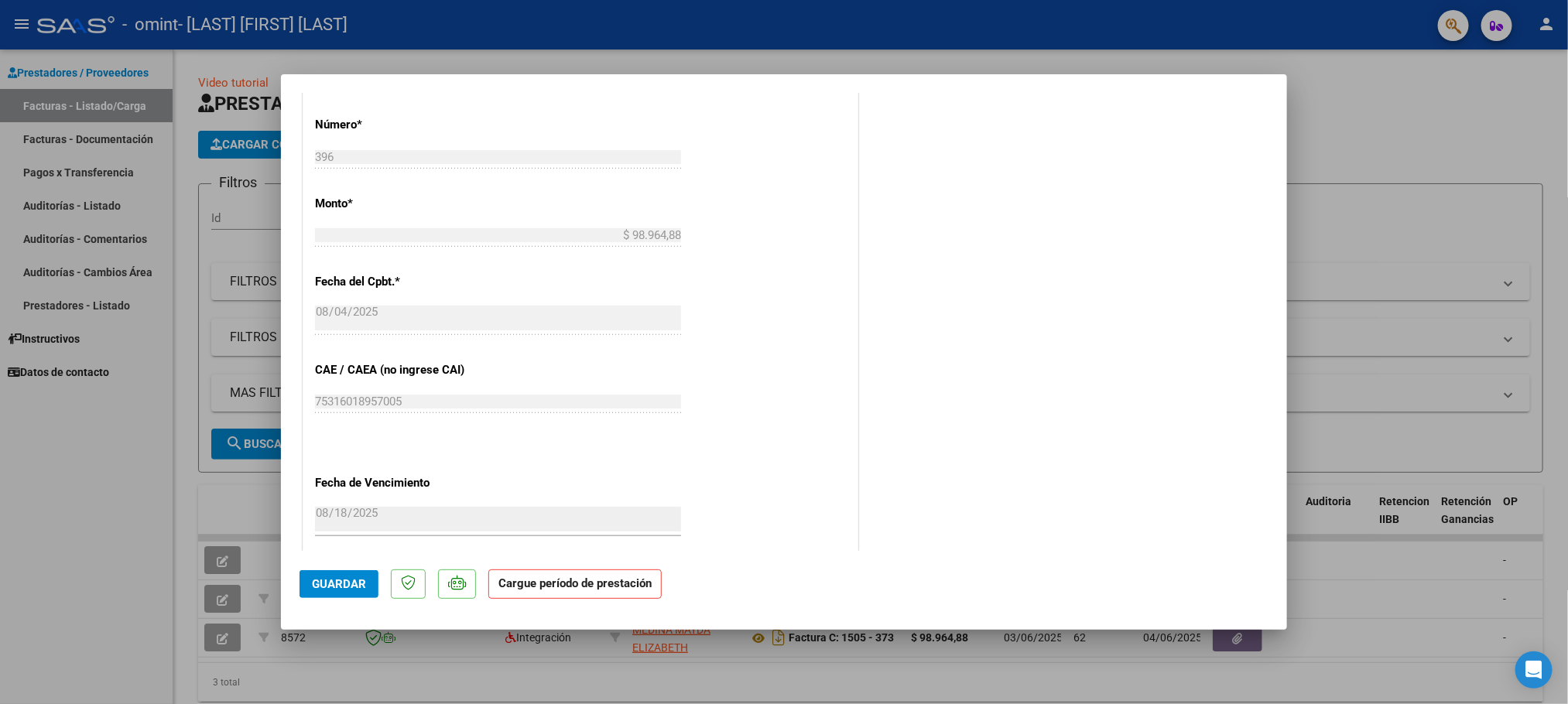 scroll, scrollTop: 833, scrollLeft: 0, axis: vertical 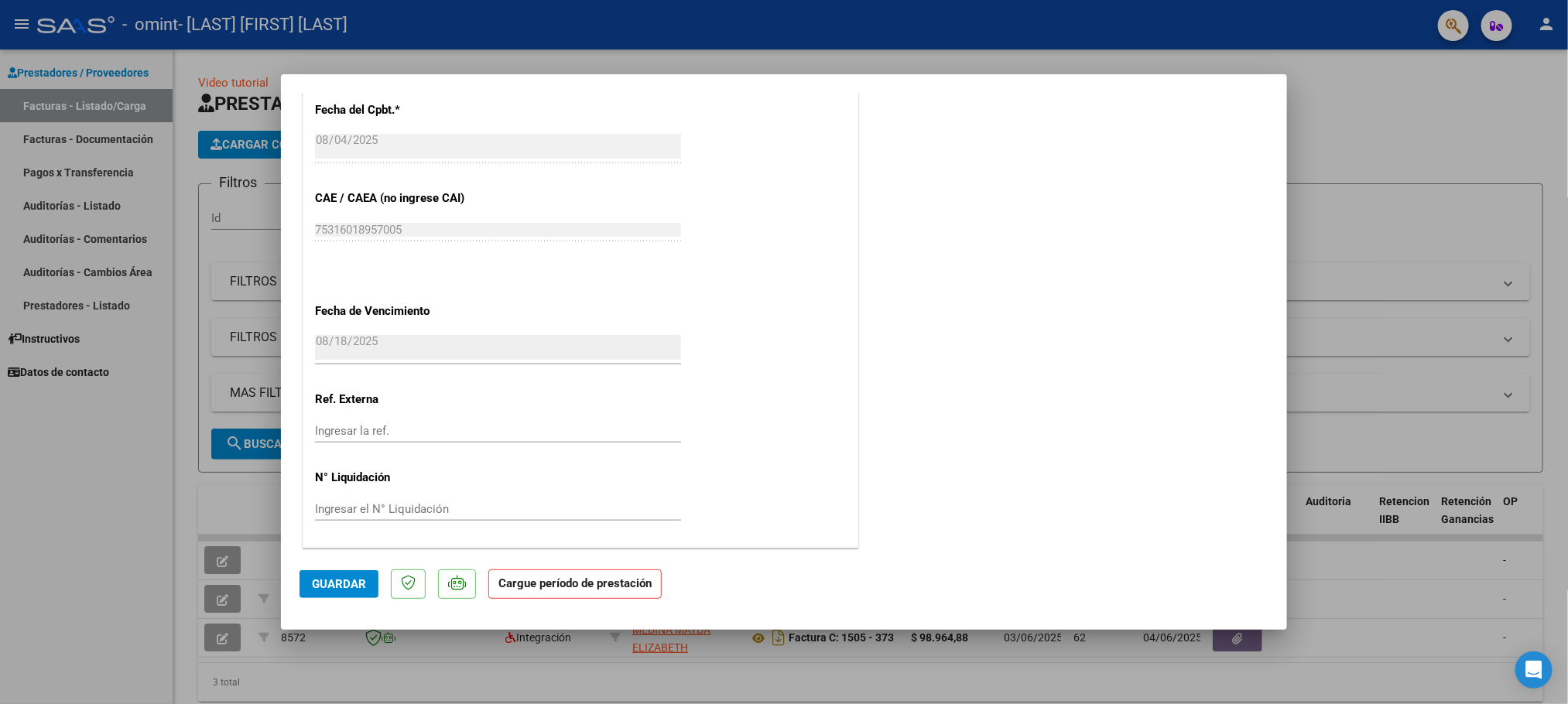 click at bounding box center [784, 352] 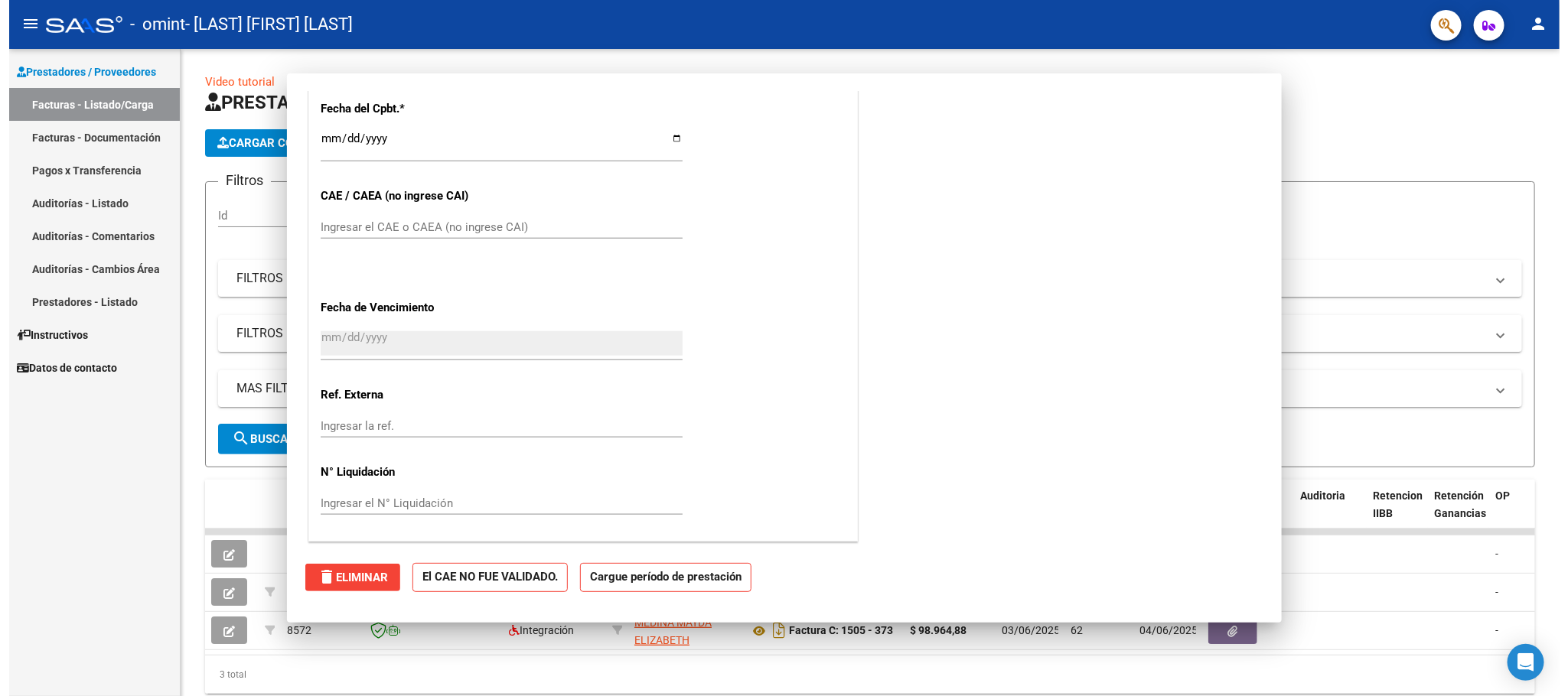 scroll, scrollTop: 812, scrollLeft: 0, axis: vertical 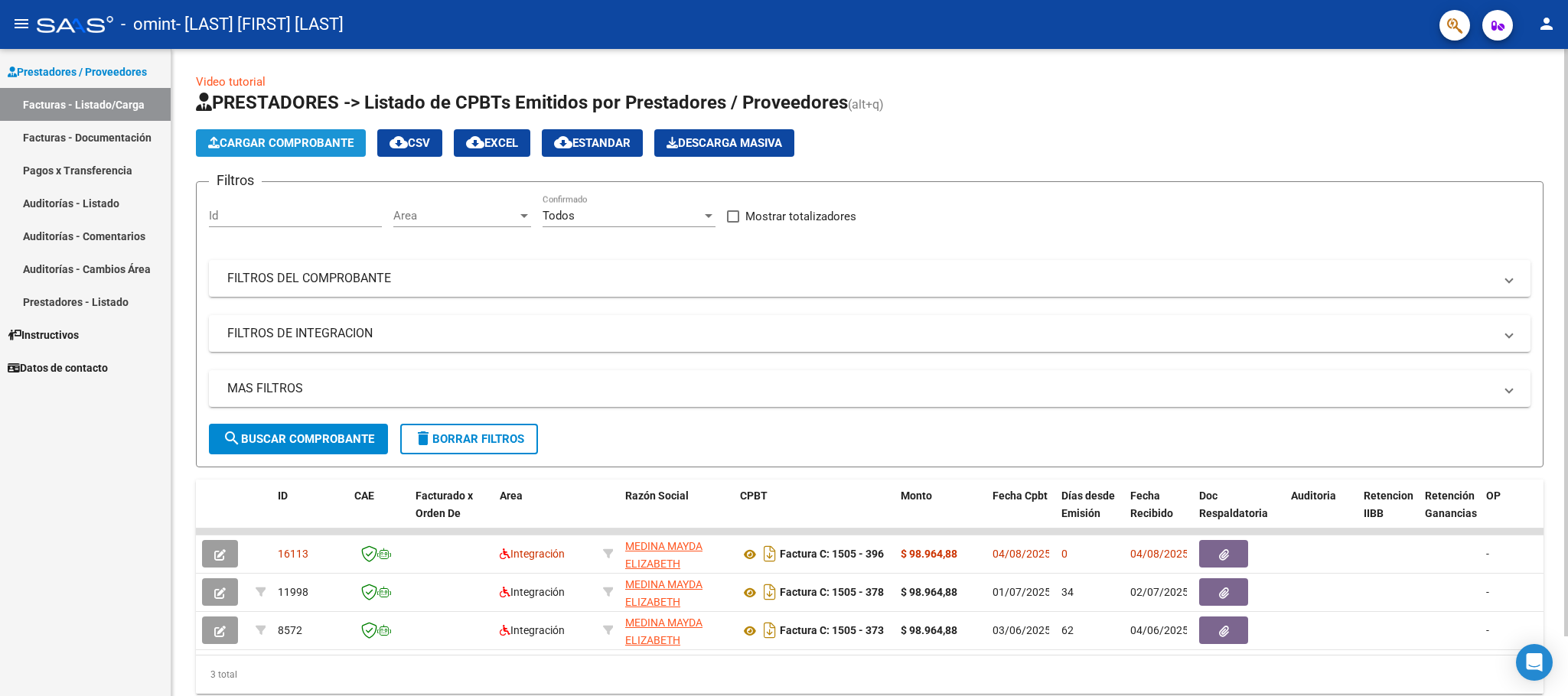 click on "Cargar Comprobante" 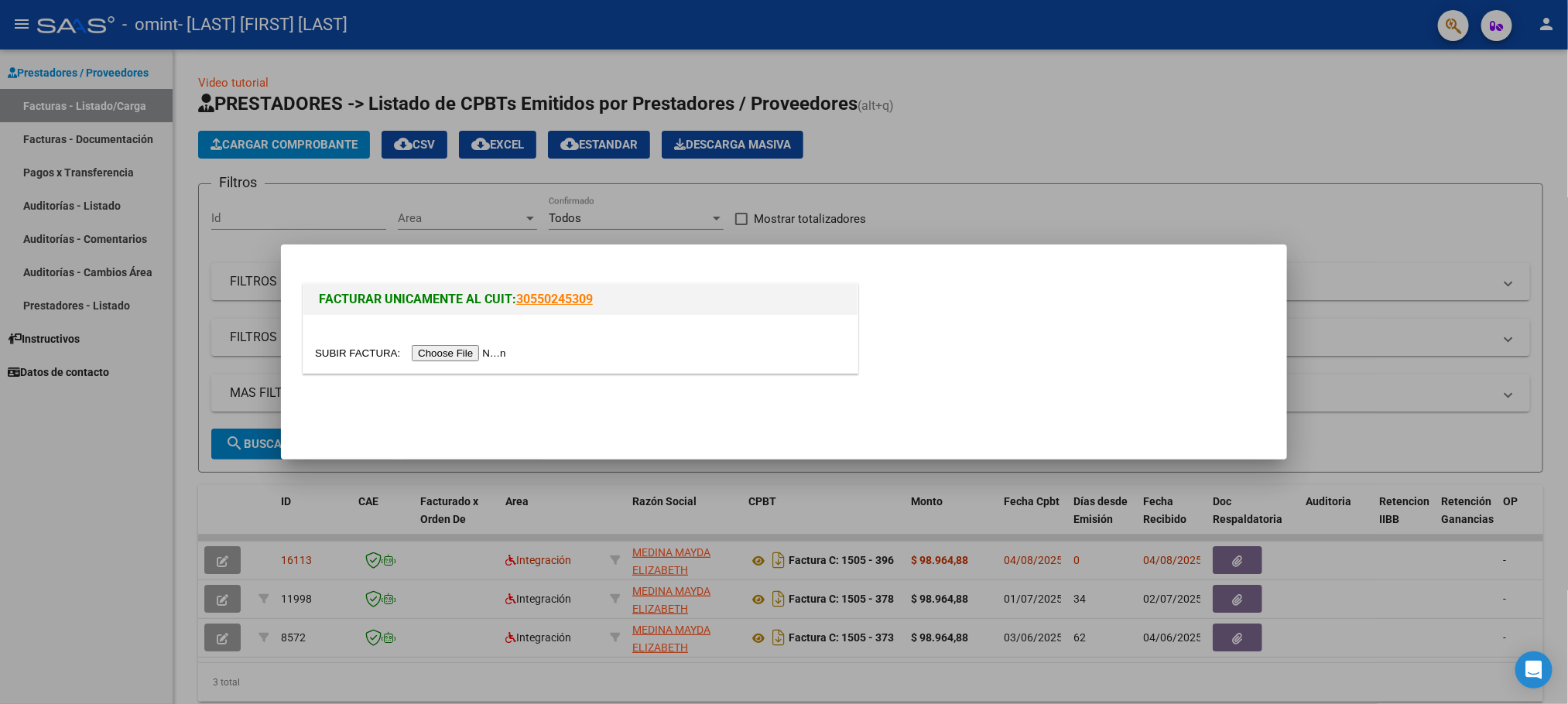 click at bounding box center [413, 353] 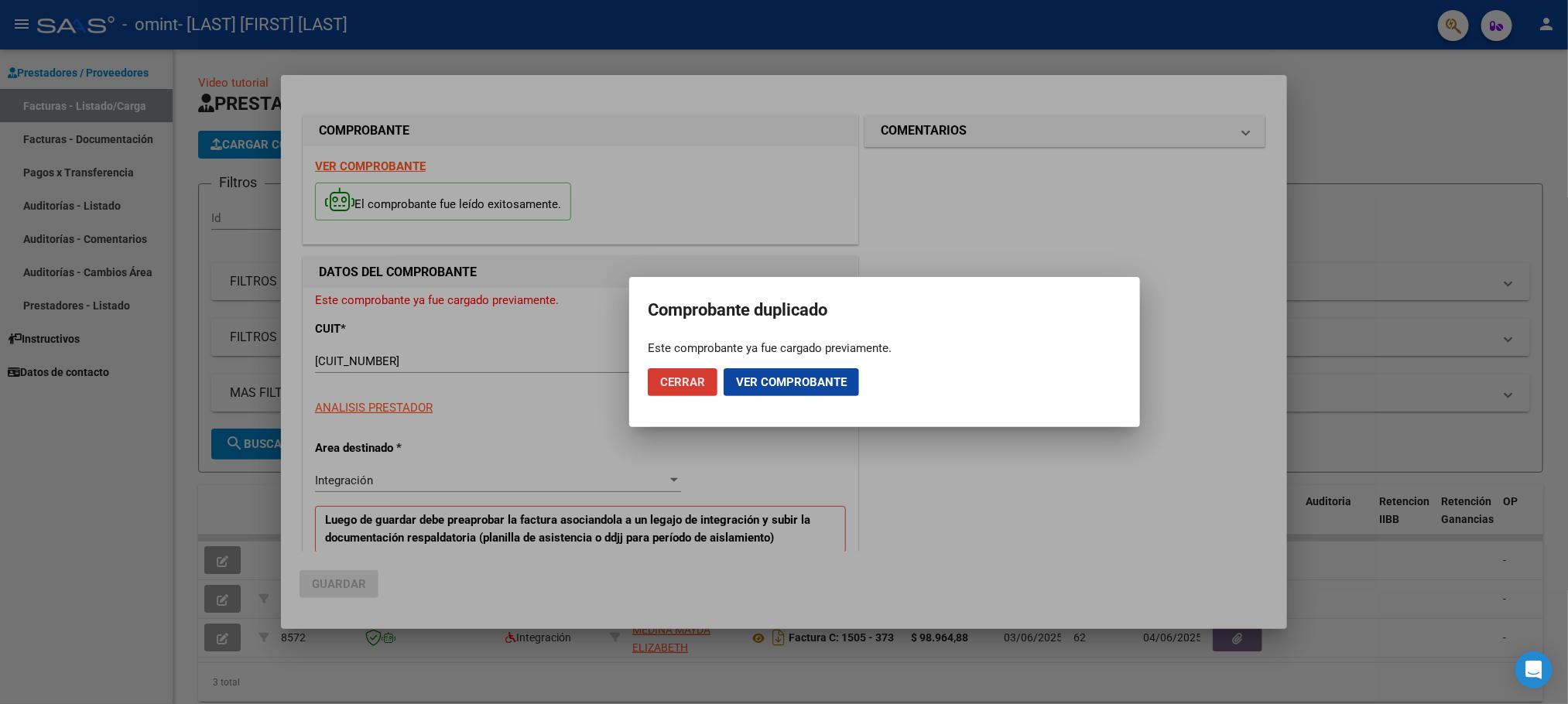 click on "Cerrar" 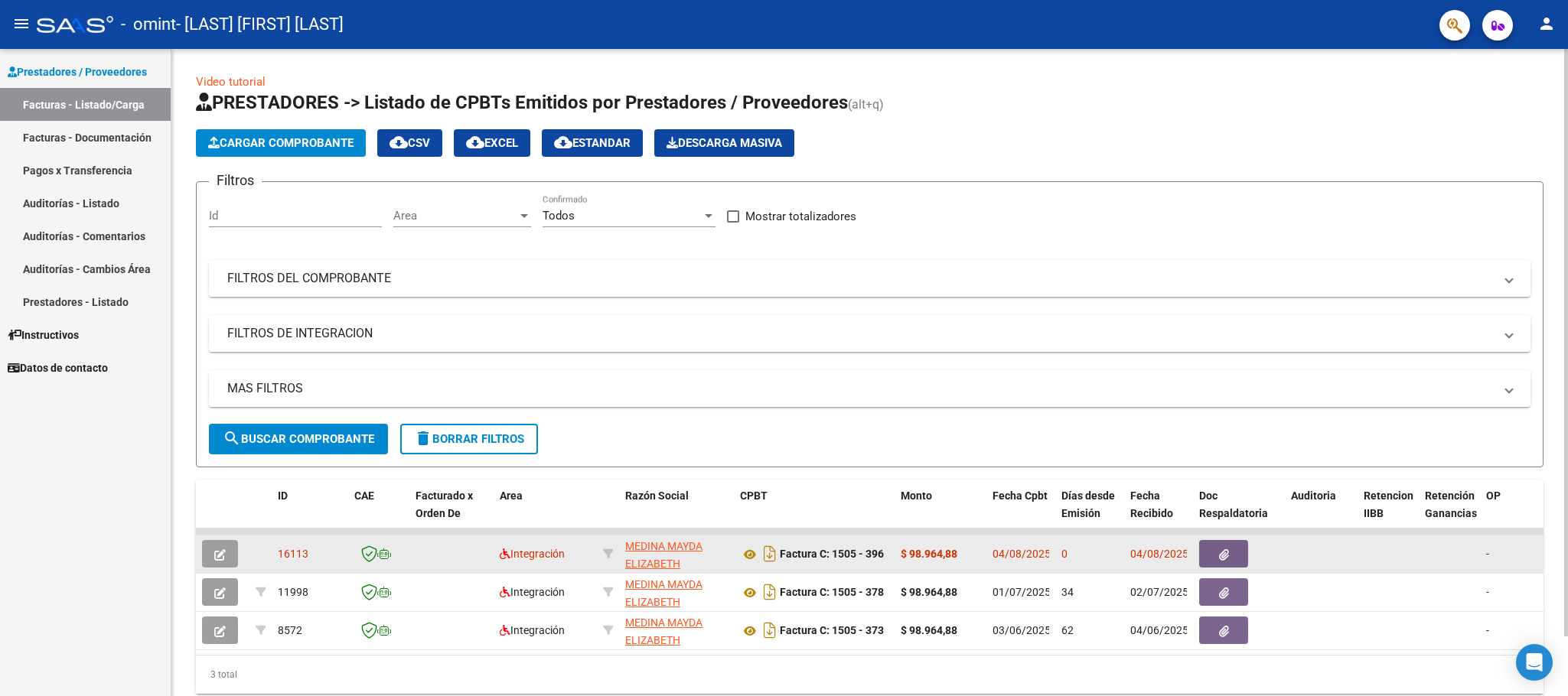 click 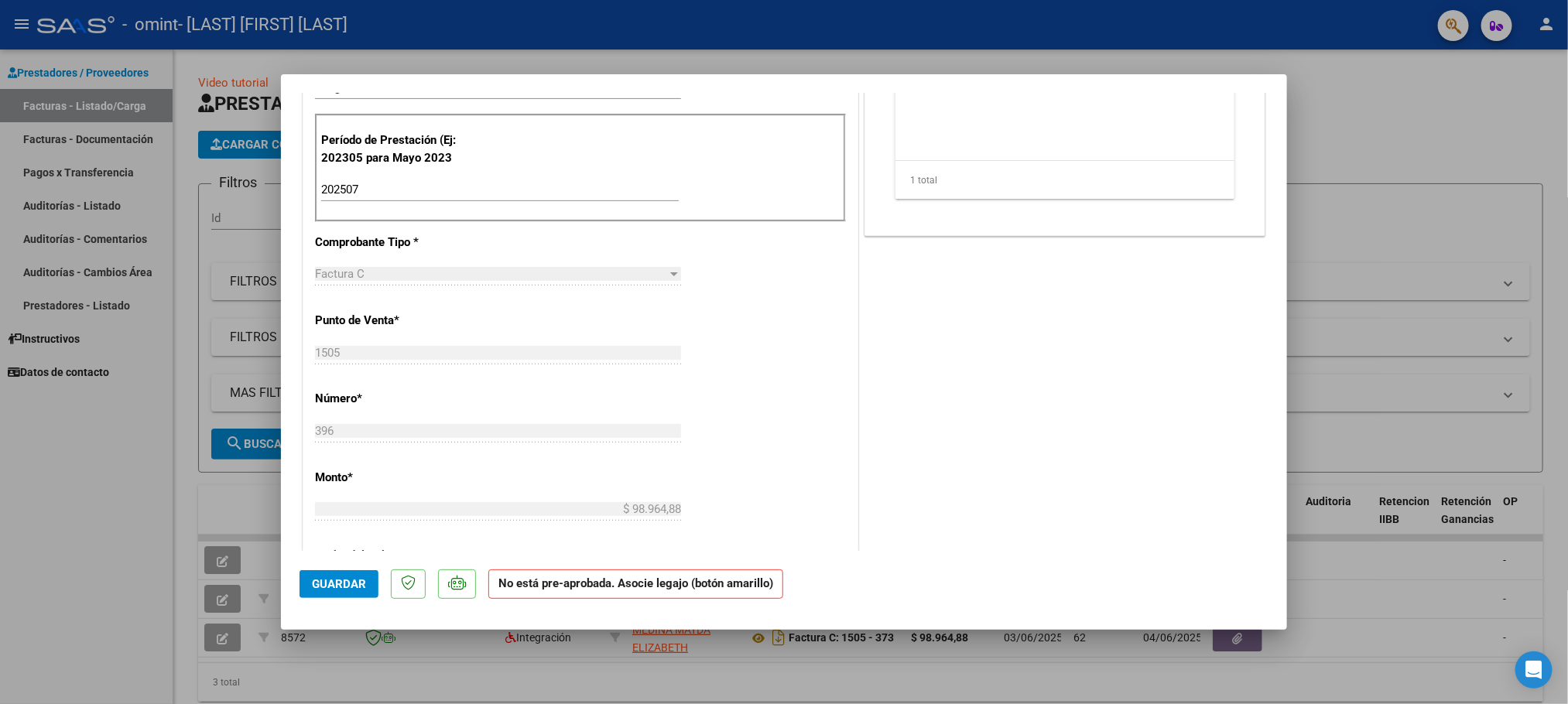 scroll, scrollTop: 402, scrollLeft: 0, axis: vertical 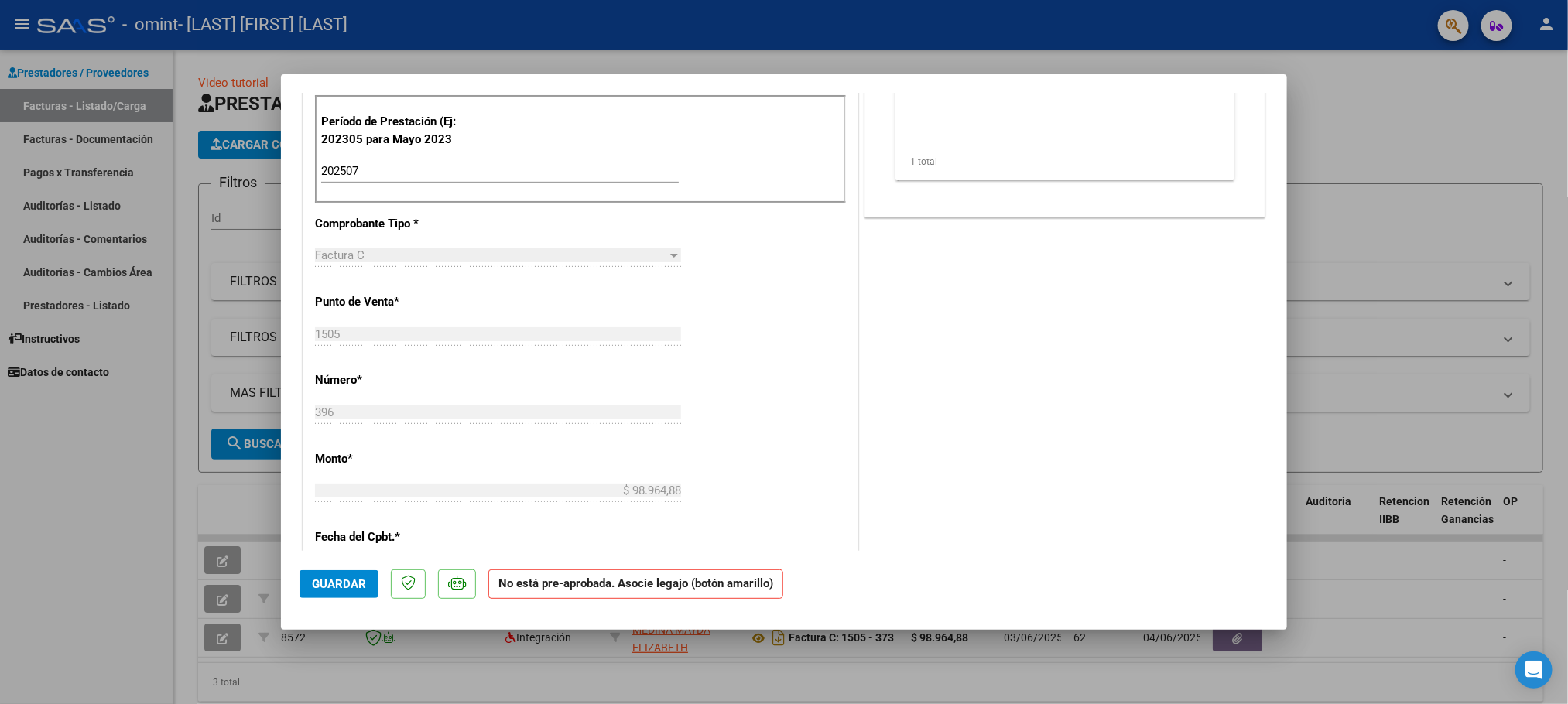 click on "396 Ingresar el Nro." 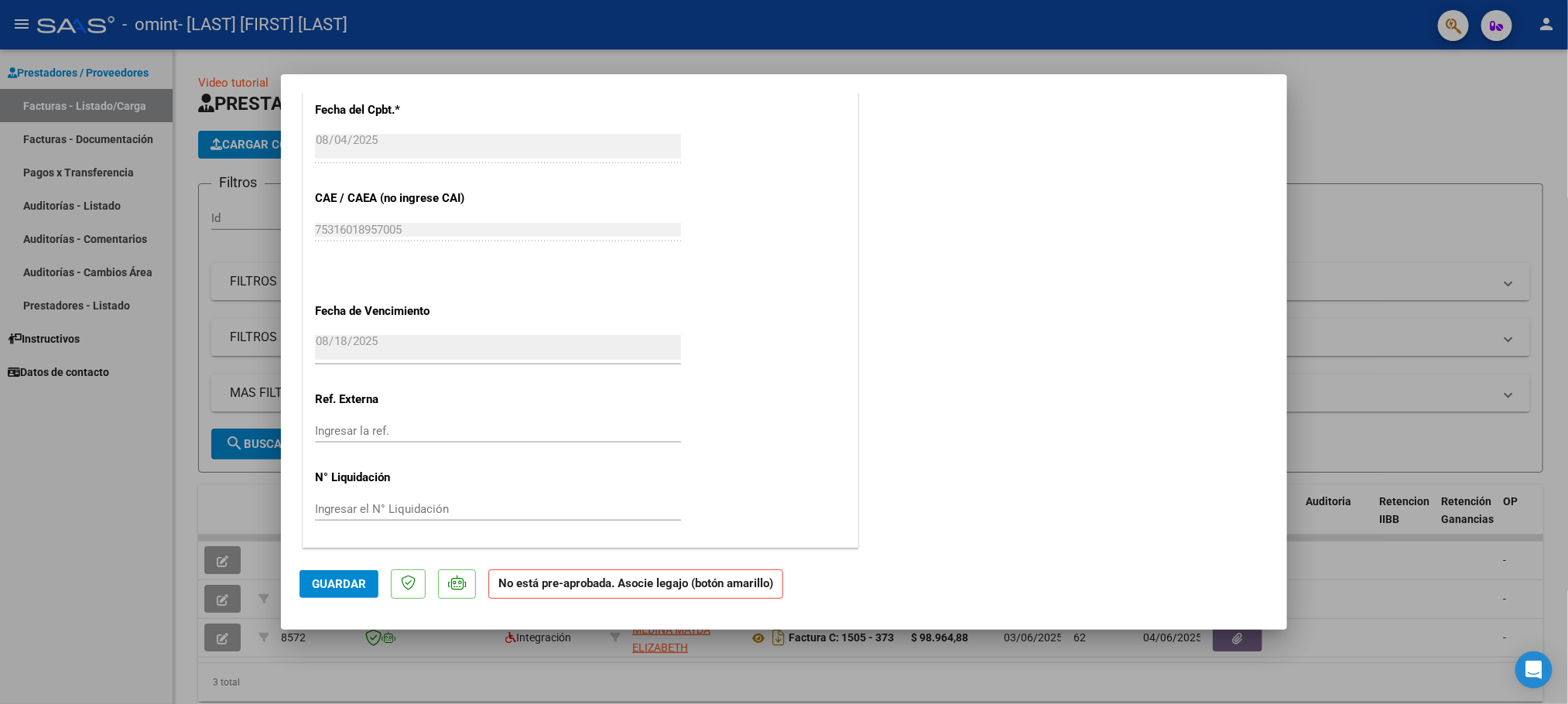 scroll, scrollTop: 832, scrollLeft: 0, axis: vertical 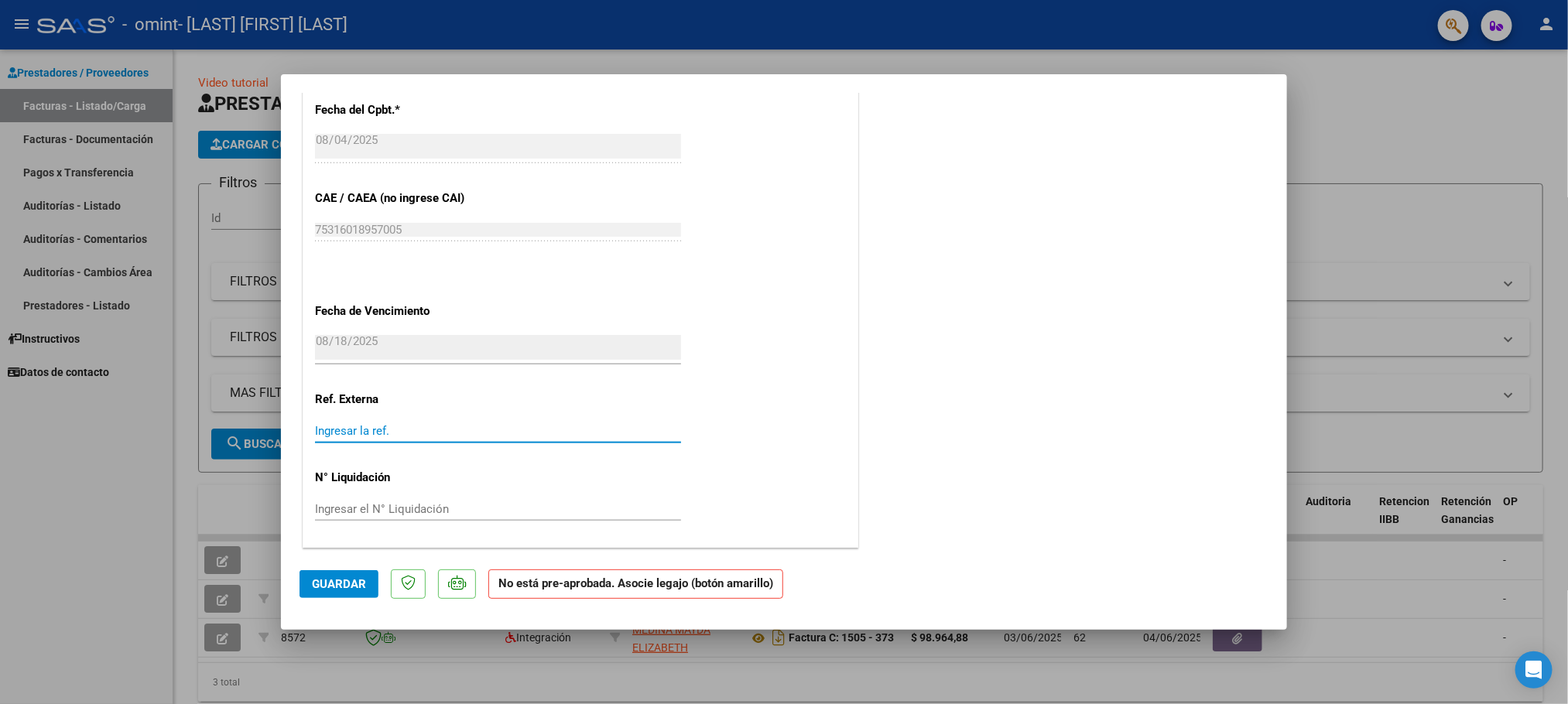 click on "Ingresar la ref." at bounding box center [498, 431] 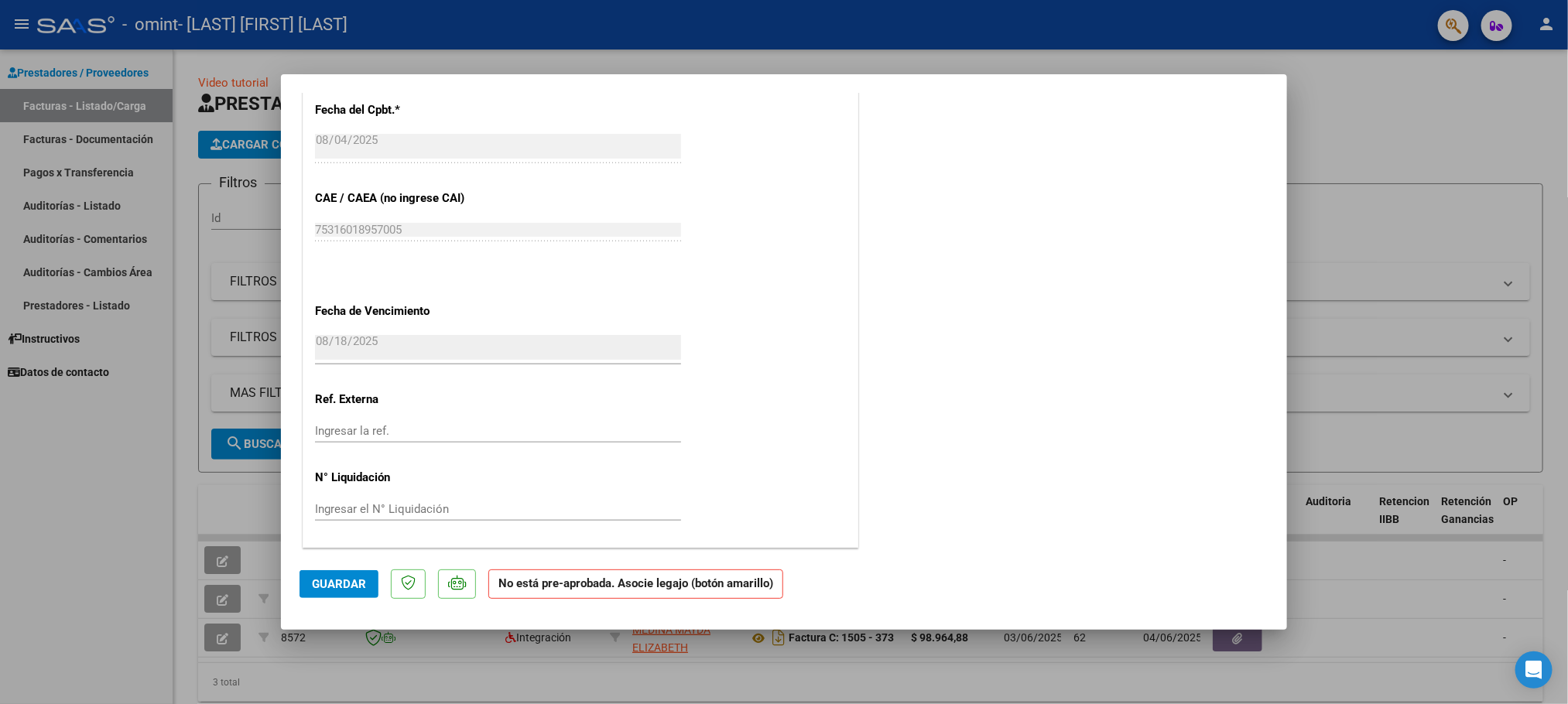 scroll, scrollTop: 833, scrollLeft: 0, axis: vertical 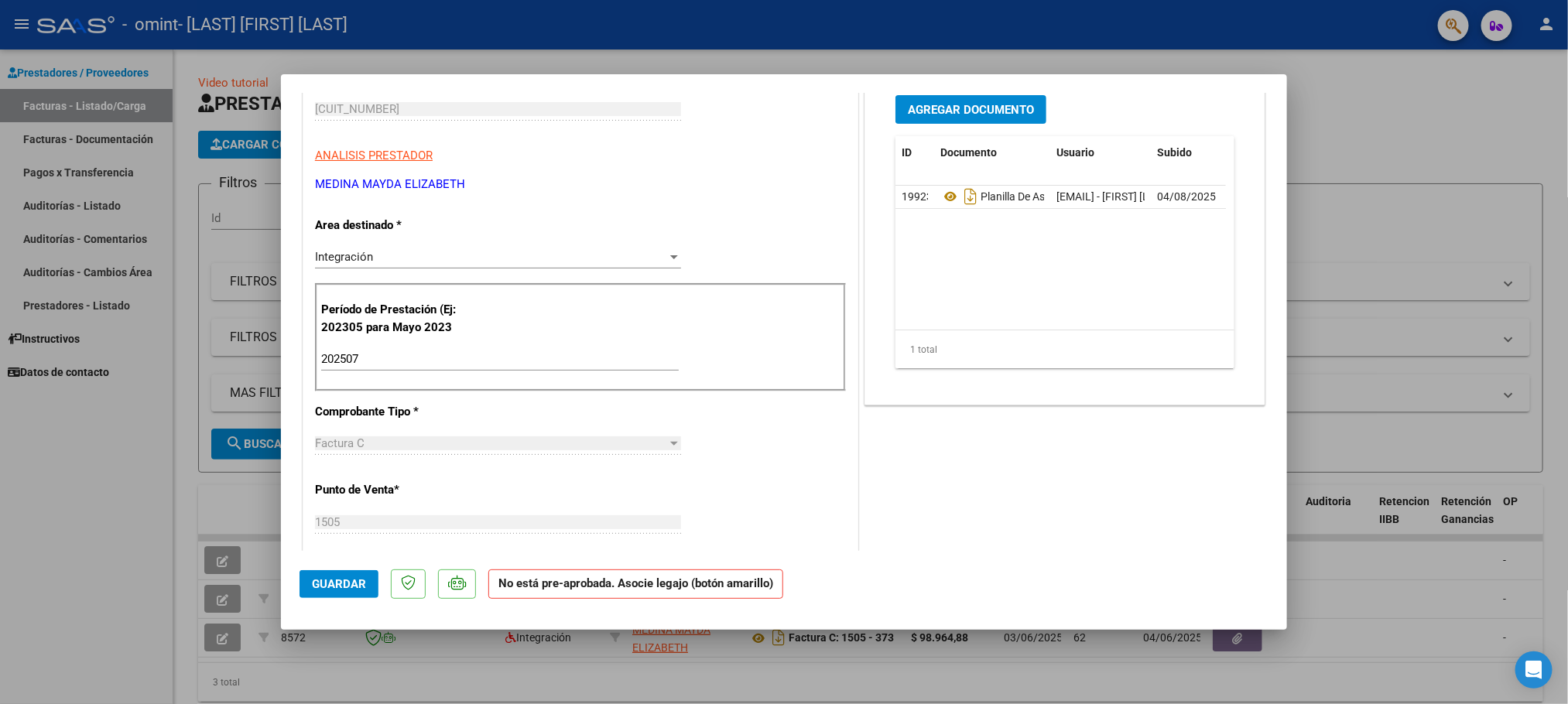 click on "Integración Seleccionar Area" at bounding box center (498, 257) 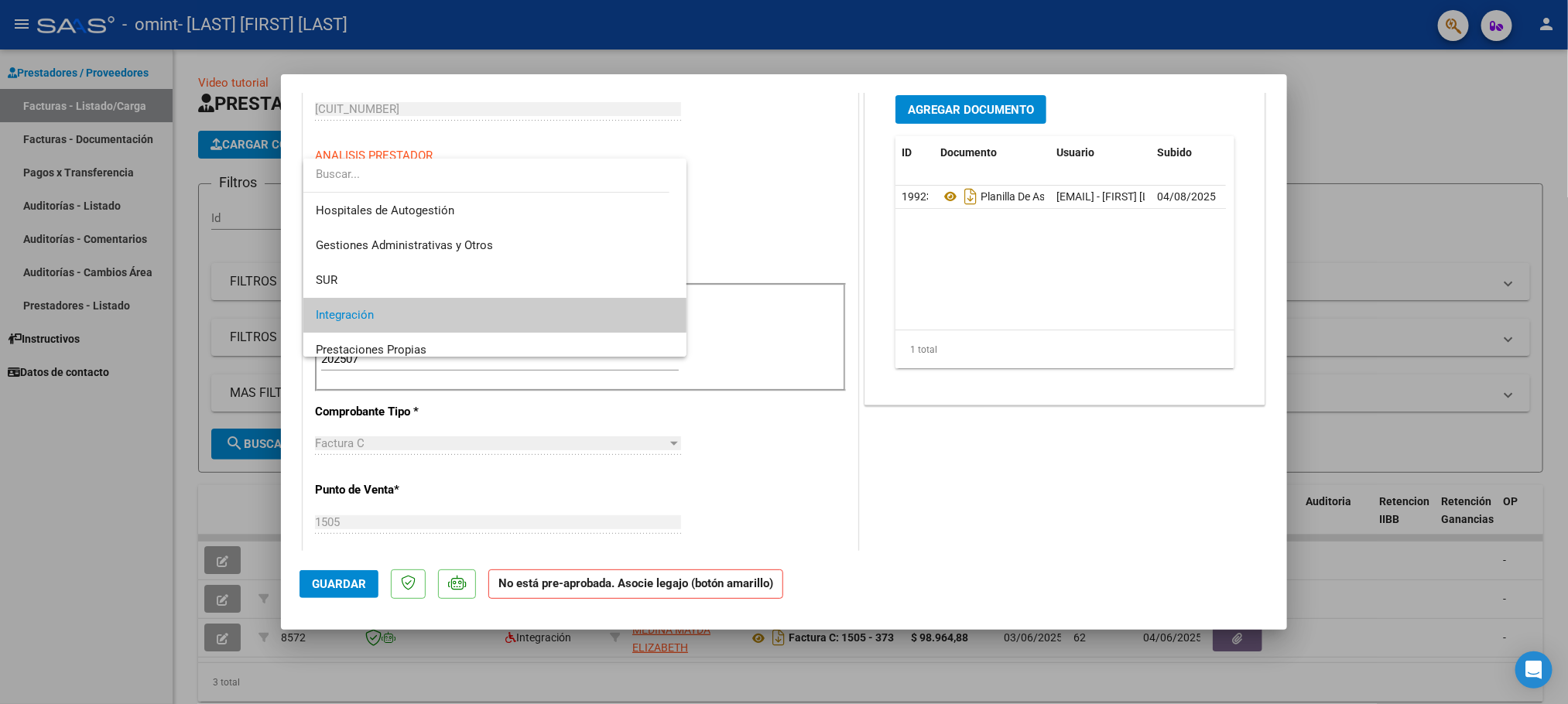 scroll, scrollTop: 58, scrollLeft: 0, axis: vertical 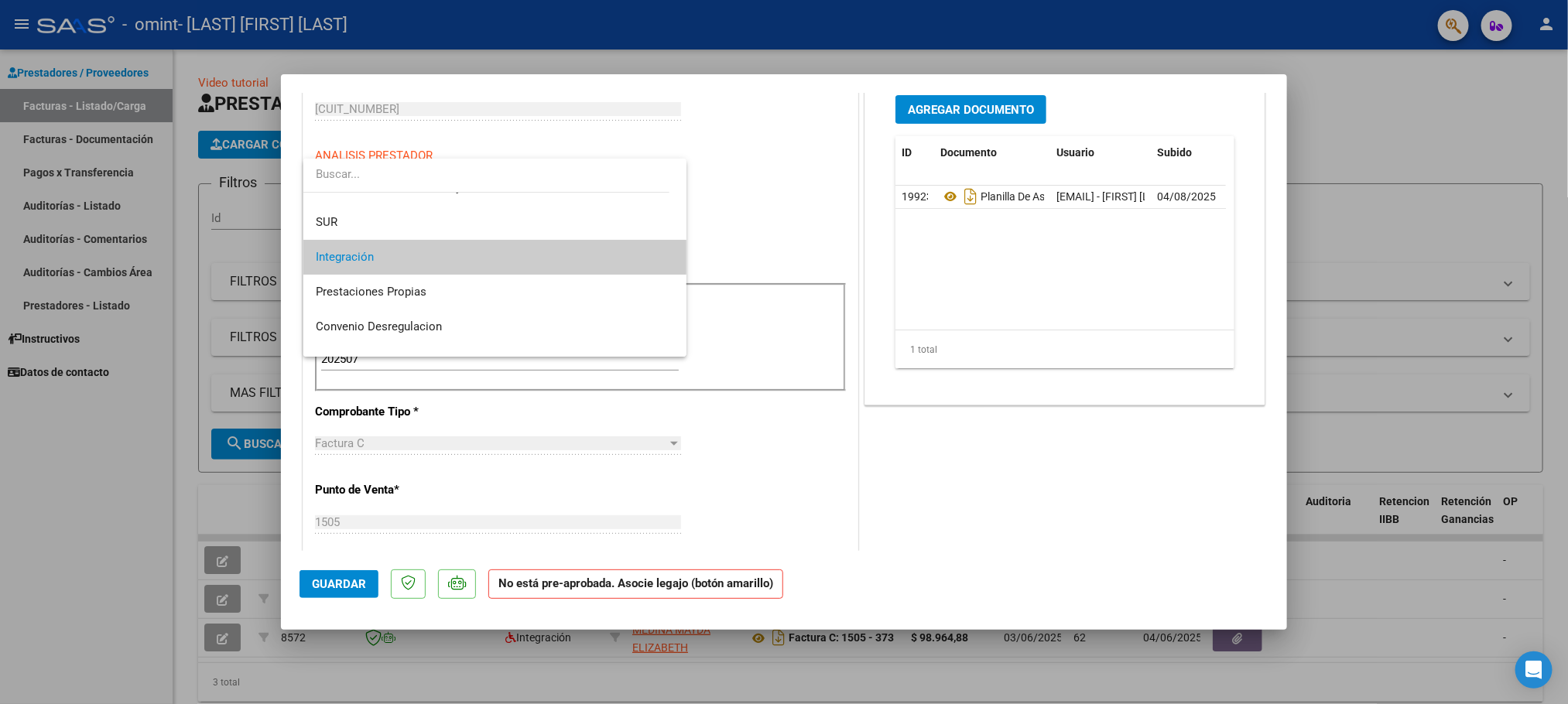 click at bounding box center (784, 352) 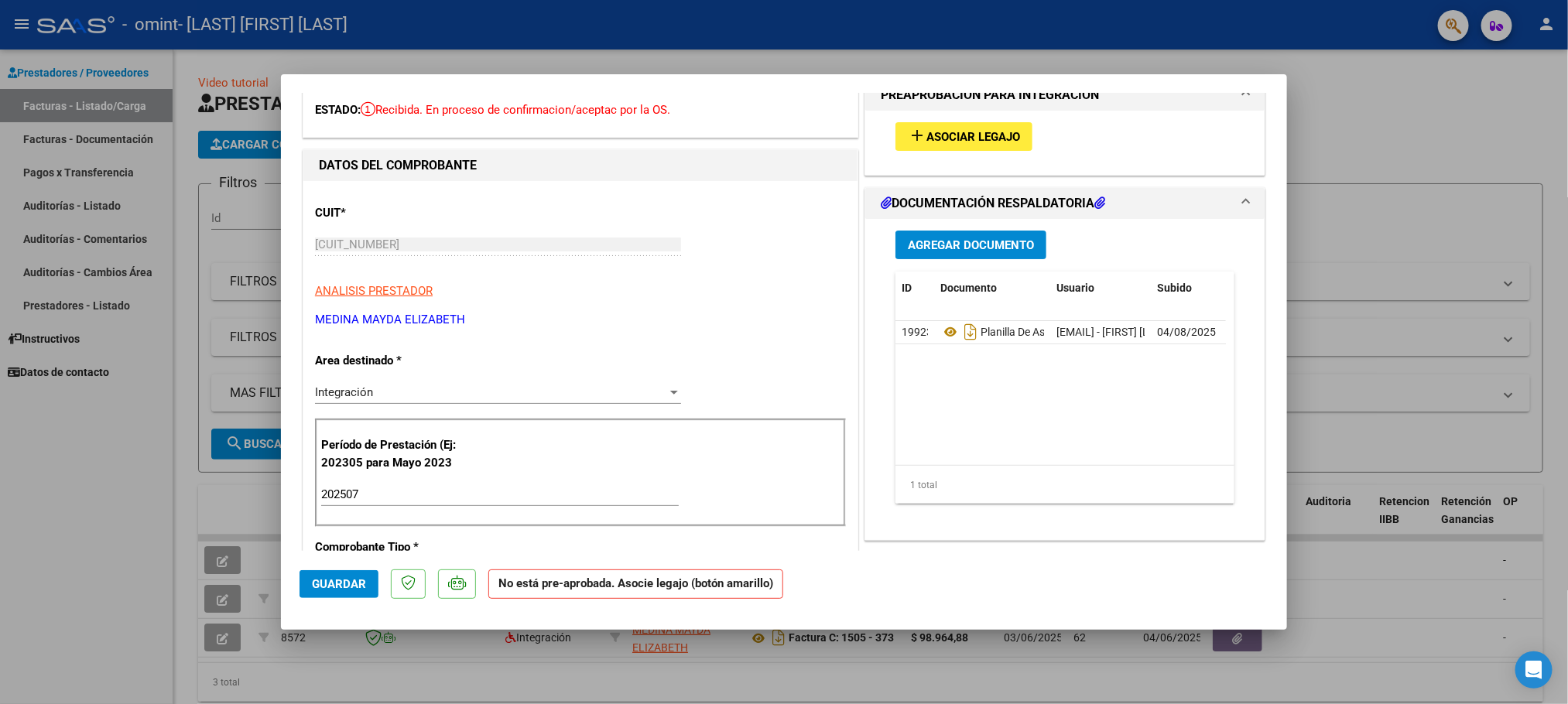 scroll, scrollTop: 60, scrollLeft: 0, axis: vertical 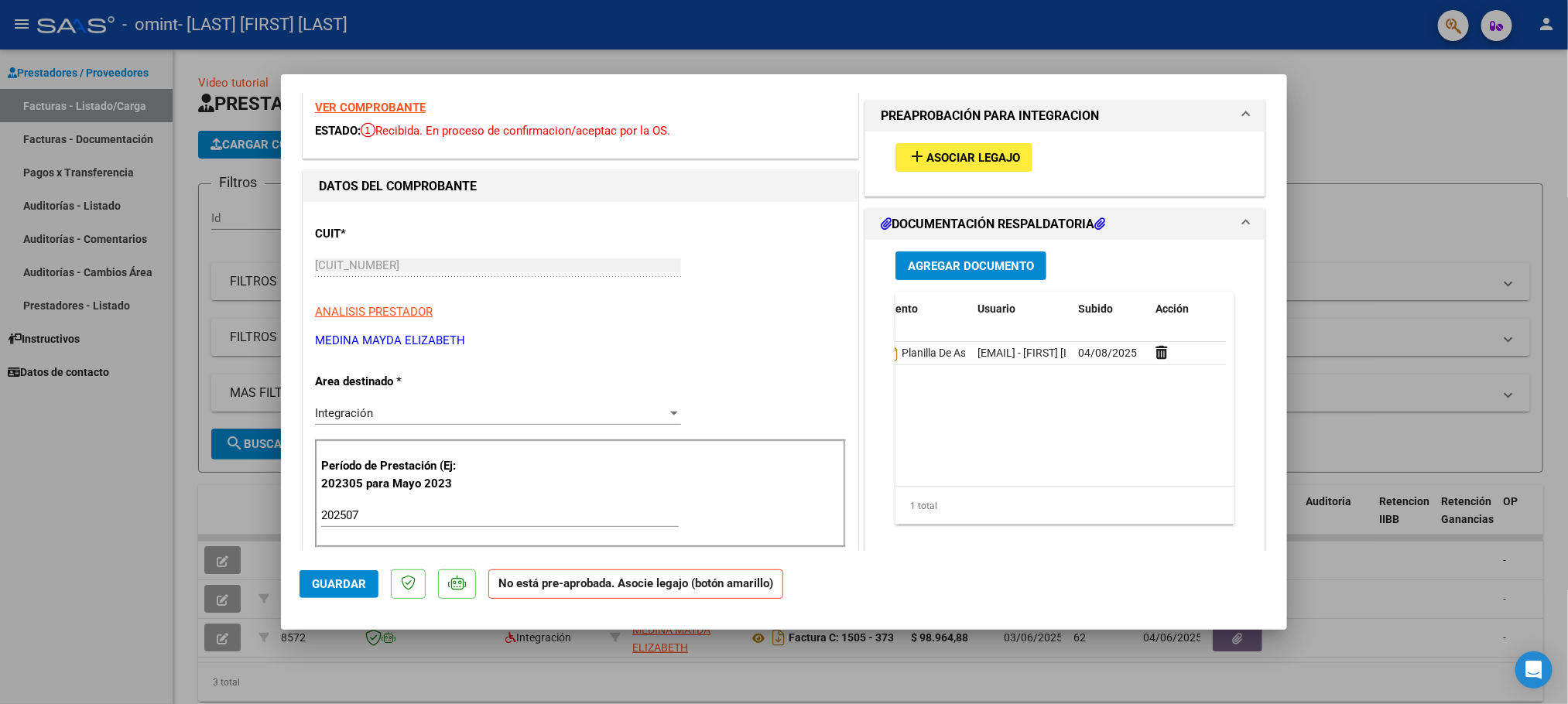 click on "PREAPROBACIÓN PARA INTEGRACION" at bounding box center (990, 116) 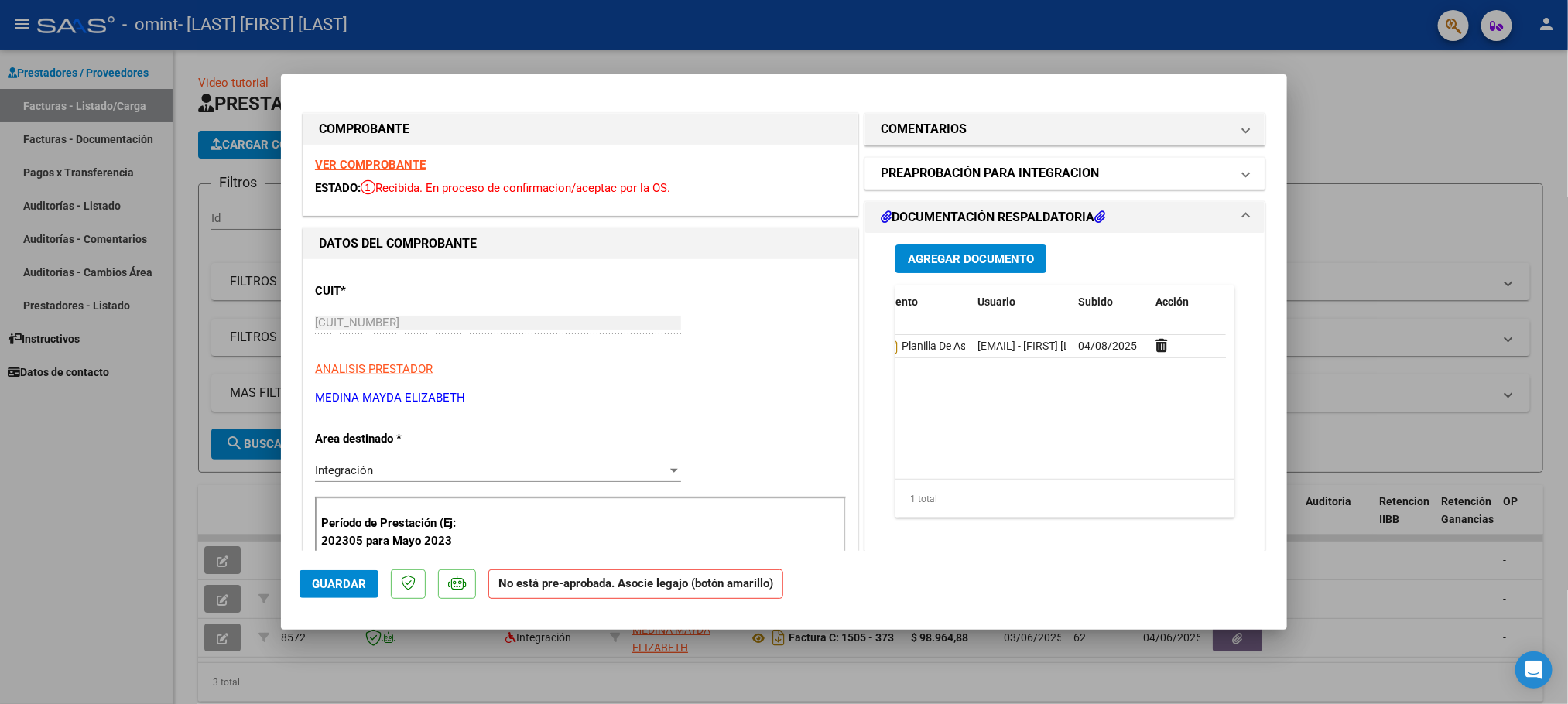 scroll, scrollTop: 0, scrollLeft: 0, axis: both 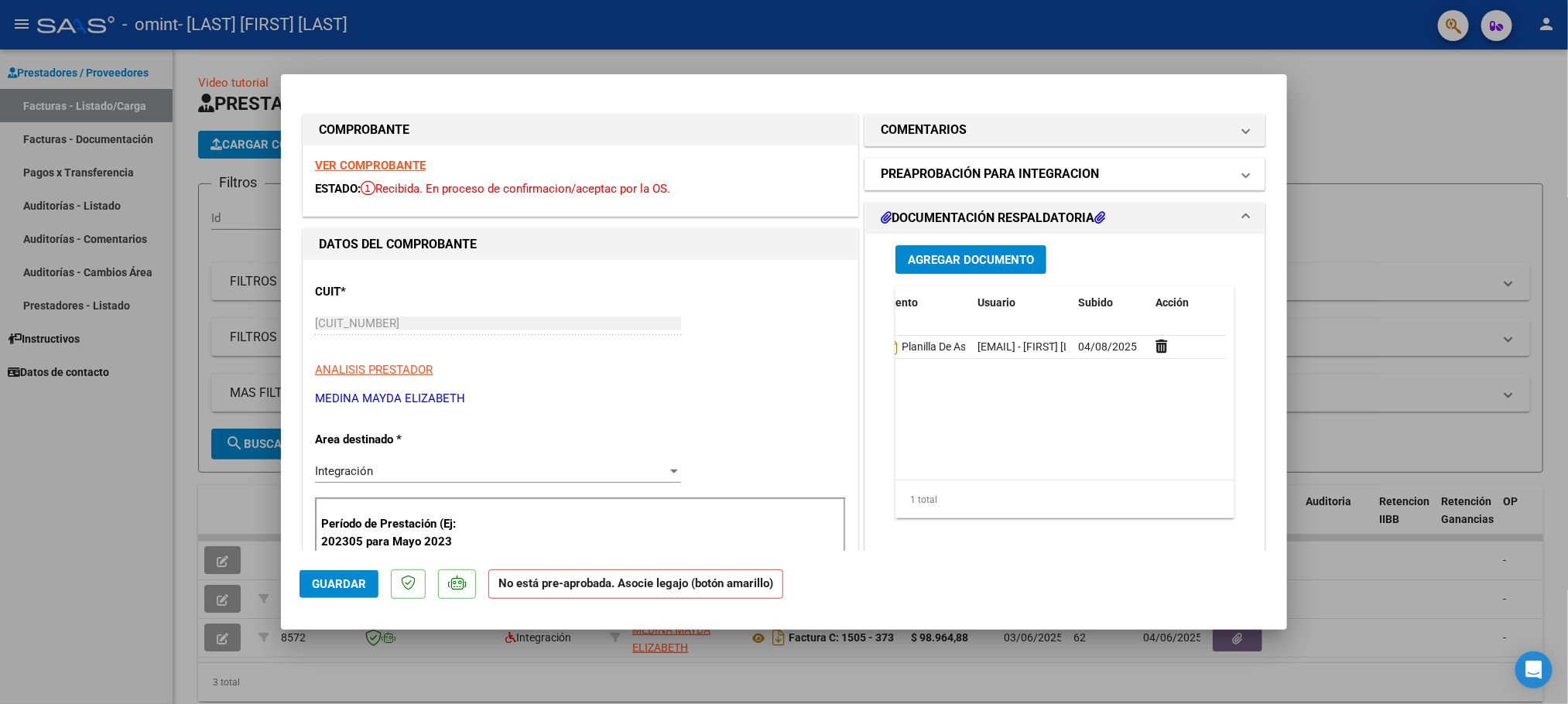 click on "COMPROBANTE VER COMPROBANTE       ESTADO:   Recibida. En proceso de confirmacion/aceptac por la OS.  DATOS DEL COMPROBANTE CUIT  *   27-35312909-6 Ingresar CUIT  ANALISIS PRESTADOR  MEDINA MAYDA ELIZABETH  ARCA Padrón  Area destinado * Integración Seleccionar Area Período de Prestación (Ej: 202305 para Mayo 2023    202507 Ingrese el Período de Prestación como indica el ejemplo   Comprobante Tipo * Factura C Seleccionar Tipo Punto de Venta  *   1505 Ingresar el Nro.  Número  *   396 Ingresar el Nro.  Monto  *   $ 98.964,88 Ingresar el monto  Fecha del Cpbt.  *   2025-08-04 Ingresar la fecha  CAE / CAEA (no ingrese CAI)    75316018957005 Ingresar el CAE o CAEA (no ingrese CAI)  Fecha de Vencimiento    2025-08-18 Ingresar la fecha  Ref. Externa    Ingresar la ref.  N° Liquidación    Ingresar el N° Liquidación  COMENTARIOS Comentarios del Prestador / Gerenciador:  PREAPROBACIÓN PARA INTEGRACION add Asociar Legajo  DOCUMENTACIÓN RESPALDATORIA  Agregar Documento ID Documento Usuario Subido Acción" at bounding box center [784, 736] 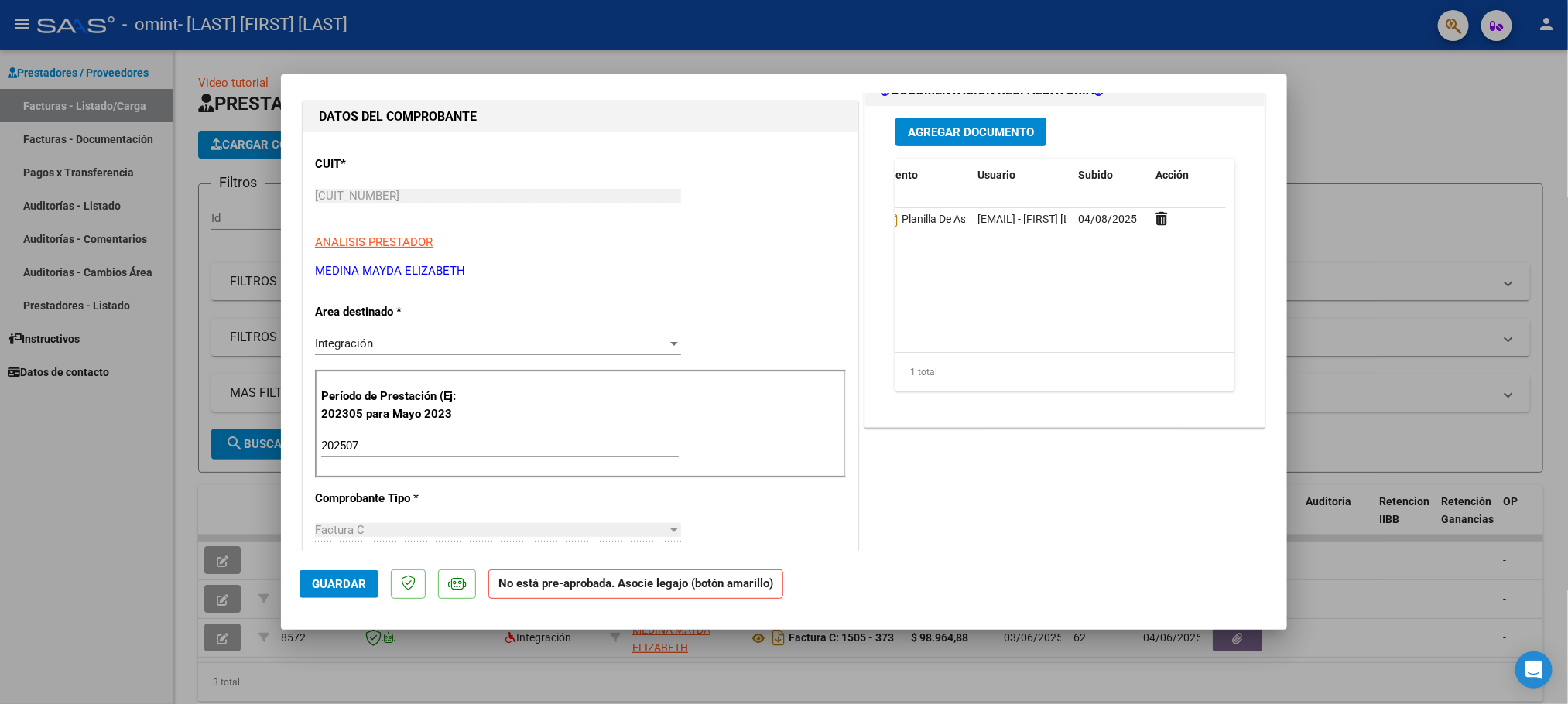 click on "Agregar Documento" at bounding box center (1065, 132) 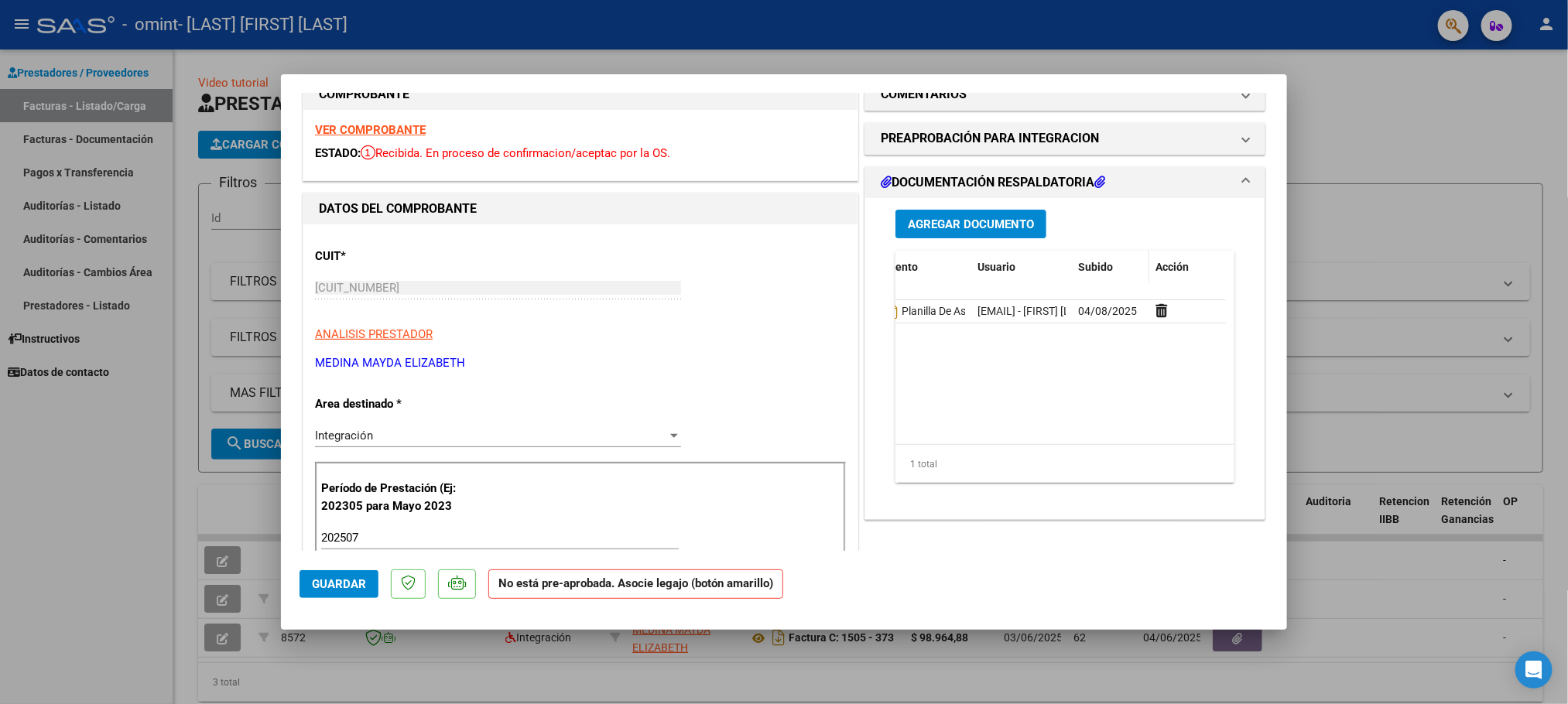 scroll, scrollTop: 0, scrollLeft: 0, axis: both 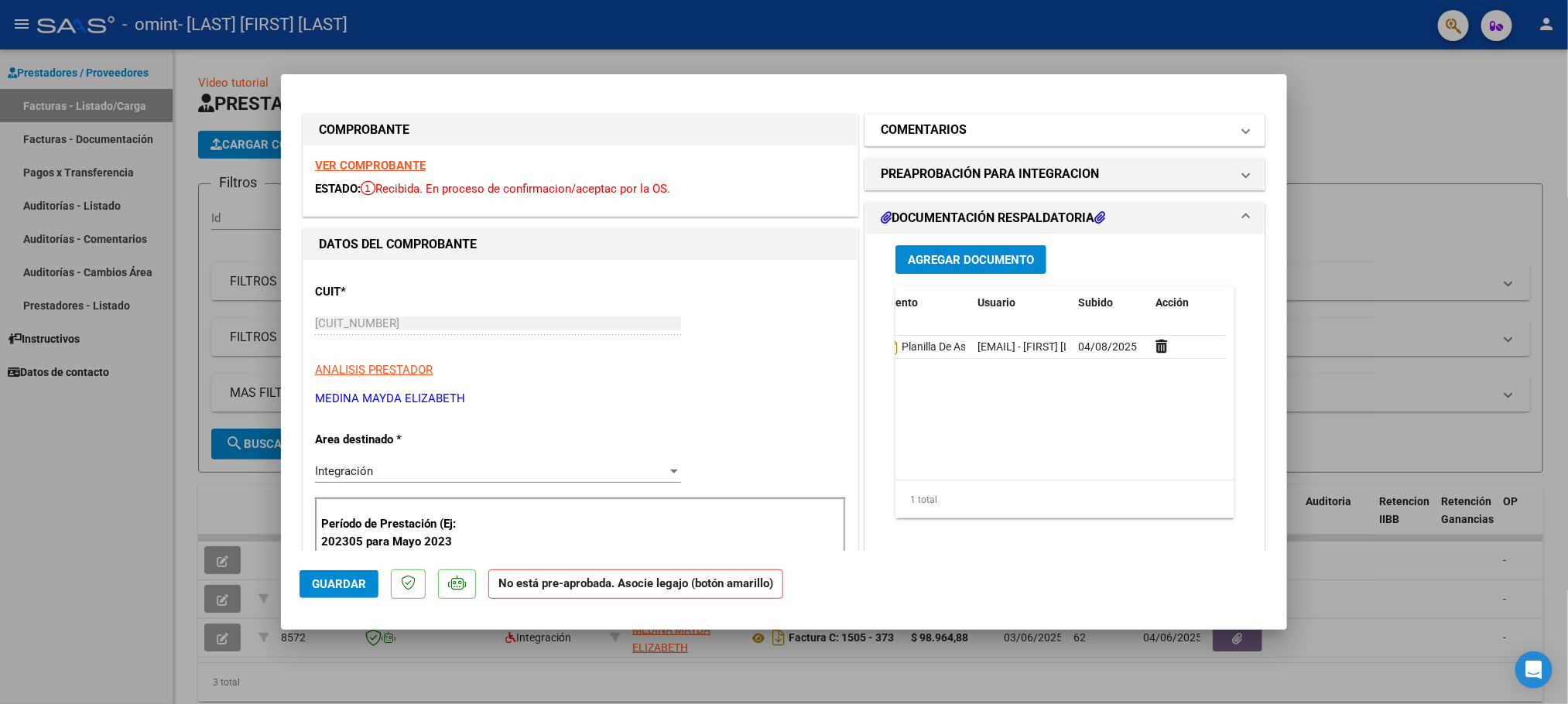 click on "COMENTARIOS" at bounding box center (1056, 130) 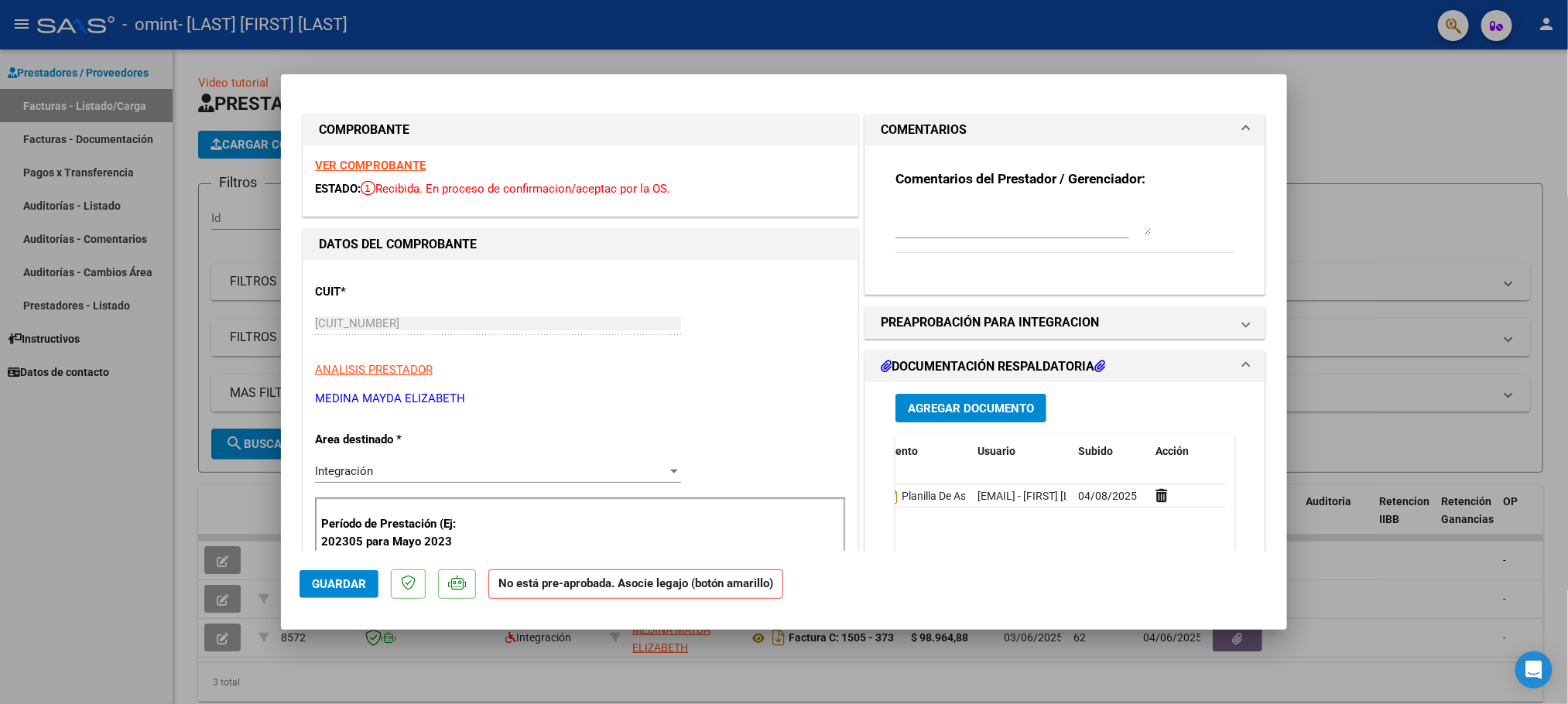 click at bounding box center [784, 352] 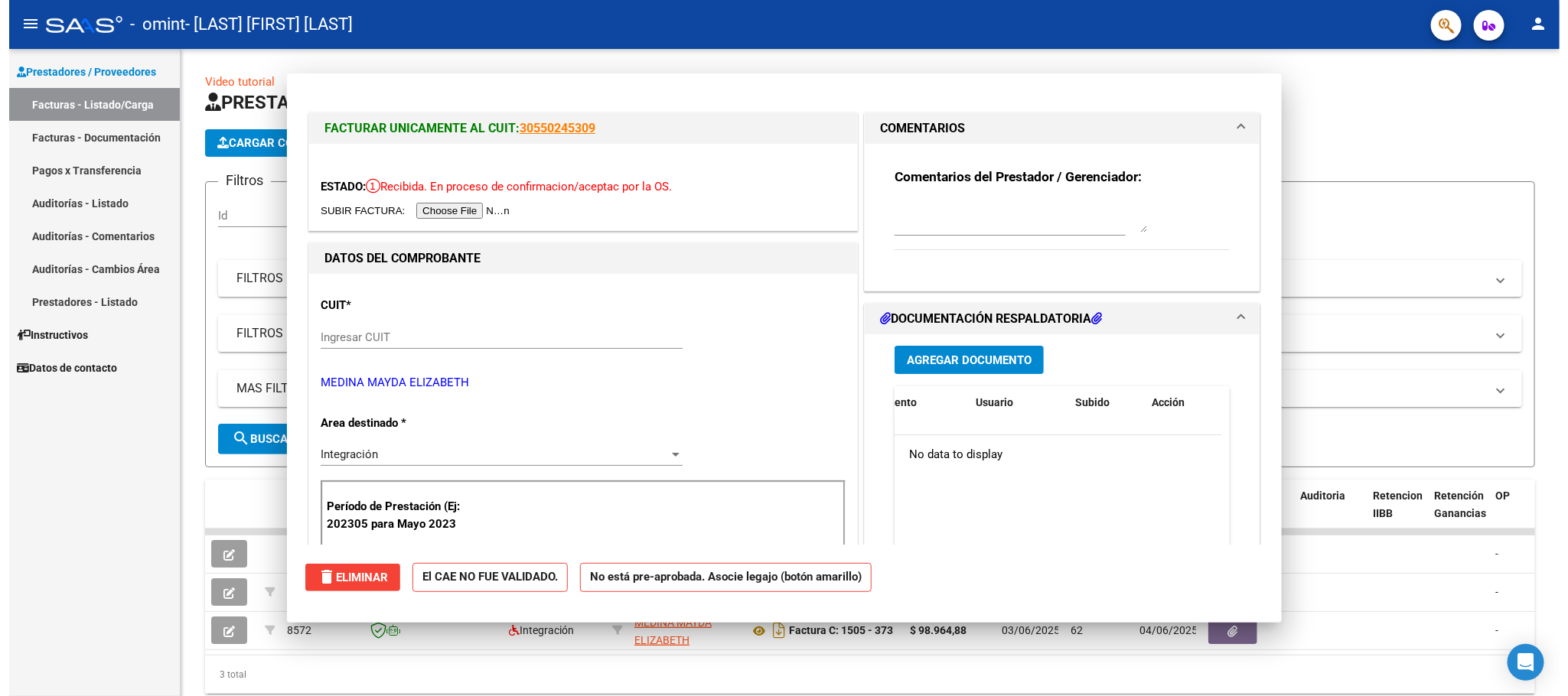 scroll, scrollTop: 0, scrollLeft: 0, axis: both 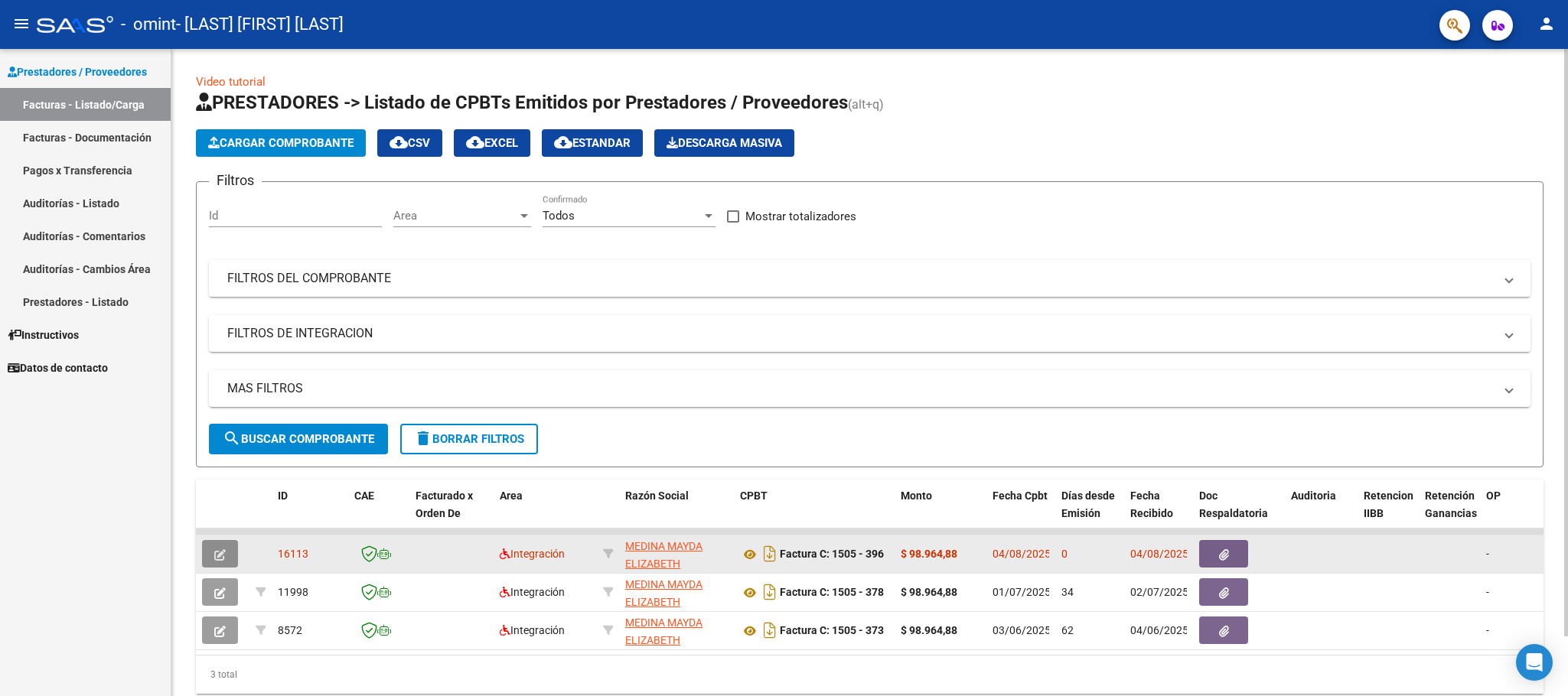 click 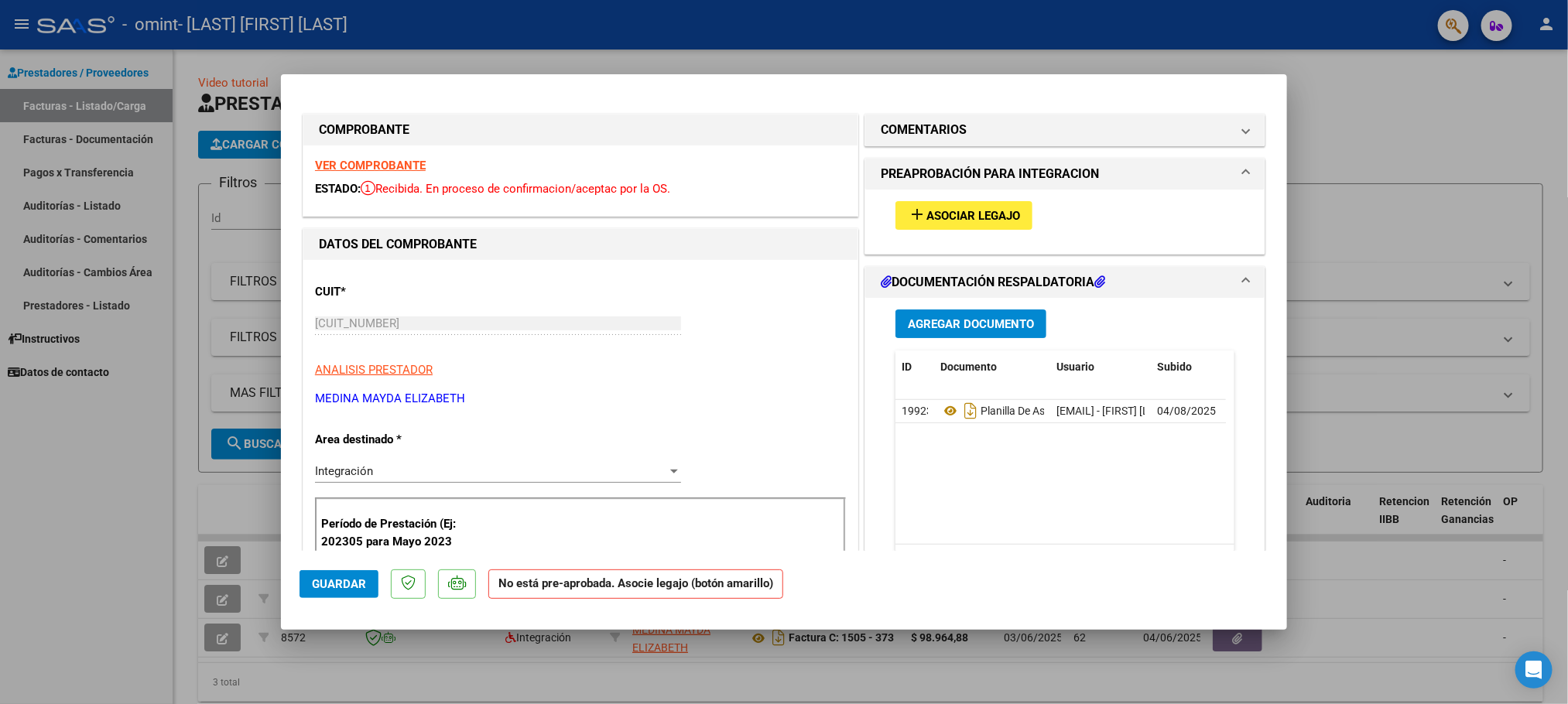 click on "Período de Prestación (Ej: 202305 para Mayo 2023" at bounding box center (399, 532) 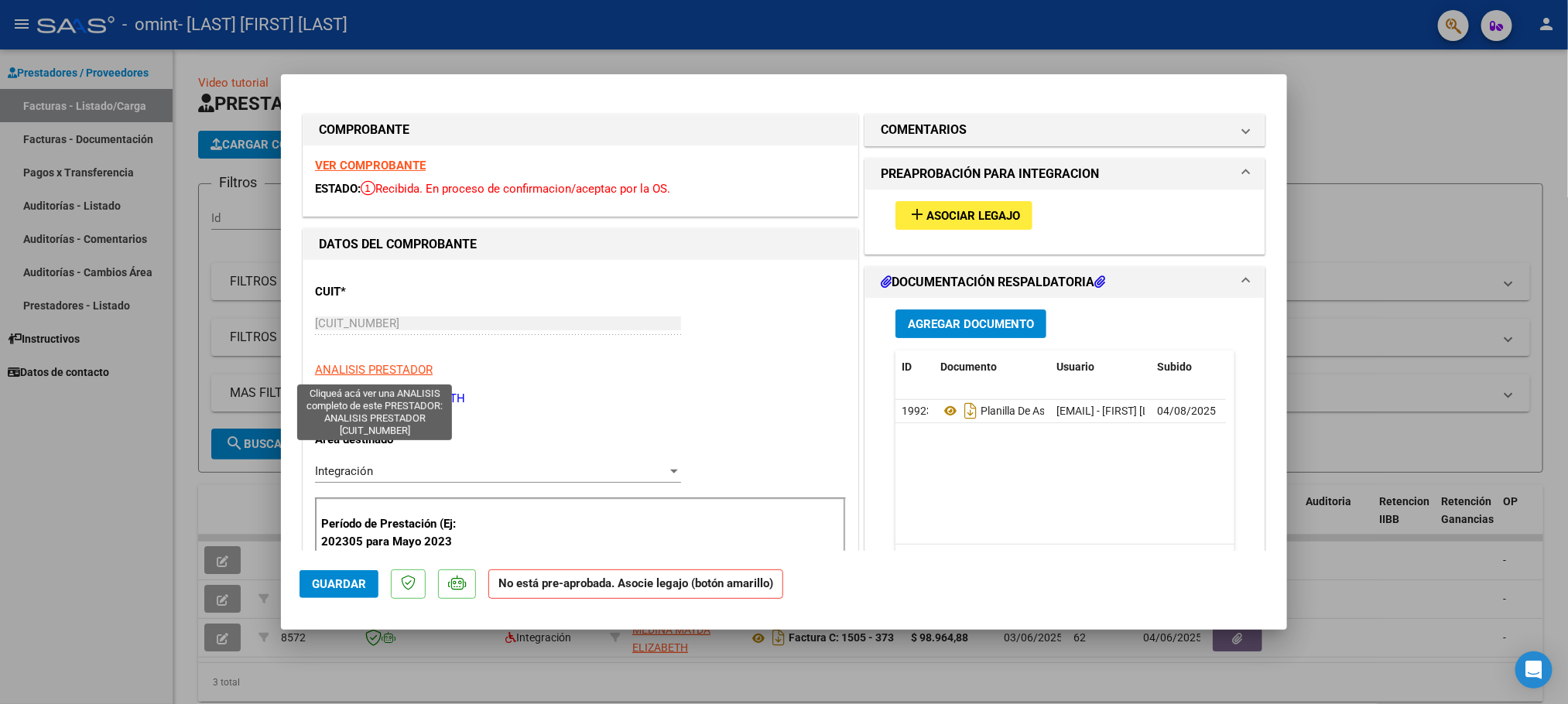 click on "ANALISIS PRESTADOR" at bounding box center (374, 370) 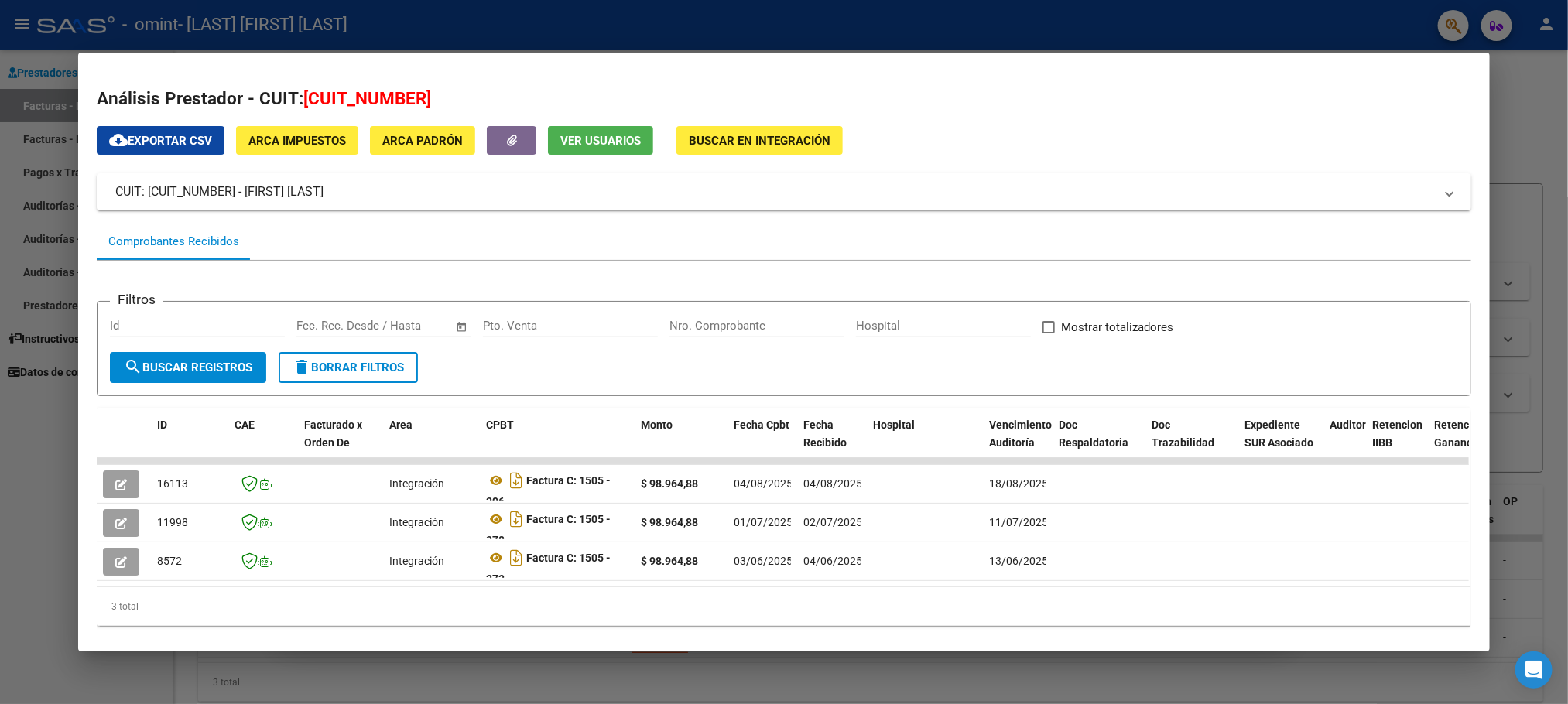 click at bounding box center [784, 352] 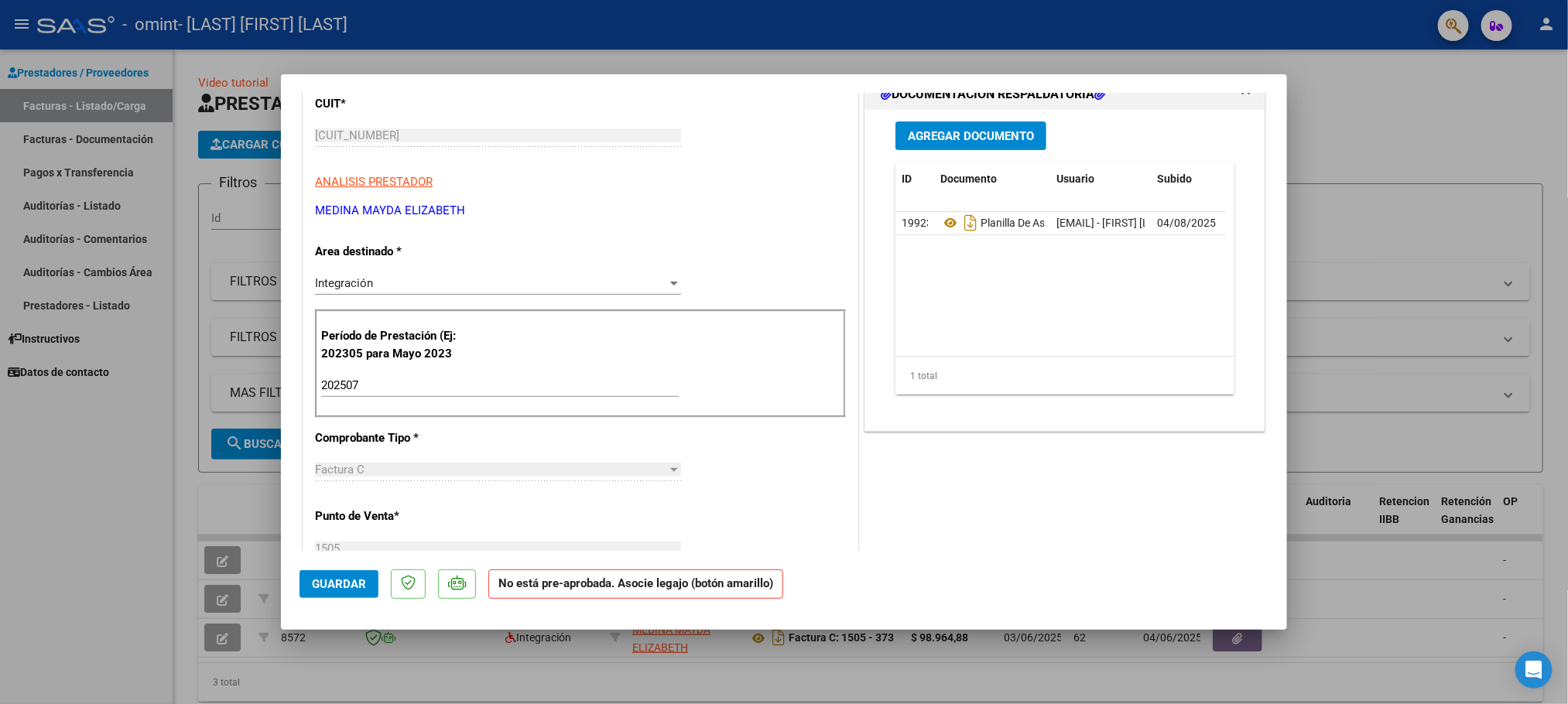 scroll, scrollTop: 202, scrollLeft: 0, axis: vertical 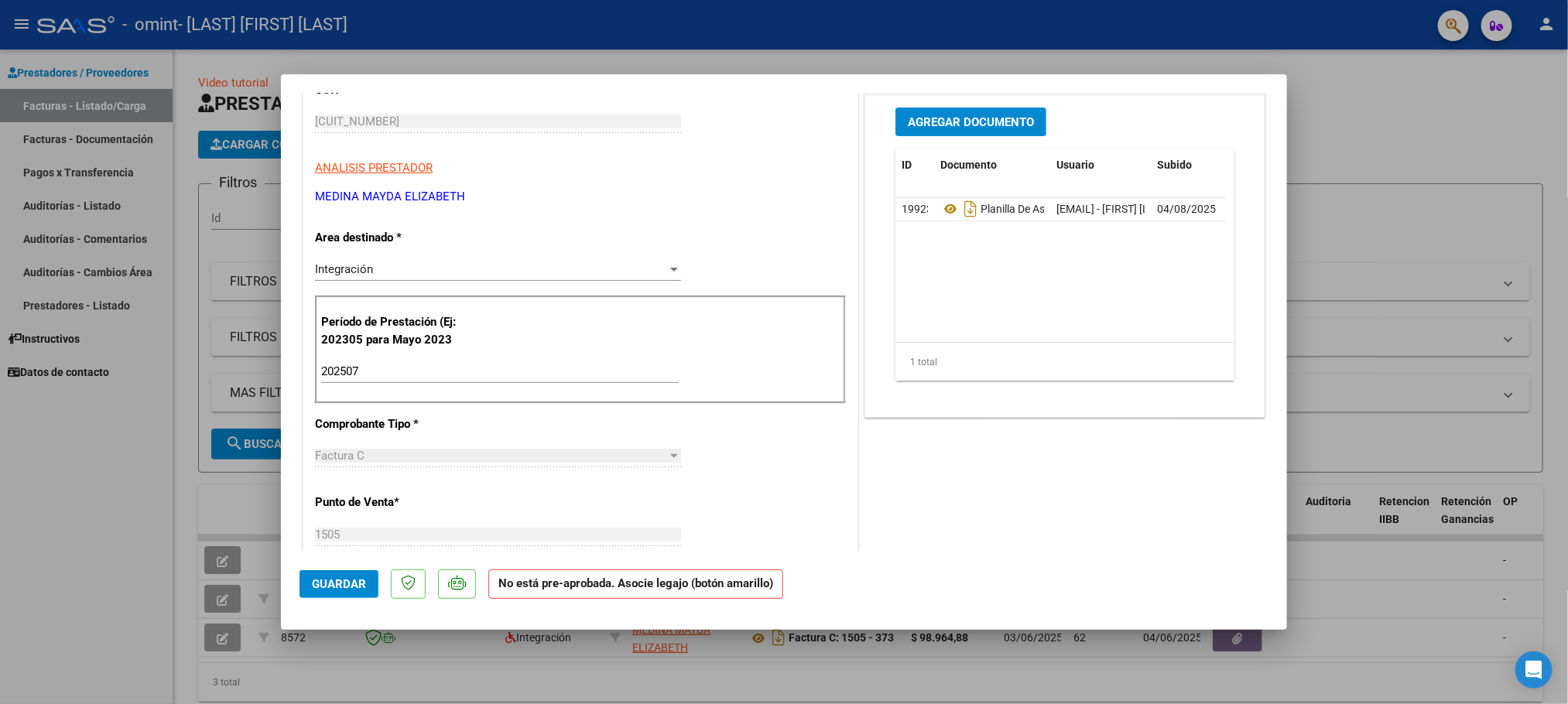 click on "Integración" at bounding box center (491, 269) 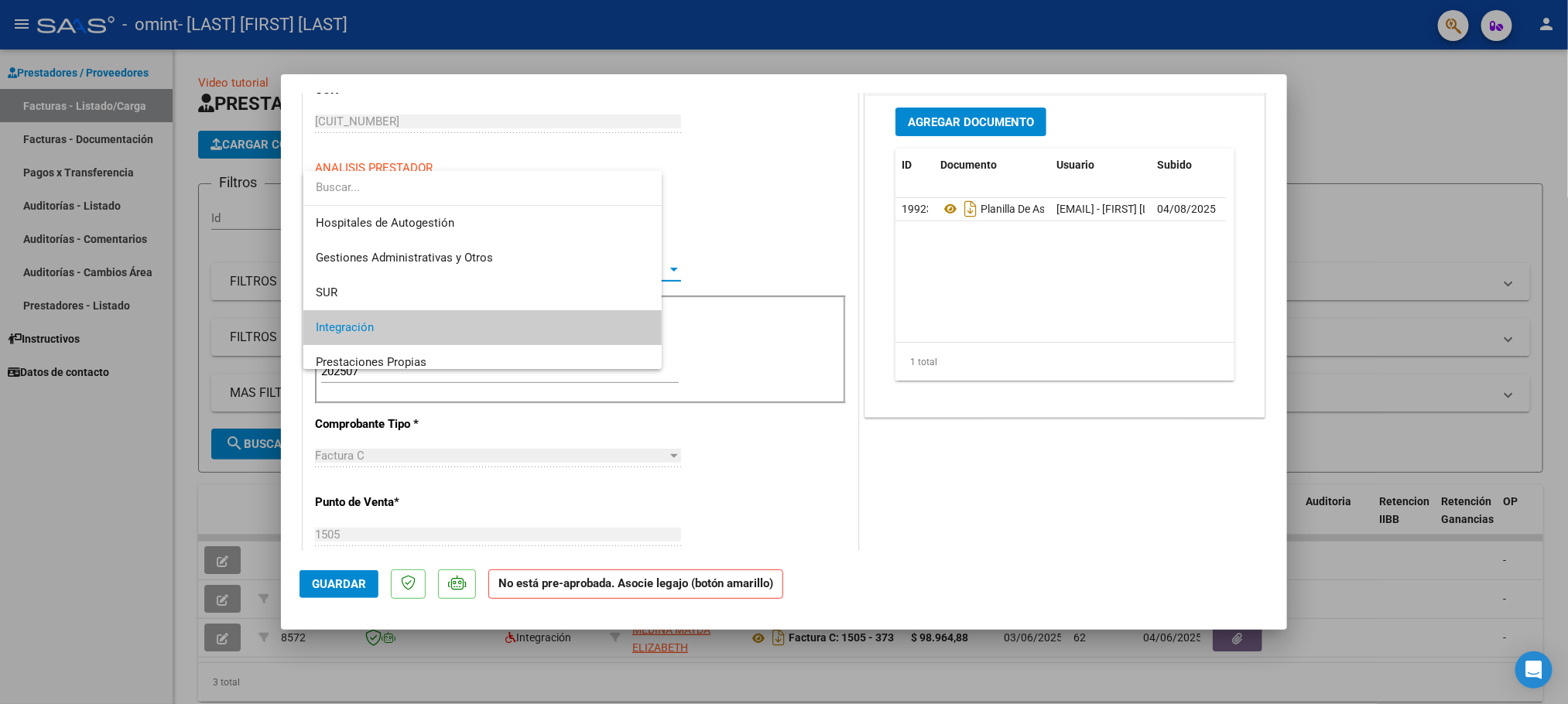 scroll, scrollTop: 58, scrollLeft: 0, axis: vertical 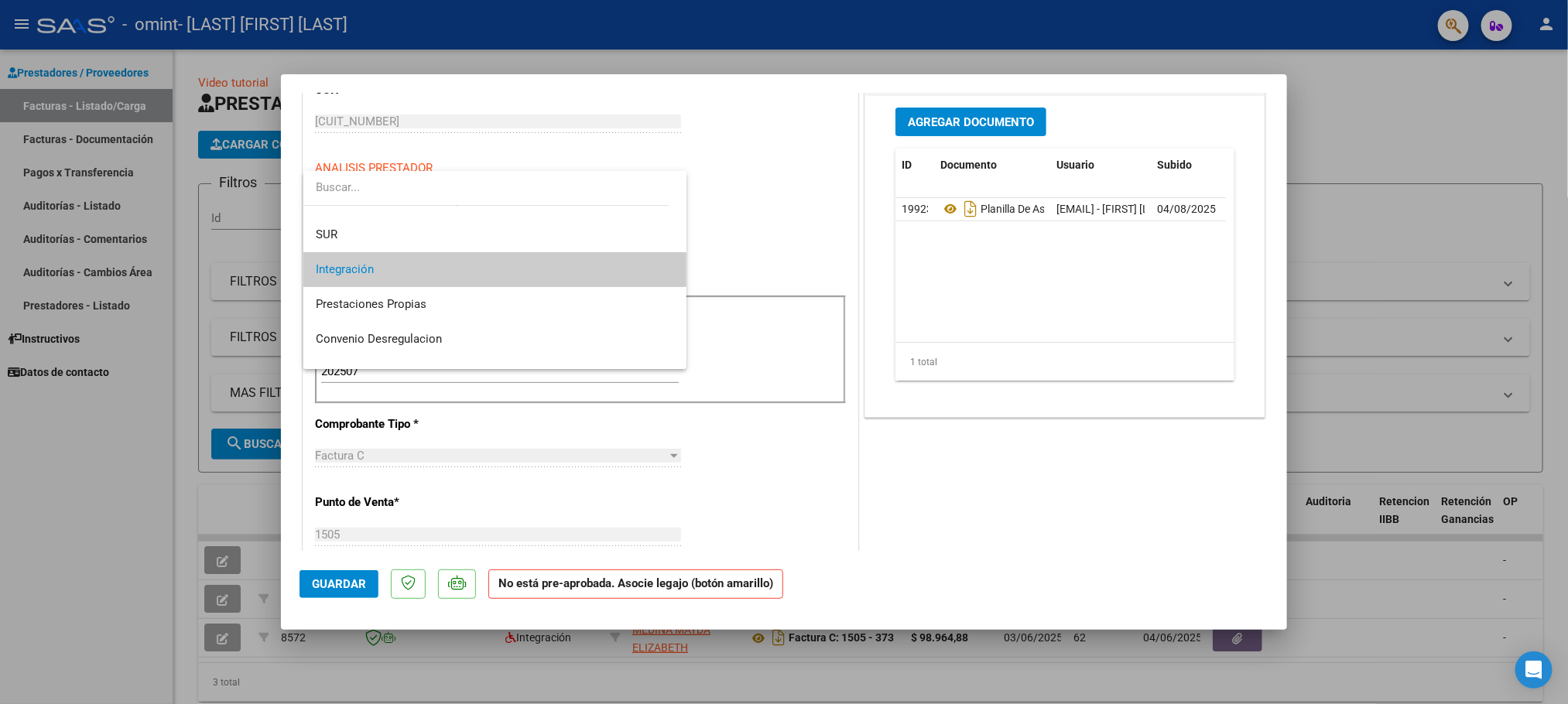 click on "Integración" at bounding box center [495, 269] 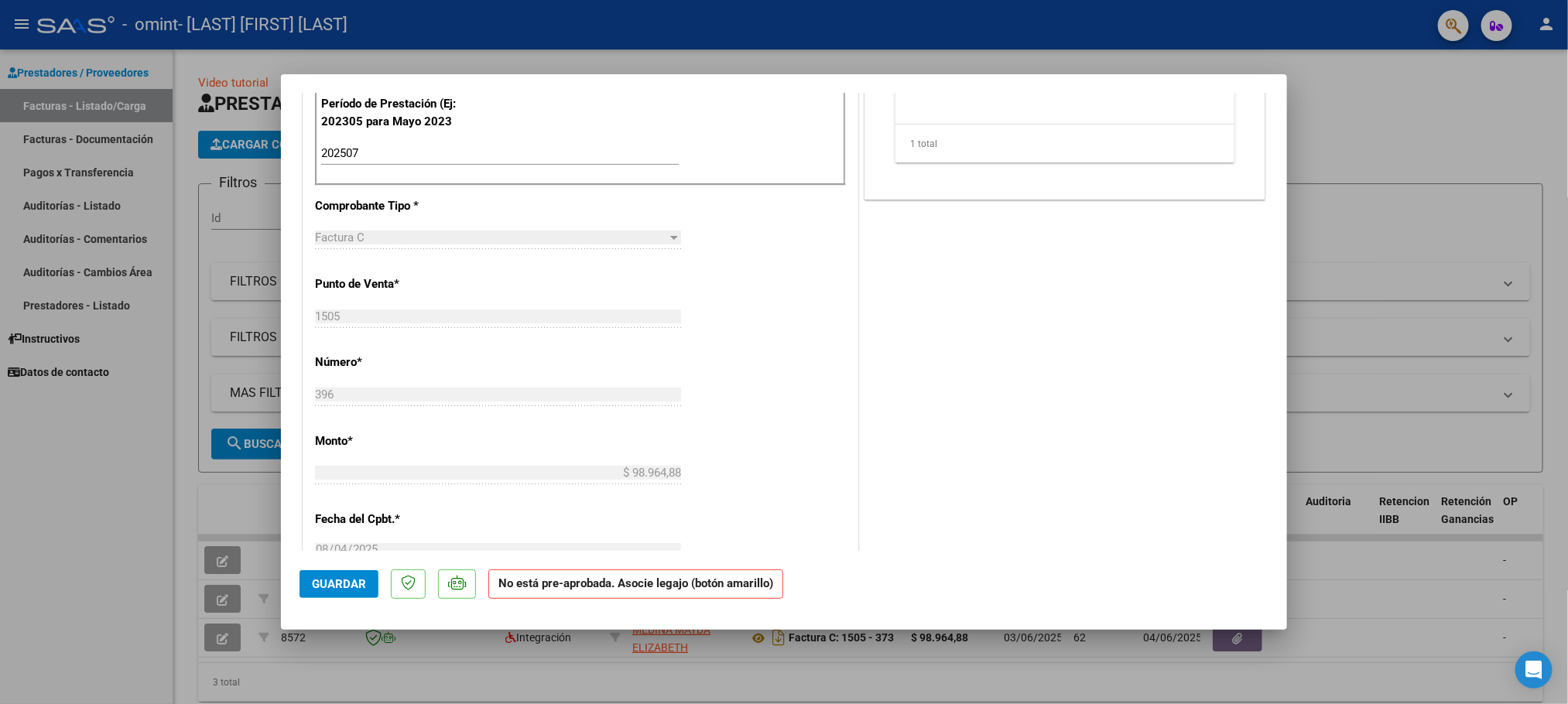 scroll, scrollTop: 453, scrollLeft: 0, axis: vertical 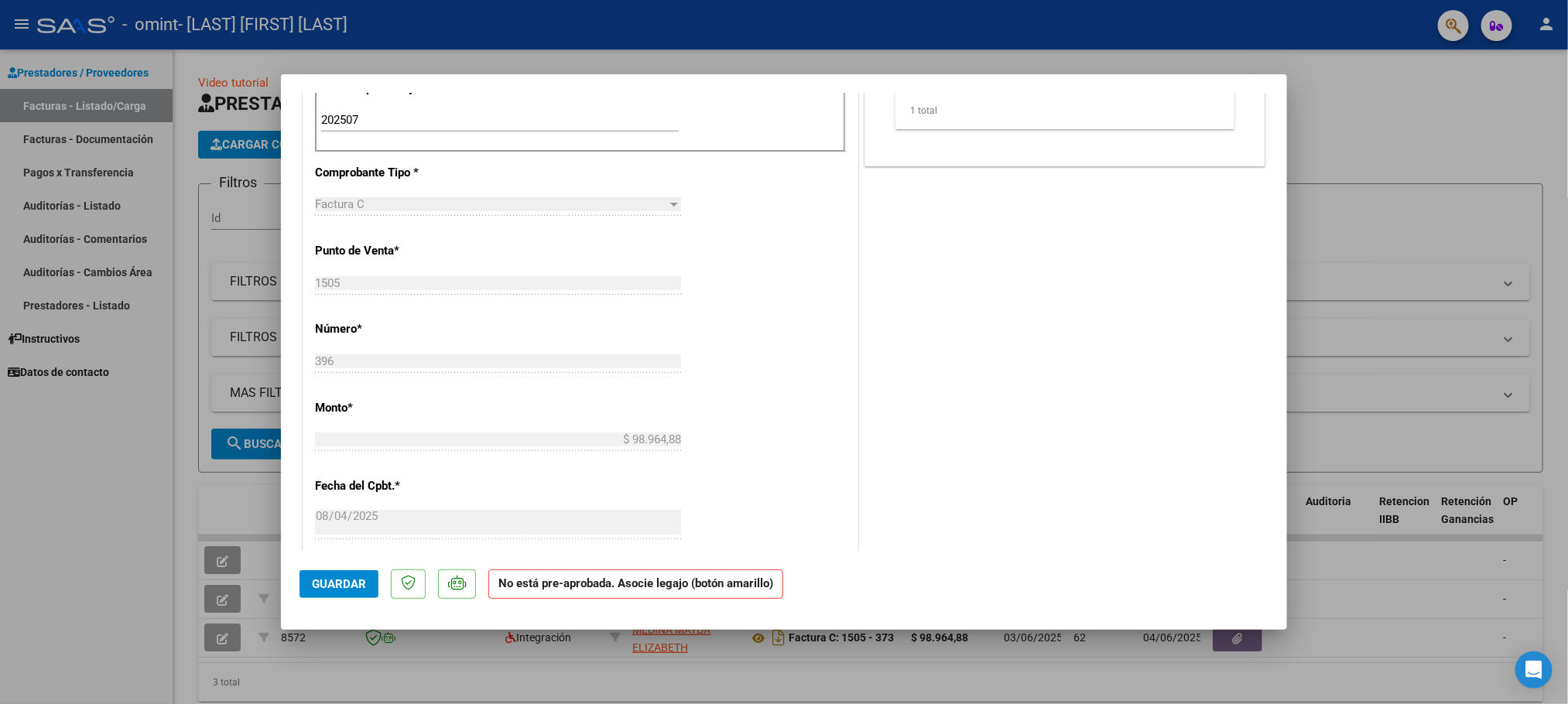 drag, startPoint x: 423, startPoint y: 203, endPoint x: 423, endPoint y: 195, distance: 8 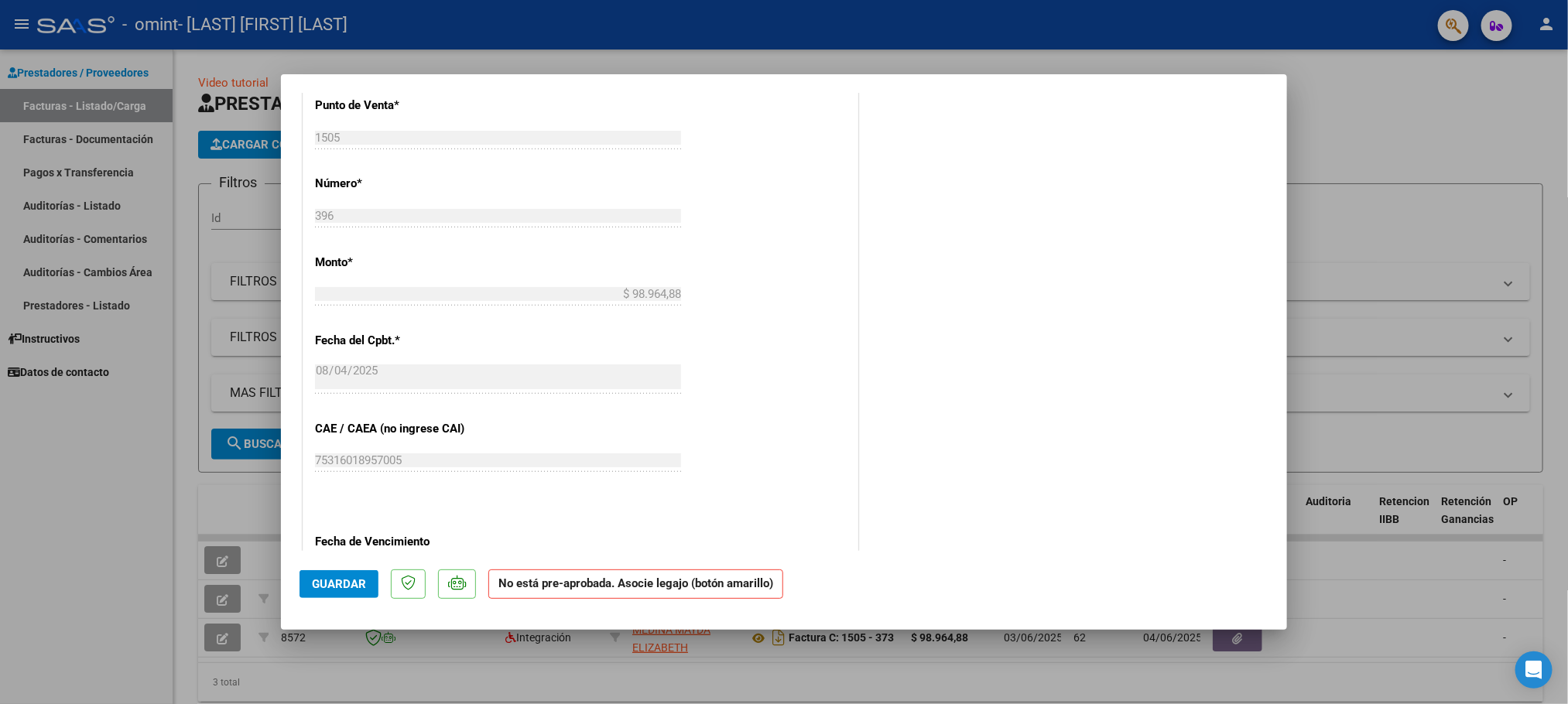 scroll, scrollTop: 611, scrollLeft: 0, axis: vertical 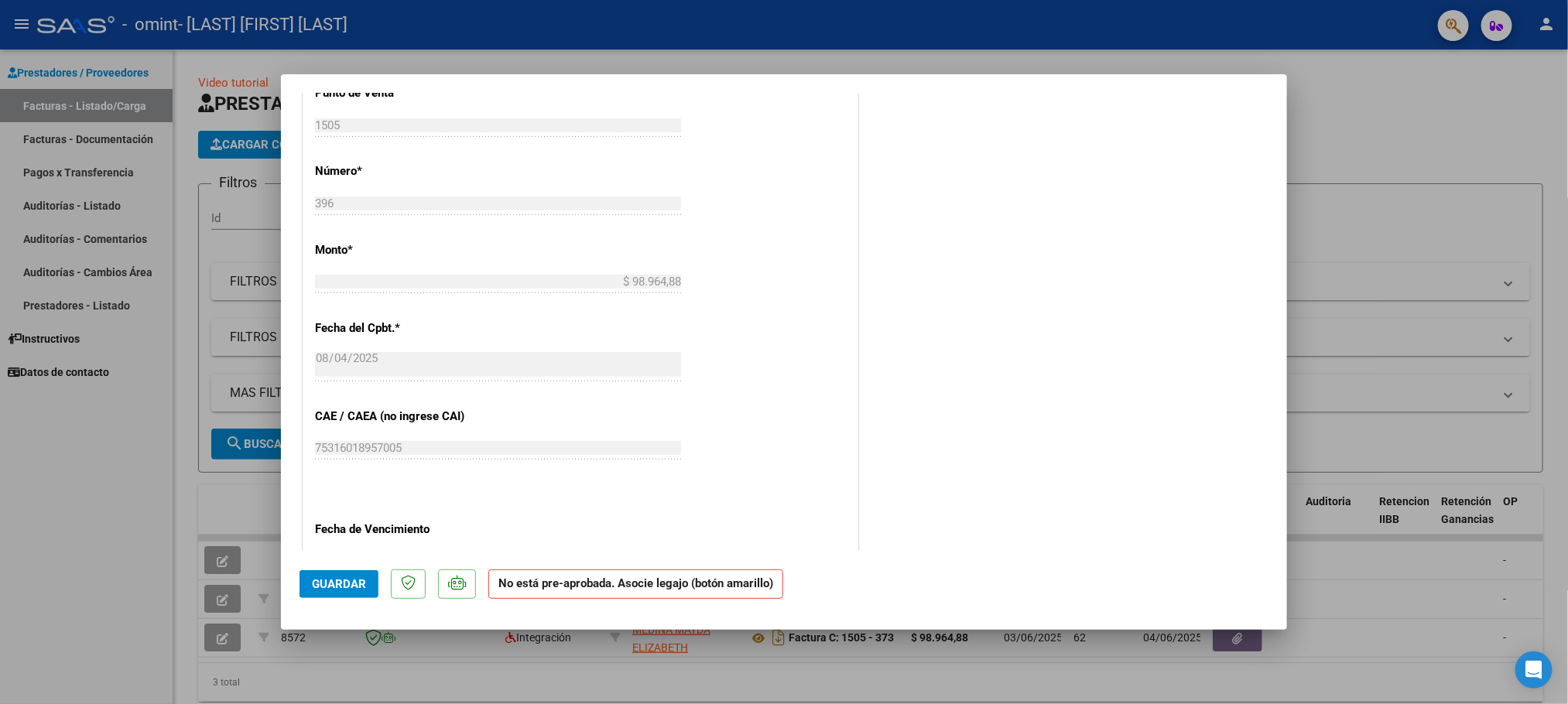 drag, startPoint x: 372, startPoint y: 362, endPoint x: 376, endPoint y: 371, distance: 10 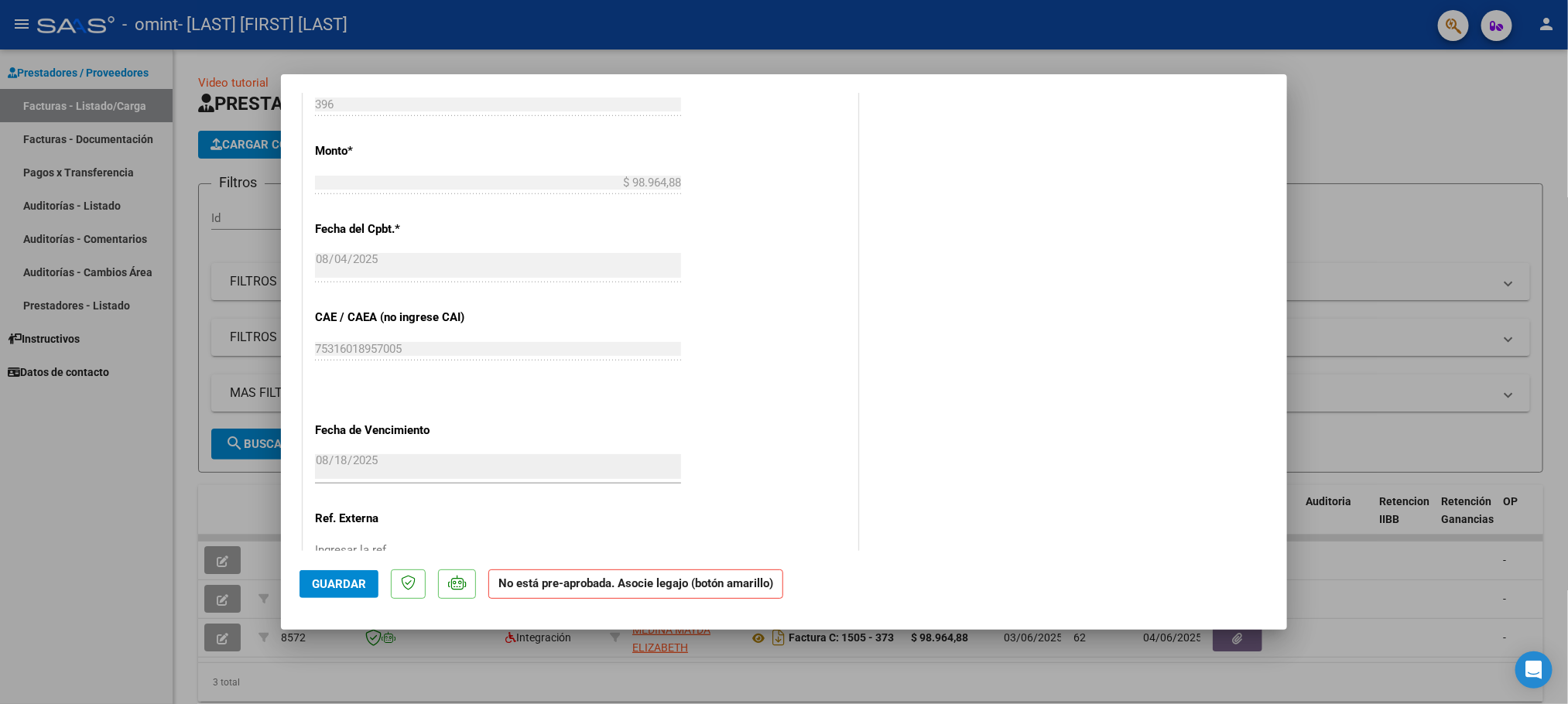 scroll, scrollTop: 822, scrollLeft: 0, axis: vertical 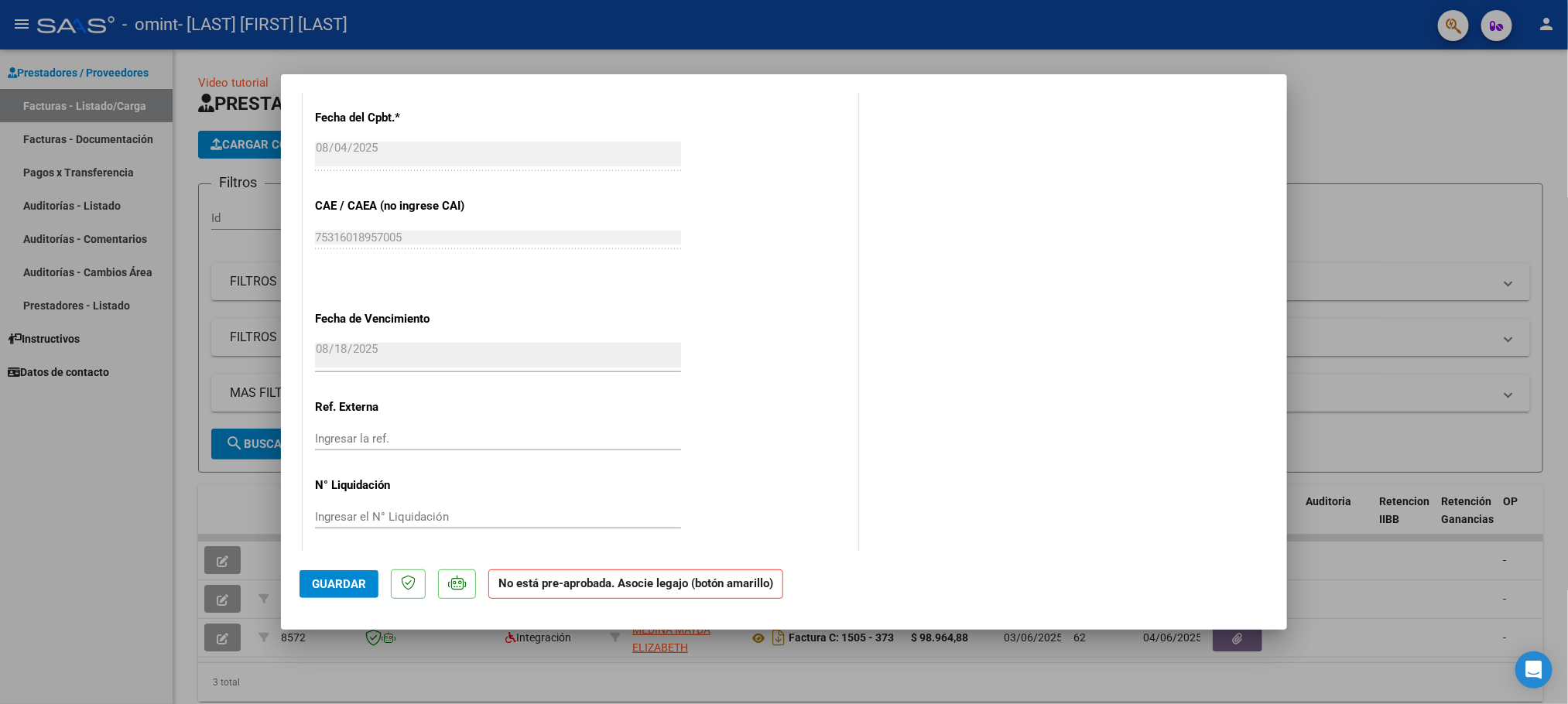 click on "2025-08-18" at bounding box center [498, 355] 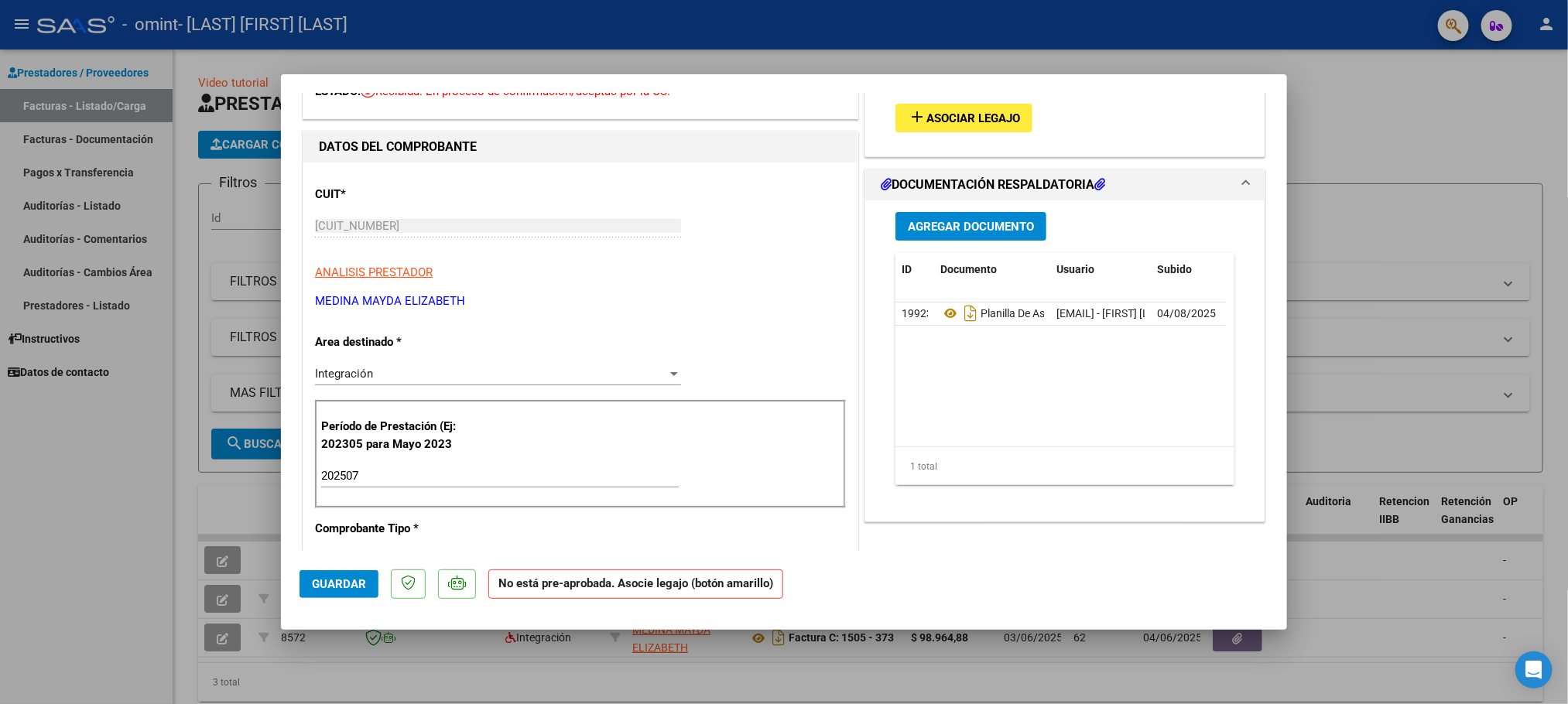 scroll, scrollTop: 0, scrollLeft: 0, axis: both 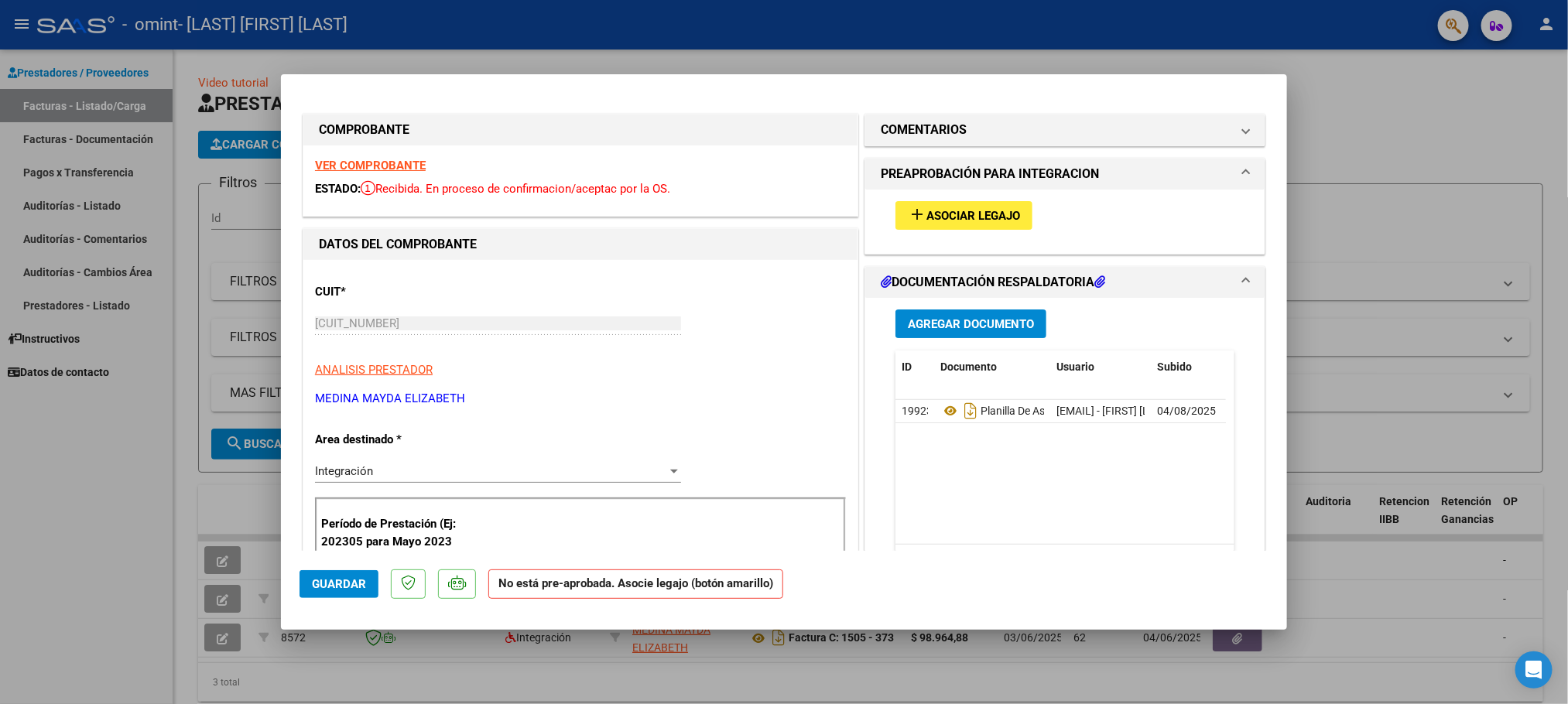 click at bounding box center [784, 352] 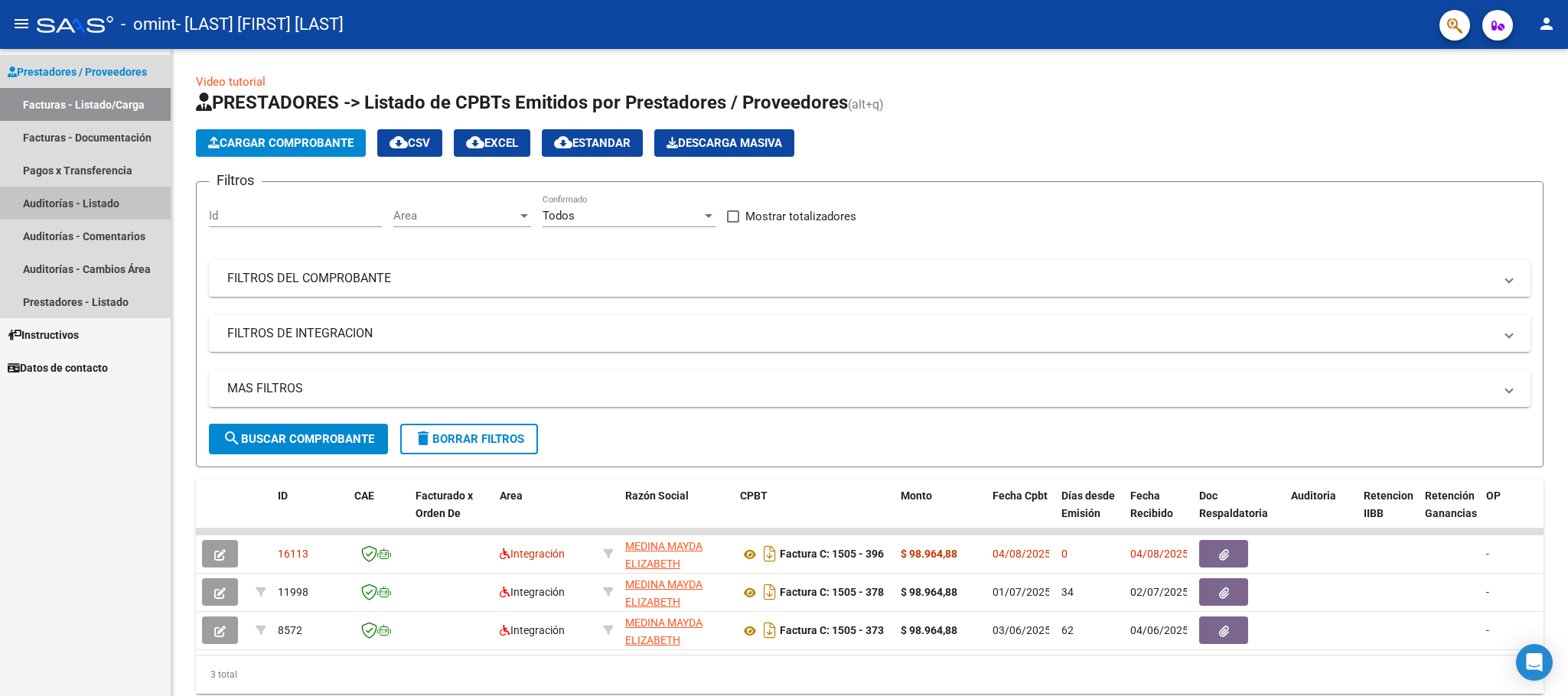 click on "Auditorías - Listado" at bounding box center (85, 203) 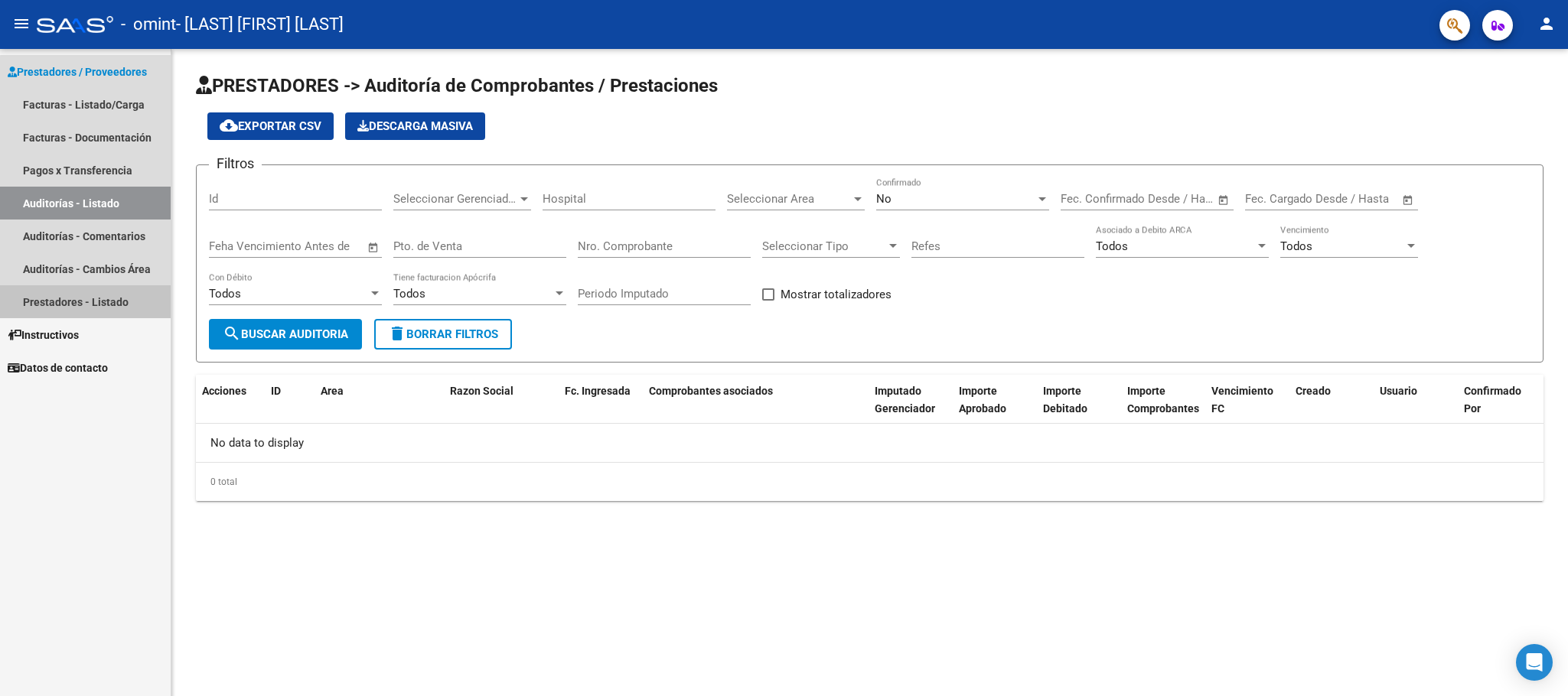 click on "Prestadores - Listado" at bounding box center [85, 301] 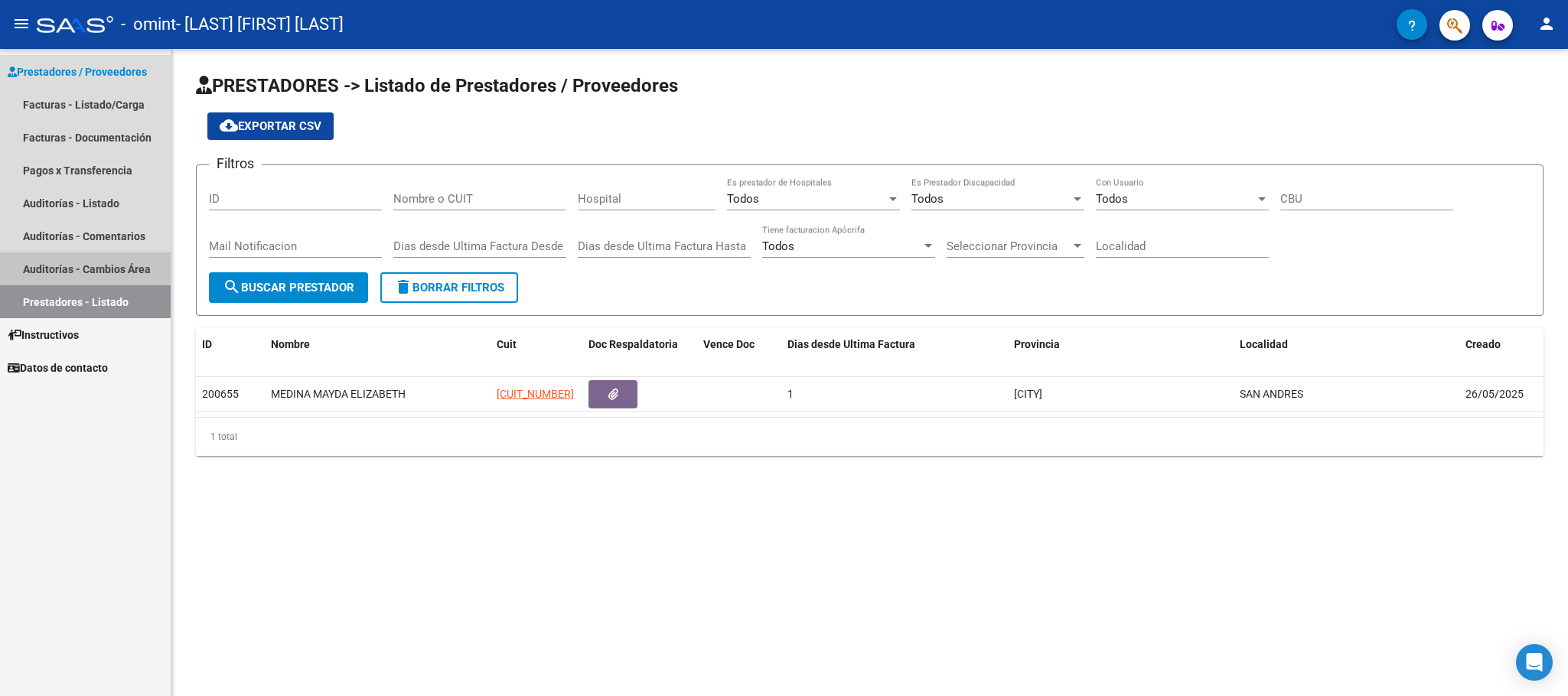 click on "Auditorías - Cambios Área" at bounding box center (85, 268) 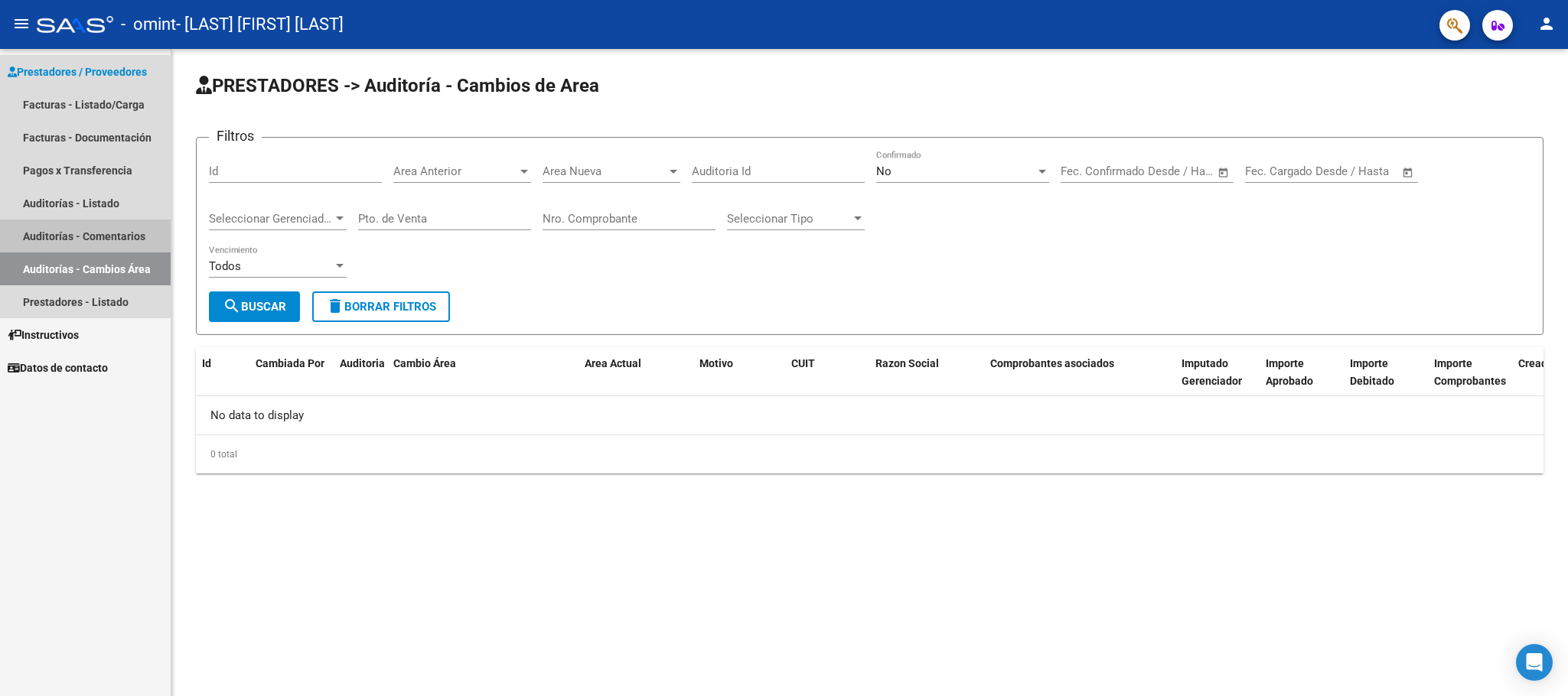 click on "Auditorías - Comentarios" at bounding box center [85, 236] 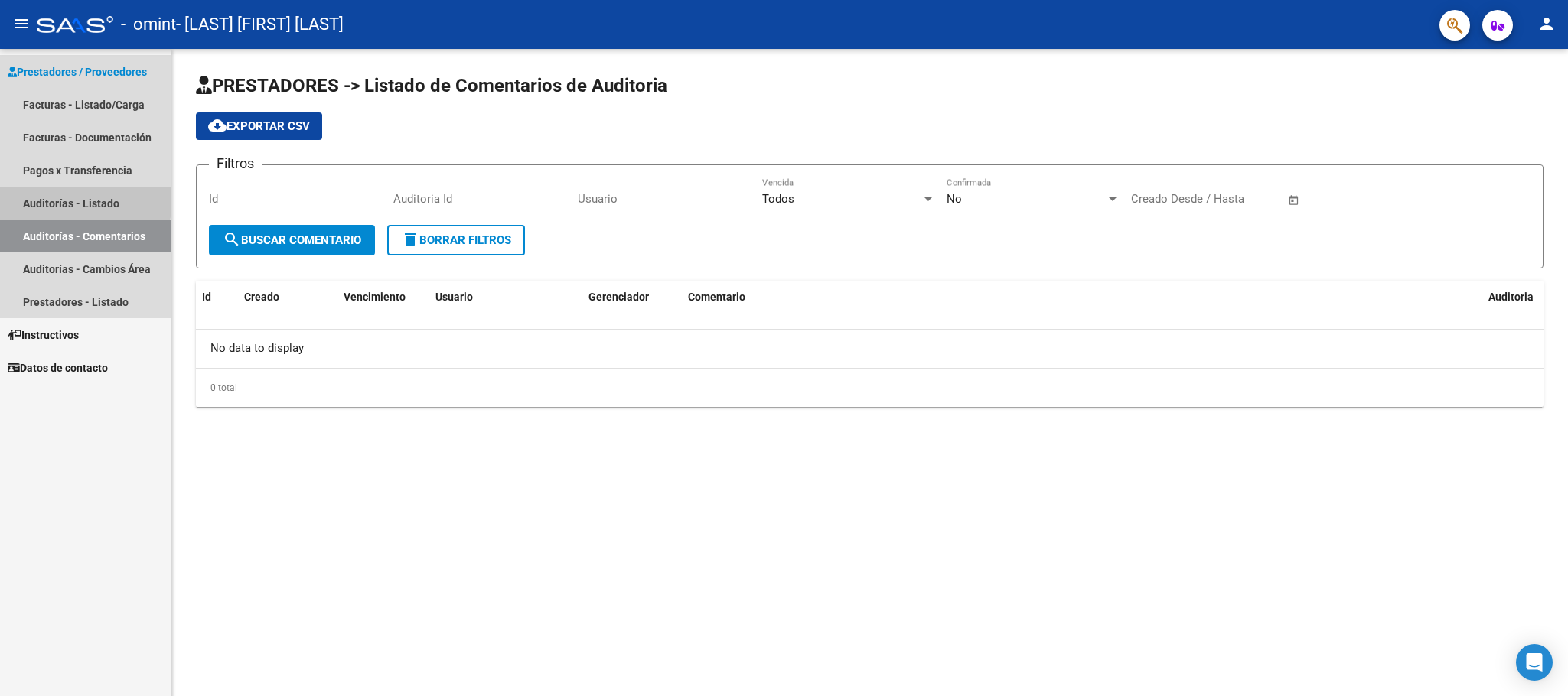 click on "Auditorías - Listado" at bounding box center [85, 203] 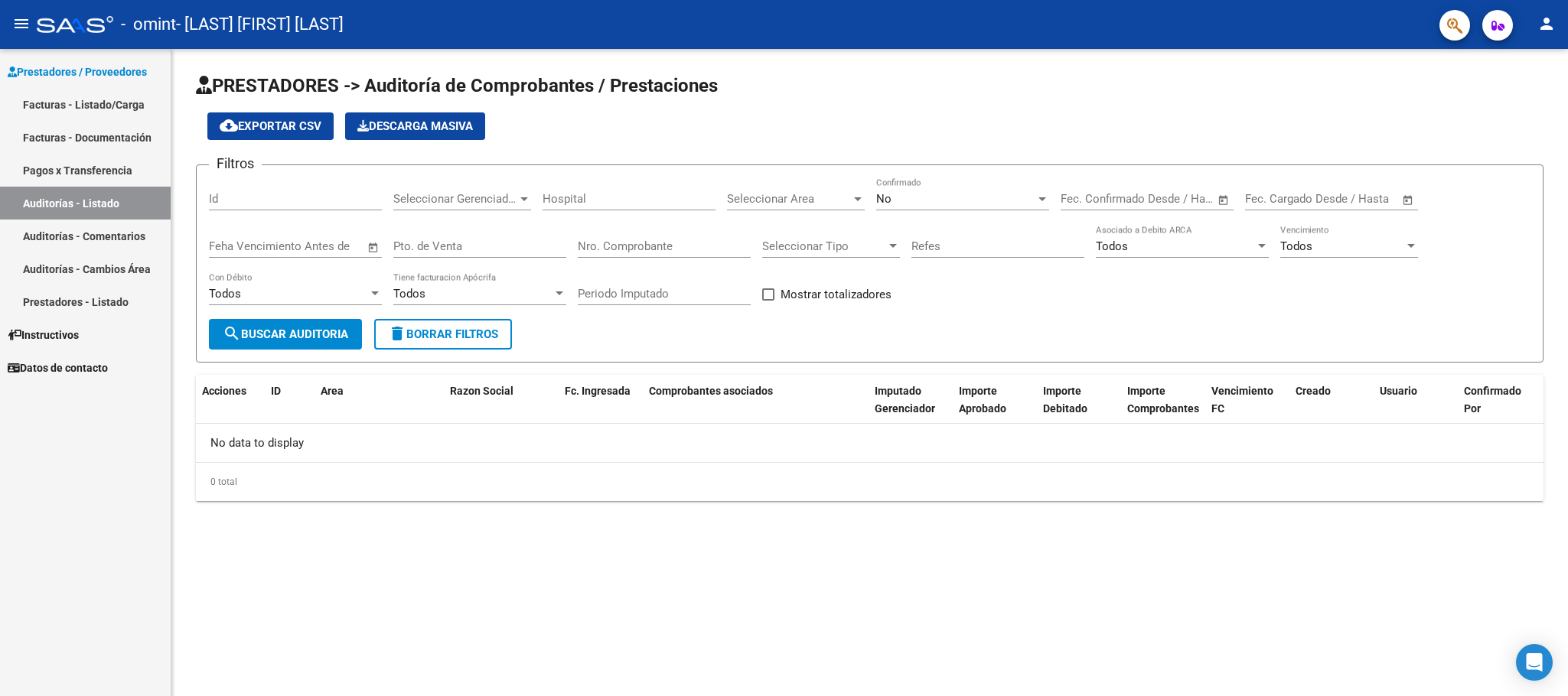 click on "Pagos x Transferencia" at bounding box center [85, 170] 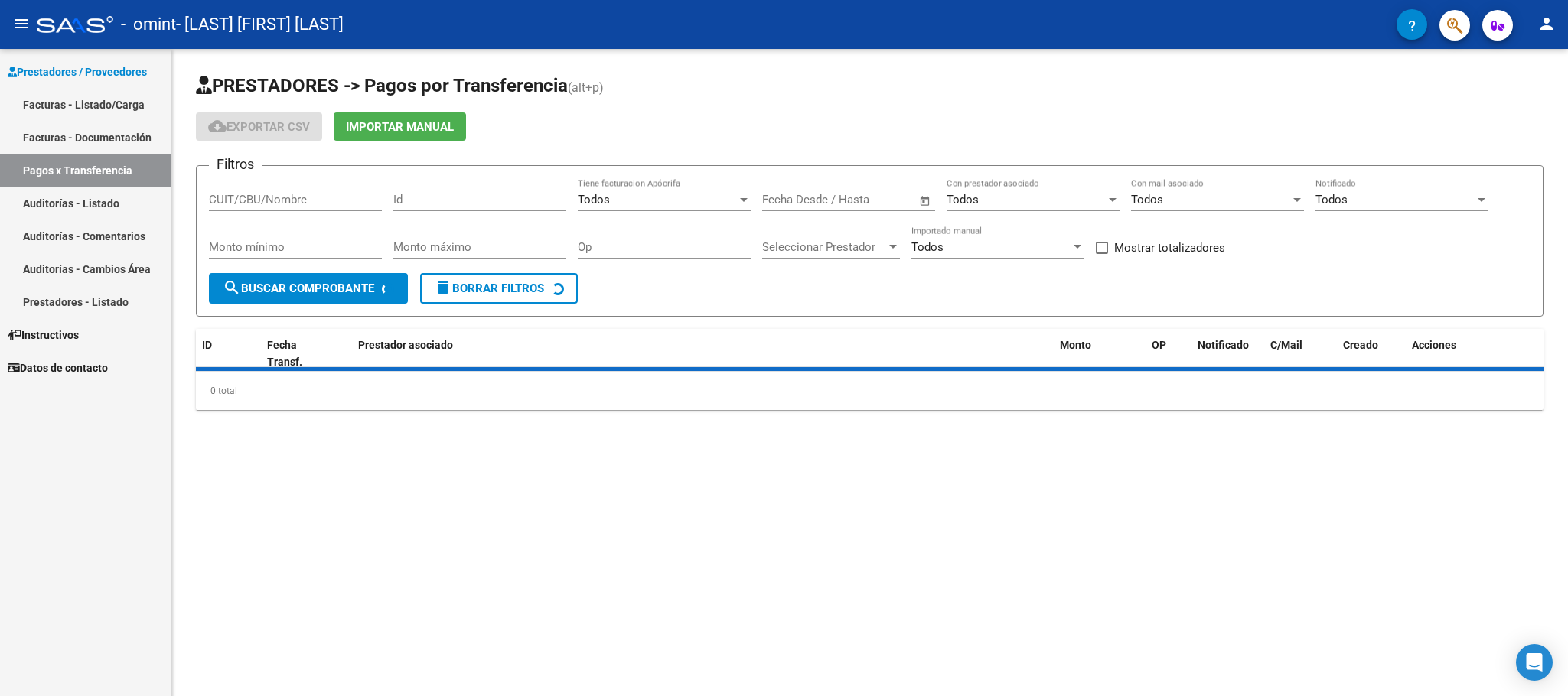 click on "Facturas - Documentación" at bounding box center (85, 137) 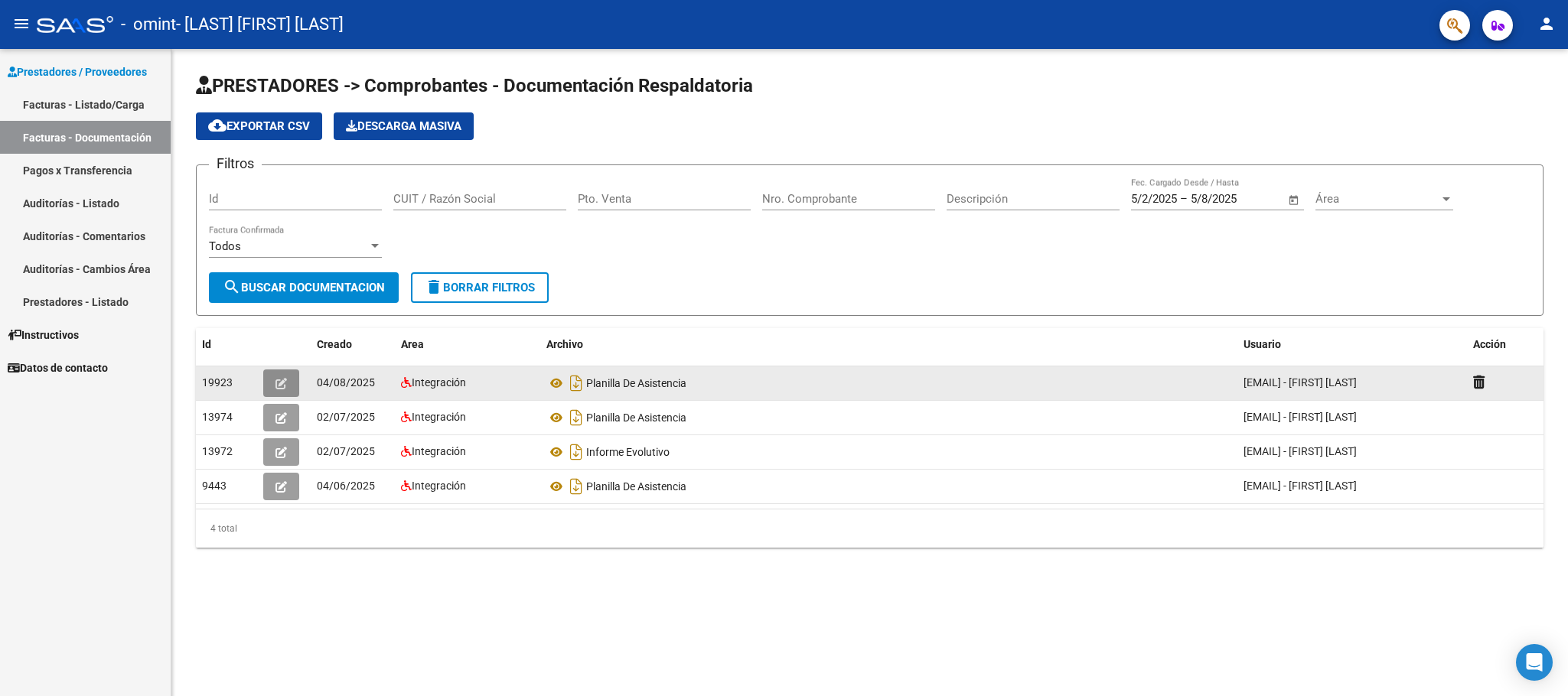 click 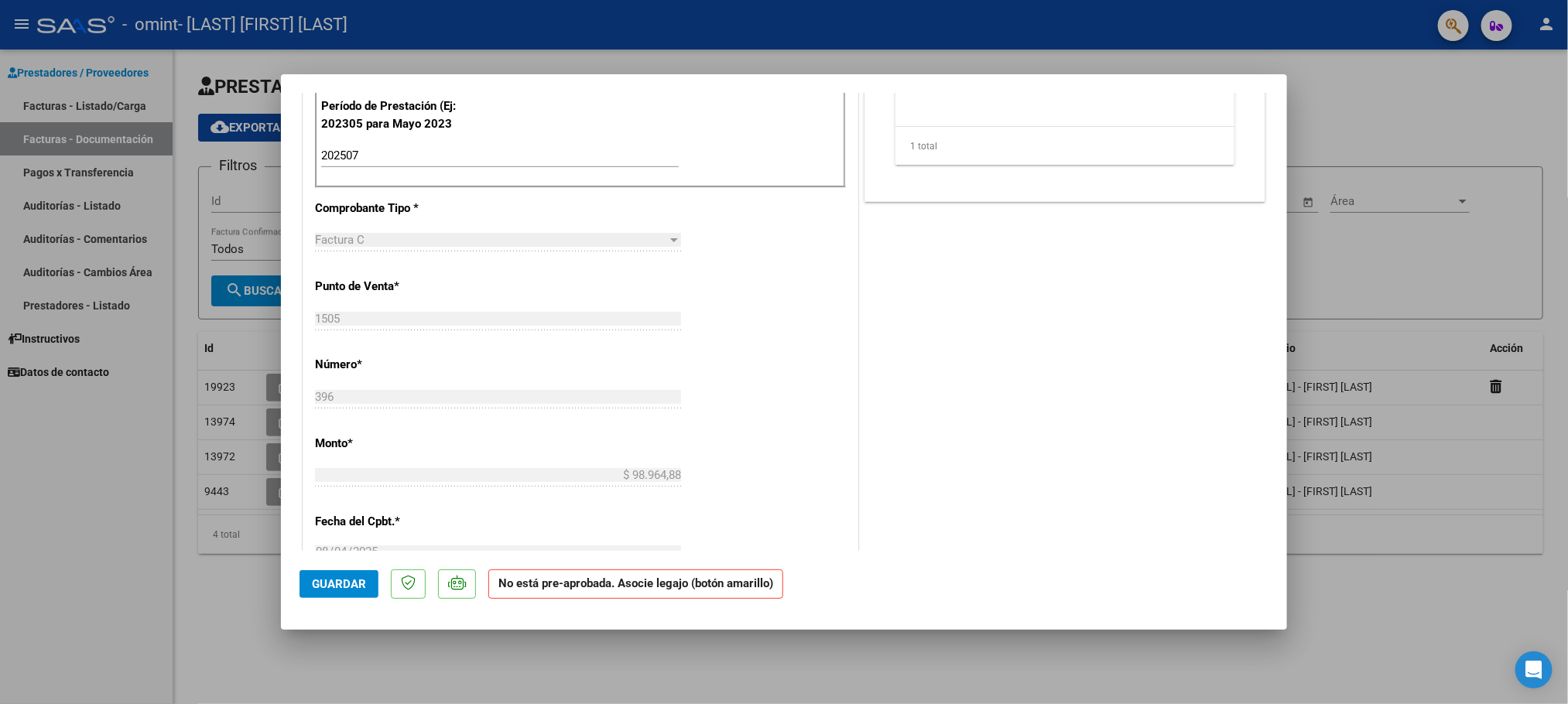 scroll, scrollTop: 428, scrollLeft: 0, axis: vertical 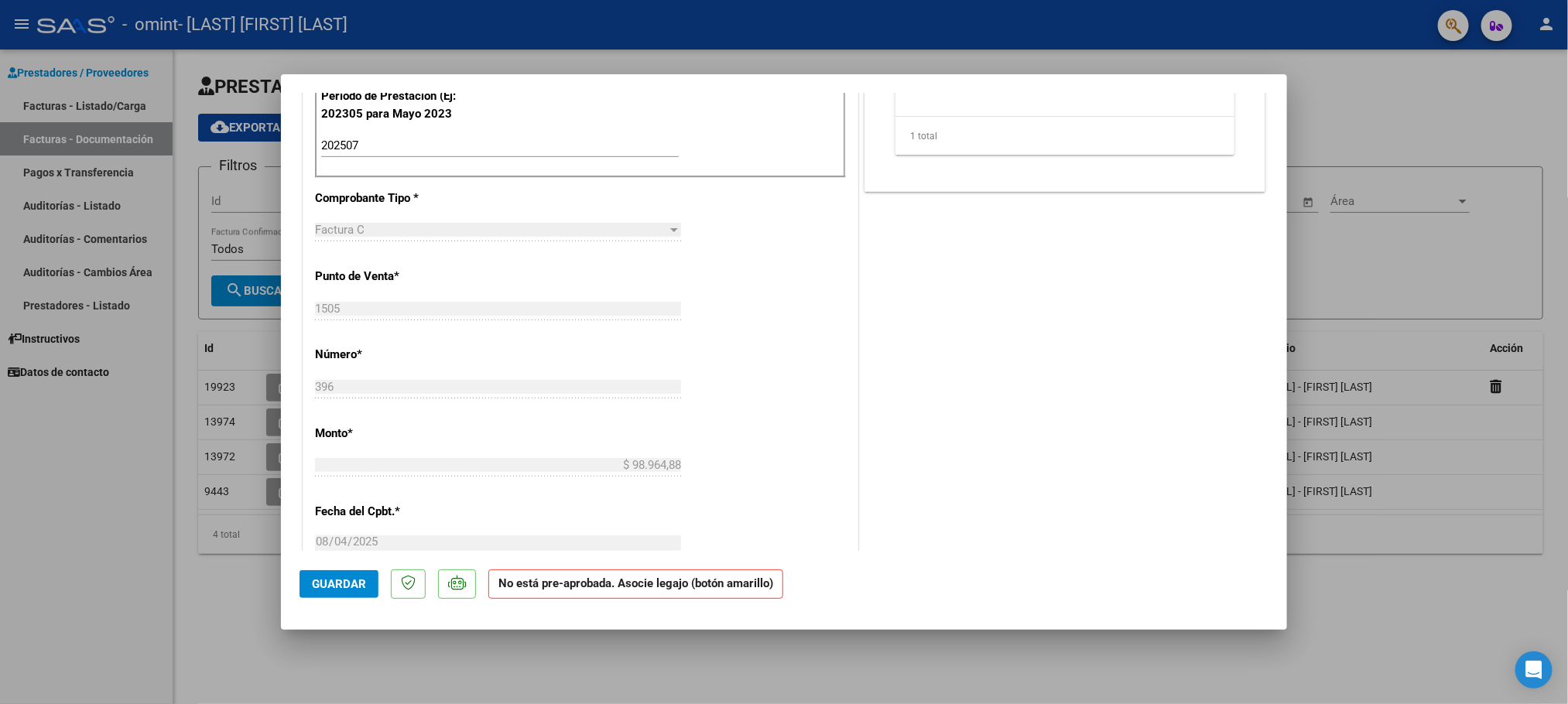 click on "CUIT  *   [CUIT] Ingresar CUIT  ANALISIS PRESTADOR  [FIRST] [LAST]  ARCA Padrón  Area destinado * Integración Seleccionar Area Período de Prestación (Ej: 202305 para Mayo 2023    202507 Ingrese el Período de Prestación como indica el ejemplo   Comprobante Tipo * Factura C Seleccionar Tipo Punto de Venta  *   1505 Ingresar el Nro.  Número  *   396 Ingresar el Nro.  Monto  *   $ 98.964,88 Ingresar el monto  Fecha del Cpbt.  *   2025-08-04 Ingresar la fecha  CAE / CAEA (no ingrese CAI)    75316018957005 Ingresar el CAE o CAEA (no ingrese CAI)  Fecha de Vencimiento    2025-08-18 Ingresar la fecha  Ref. Externa    Ingresar la ref.  N° Liquidación    Ingresar el N° Liquidación" at bounding box center [580, 391] 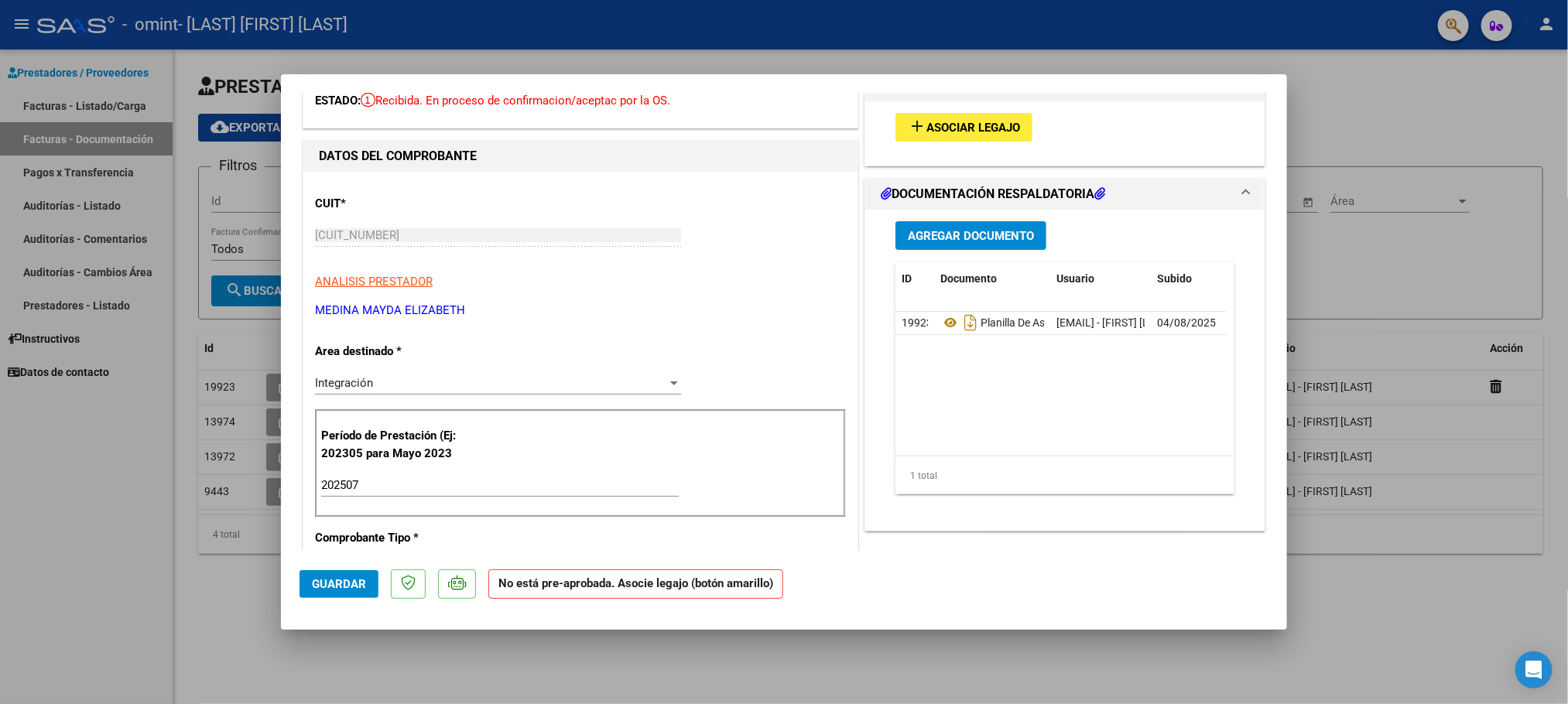 scroll, scrollTop: 0, scrollLeft: 0, axis: both 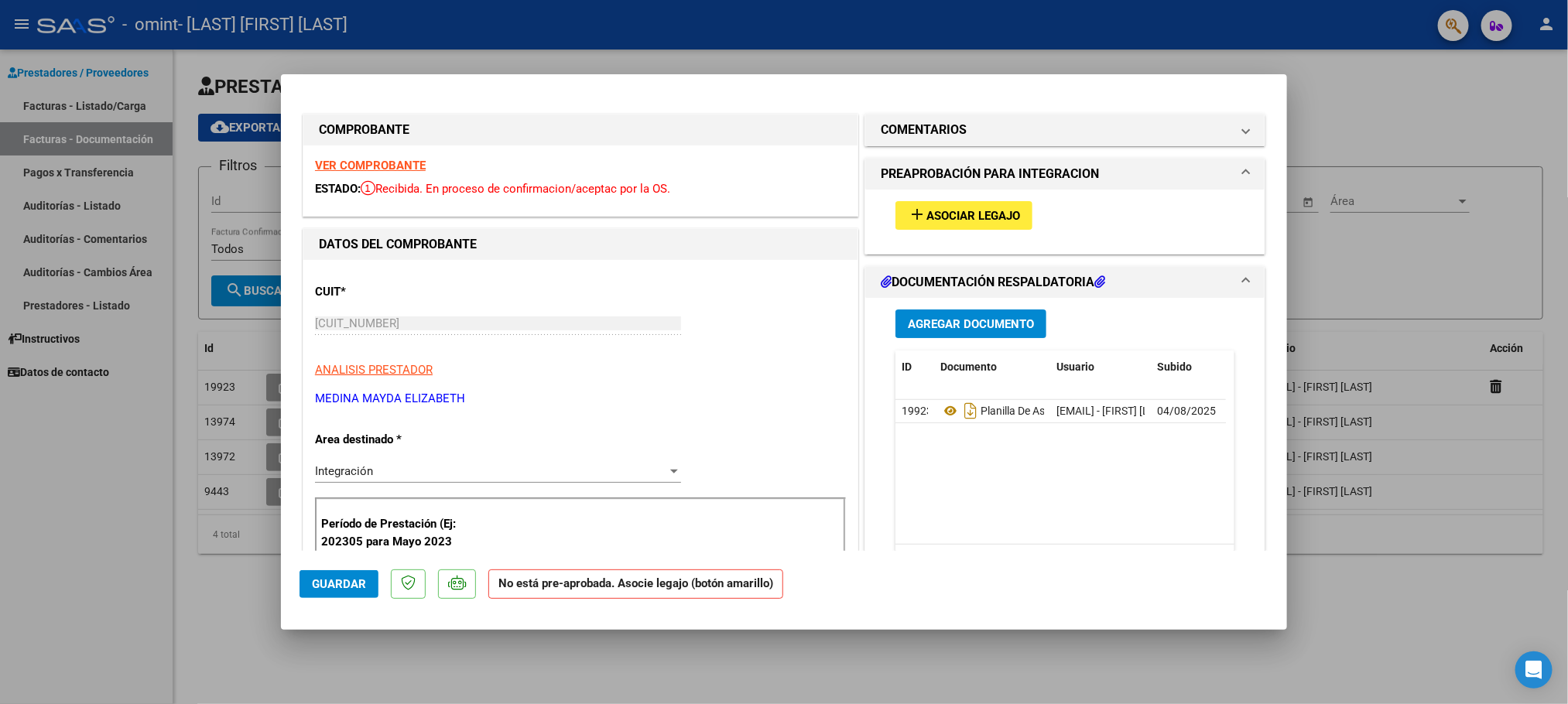 click on "add Asociar Legajo" at bounding box center [964, 215] 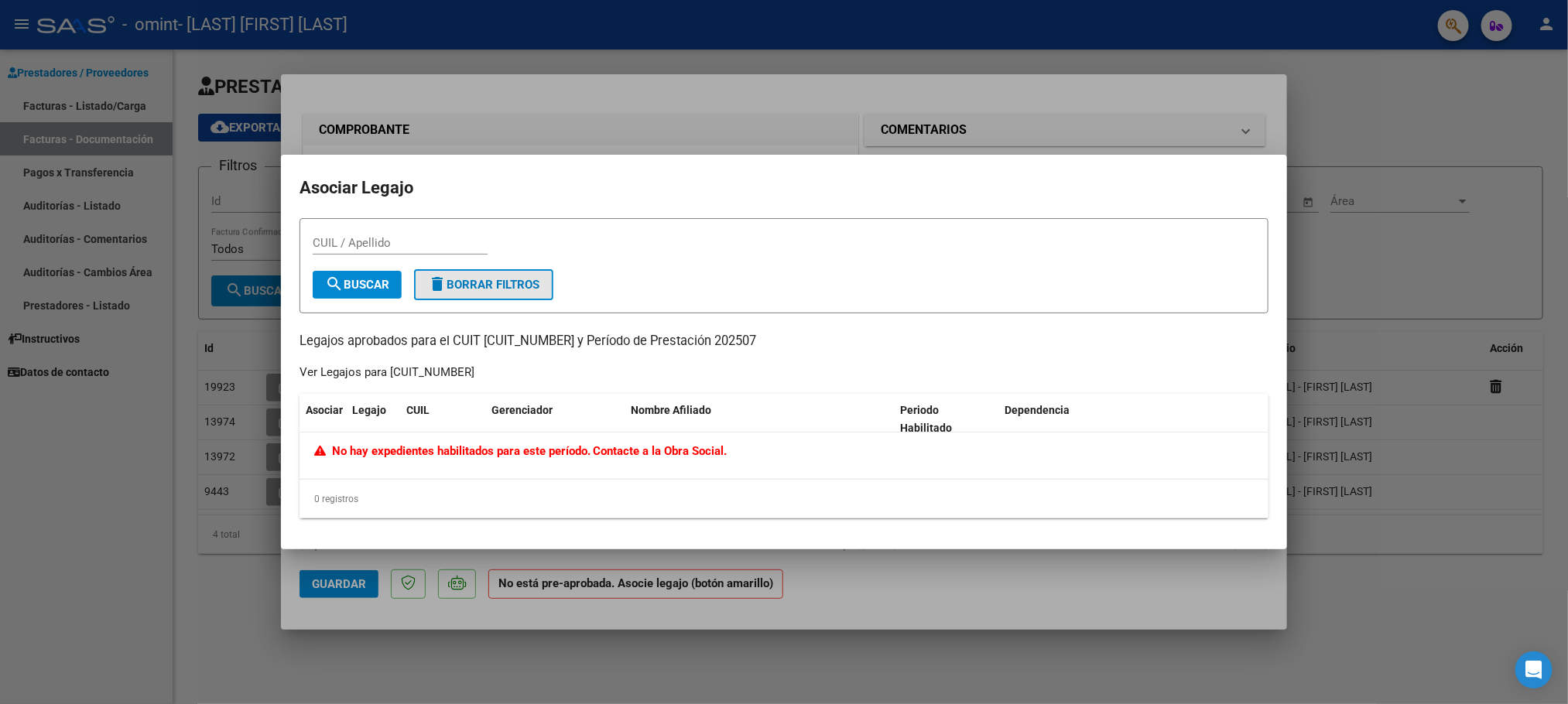 click on "delete  Borrar Filtros" at bounding box center [484, 285] 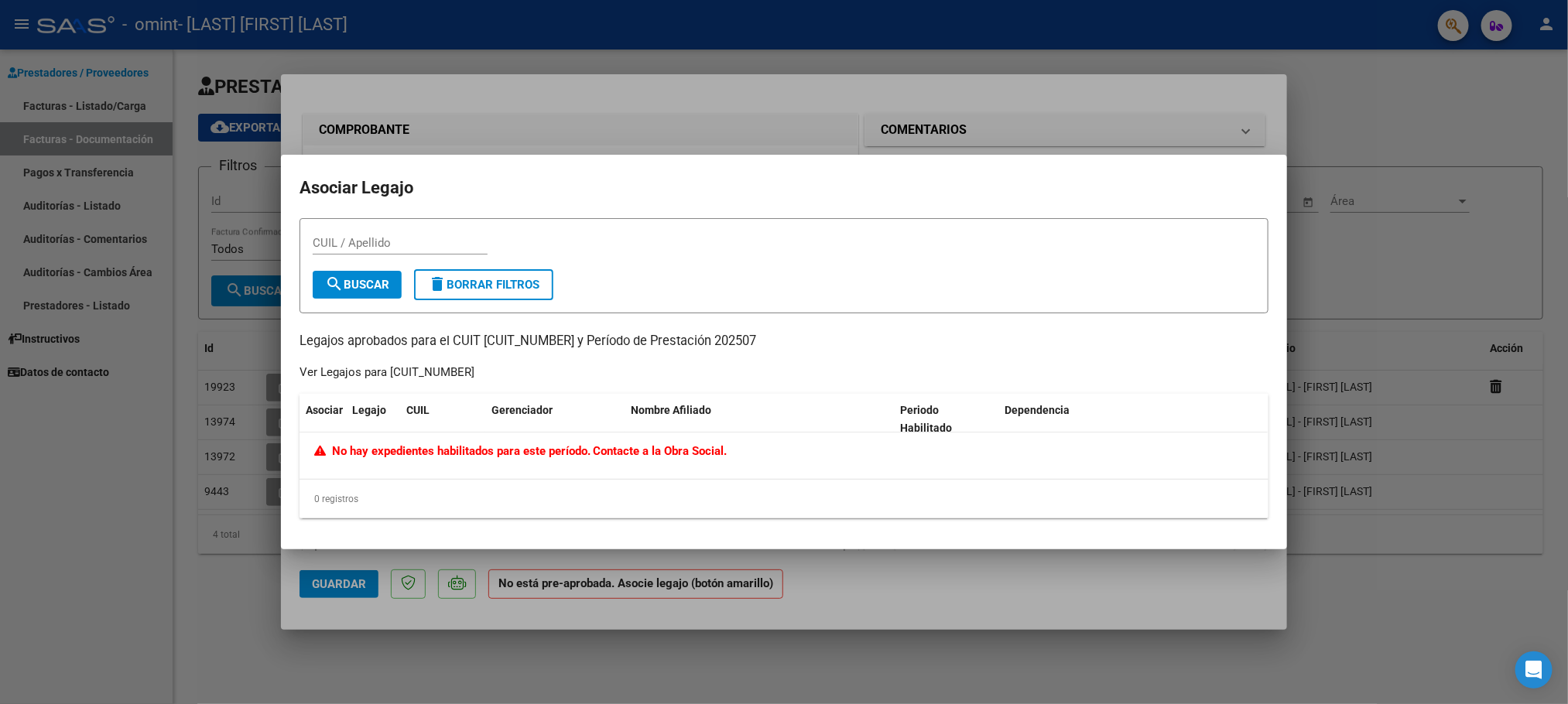 click on "Asociar Legajo CUIL / Apellido search  Buscar  delete  Borrar Filtros  Legajos aprobados para el CUIT [CUIT] y Período de Prestación 202507  Ver Legajos para [CUIT] Asociar Legajo CUIL Gerenciador Nombre Afiliado Periodo Habilitado Dependencia     No hay expedientes habilitados para este período. Contacte a la Obra Social.  0 registros   1" at bounding box center [784, 352] 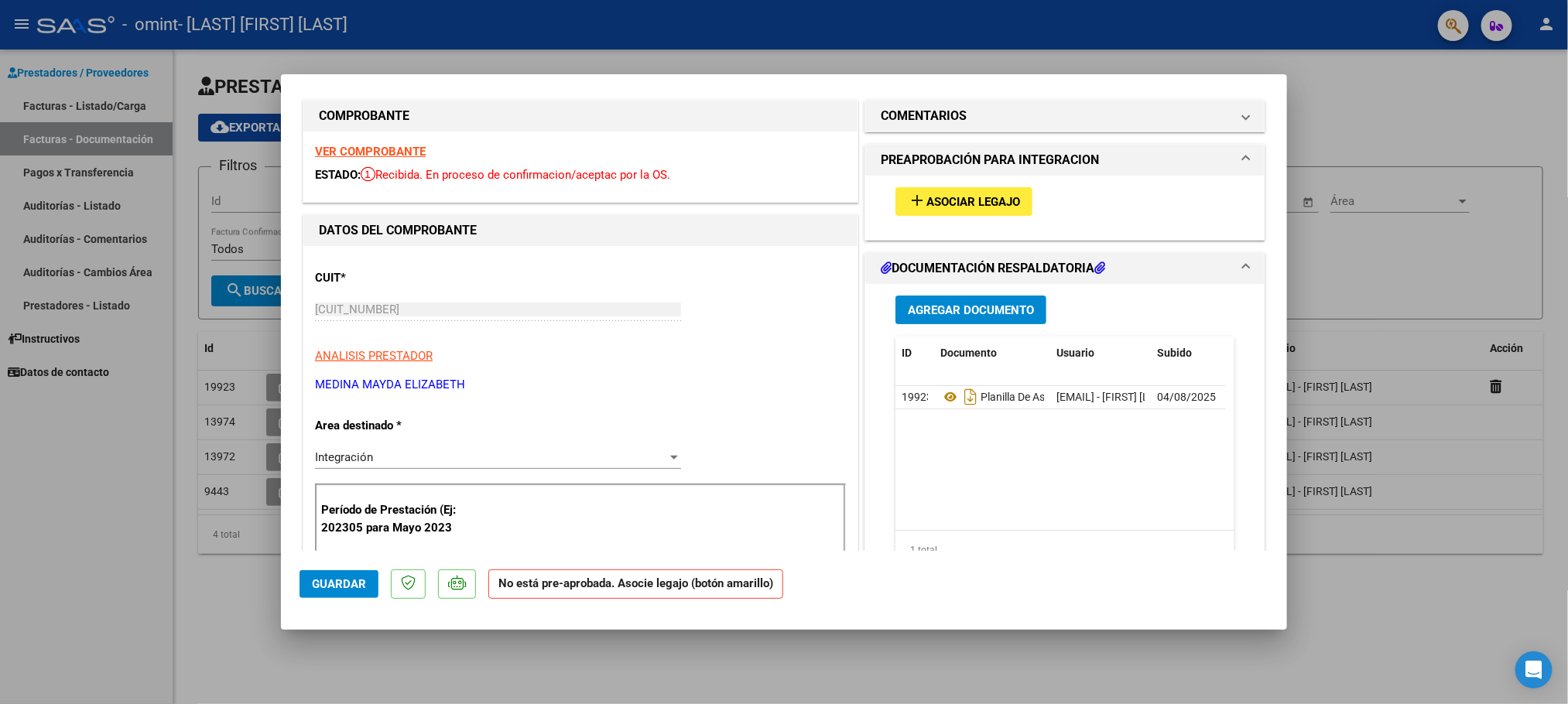 scroll, scrollTop: 16, scrollLeft: 0, axis: vertical 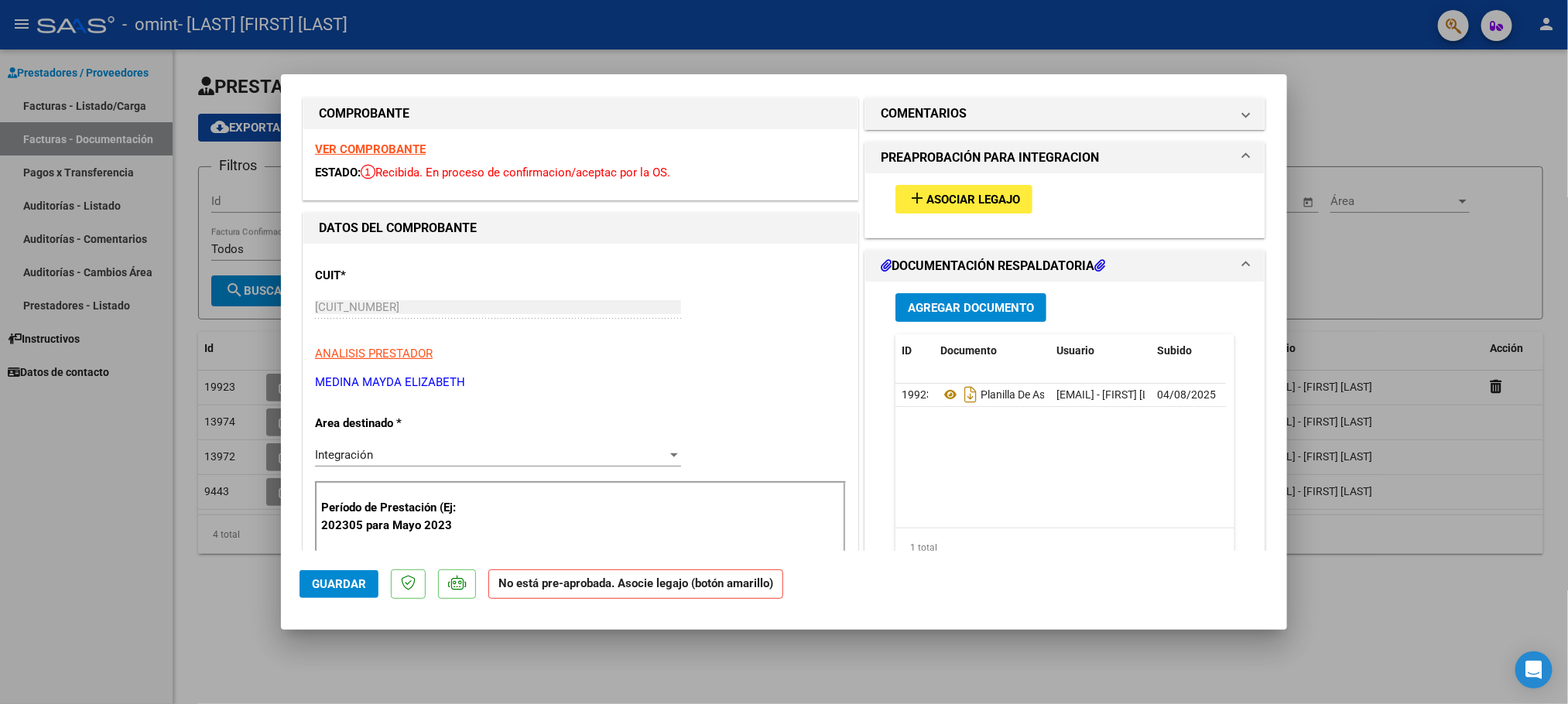 click on "VER COMPROBANTE" at bounding box center (370, 149) 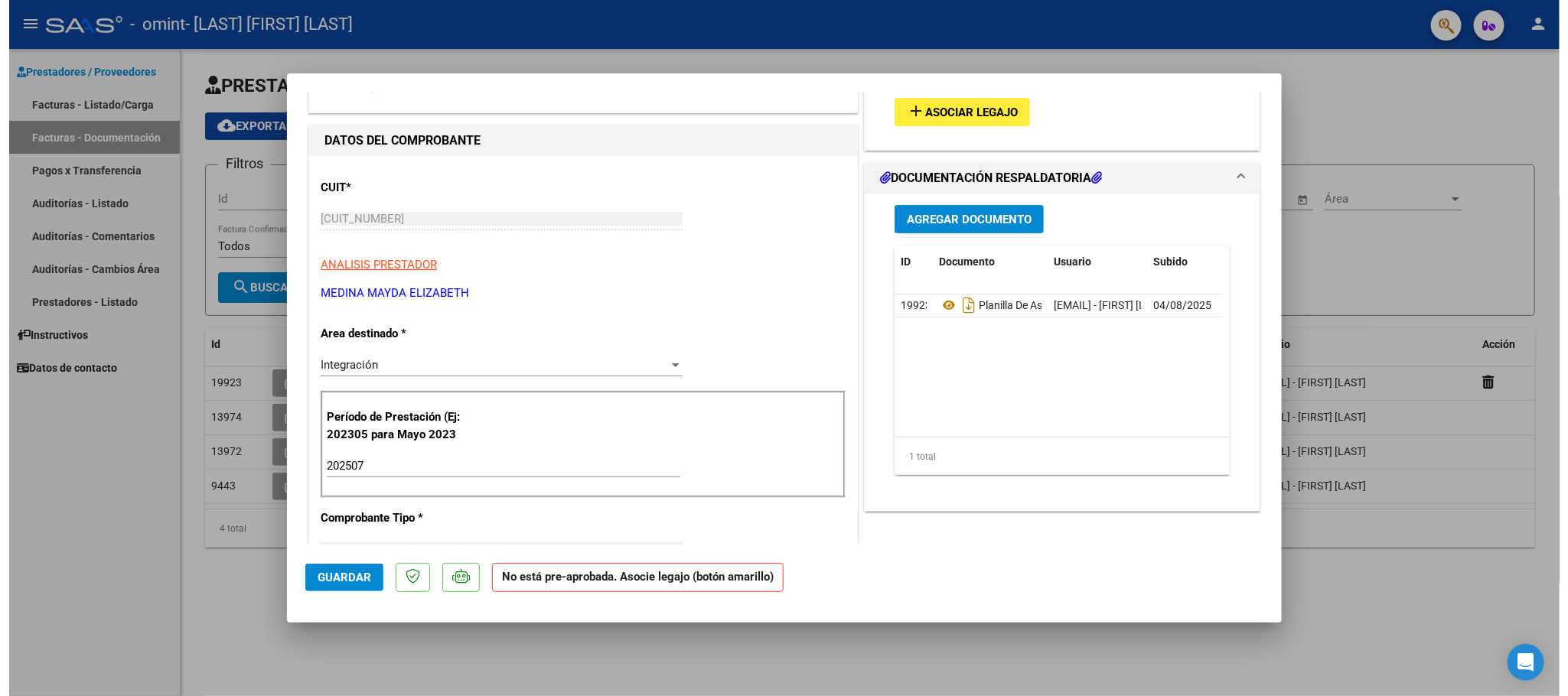 scroll, scrollTop: 0, scrollLeft: 0, axis: both 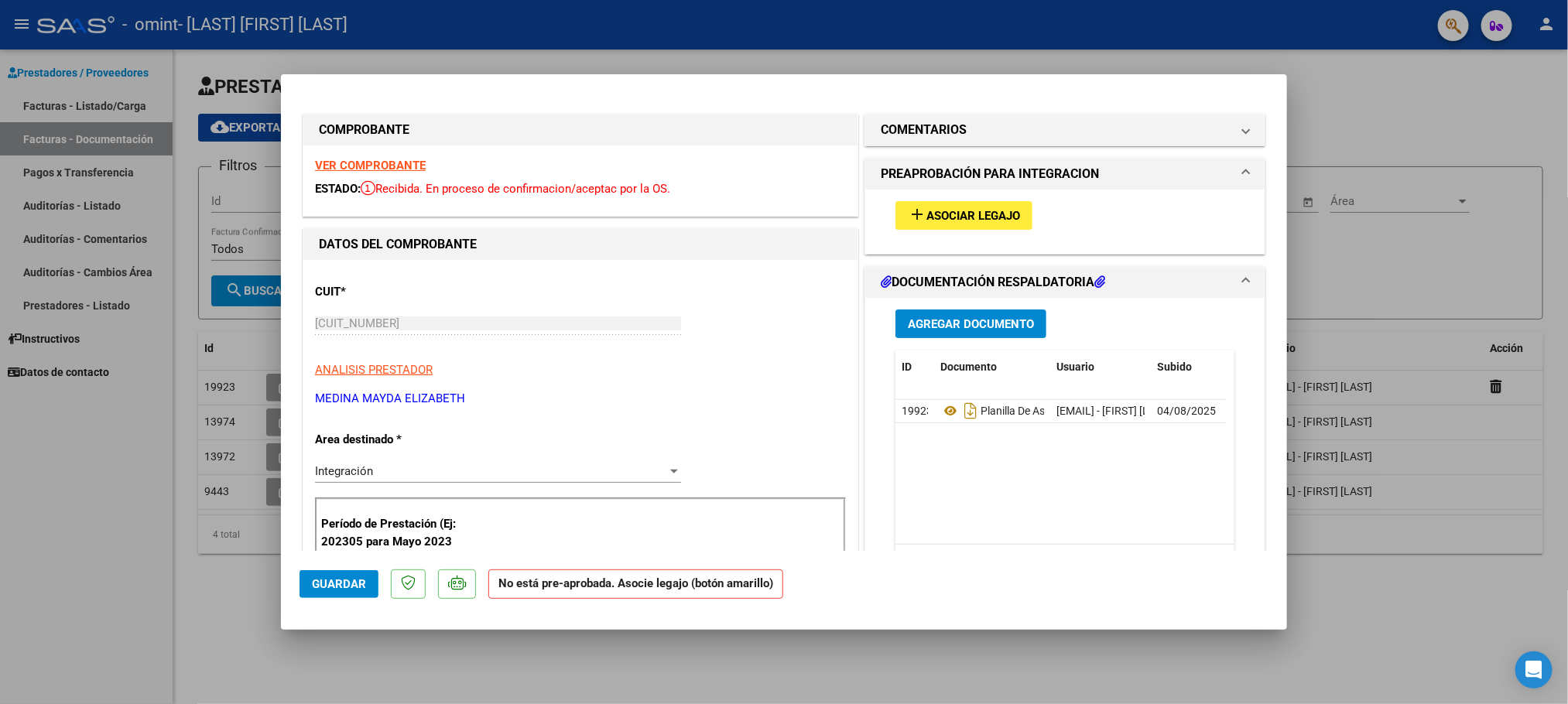 click at bounding box center [784, 352] 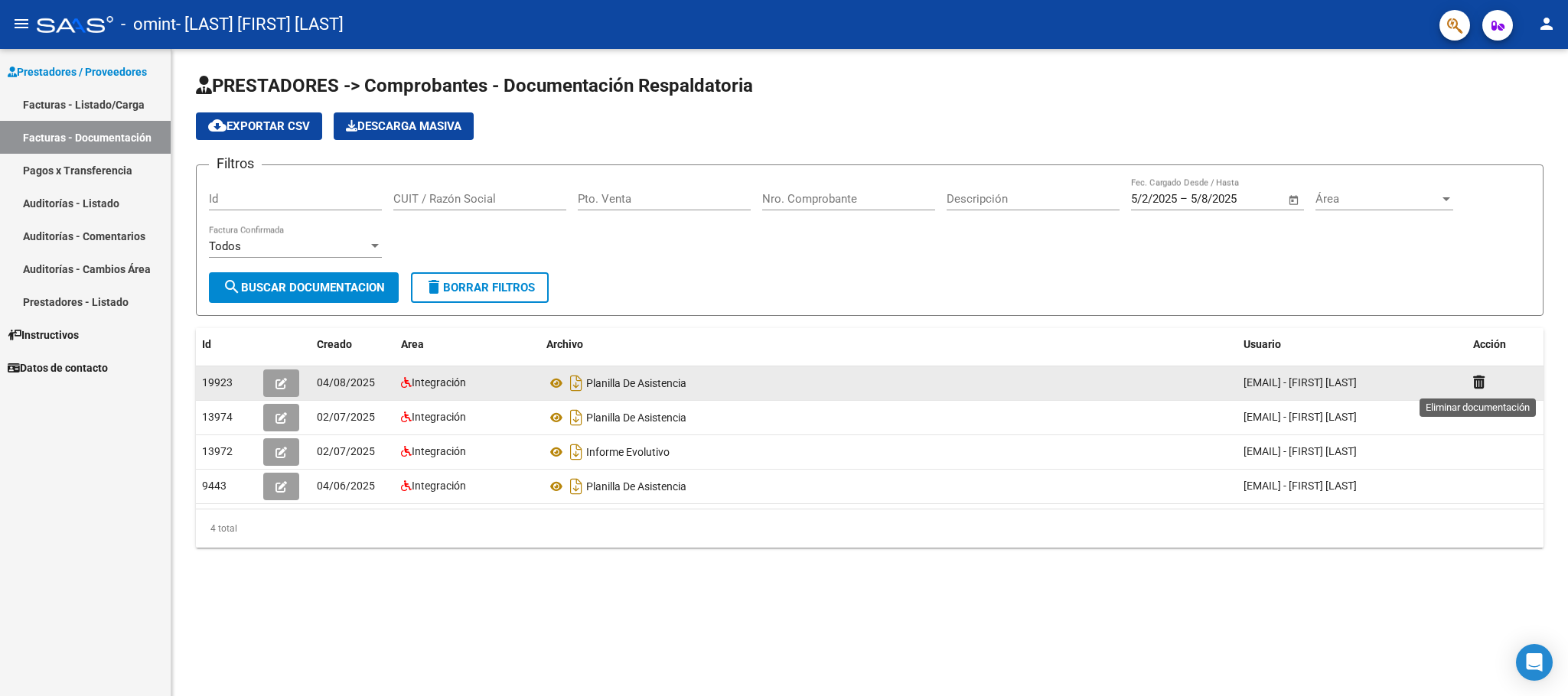 click 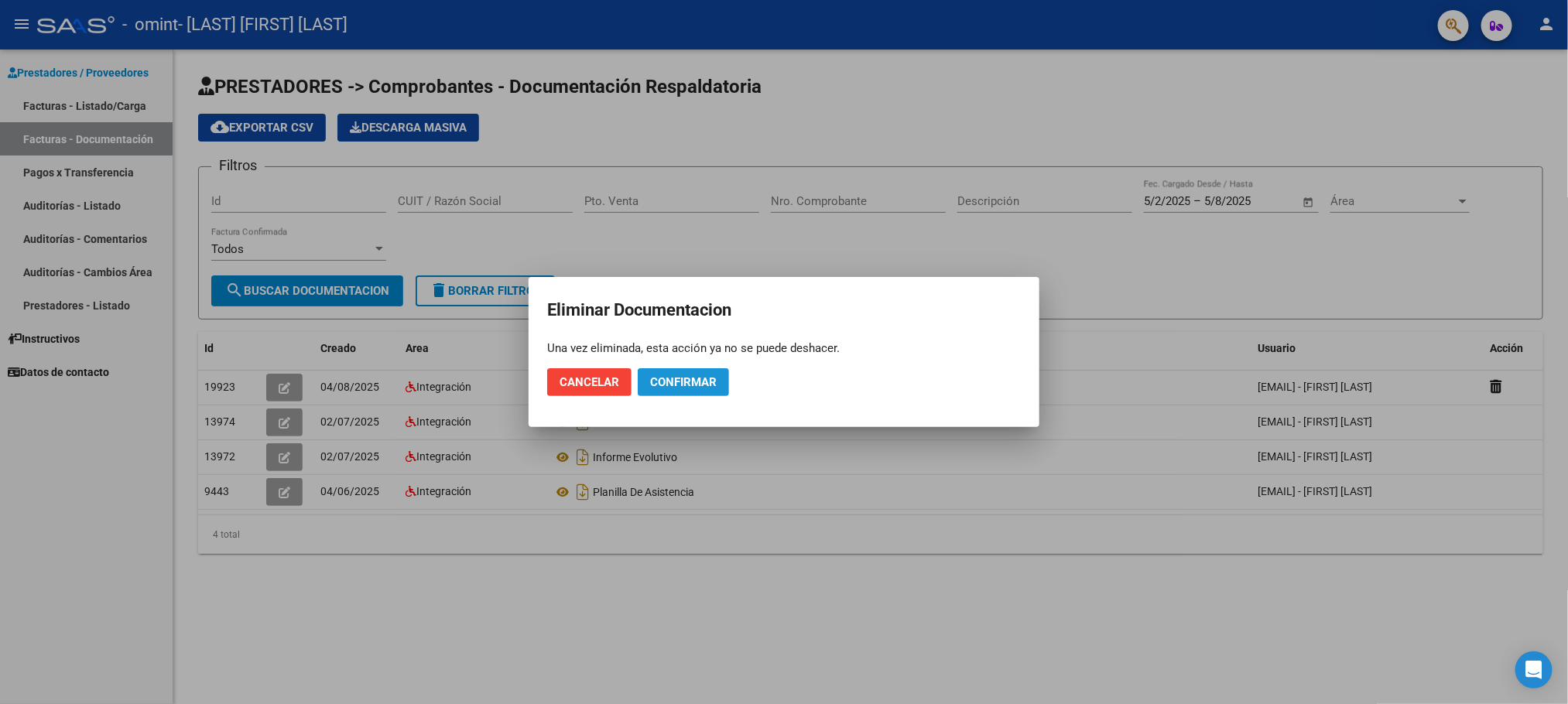 click on "Confirmar" 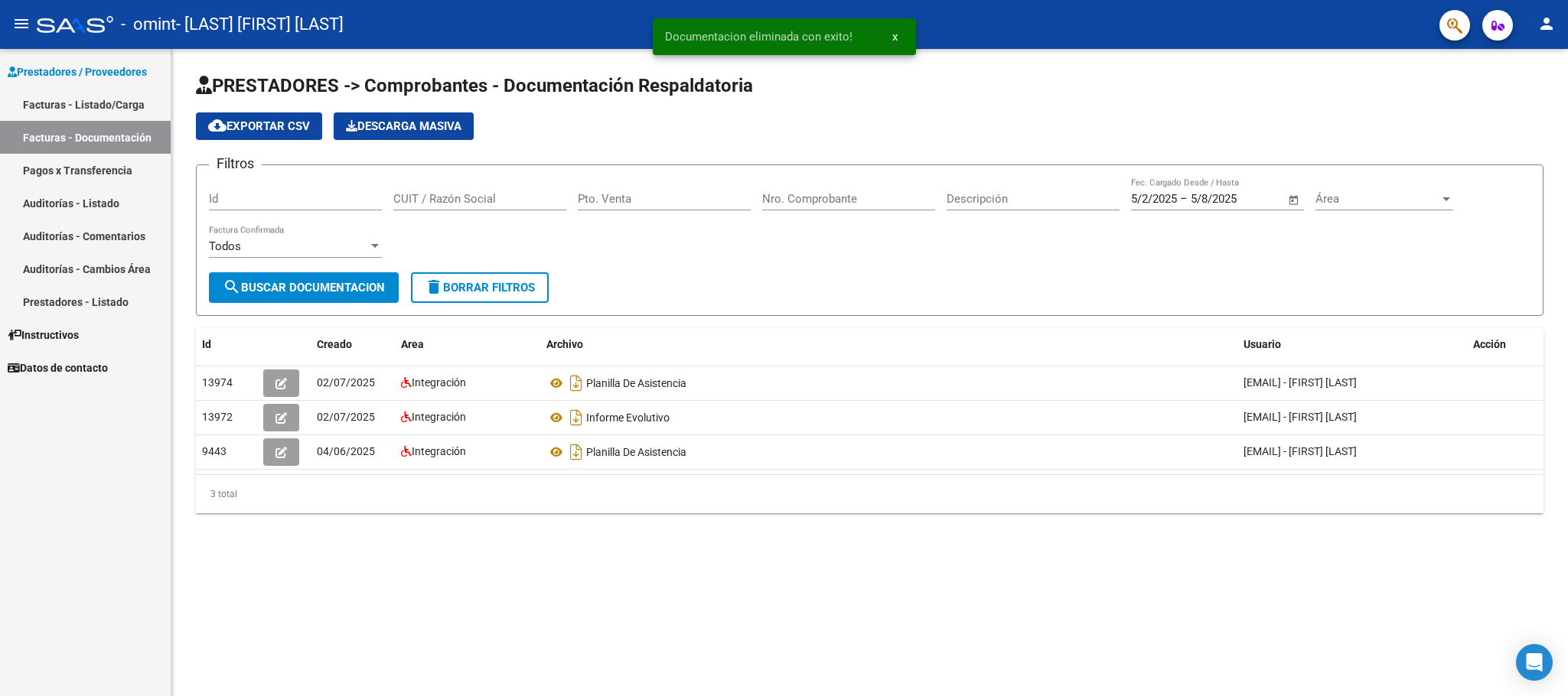 click on "Facturas - Listado/Carga" at bounding box center [85, 104] 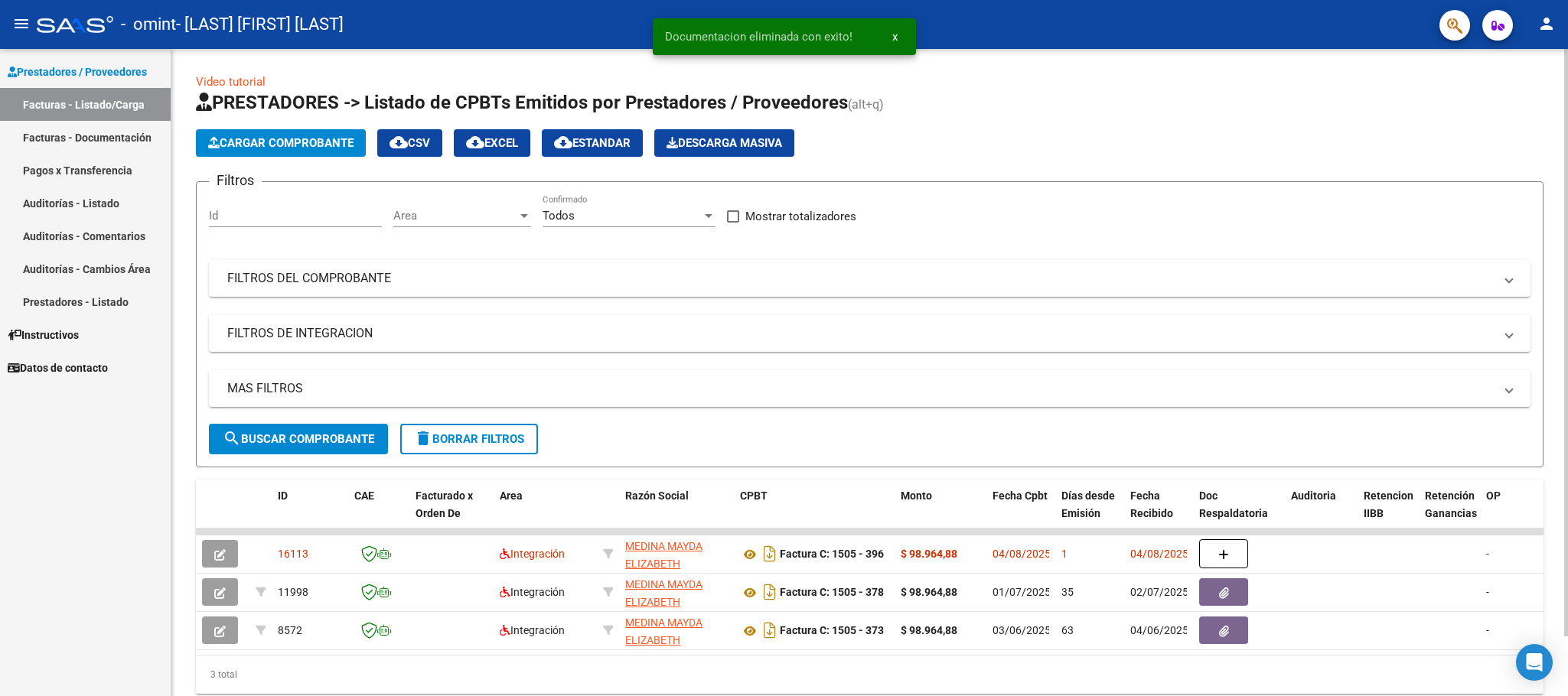 click on "Cargar Comprobante" 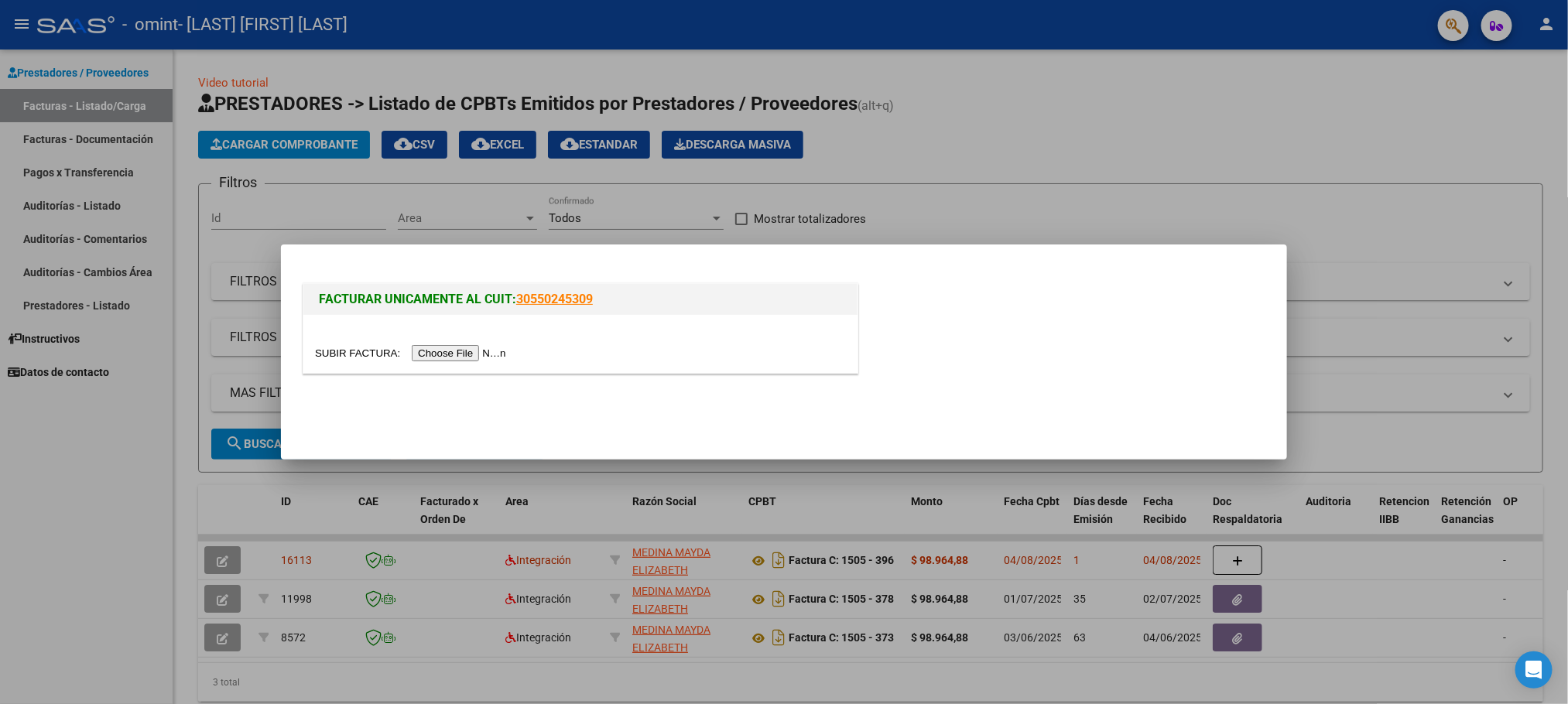 click at bounding box center [413, 353] 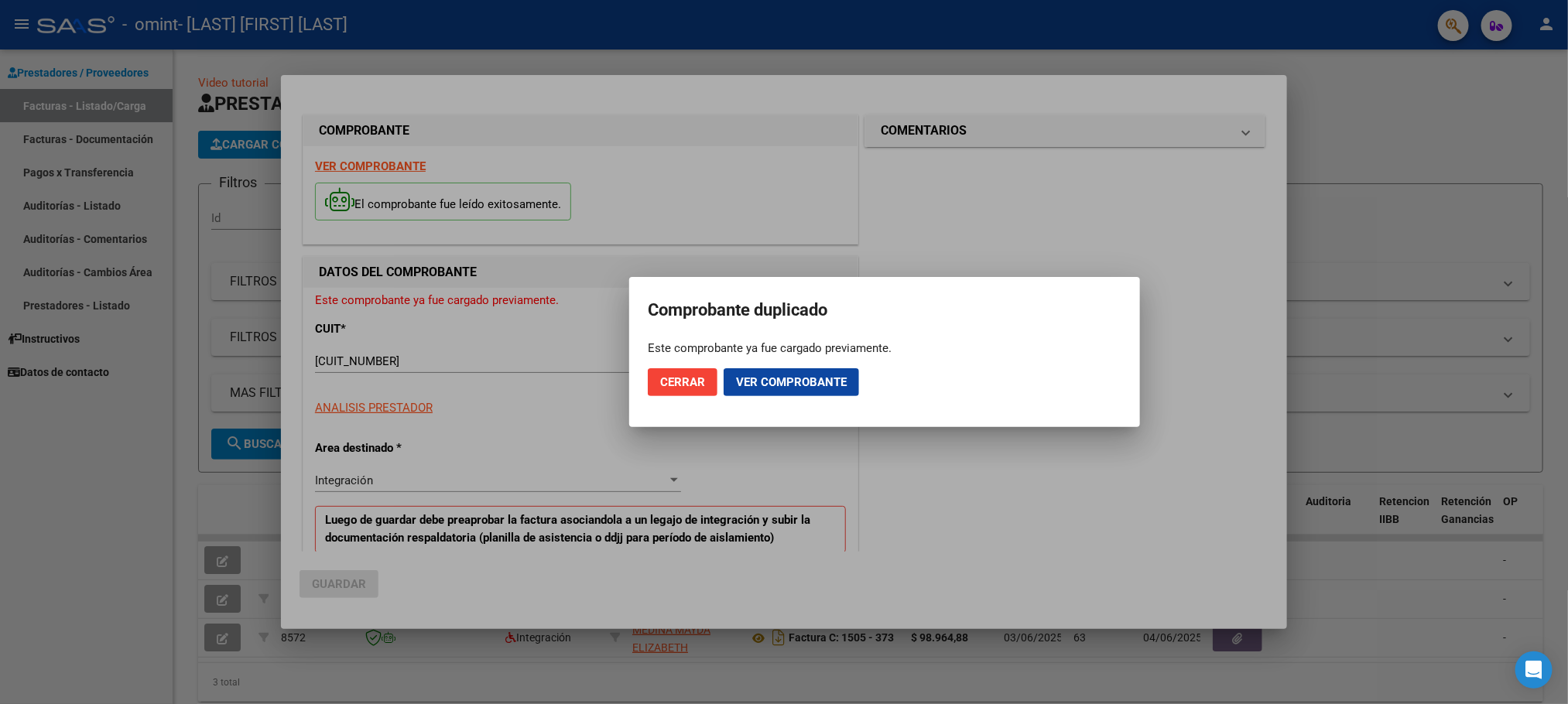 click at bounding box center [784, 352] 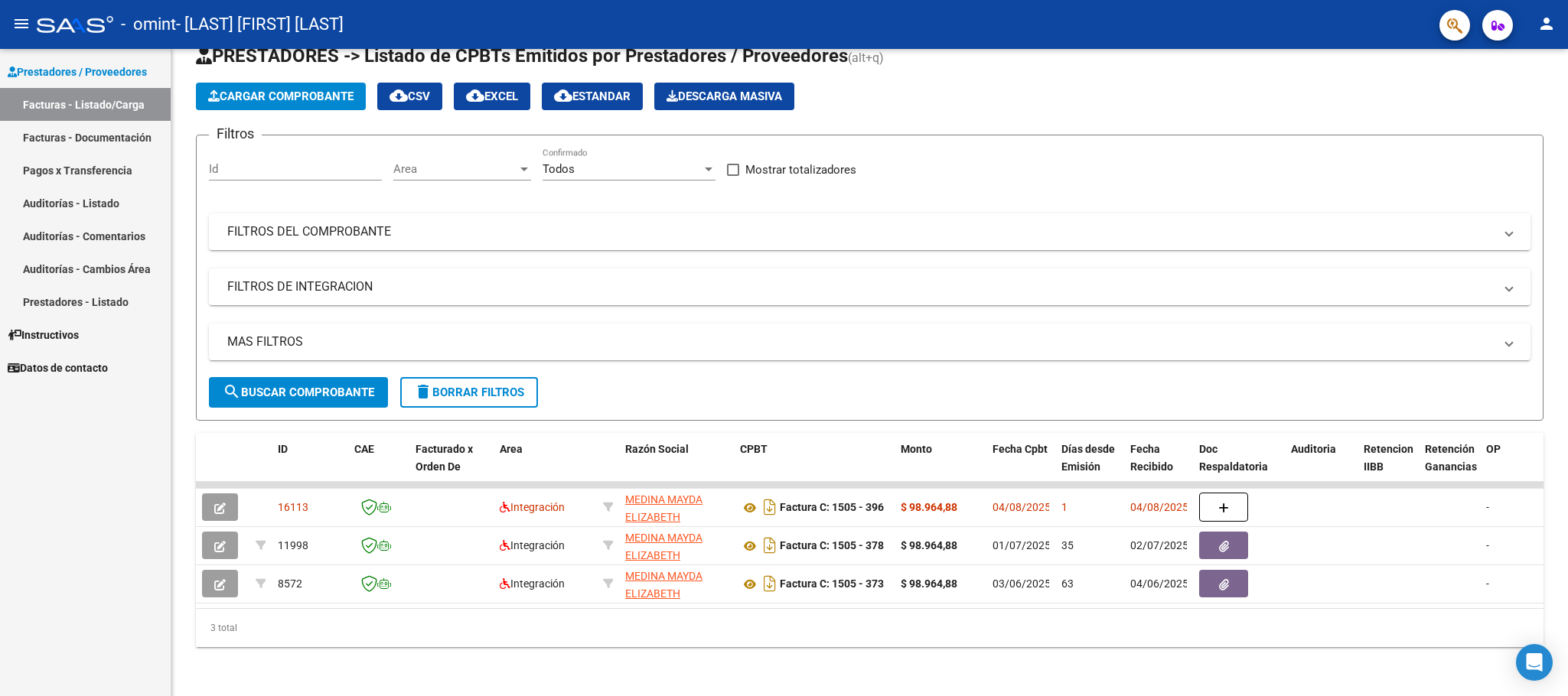 scroll, scrollTop: 65, scrollLeft: 0, axis: vertical 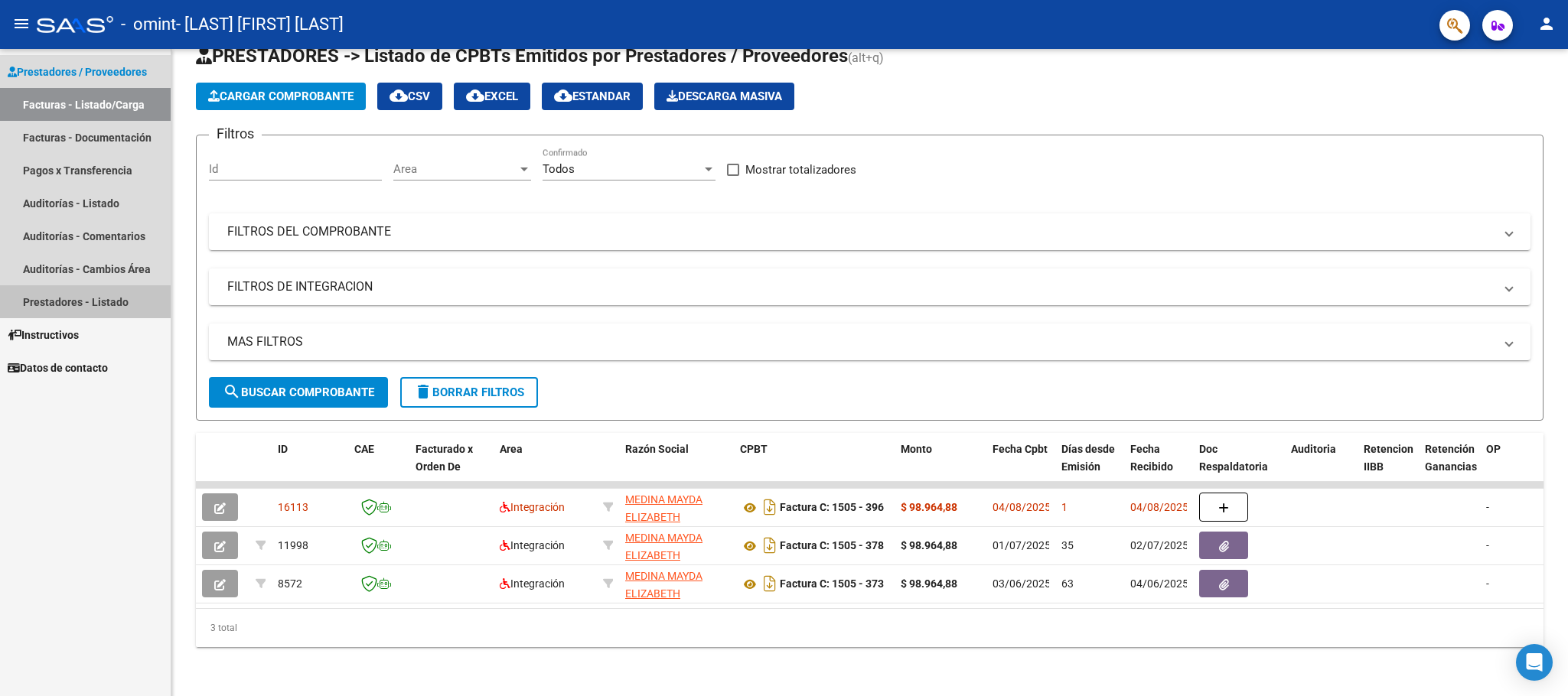 click on "Prestadores - Listado" at bounding box center [85, 301] 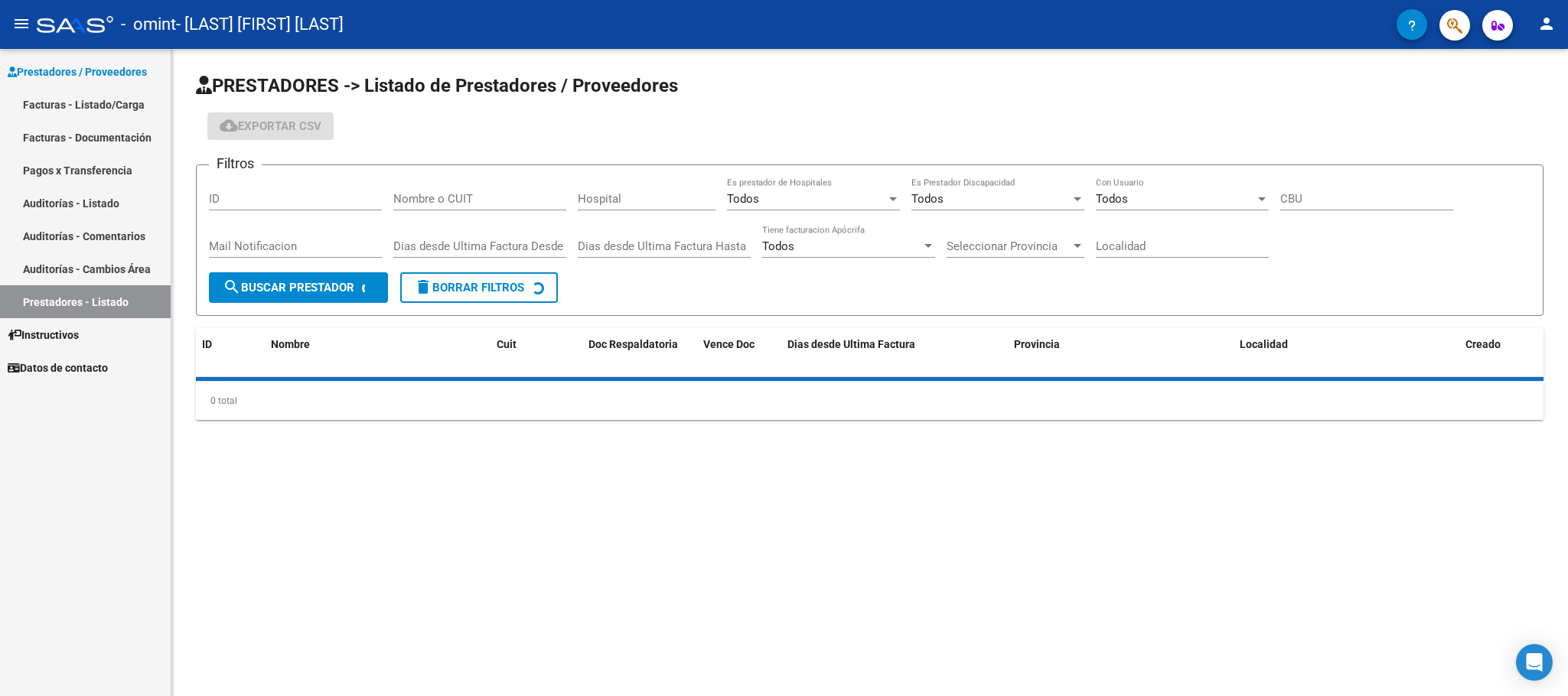 scroll, scrollTop: 0, scrollLeft: 0, axis: both 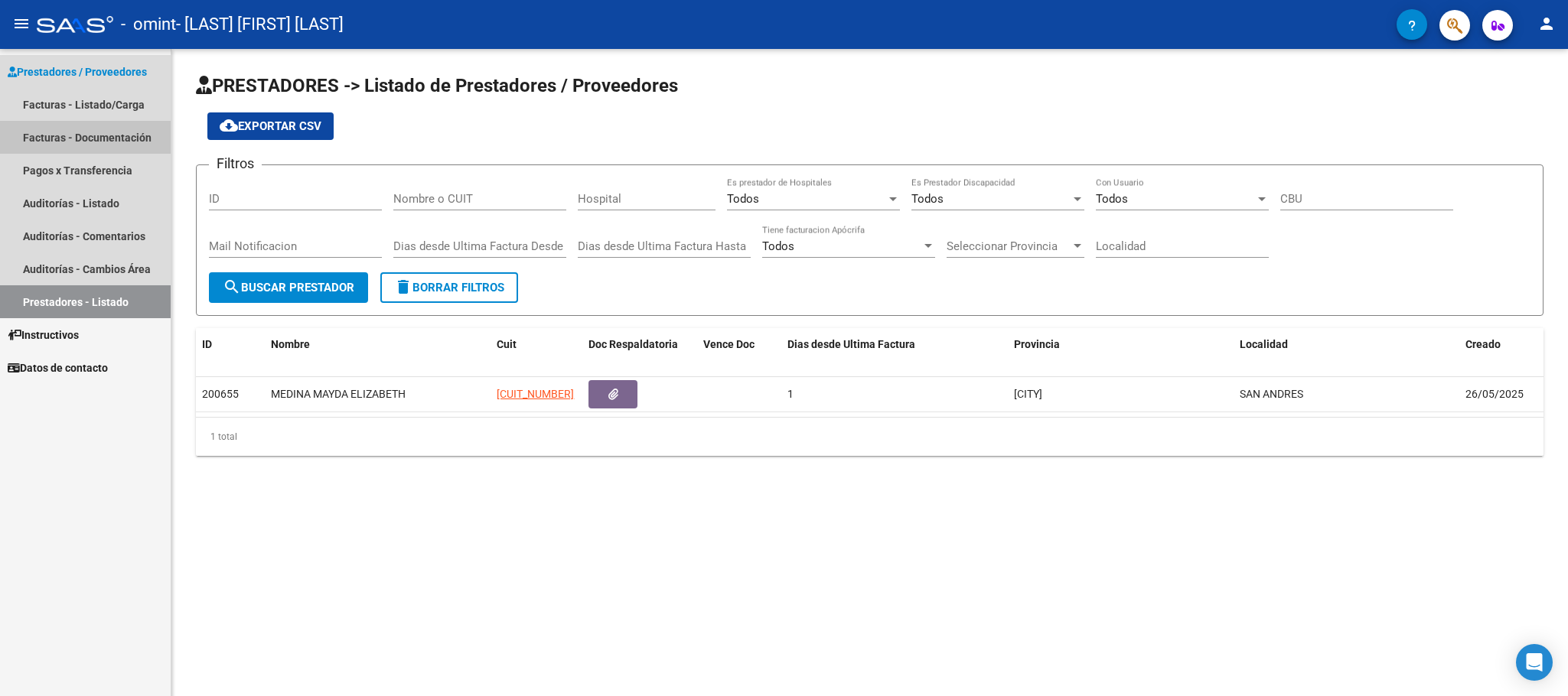 click on "Facturas - Documentación" at bounding box center (85, 137) 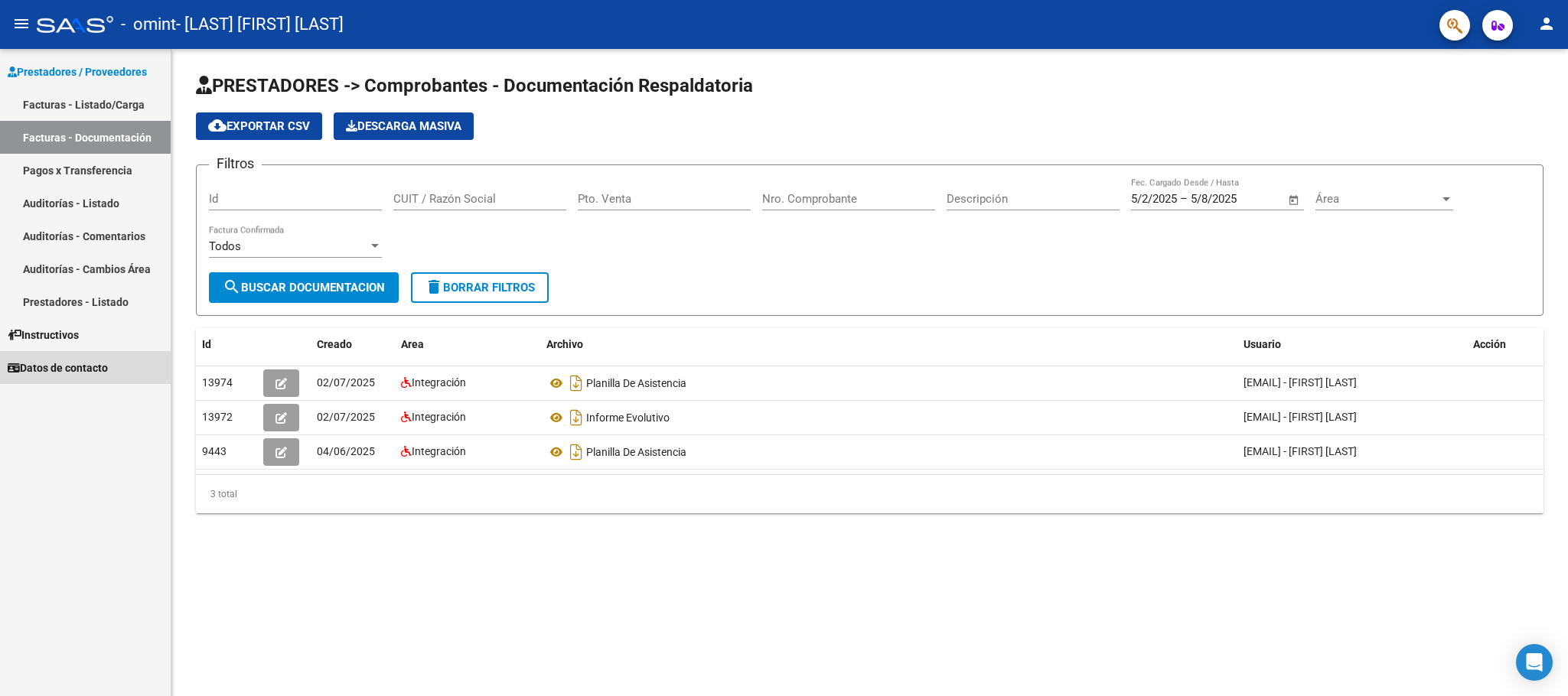 click on "Datos de contacto" at bounding box center [85, 367] 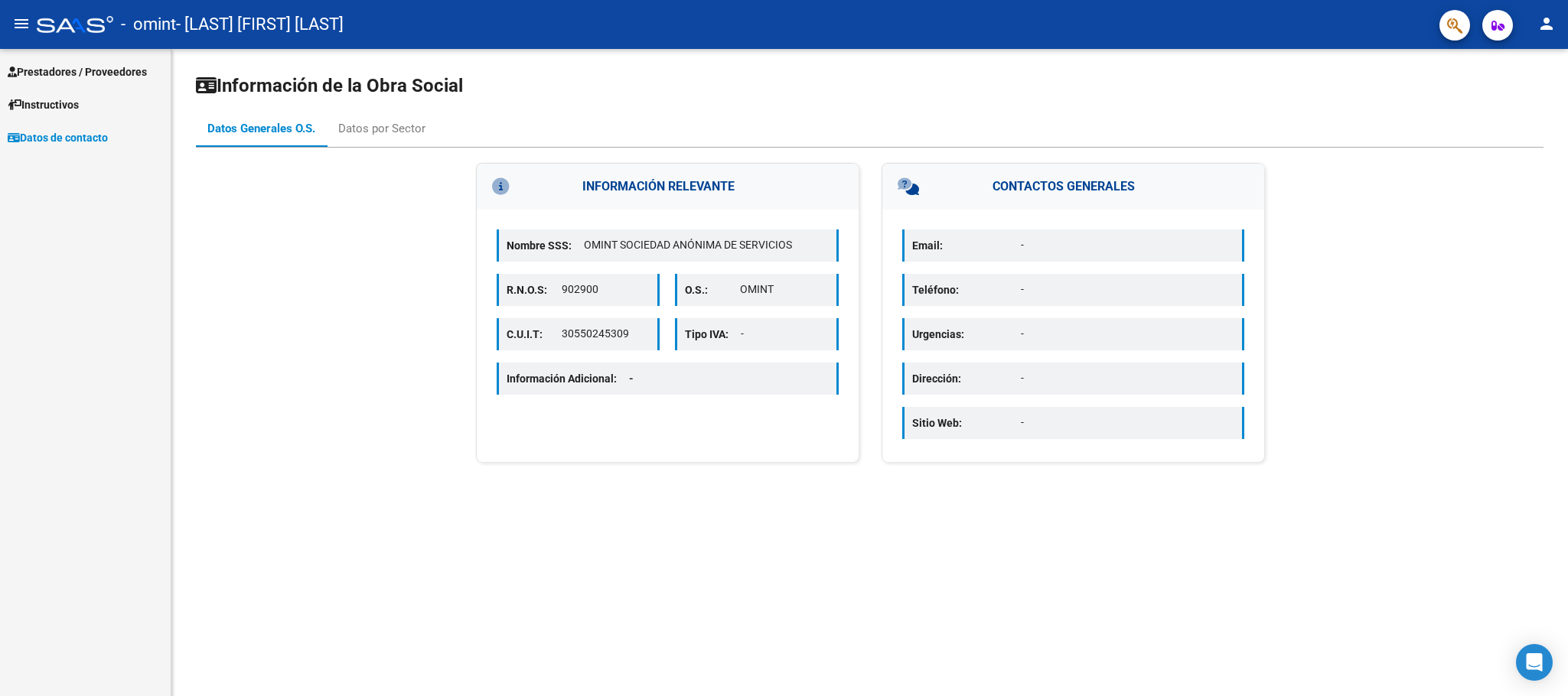 click on "Prestadores / Proveedores" at bounding box center (77, 72) 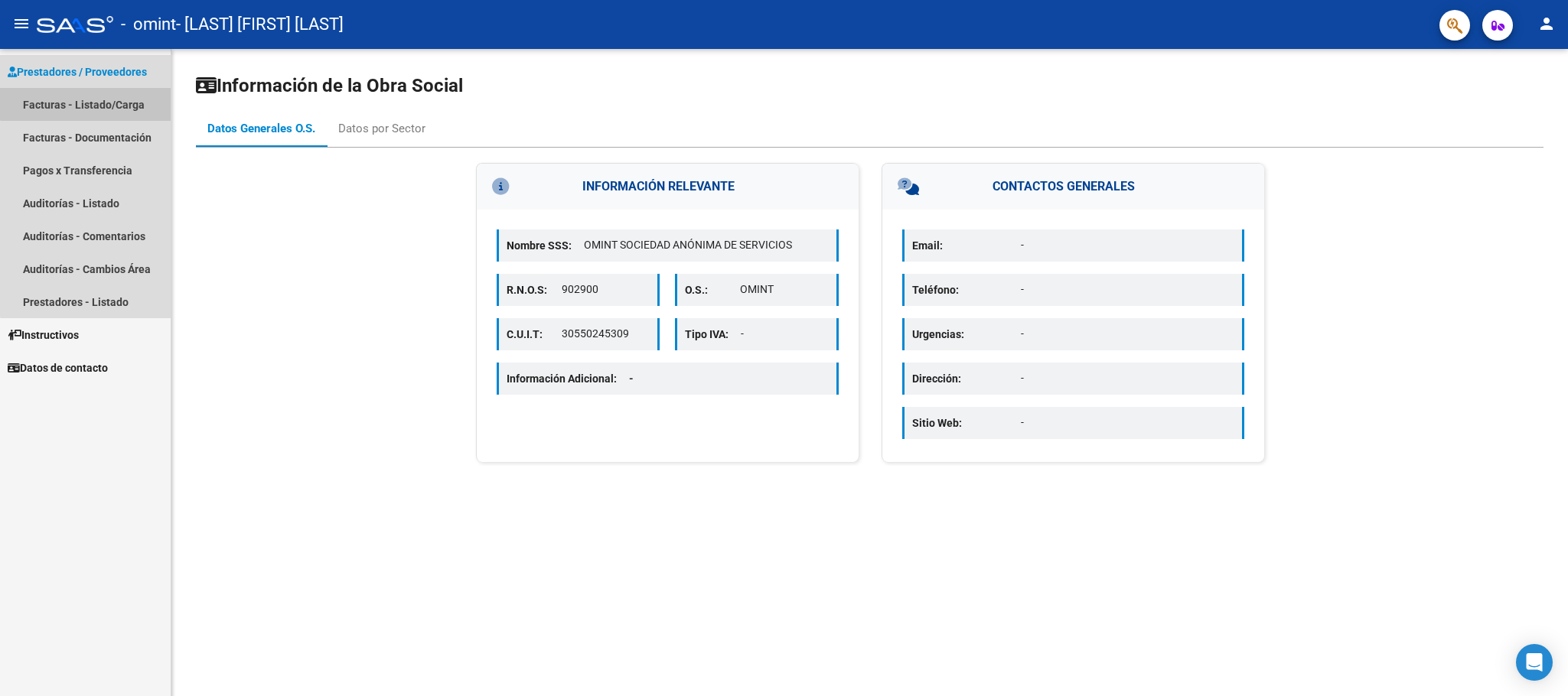 click on "Facturas - Listado/Carga" at bounding box center [85, 104] 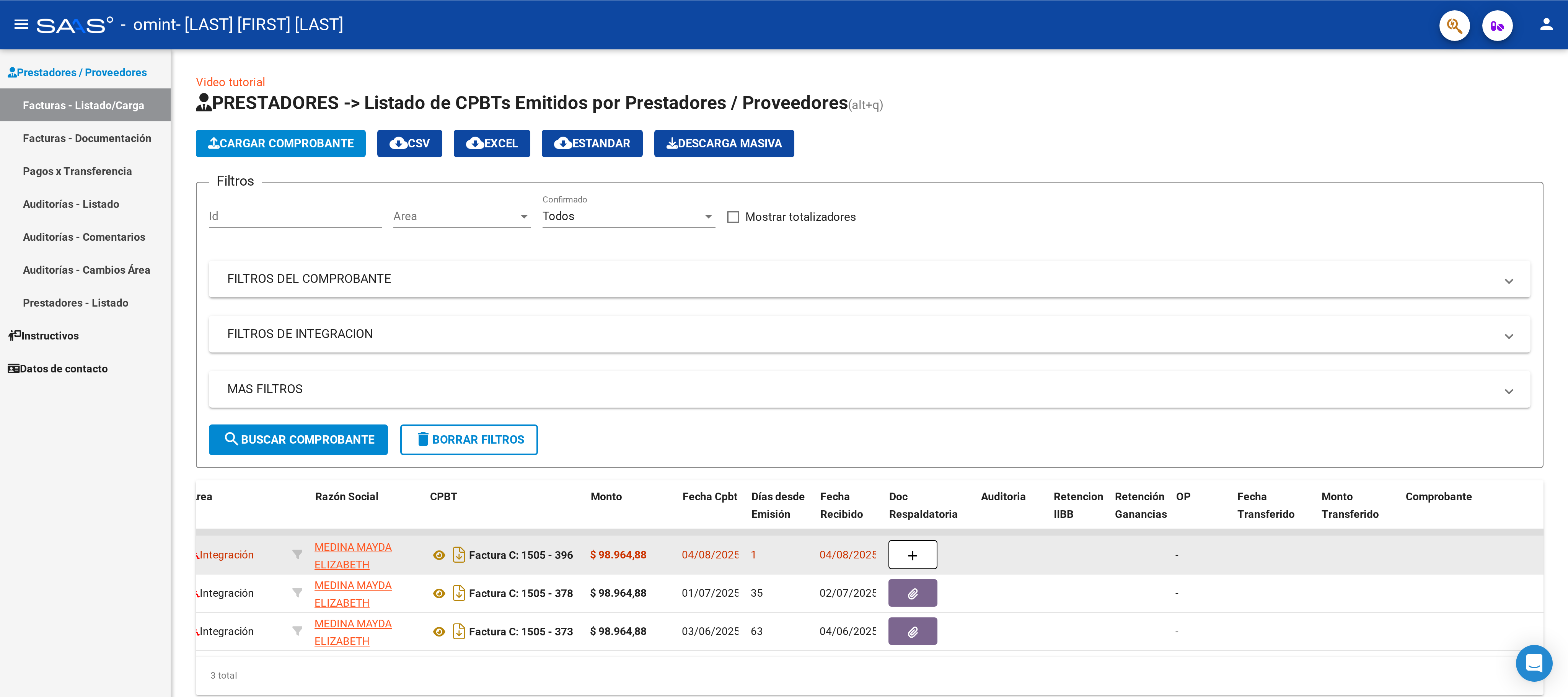scroll, scrollTop: 0, scrollLeft: 155, axis: horizontal 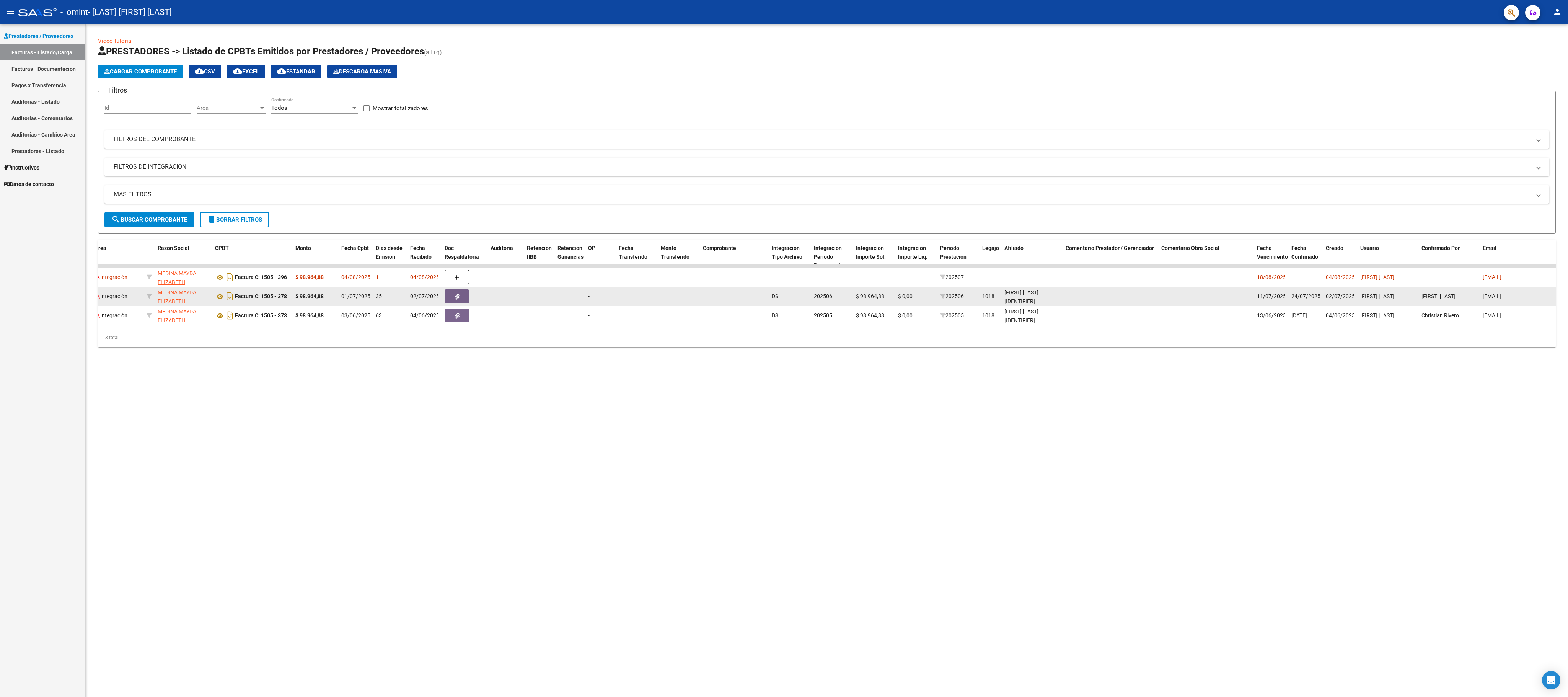 click on "$ 0,00" 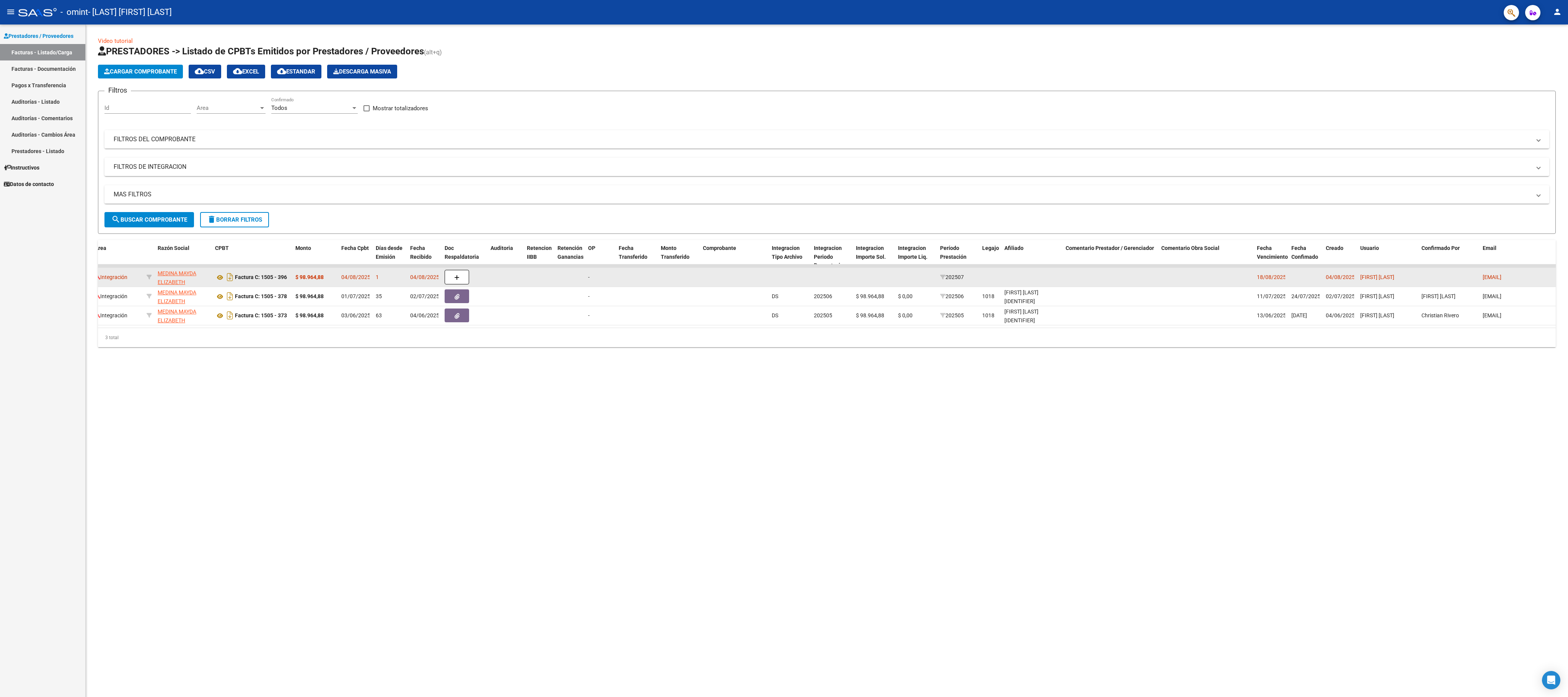 click 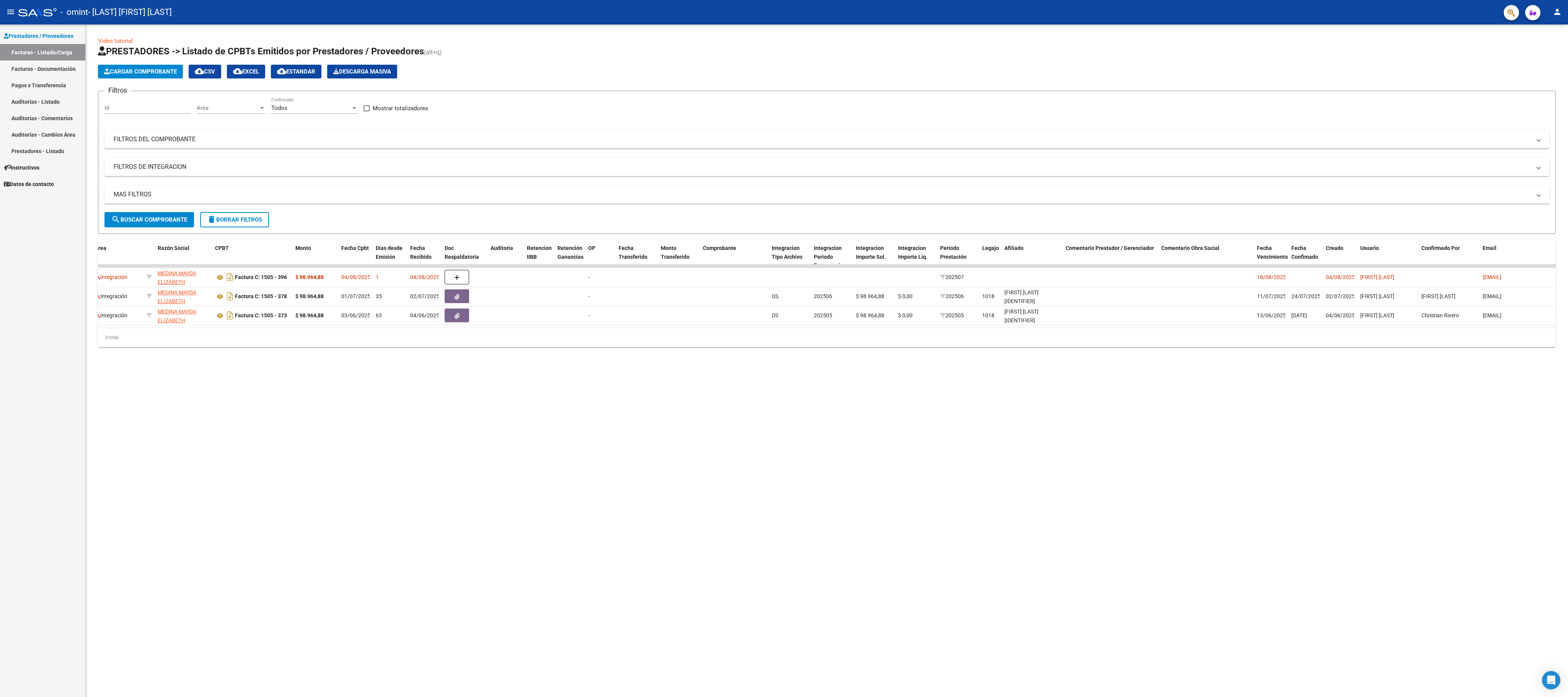 drag, startPoint x: 816, startPoint y: 278, endPoint x: 637, endPoint y: 380, distance: 206.022 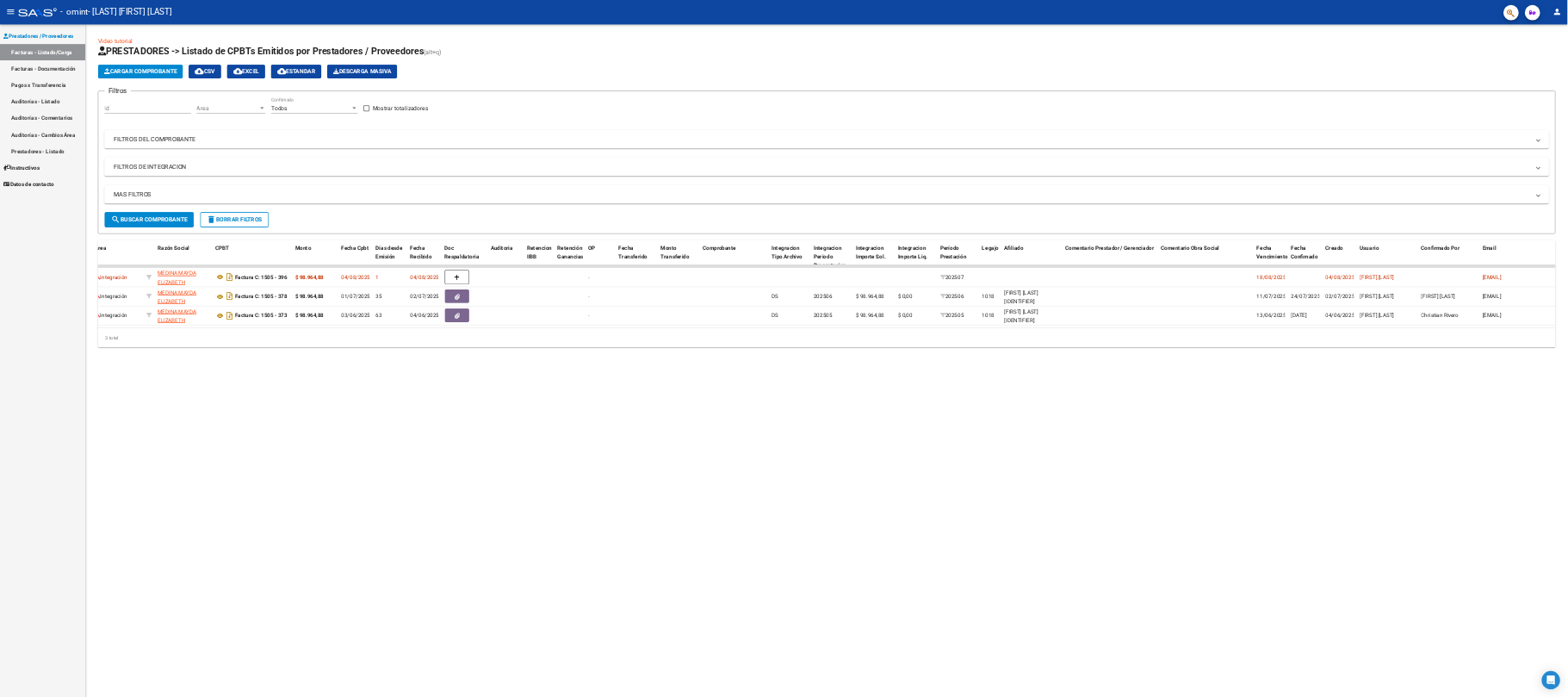 scroll, scrollTop: 0, scrollLeft: 0, axis: both 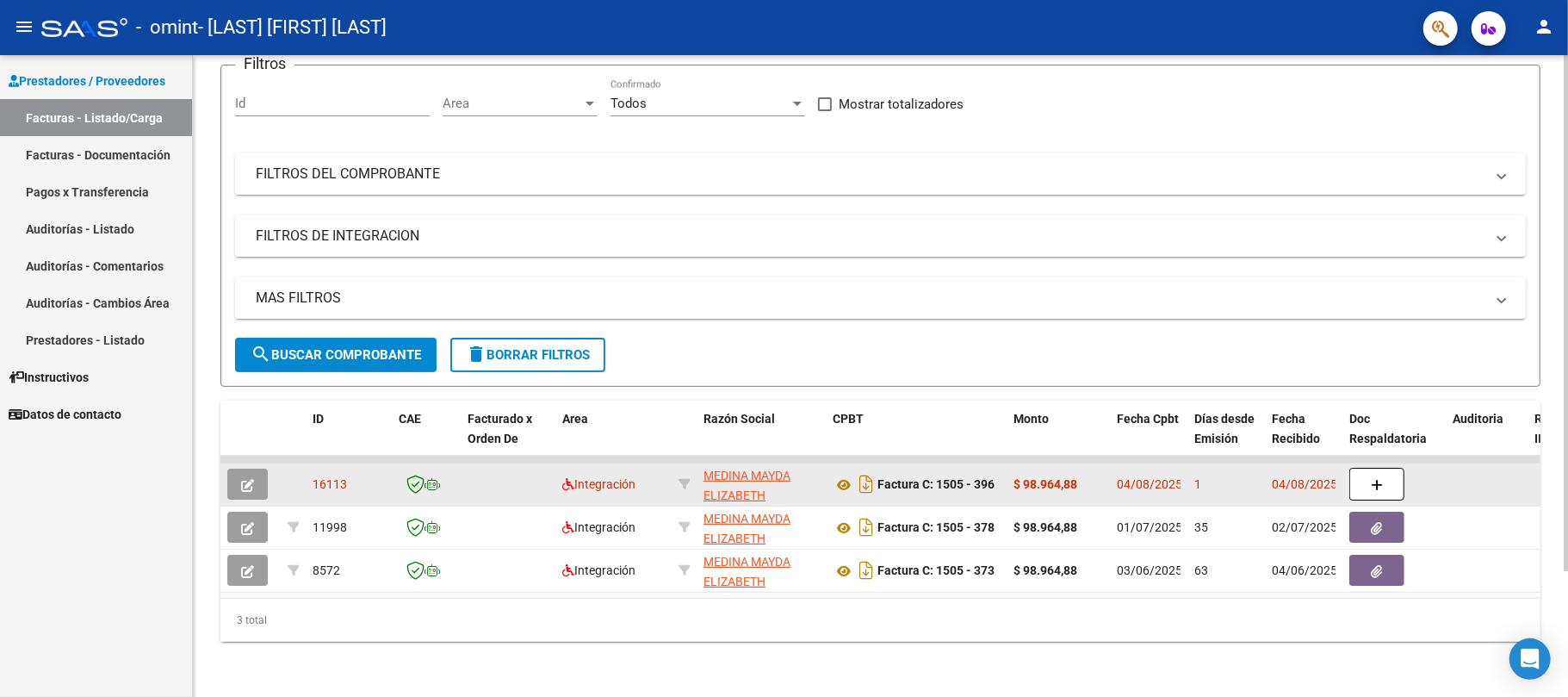 drag, startPoint x: 1044, startPoint y: 463, endPoint x: 1007, endPoint y: 465, distance: 37.054015 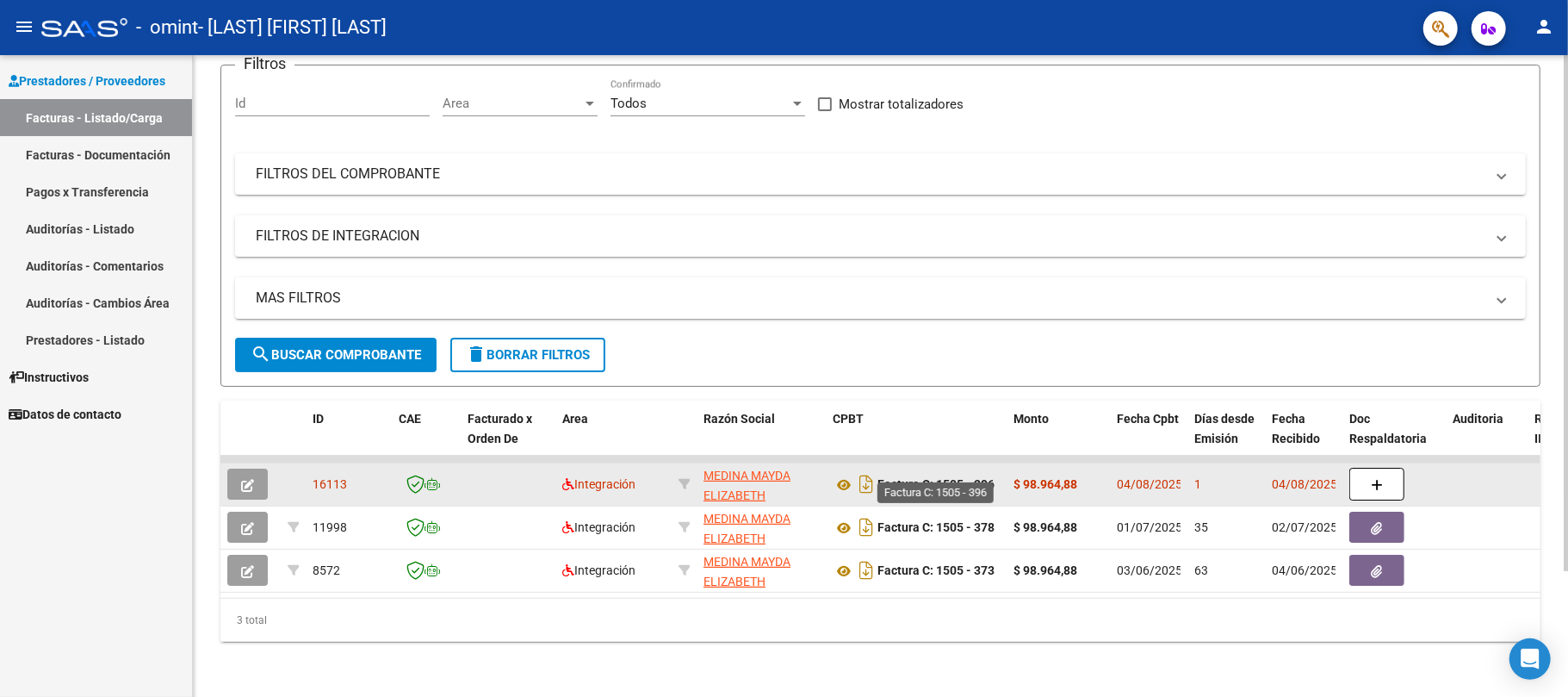 click on "Factura C: 1505 - 396" 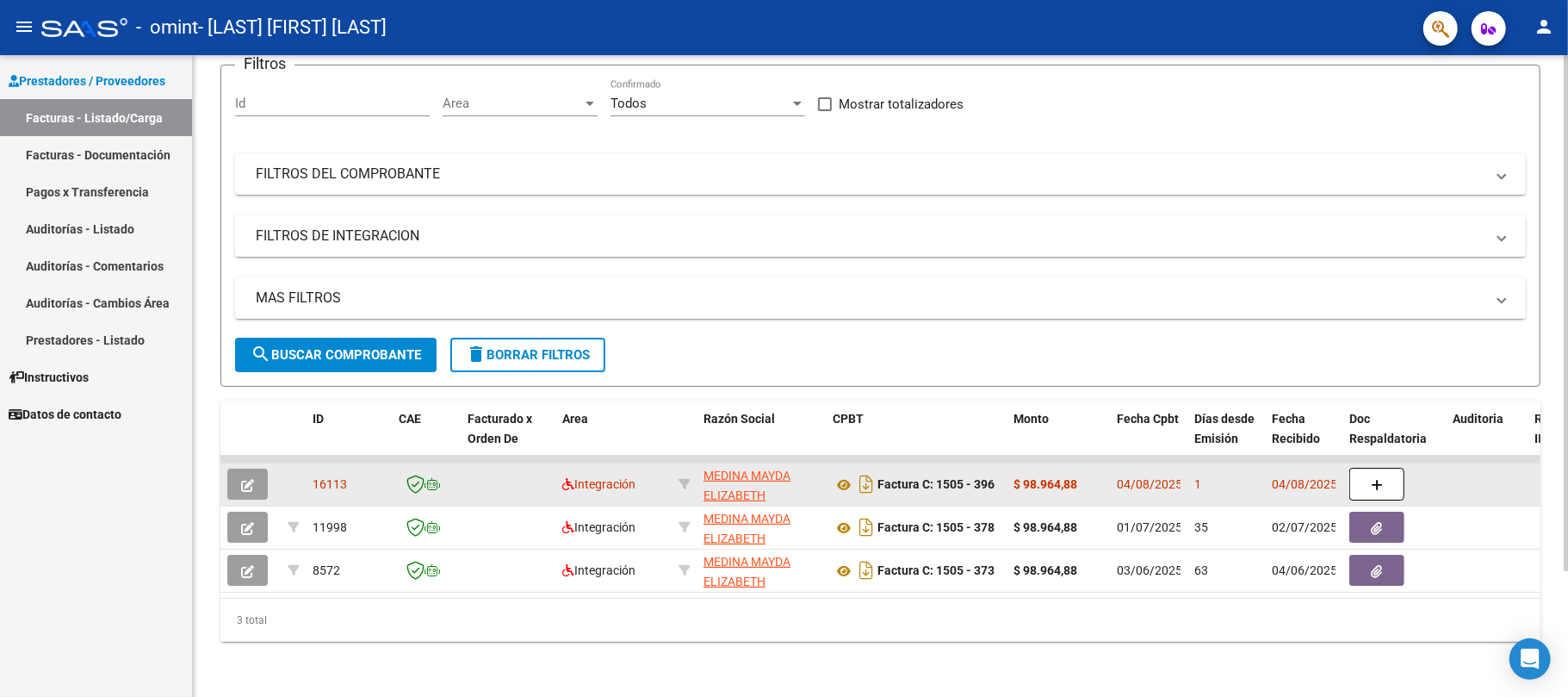 click on "Factura C: 1505 - 396" 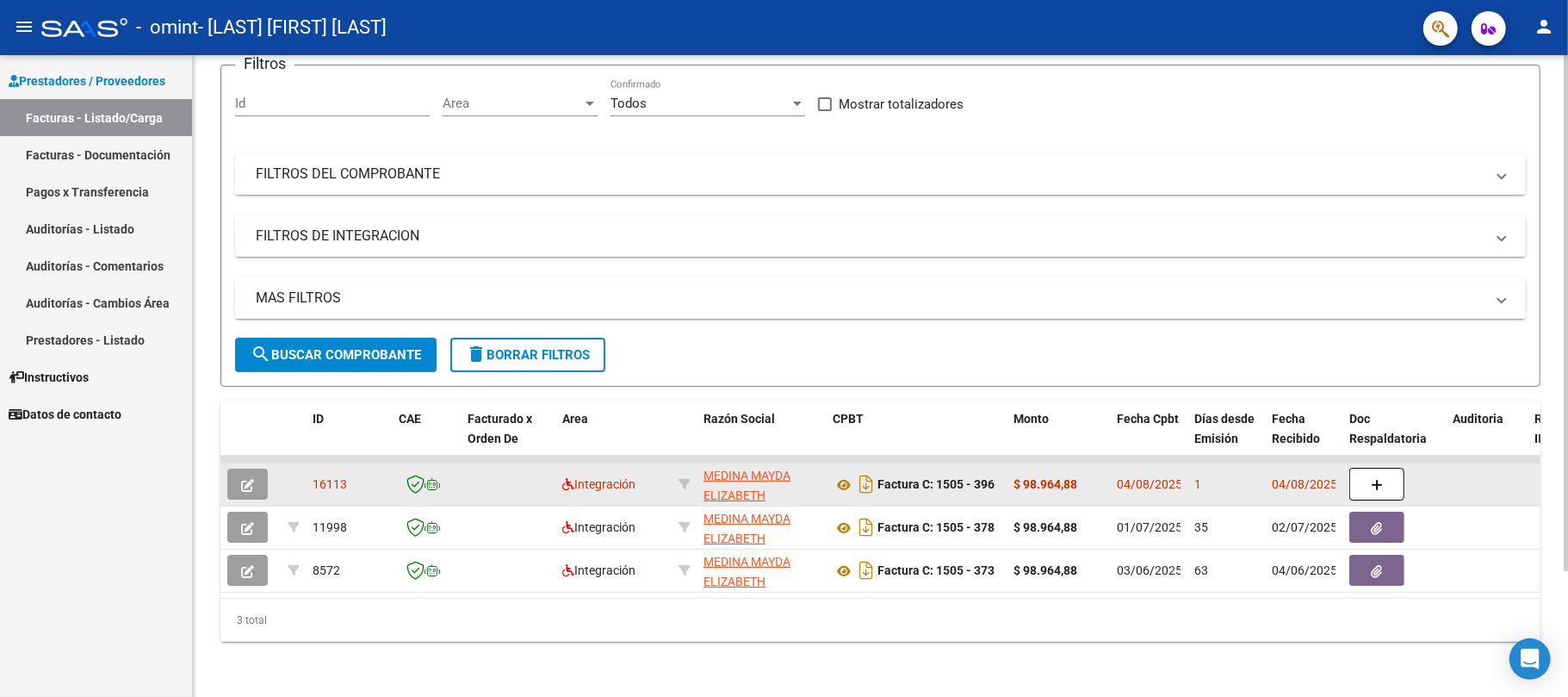 drag, startPoint x: 334, startPoint y: 473, endPoint x: 305, endPoint y: 476, distance: 29.154759 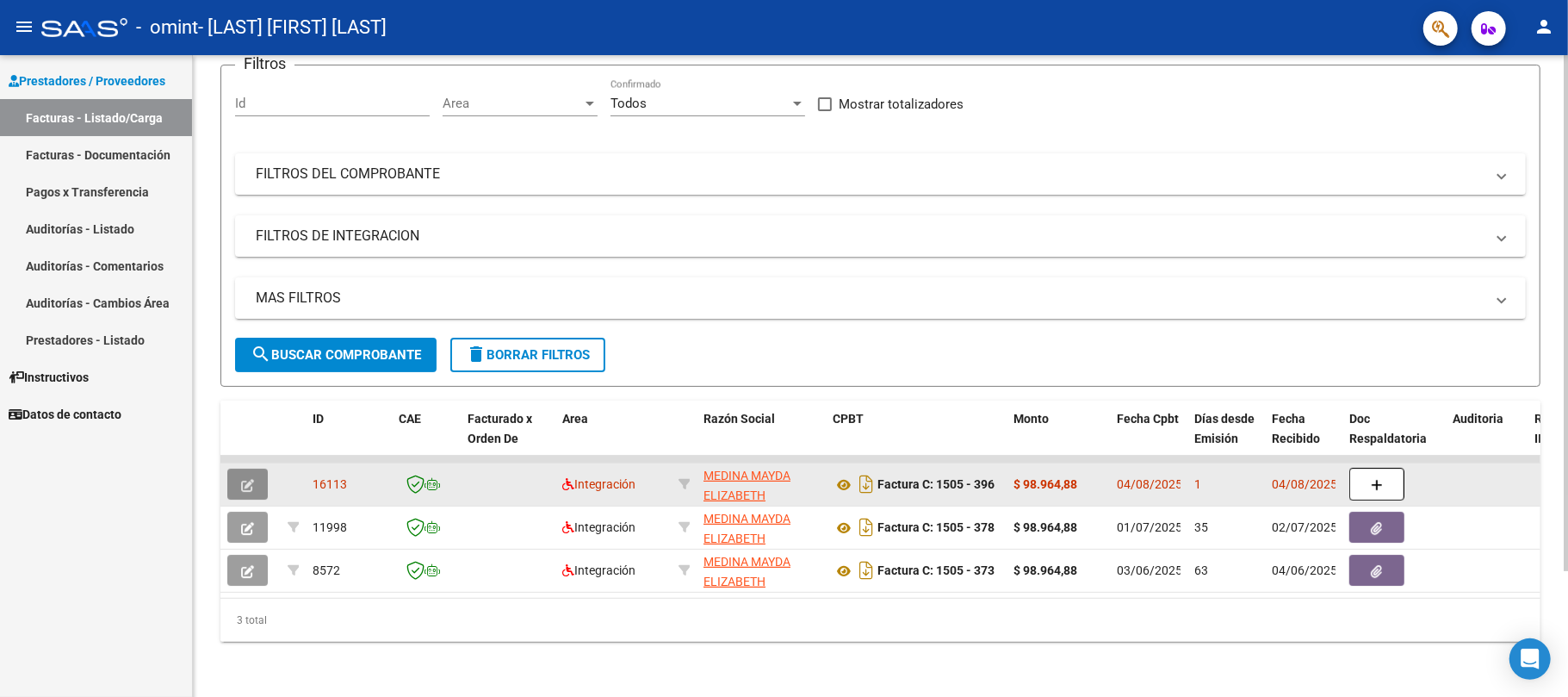 click 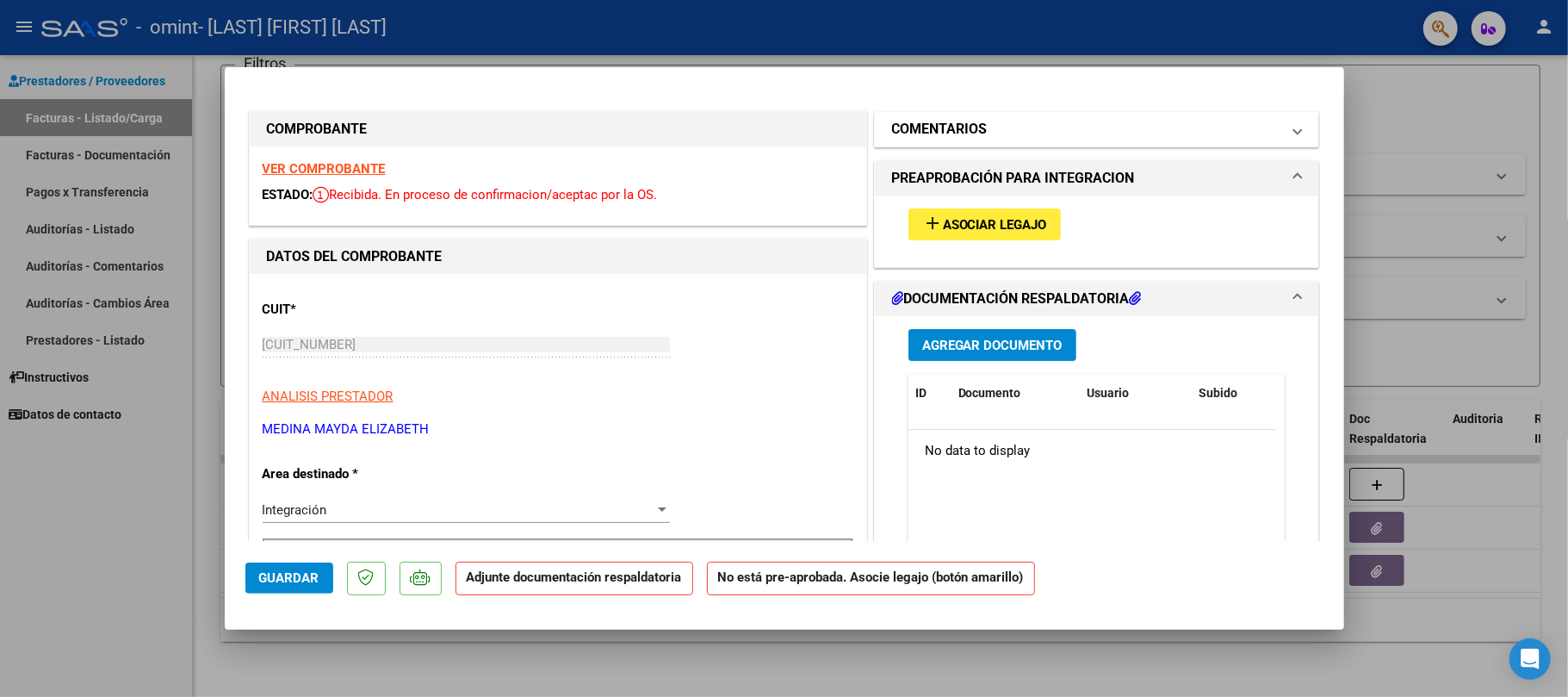 click on "COMENTARIOS" at bounding box center [1087, 129] 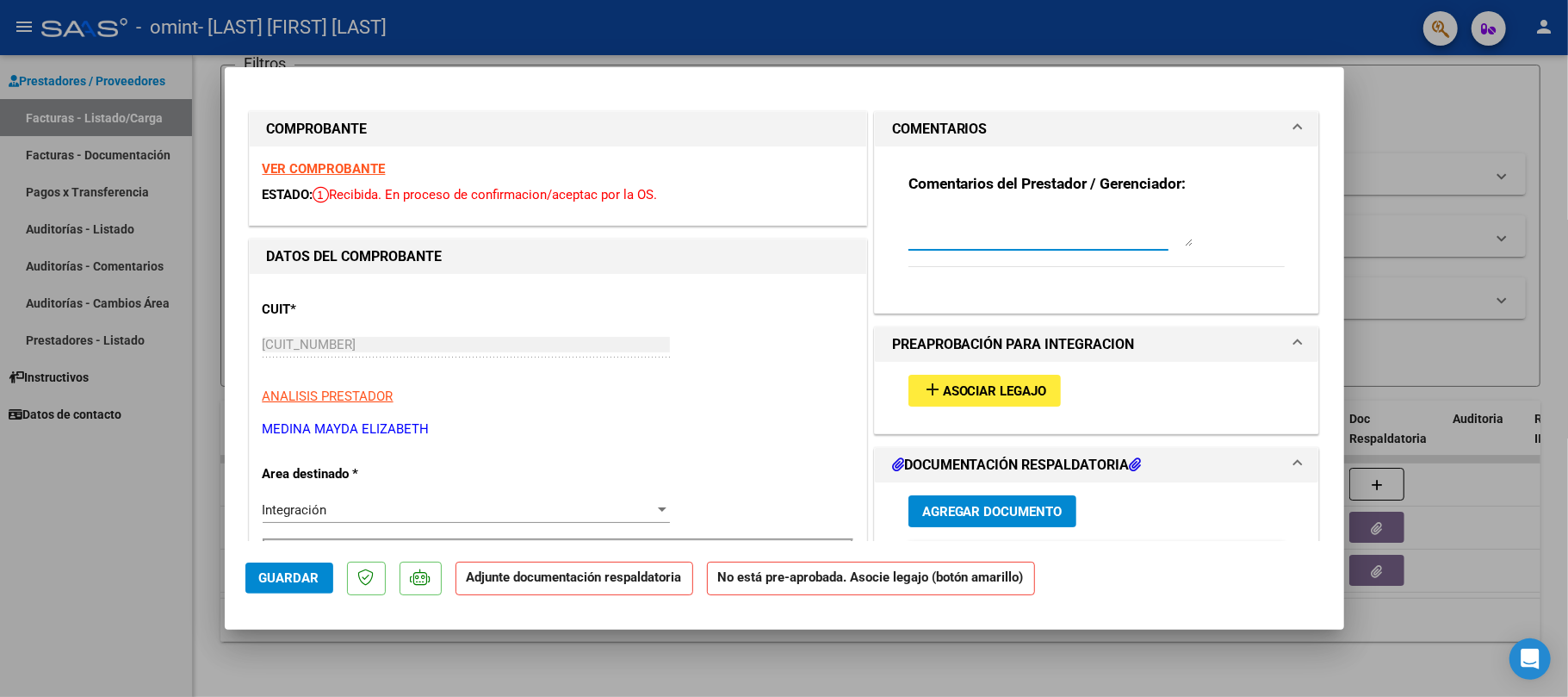 click at bounding box center [1050, 229] 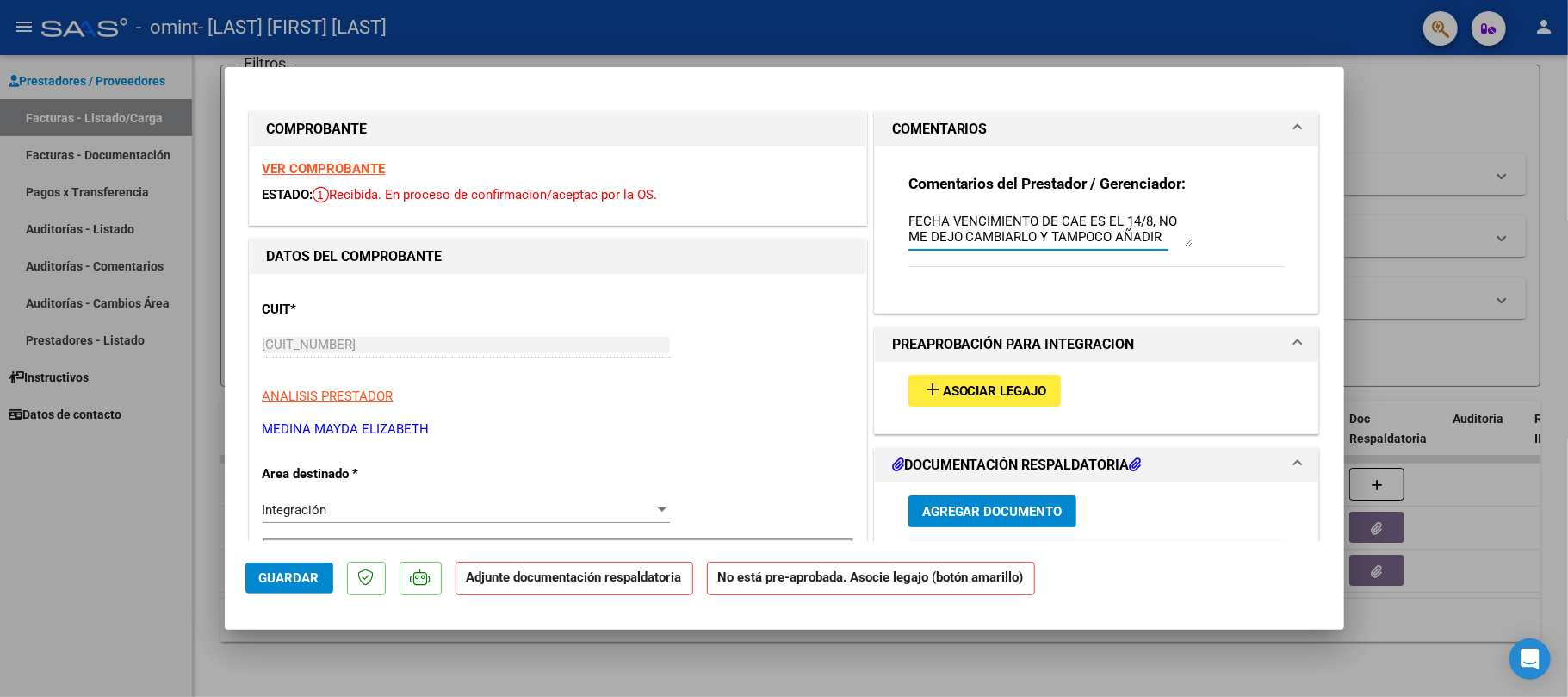 scroll, scrollTop: 14, scrollLeft: 0, axis: vertical 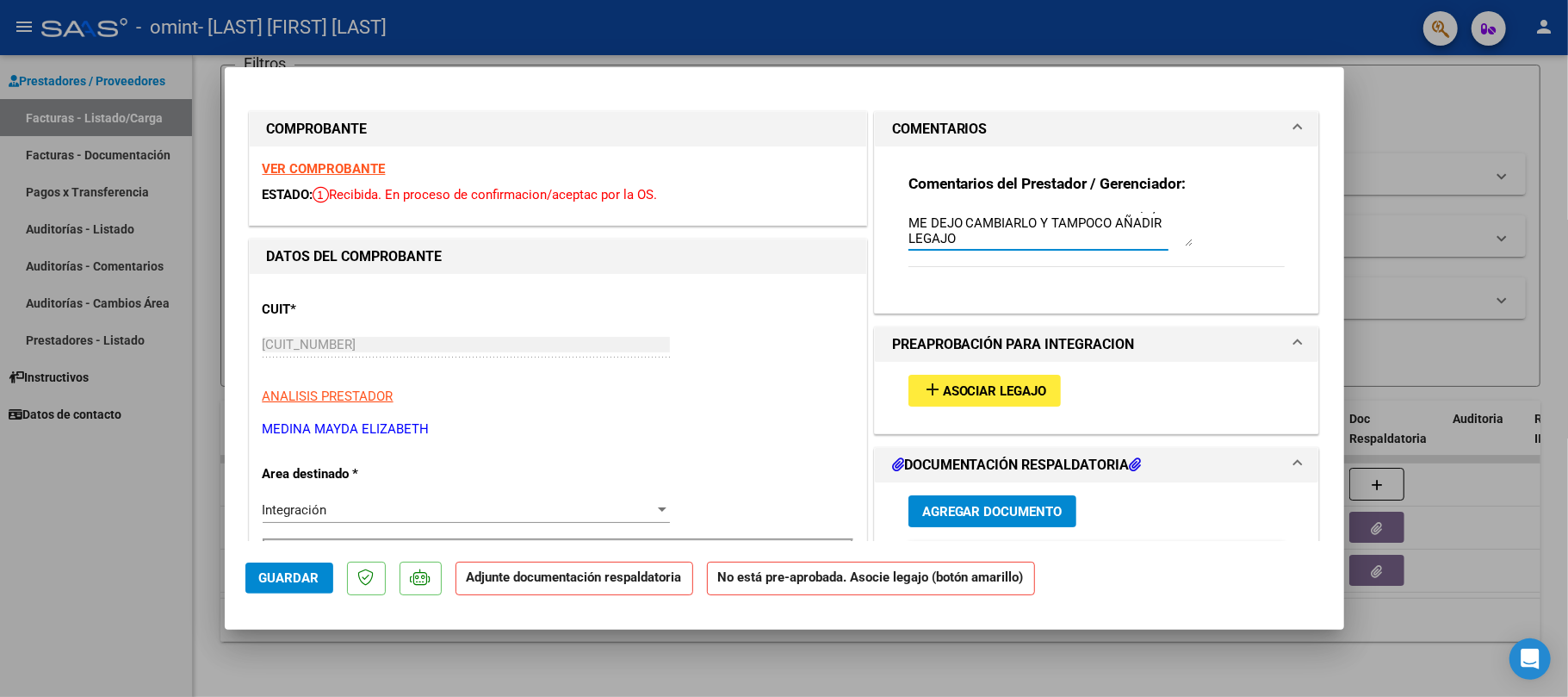 type on "FECHA VENCIMIENTO DE CAE ES EL 14/8, NO ME DEJO CAMBIARLO Y TAMPOCO AÑADIR LEGAJO" 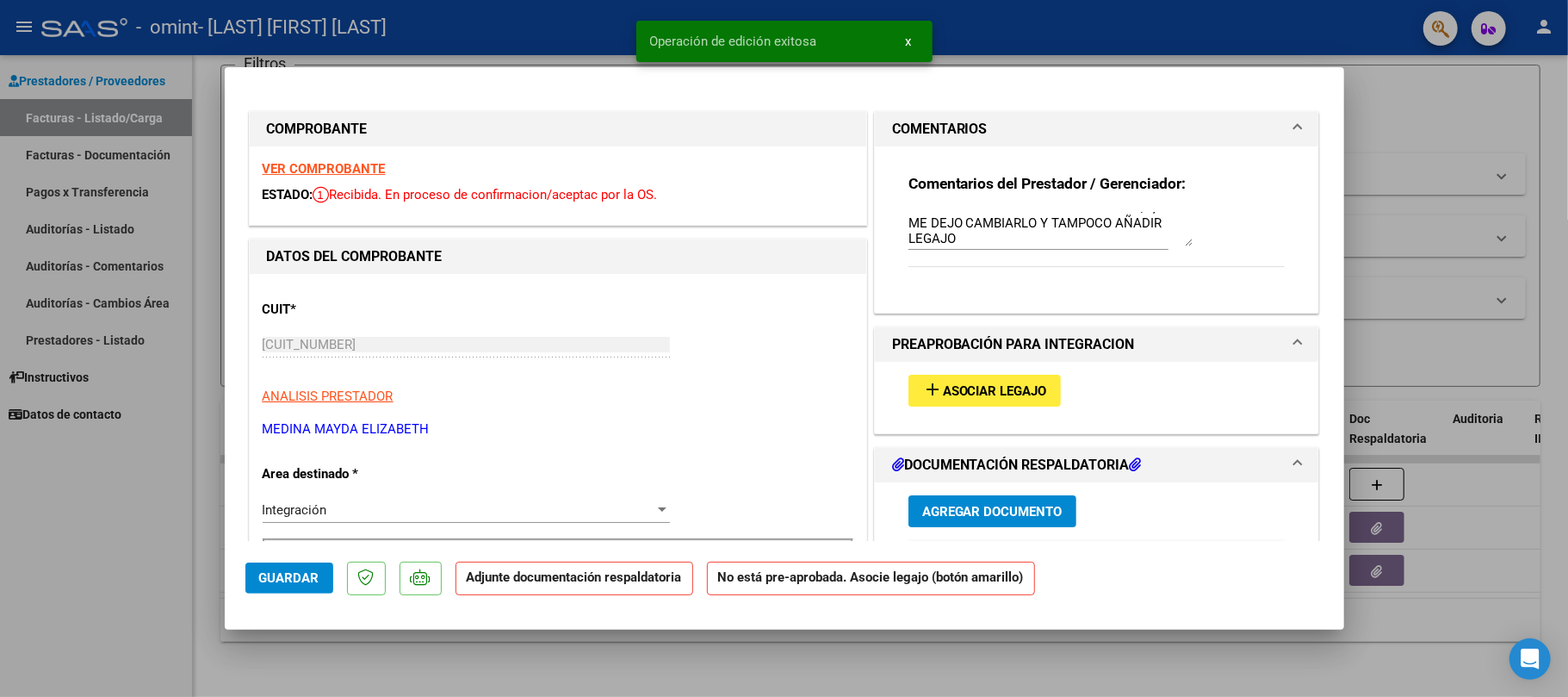 click on "Asociar Legajo" at bounding box center [995, 391] 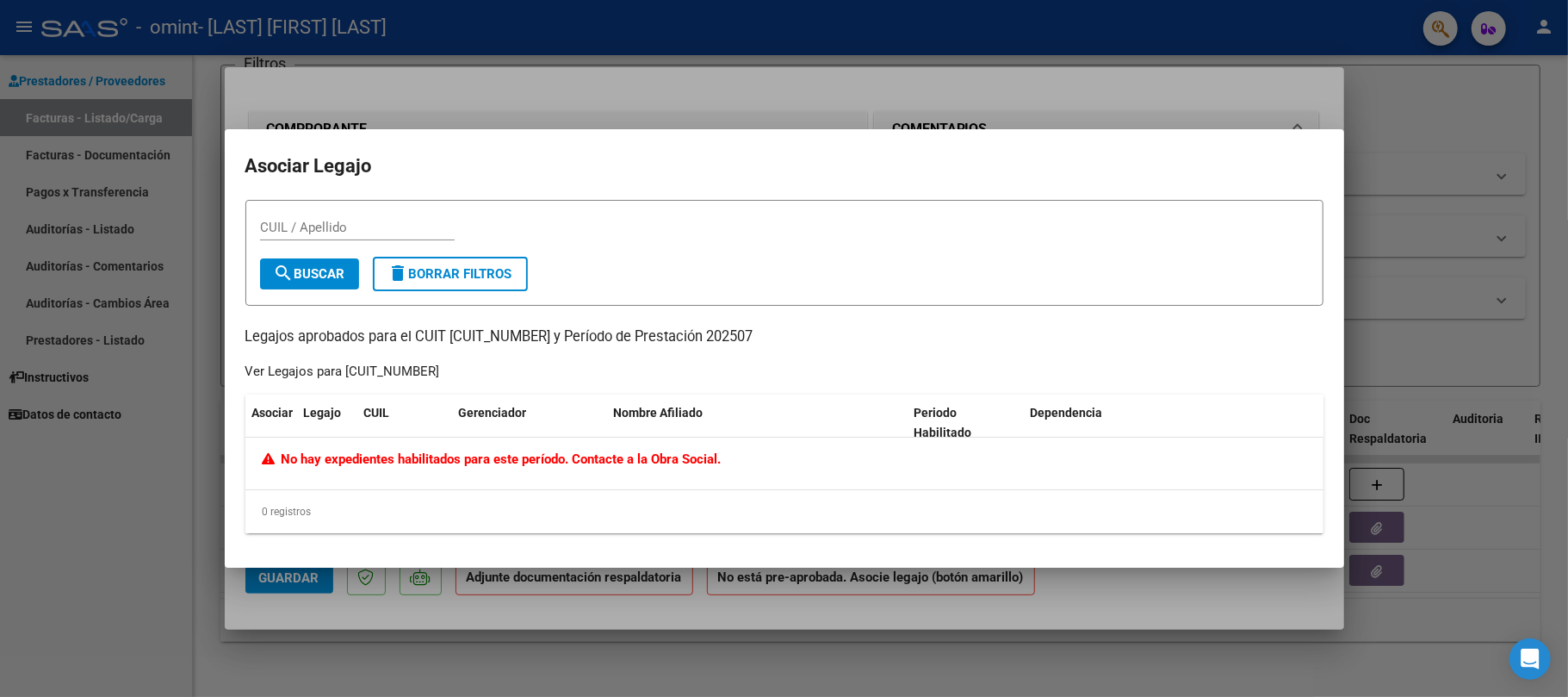 click at bounding box center (784, 348) 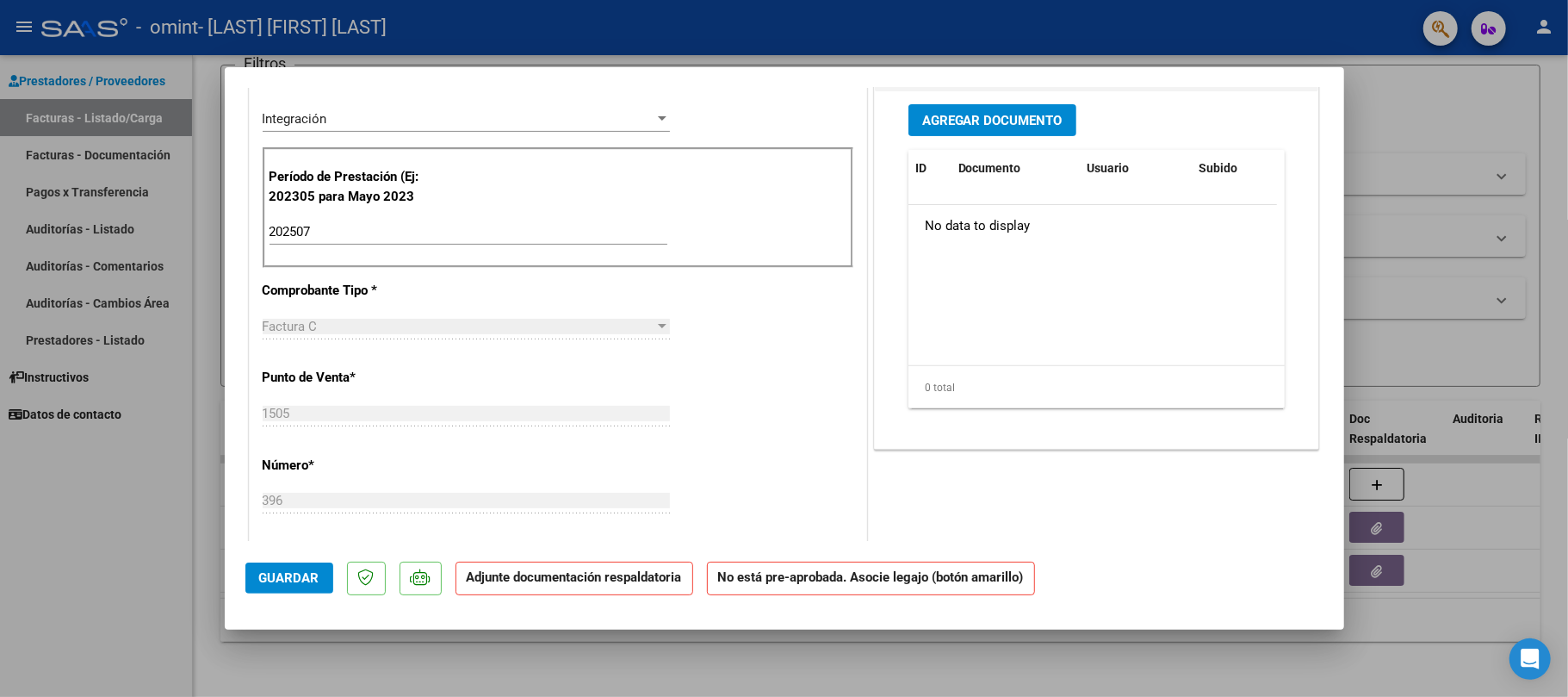 scroll, scrollTop: 393, scrollLeft: 0, axis: vertical 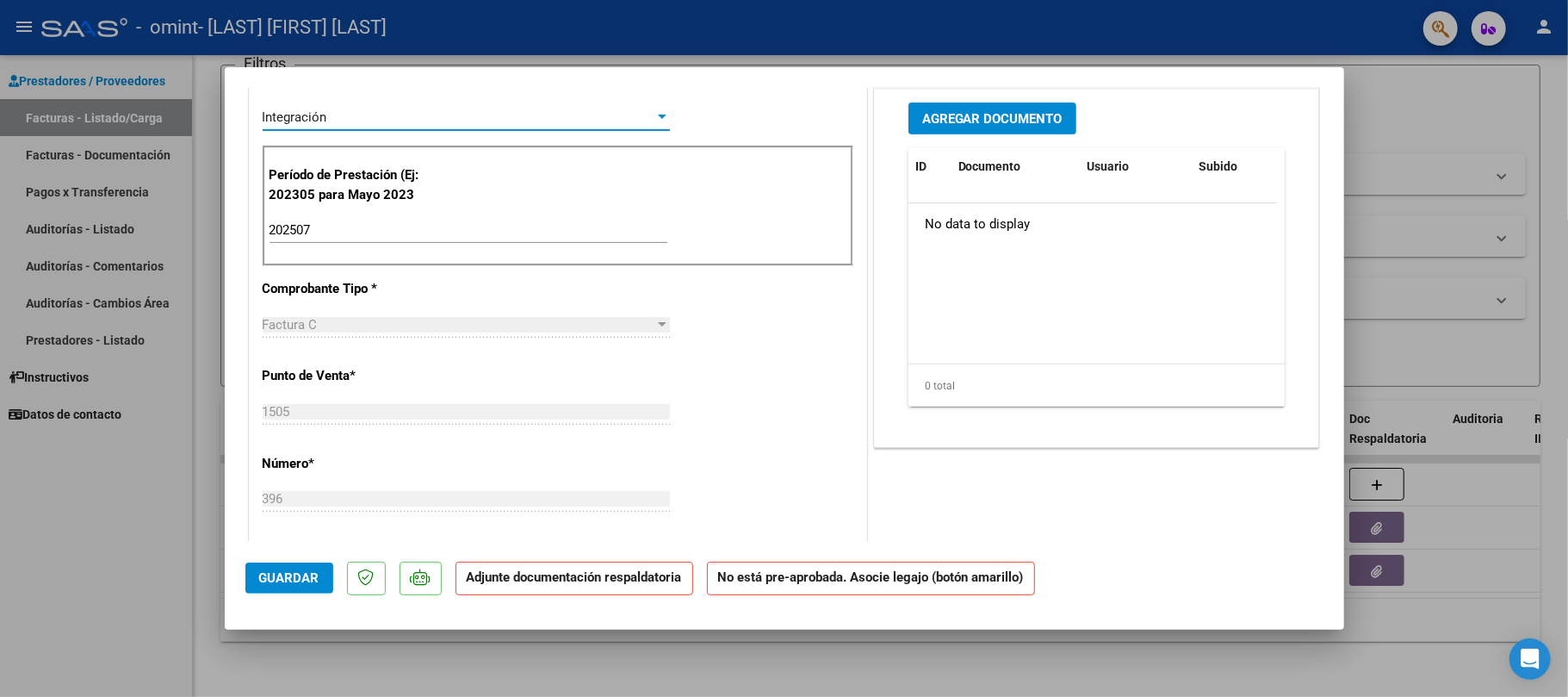 click on "Integración" at bounding box center [458, 117] 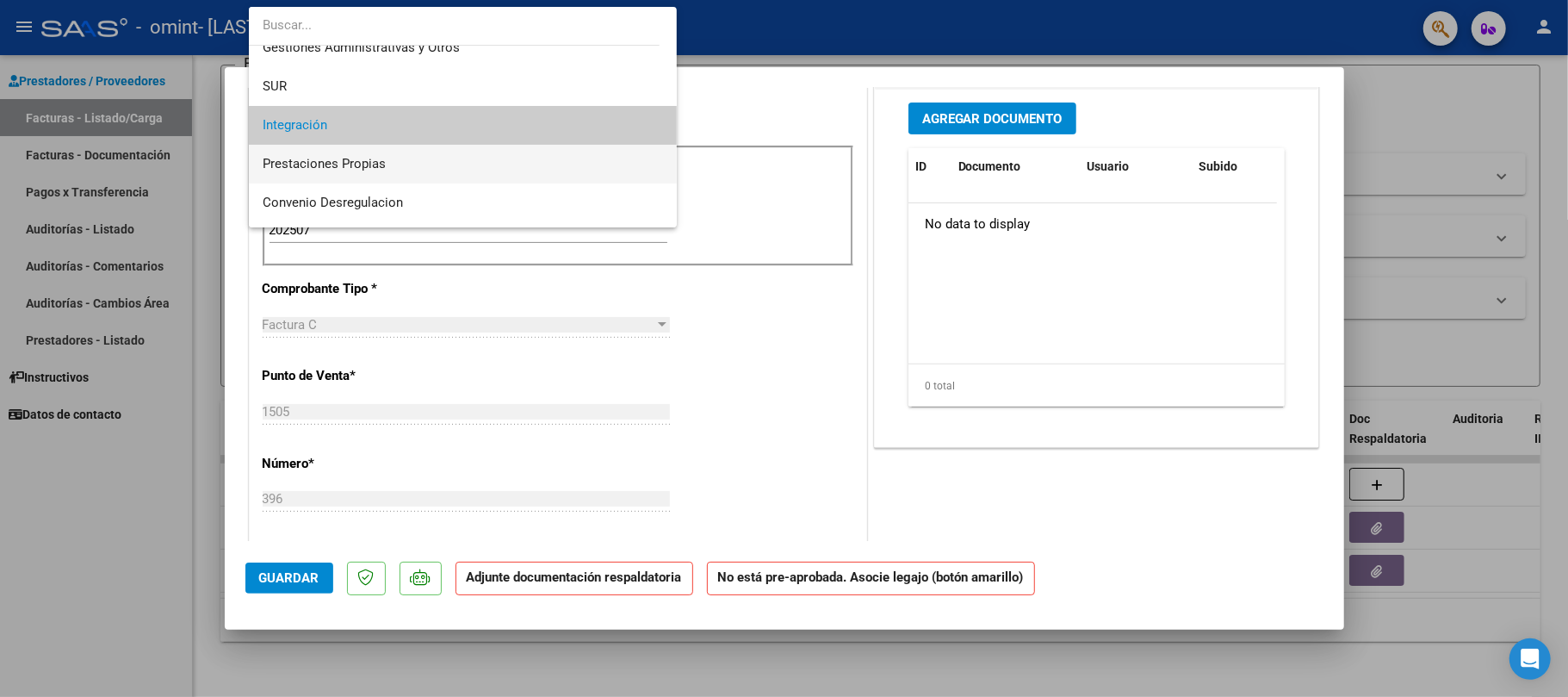 scroll, scrollTop: 0, scrollLeft: 0, axis: both 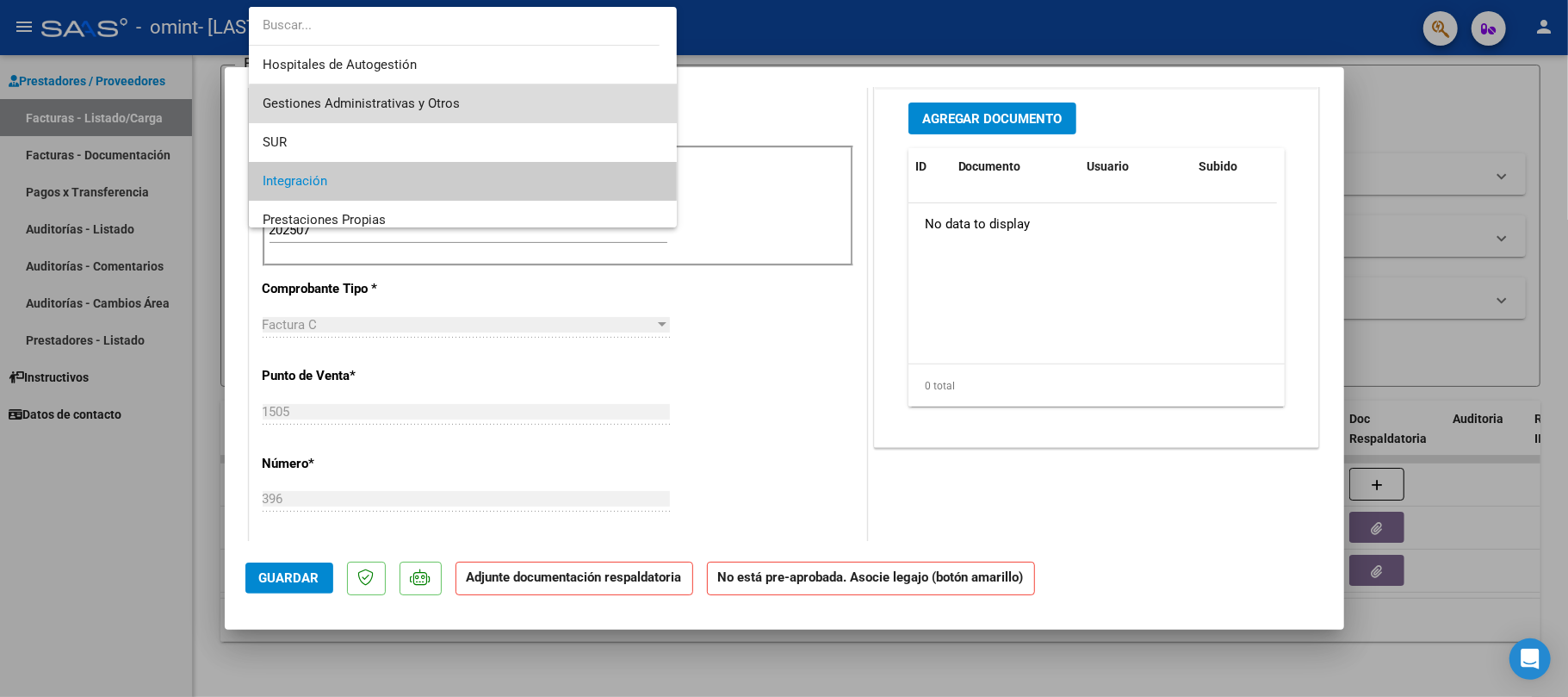 click on "Gestiones Administrativas y Otros" at bounding box center [462, 103] 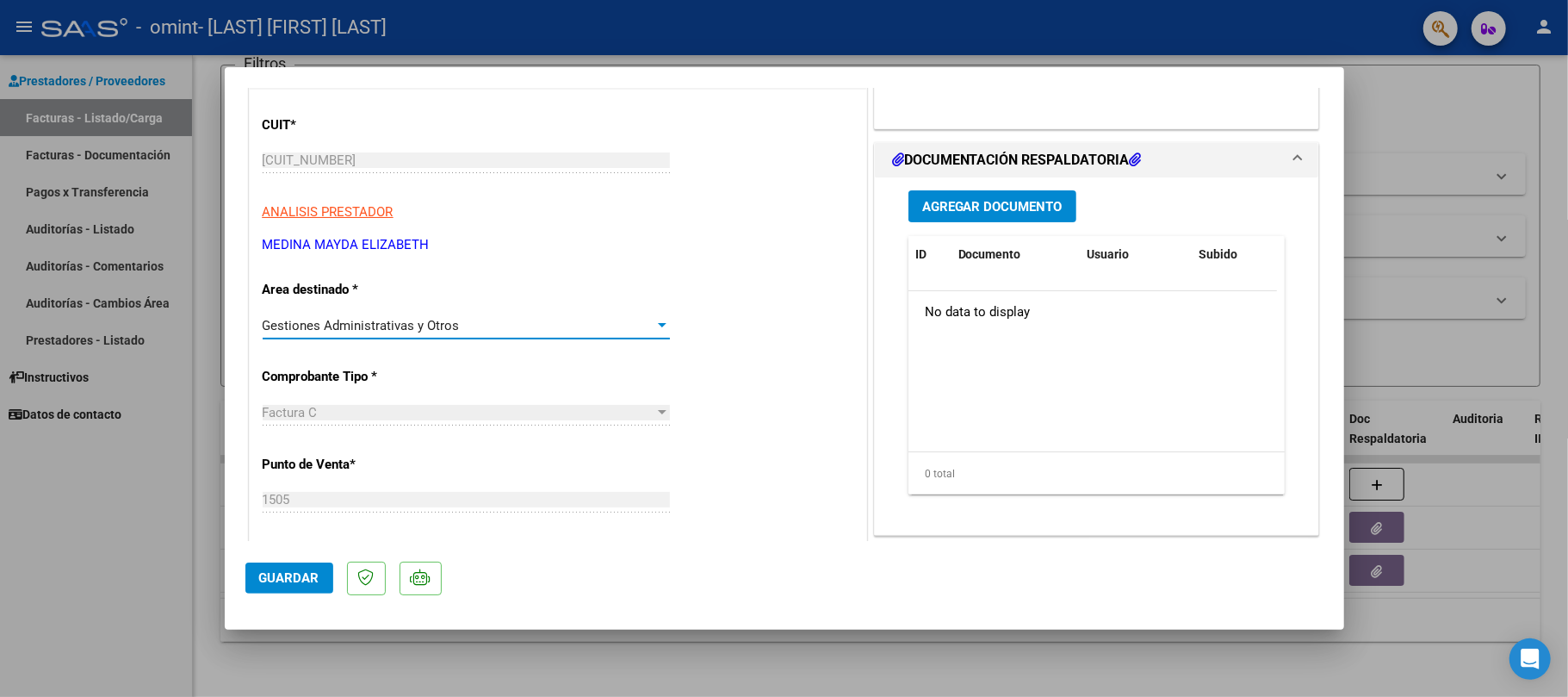 scroll, scrollTop: 180, scrollLeft: 0, axis: vertical 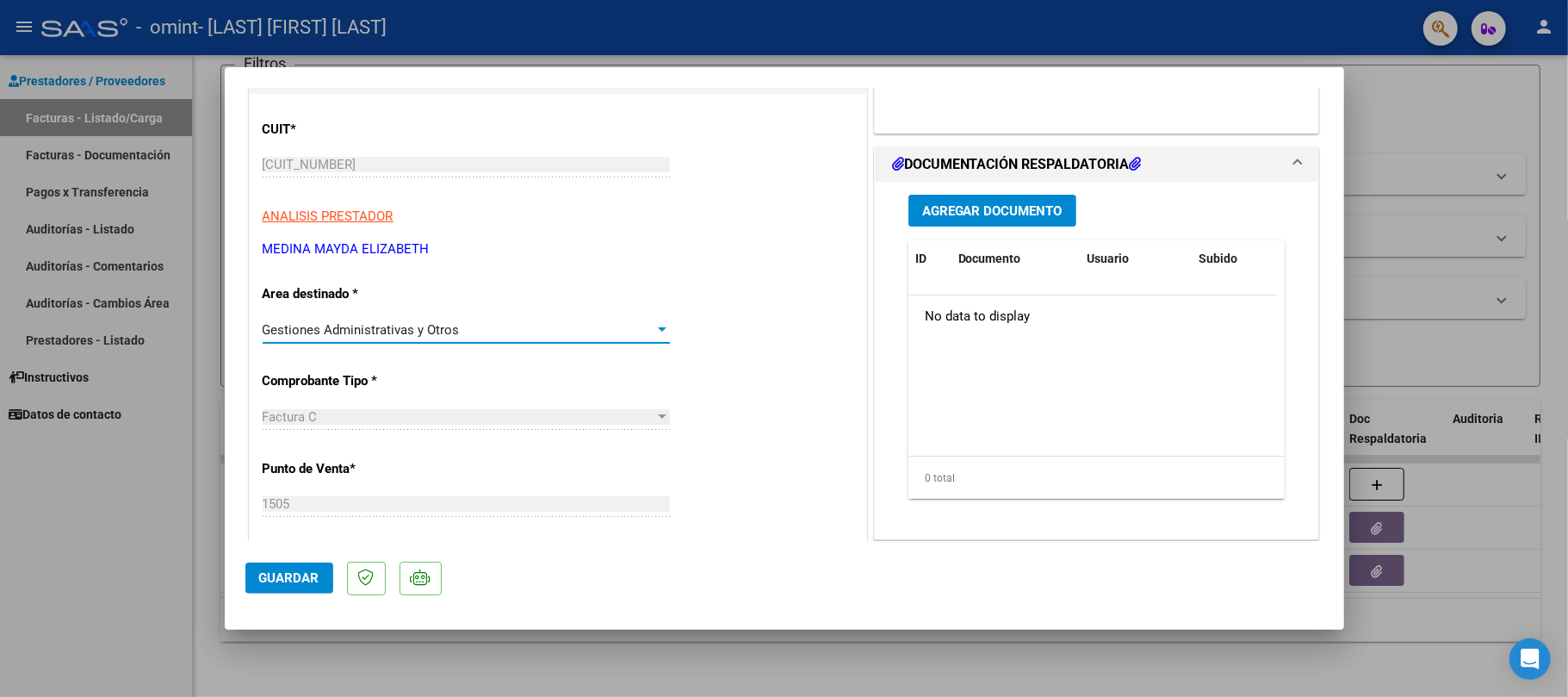 click on "CUIT  *   27-35312909-6 Ingresar CUIT  ANALISIS PRESTADOR  MEDINA MAYDA ELIZABETH  ARCA Padrón  Area destinado * Gestiones Administrativas y Otros Seleccionar Area  Comprobante Tipo * Factura C Seleccionar Tipo Punto de Venta  *   1505 Ingresar el Nro.  Número  *   396 Ingresar el Nro.  Monto  *   $ 98.964,88 Ingresar el monto  Fecha del Cpbt.  *   2025-08-04 Ingresar la fecha  CAE / CAEA (no ingrese CAI)    75316018957005 Ingresar el CAE o CAEA (no ingrese CAI)  Fecha de Vencimiento    2025-08-18 Ingresar la fecha  Ref. Externa    Ingresar la ref.  N° Liquidación    Ingresar el N° Liquidación" at bounding box center (558, 656) 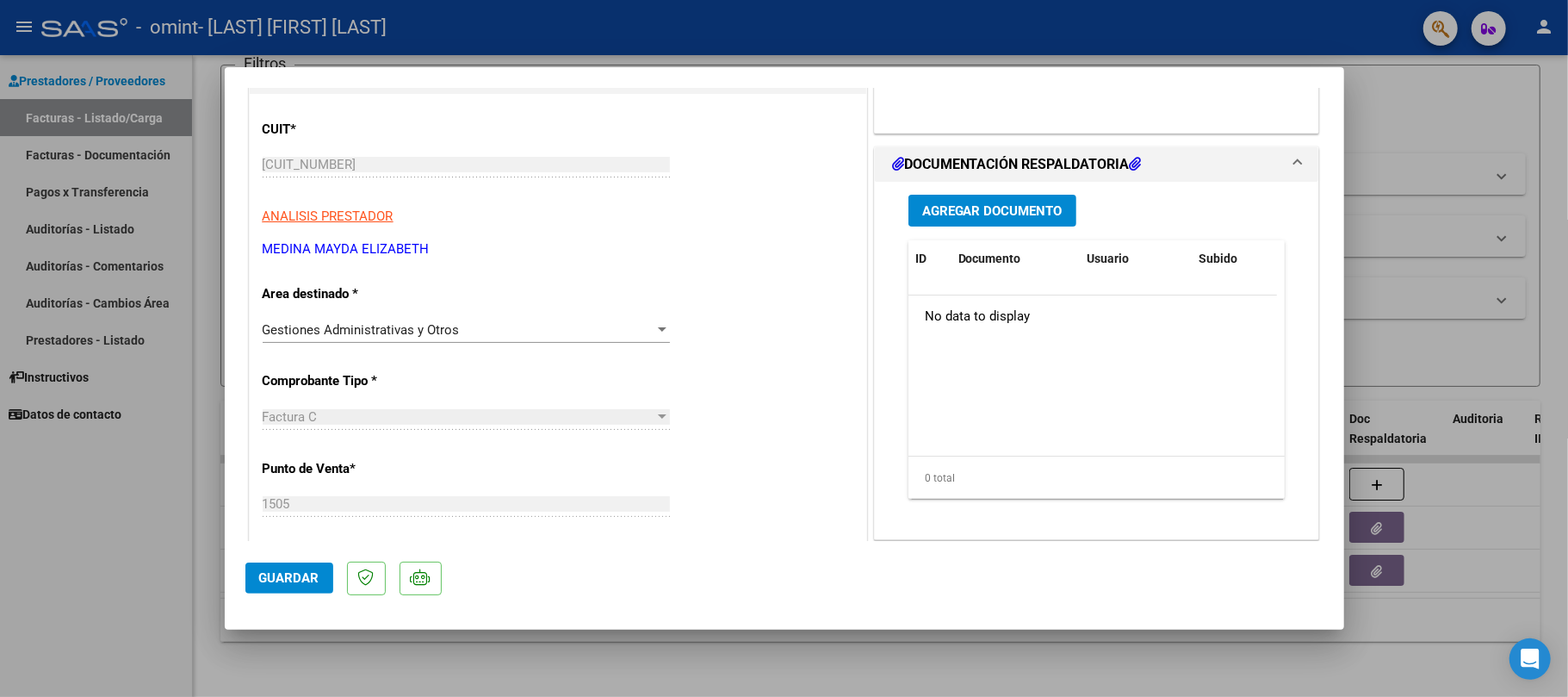 click on "Gestiones Administrativas y Otros" at bounding box center (458, 330) 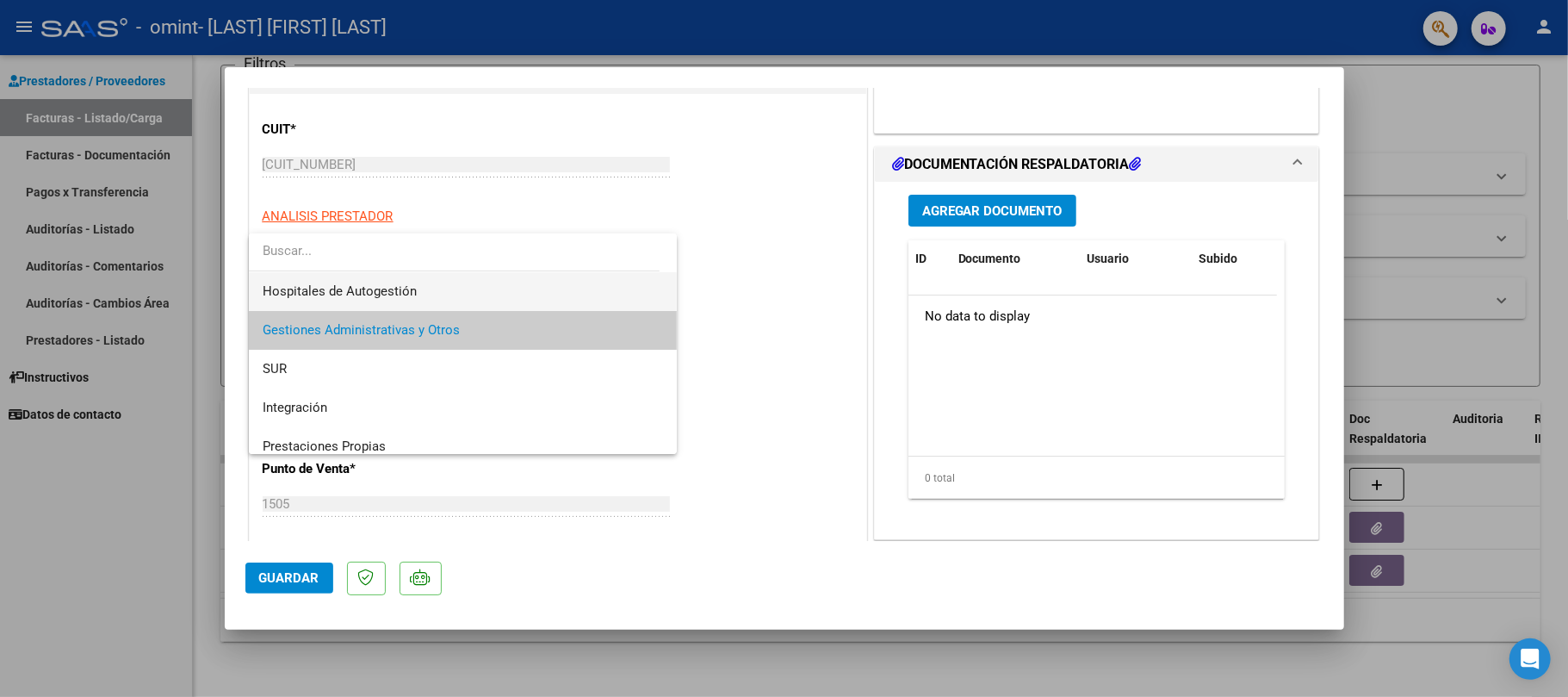 click on "Hospitales de Autogestión" at bounding box center (462, 291) 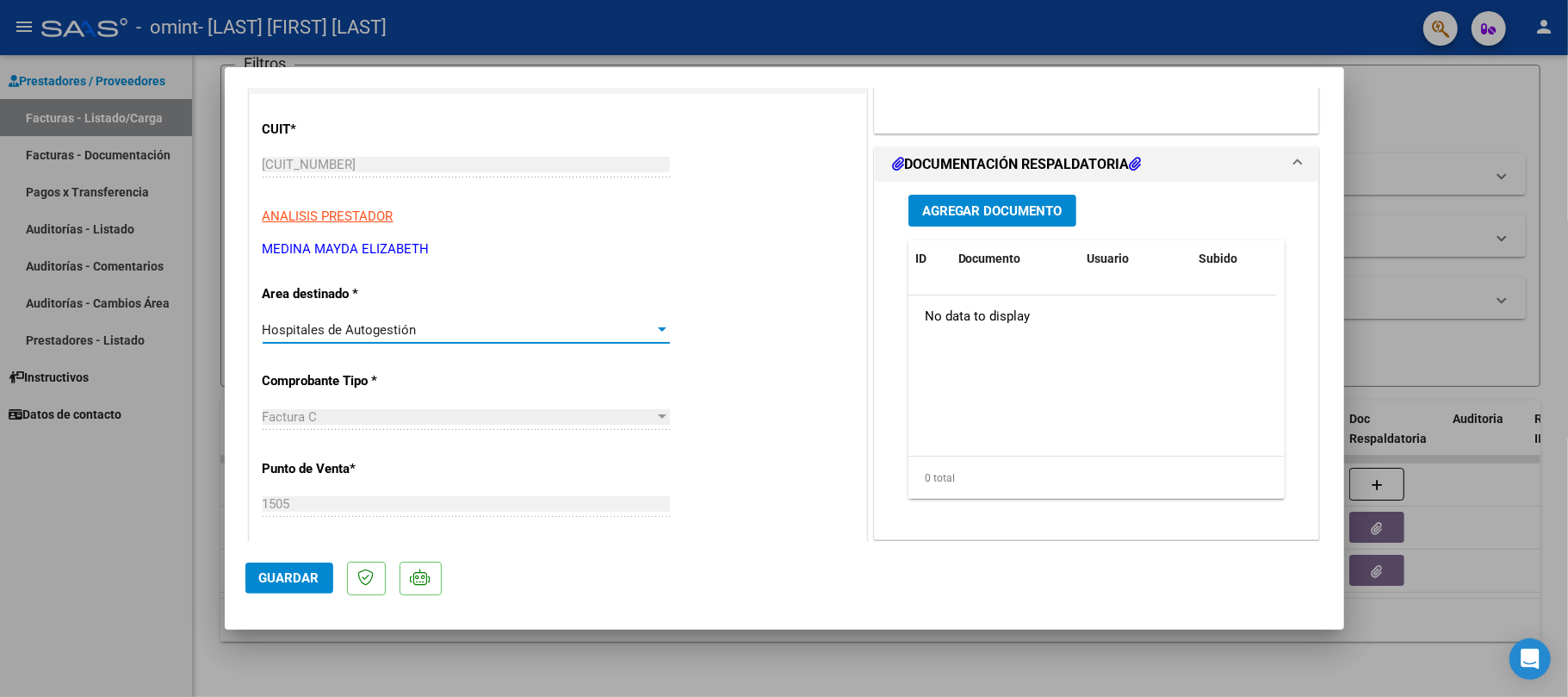 click on "Hospitales de Autogestión" at bounding box center [458, 330] 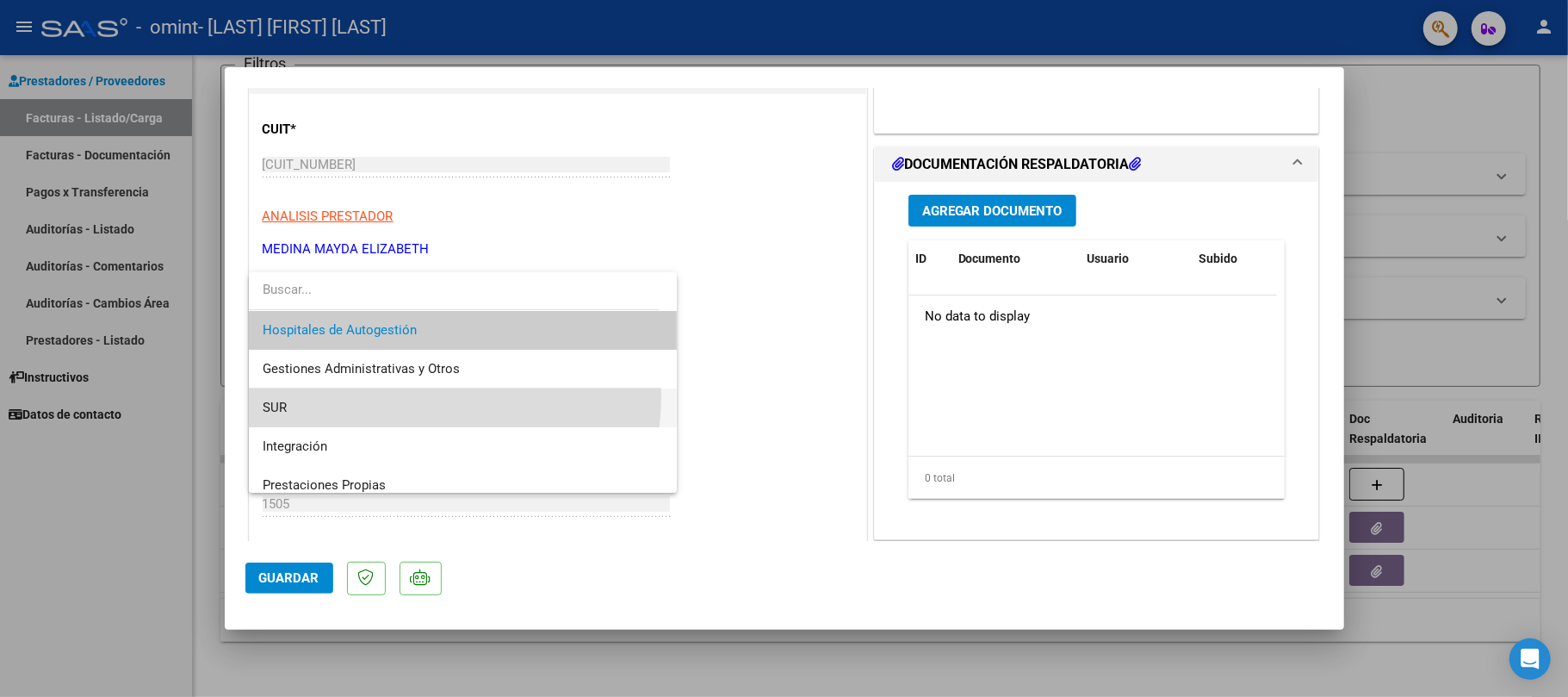 click on "SUR" at bounding box center (462, 408) 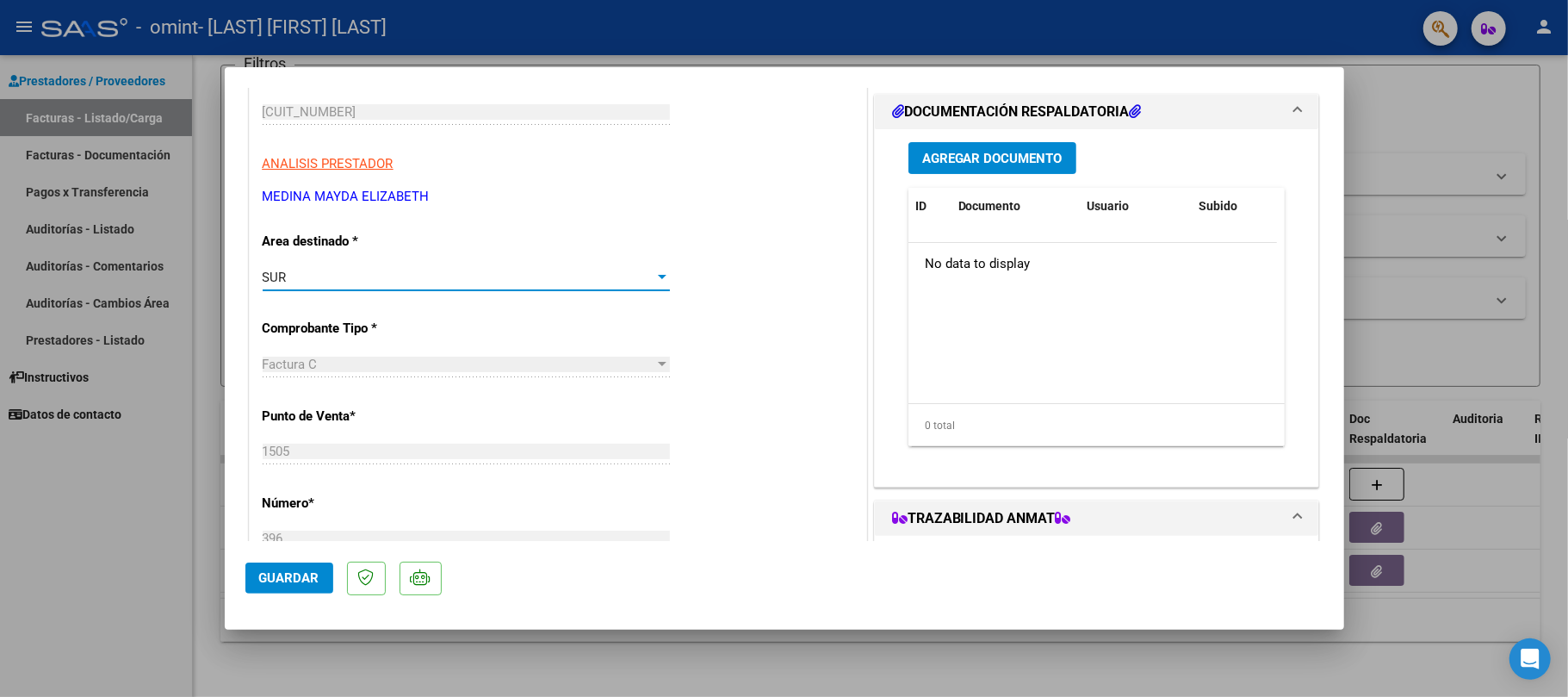 scroll, scrollTop: 239, scrollLeft: 0, axis: vertical 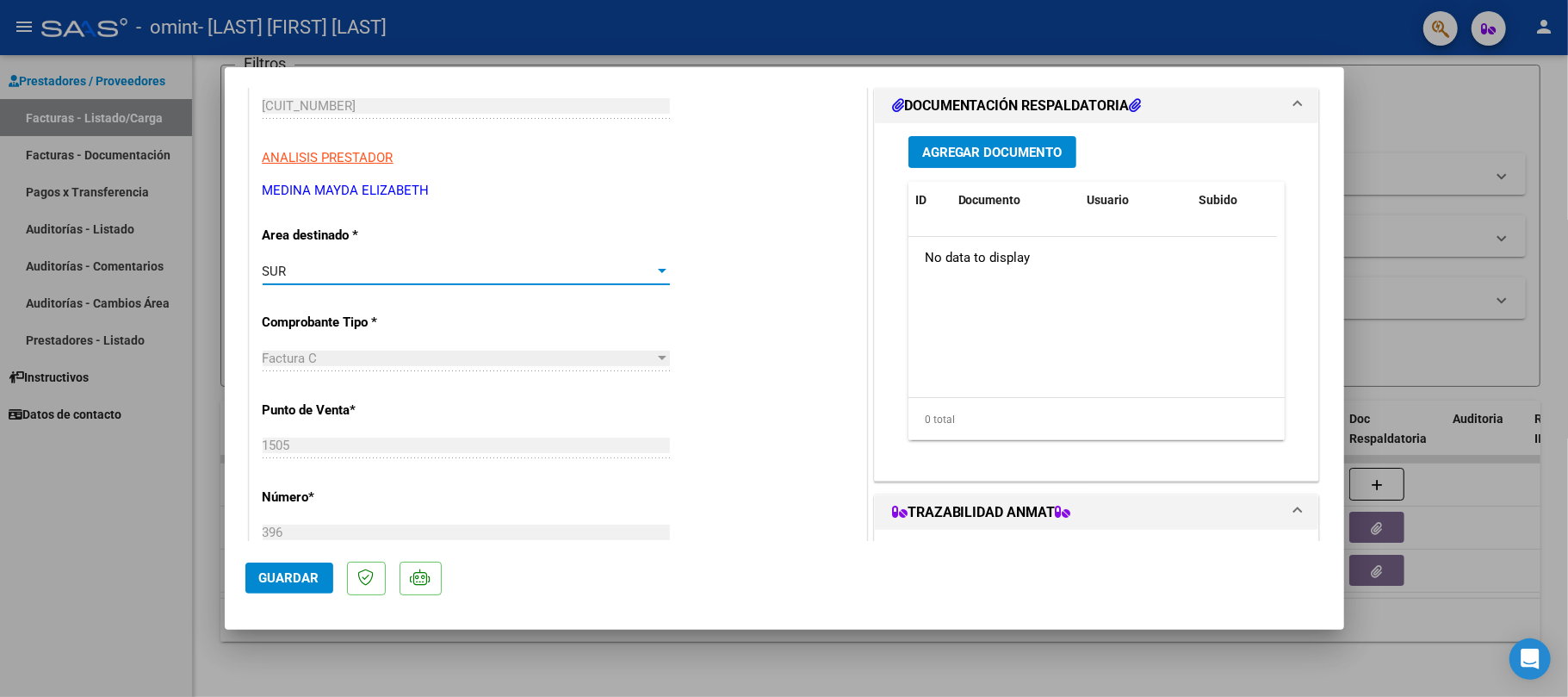click on "SUR" at bounding box center [458, 271] 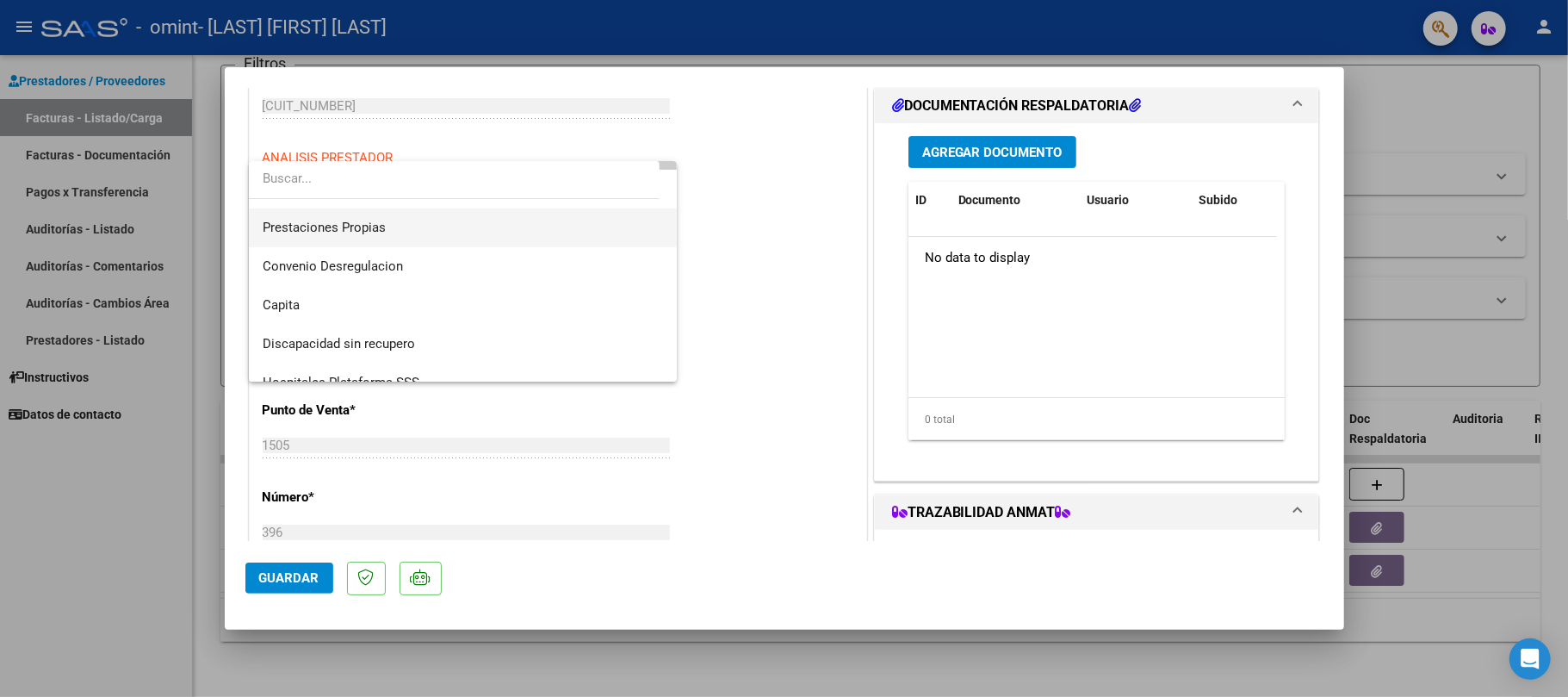 scroll, scrollTop: 167, scrollLeft: 0, axis: vertical 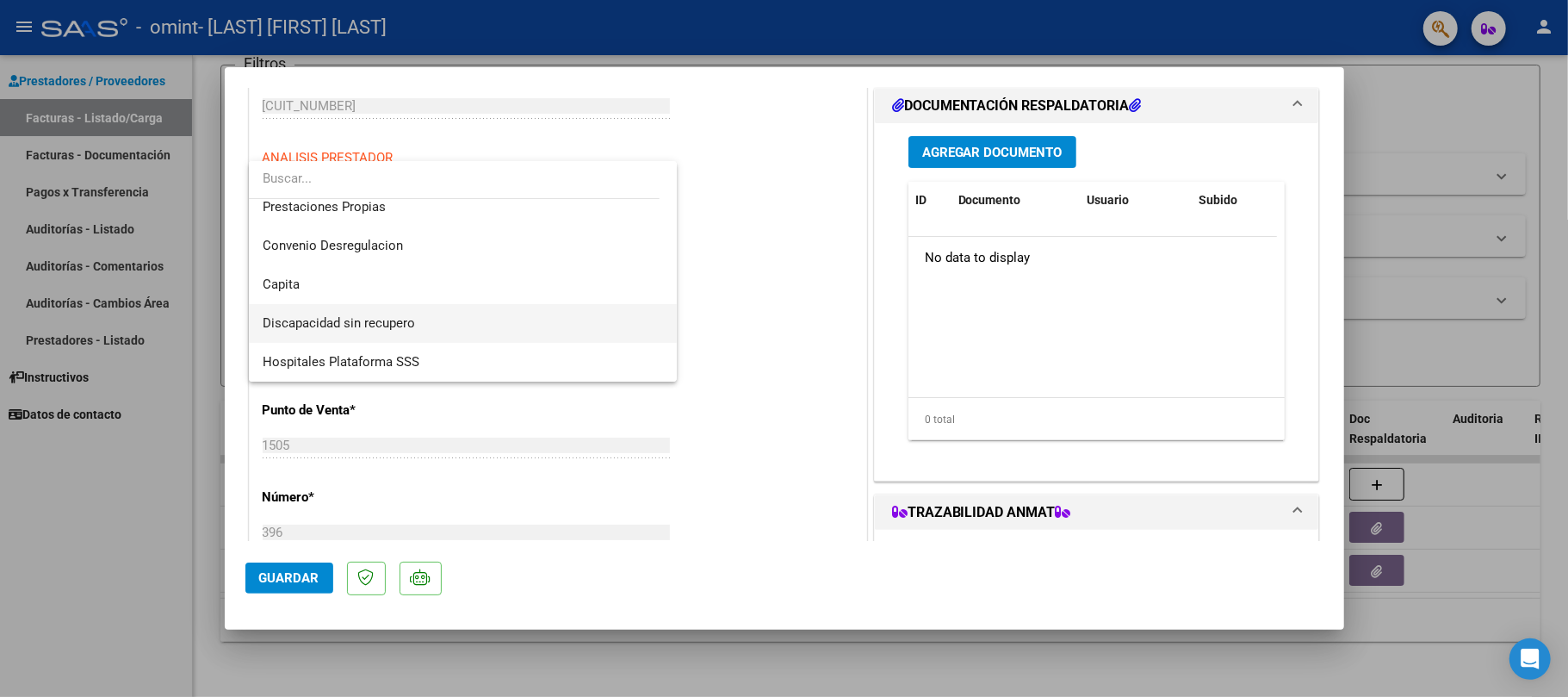 click on "Discapacidad sin recupero" at bounding box center [462, 323] 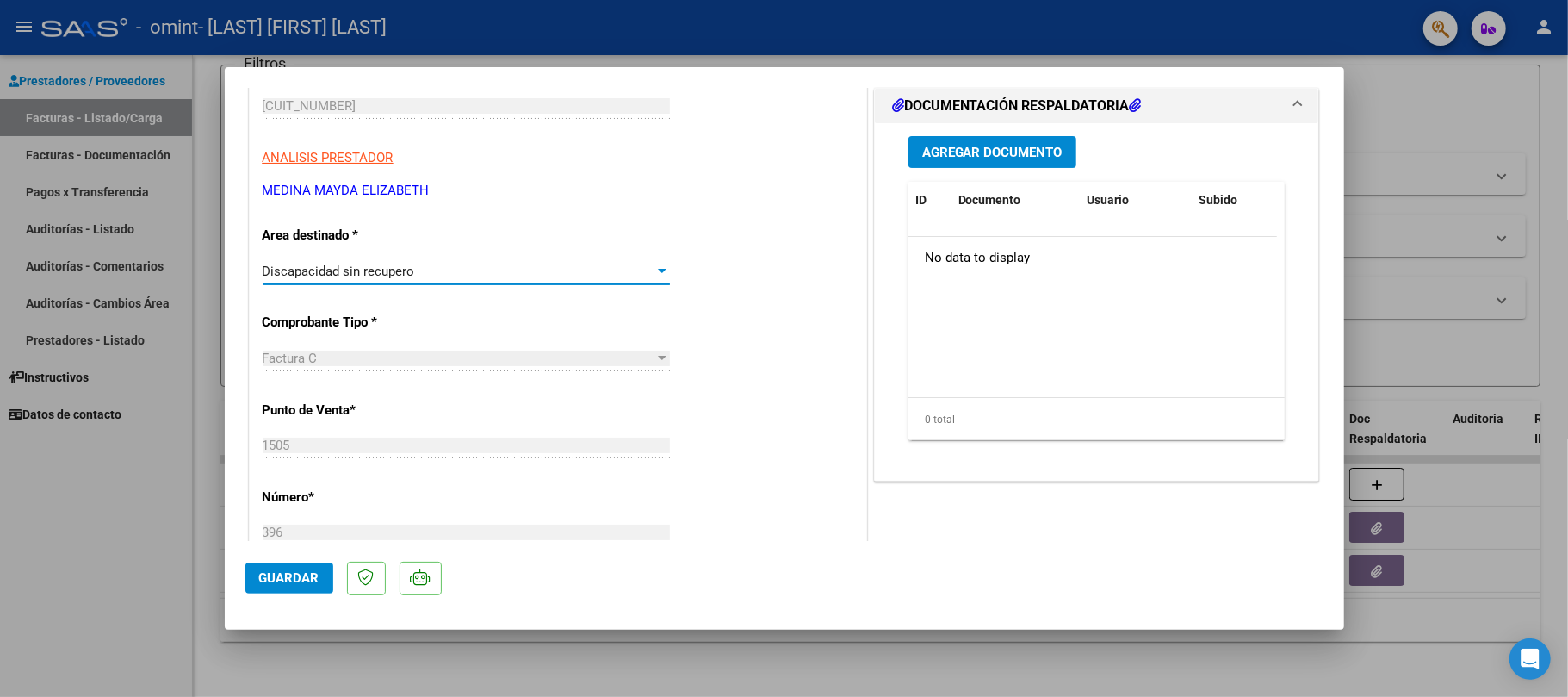 click on "Discapacidad sin recupero" at bounding box center (458, 271) 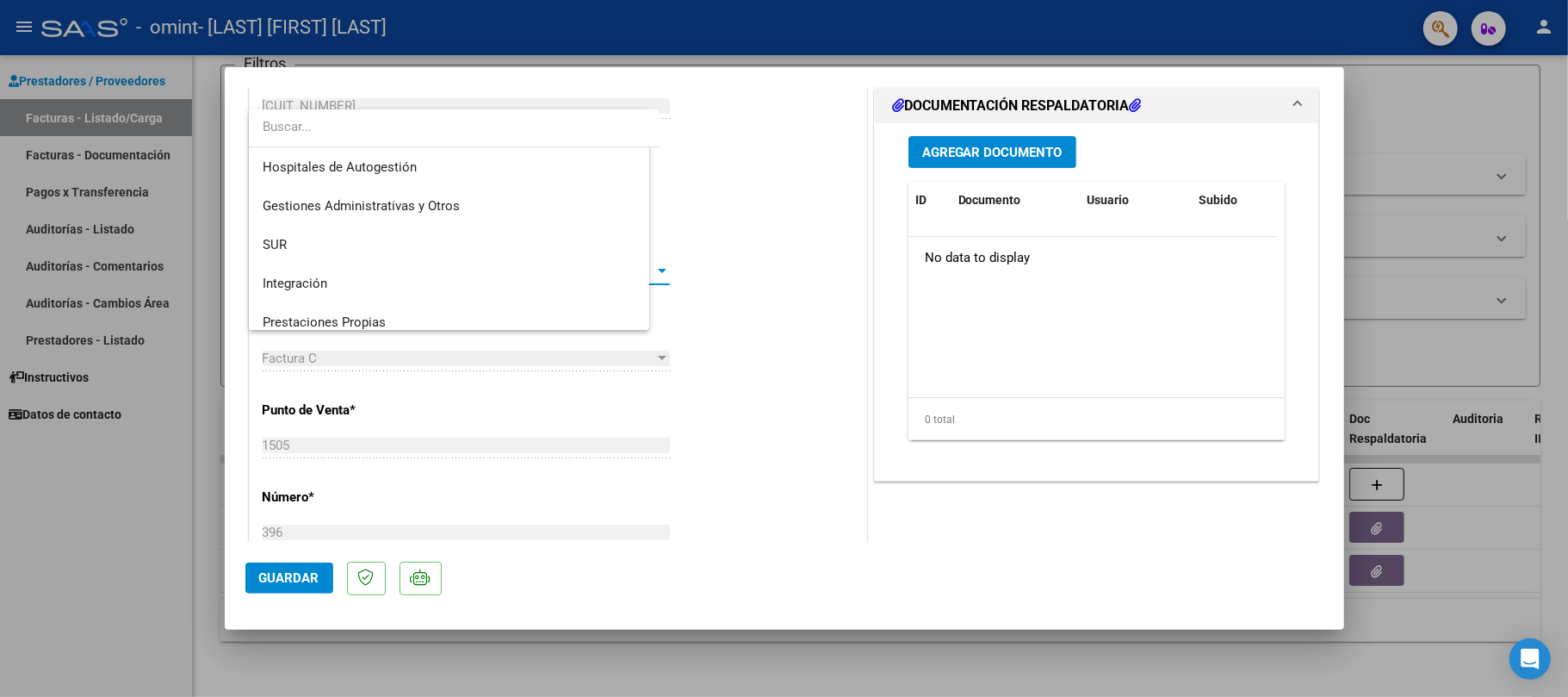 scroll, scrollTop: 167, scrollLeft: 0, axis: vertical 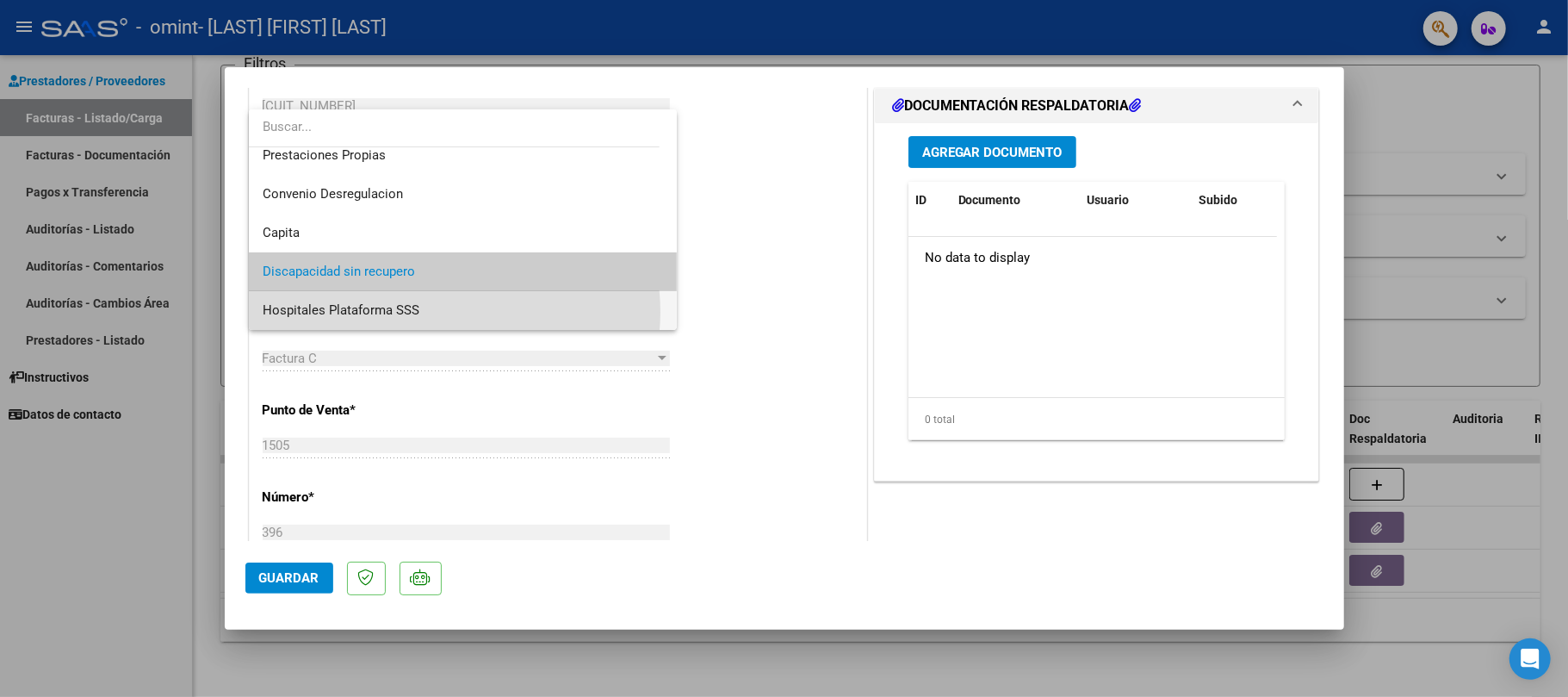 click on "Hospitales Plataforma SSS" at bounding box center [462, 310] 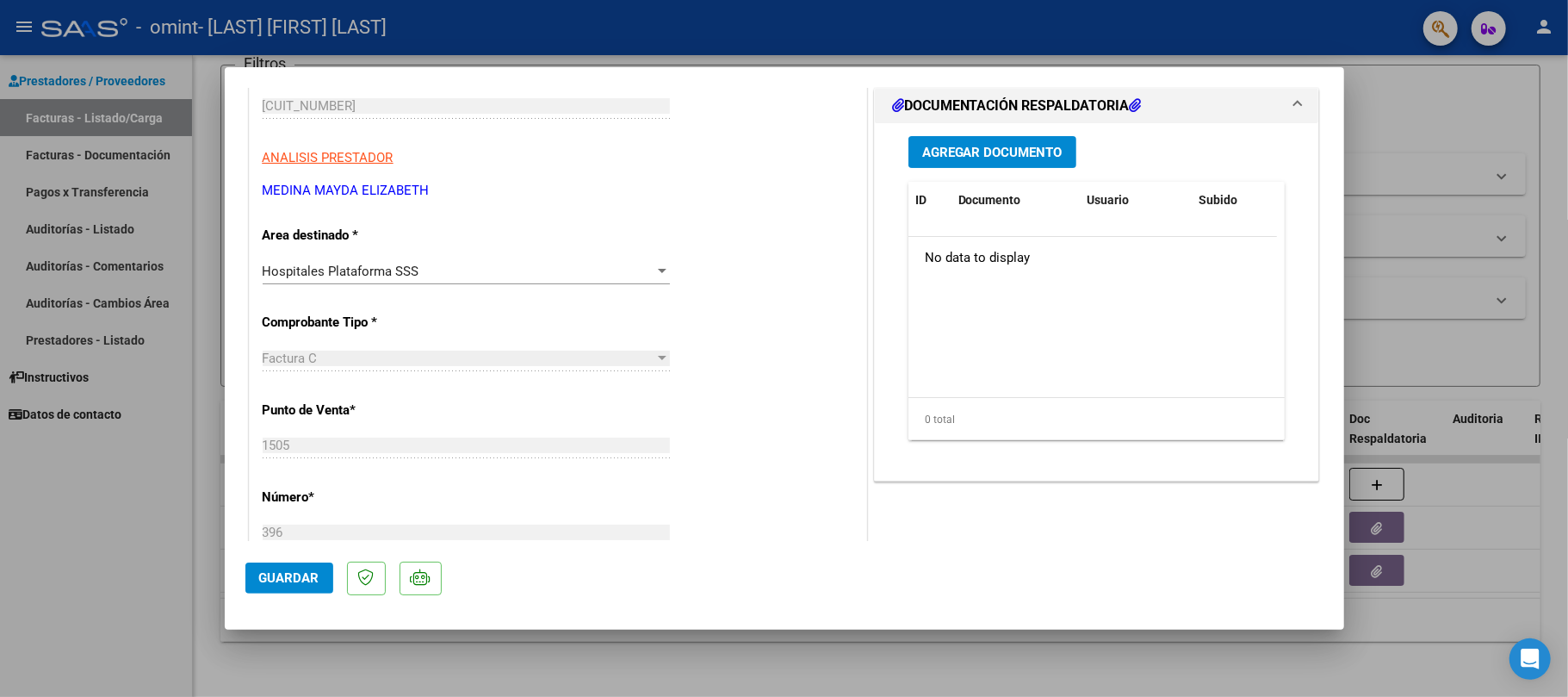 click on "Hospitales Plataforma SSS Seleccionar Area" at bounding box center [466, 271] 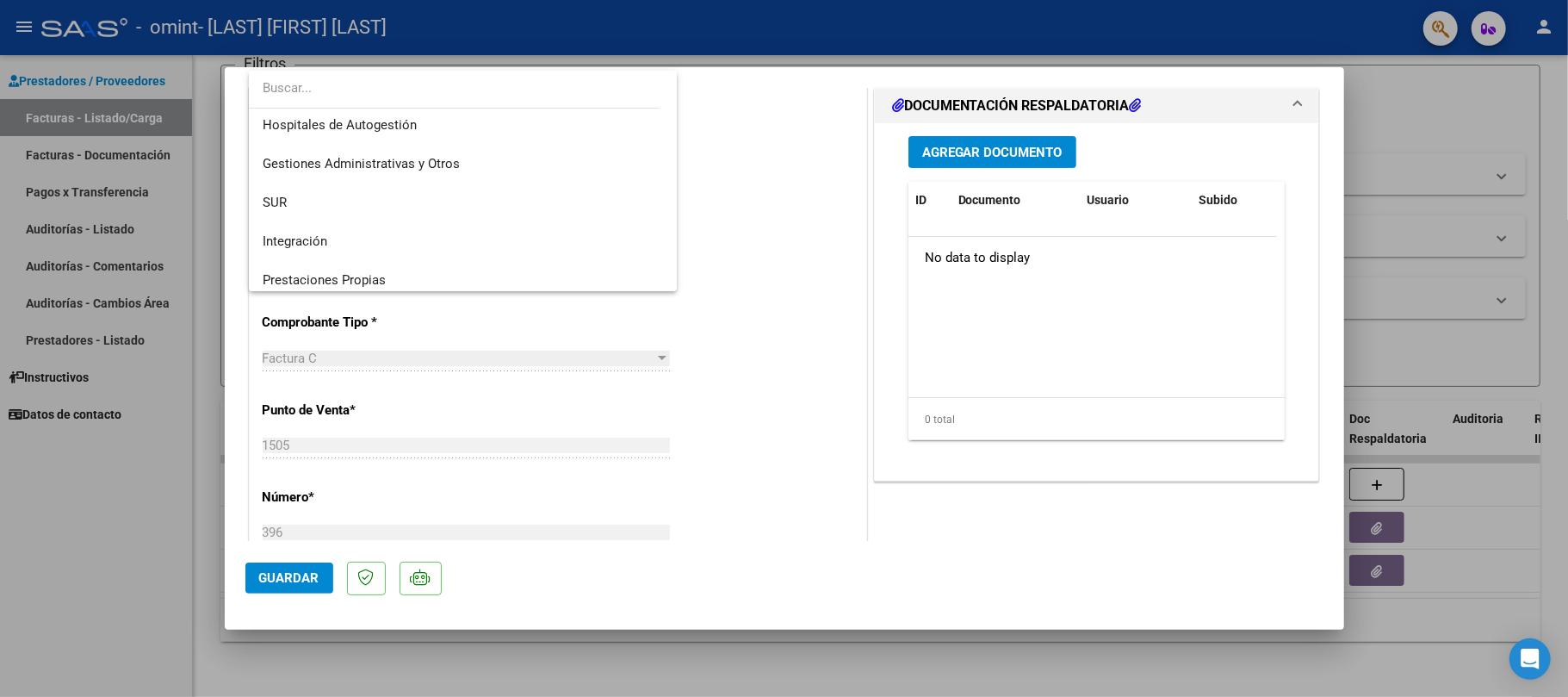 scroll, scrollTop: 0, scrollLeft: 0, axis: both 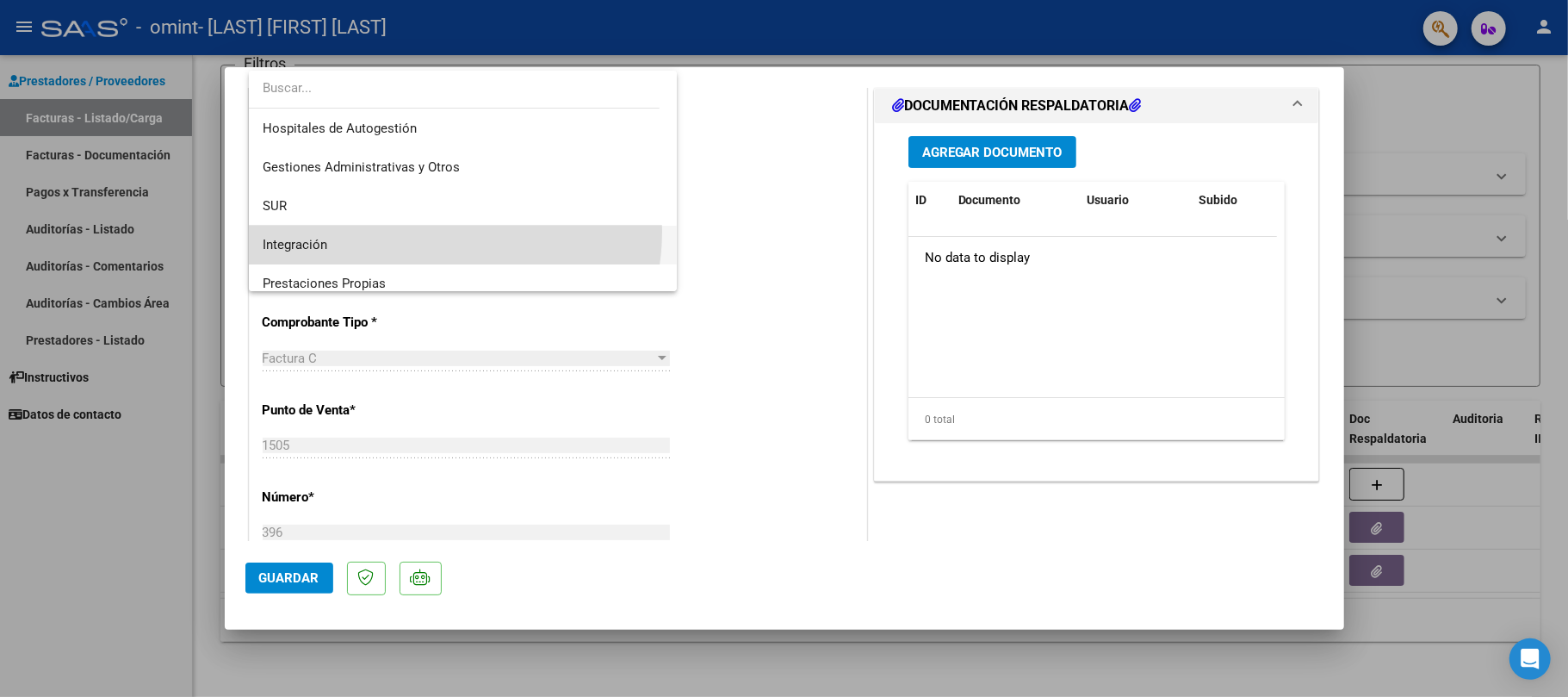 click on "Integración" at bounding box center [462, 245] 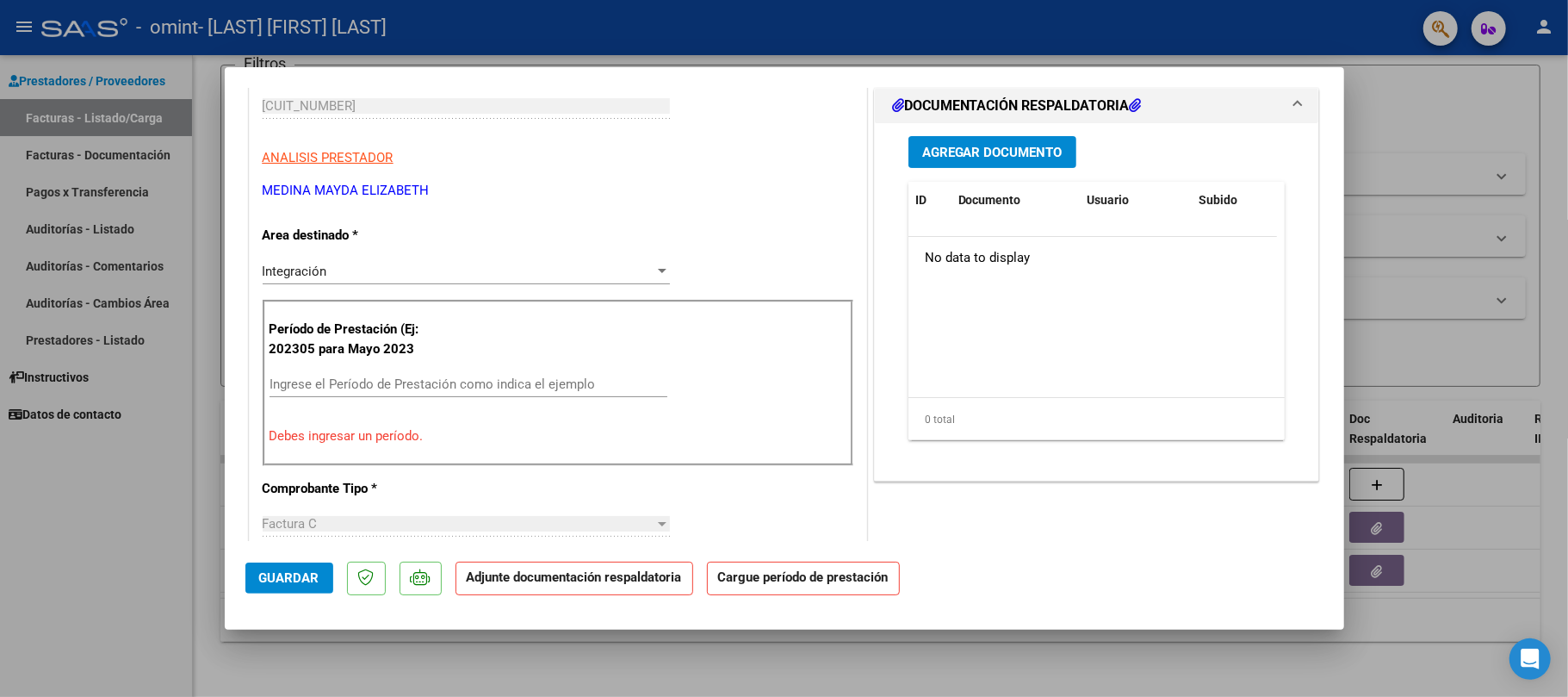 click on "Período de Prestación (Ej: 202305 para Mayo 2023    Ingrese el Período de Prestación como indica el ejemplo   Debes ingresar un período." at bounding box center (558, 383) 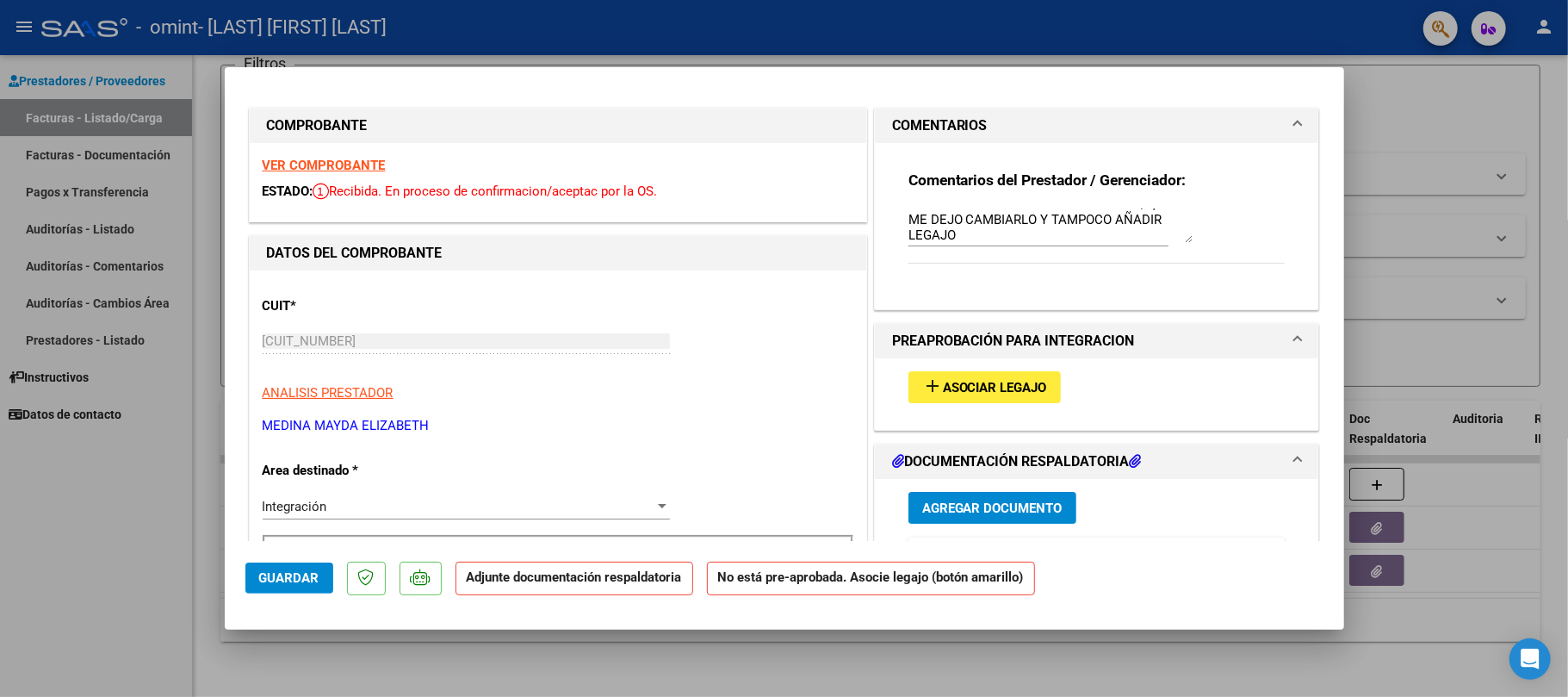 scroll, scrollTop: 0, scrollLeft: 0, axis: both 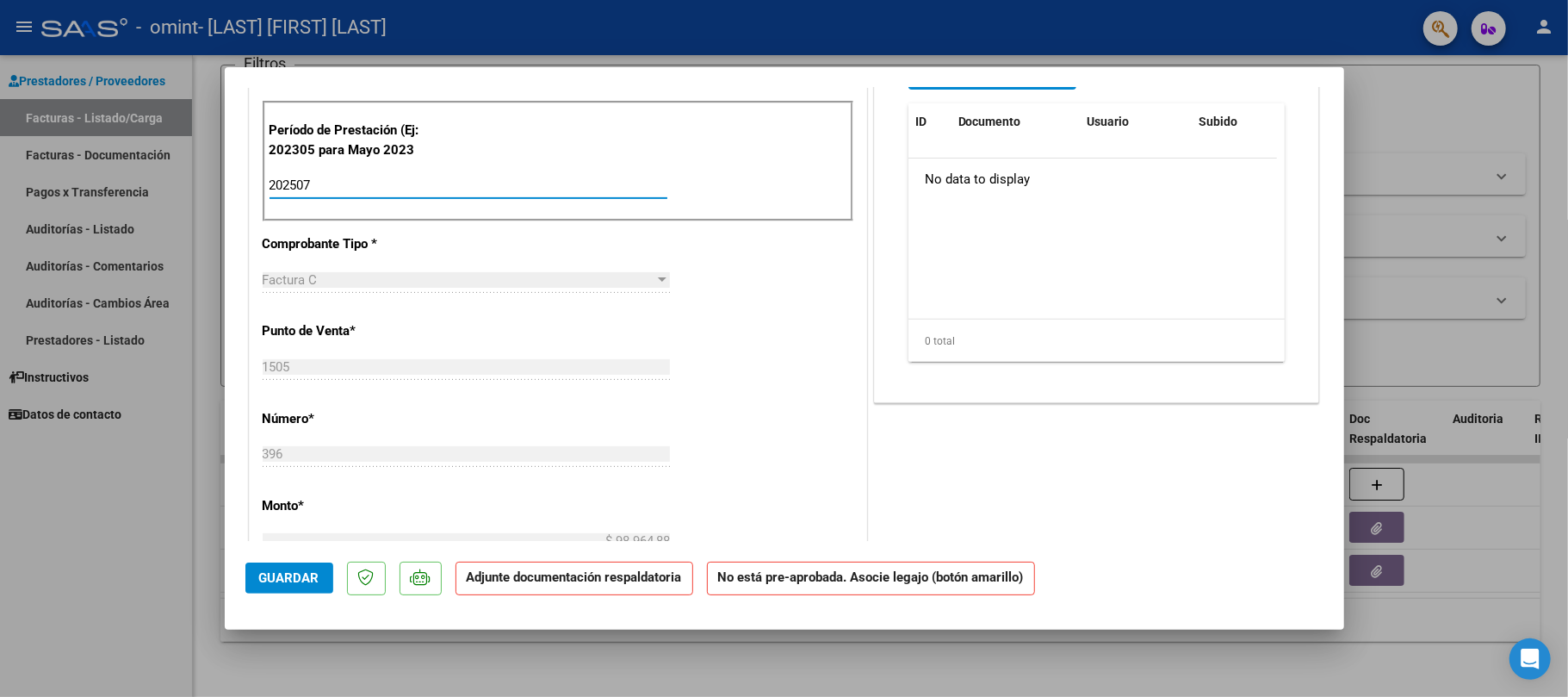 type on "202507" 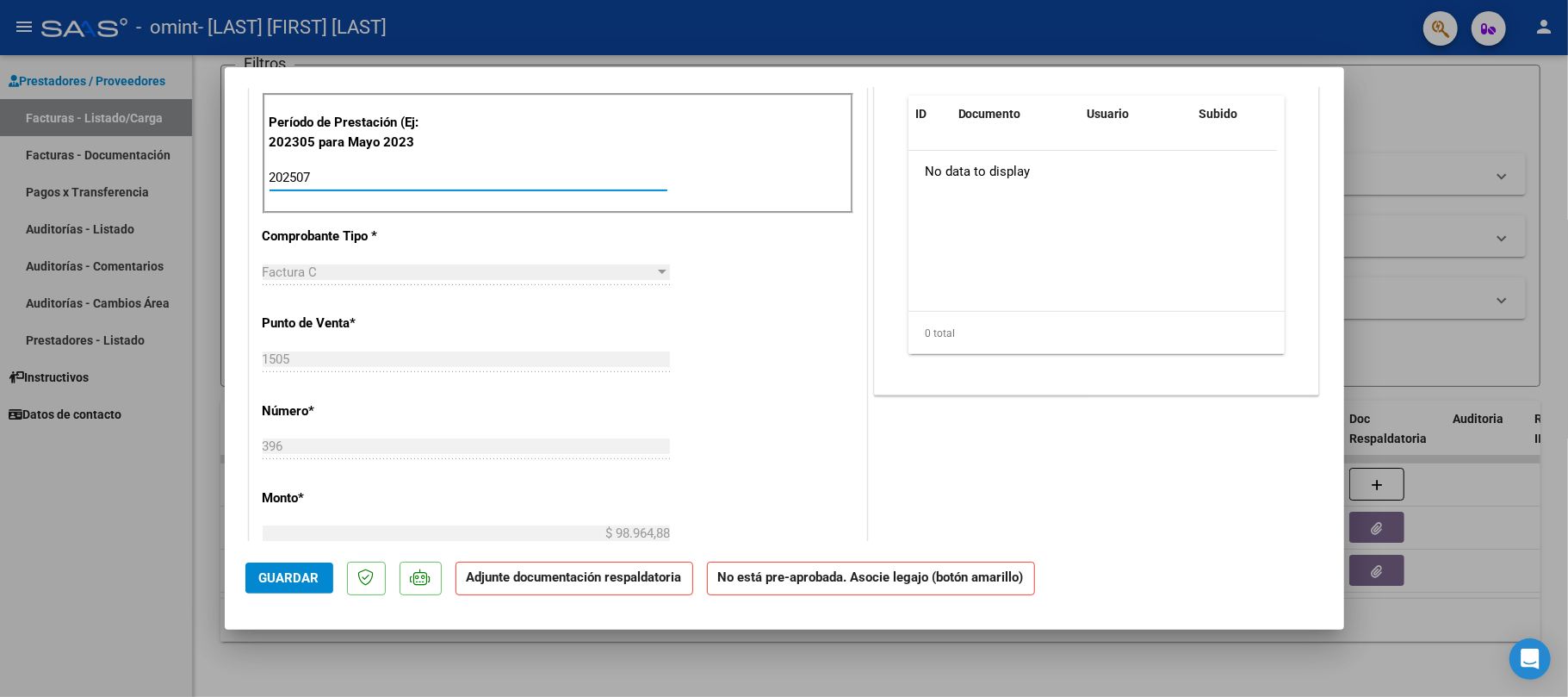 click on "COMENTARIOS Comentarios del Prestador / Gerenciador:  FECHA VENCIMIENTO DE CAE ES EL 14/8, NO ME DEJO CAMBIARLO Y TAMPOCO AÑADIR LEGAJO PREAPROBACIÓN PARA INTEGRACION add Asociar Legajo  DOCUMENTACIÓN RESPALDATORIA  Agregar Documento ID Documento Usuario Subido Acción No data to display  0 total   1" at bounding box center [1097, 370] 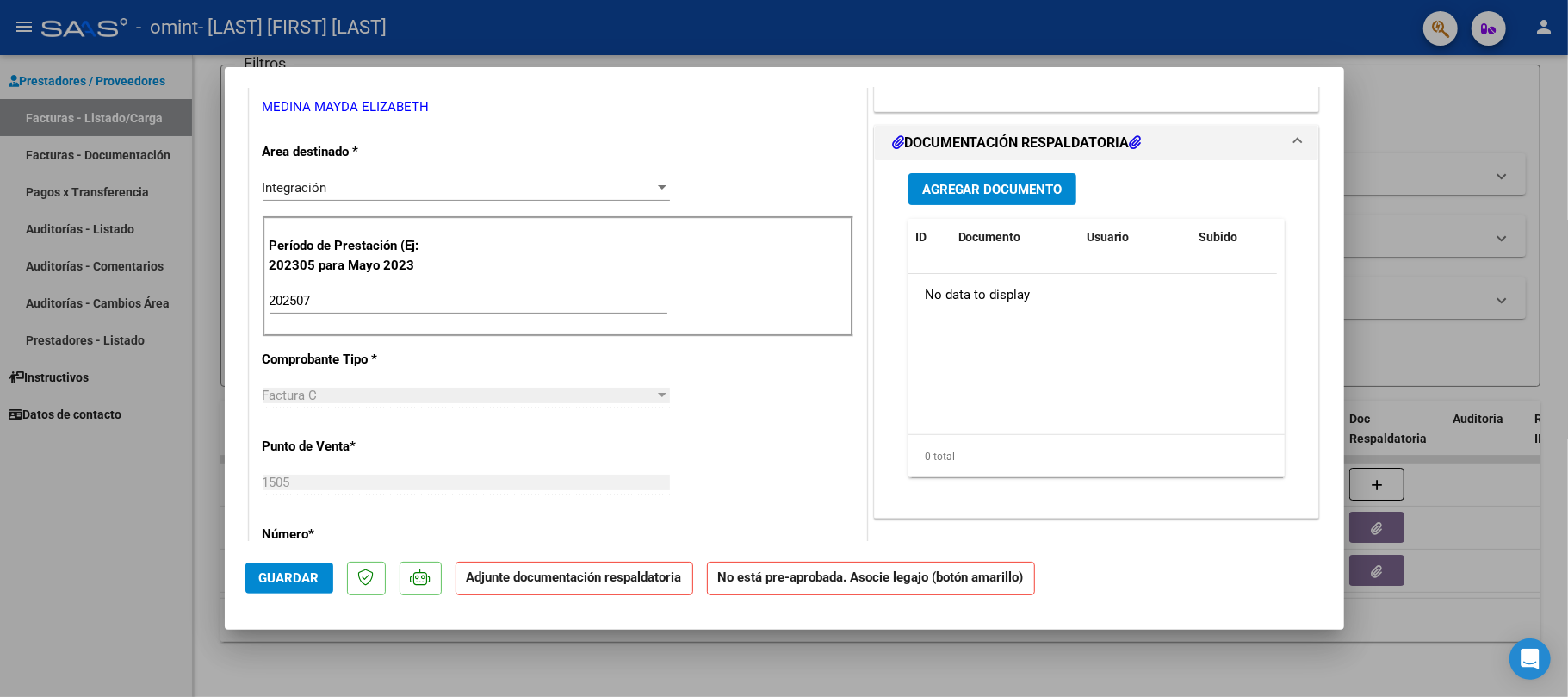 scroll, scrollTop: 289, scrollLeft: 0, axis: vertical 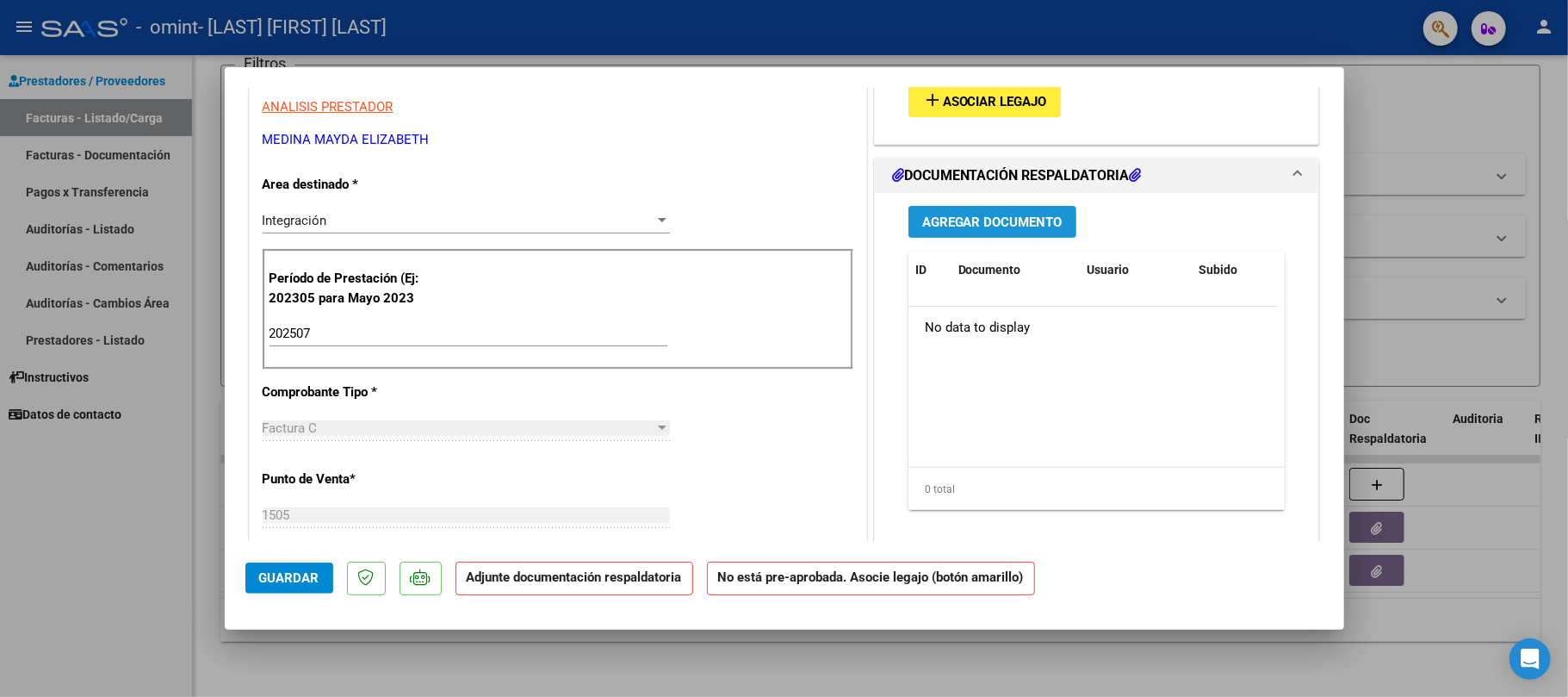 click on "Agregar Documento" at bounding box center (992, 222) 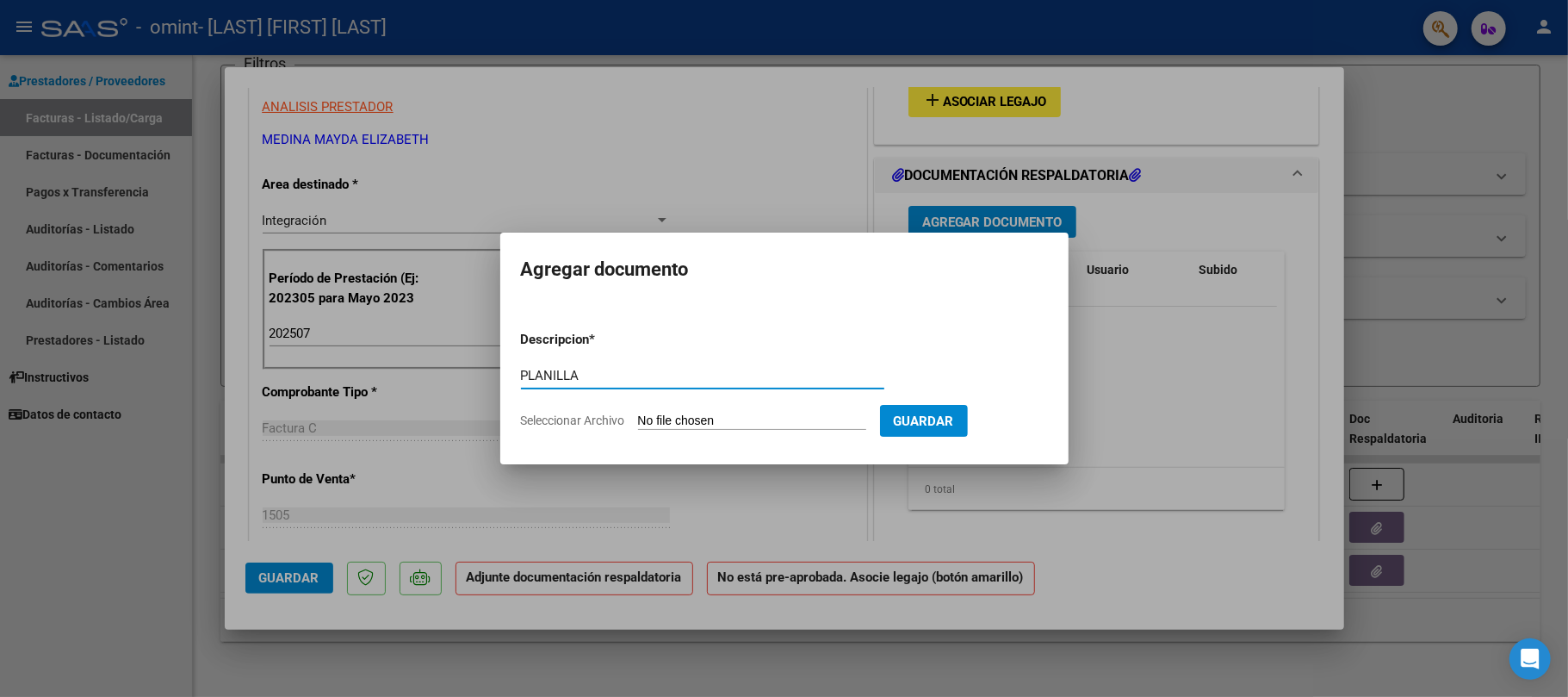 type on "PLANILLA" 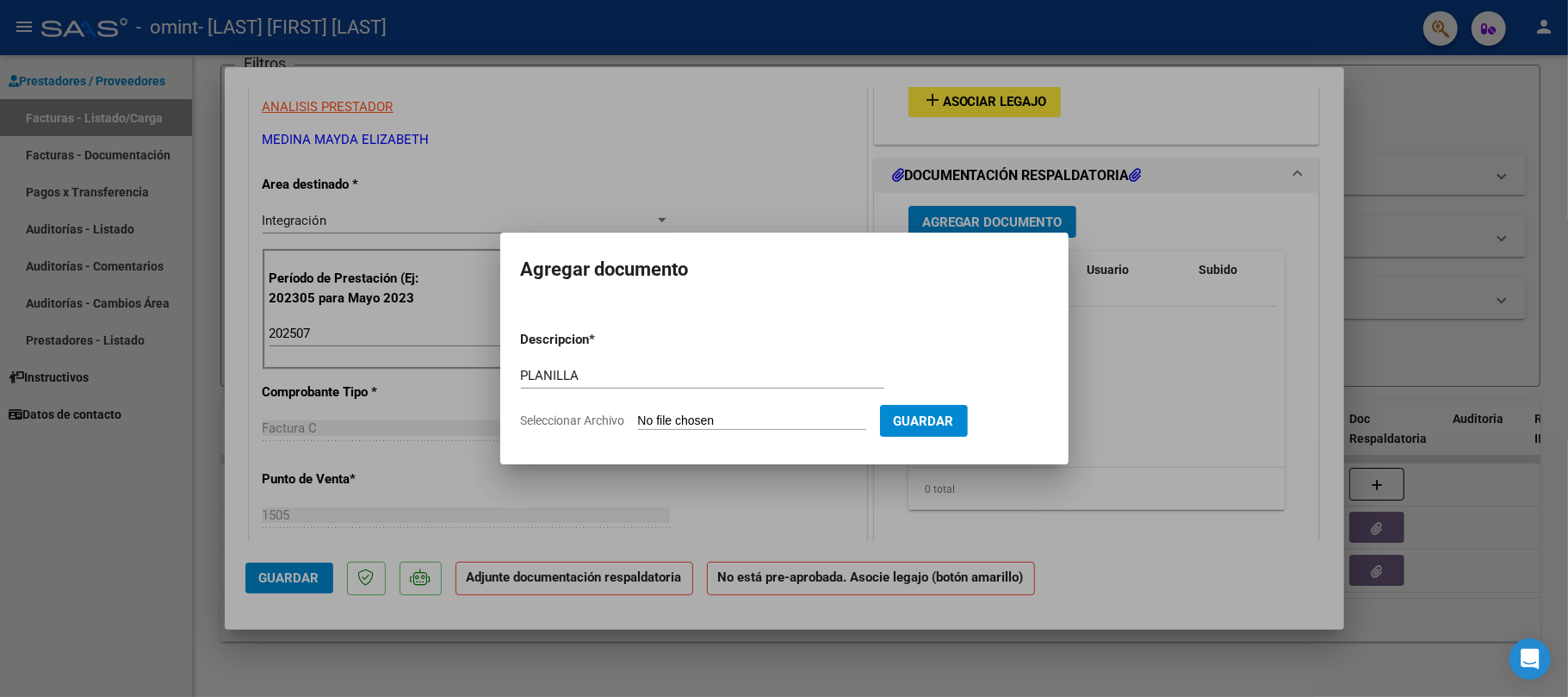 click on "PLANILLA Escriba aquí una descripcion" at bounding box center (703, 383) 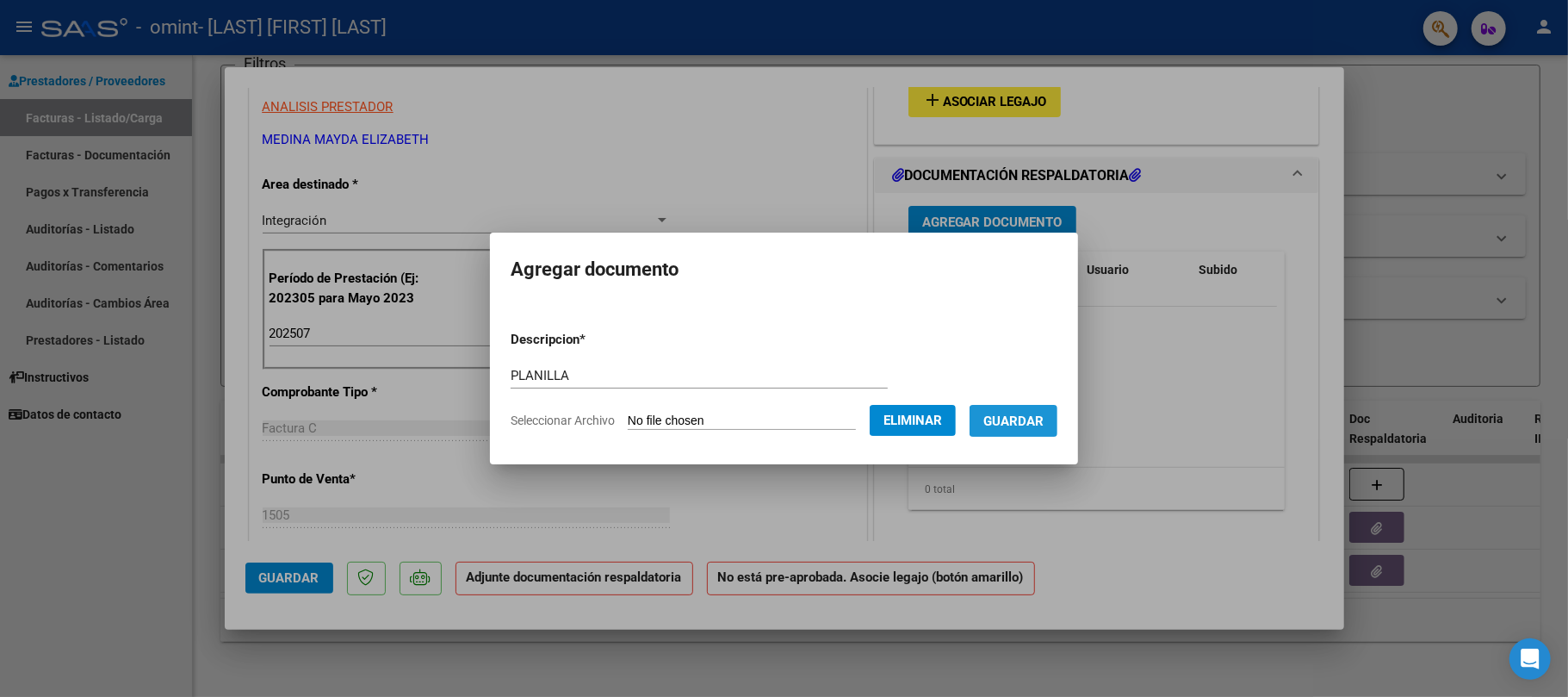 click on "Guardar" at bounding box center (1013, 420) 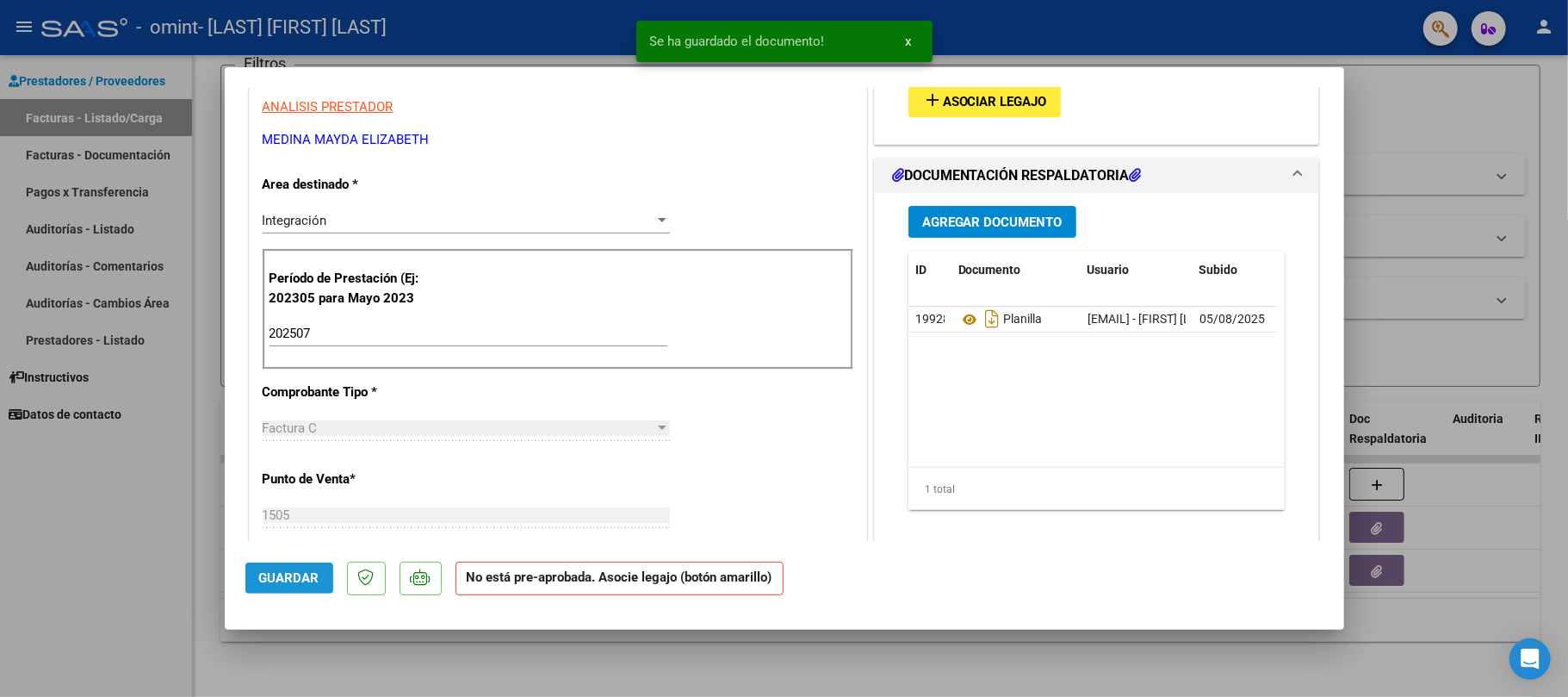 click on "Guardar" 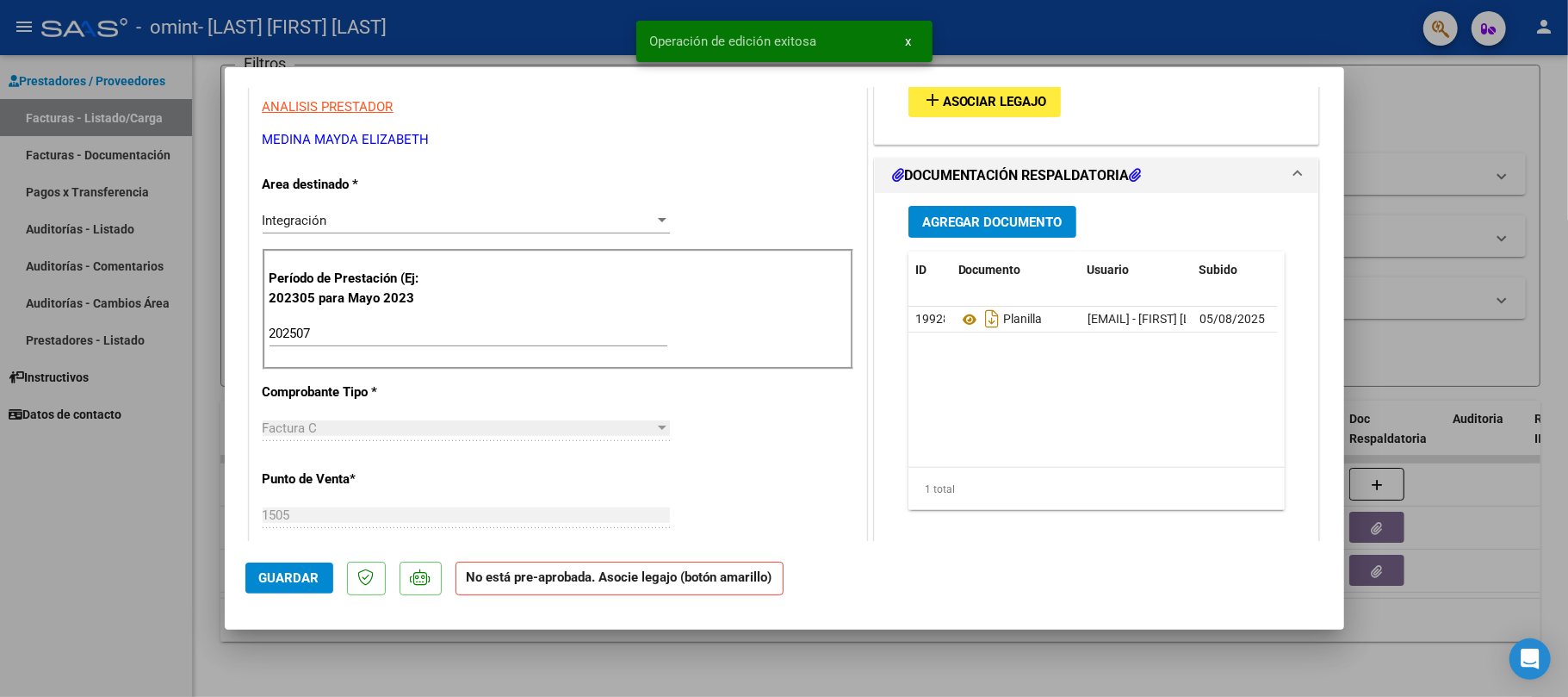 click at bounding box center (784, 348) 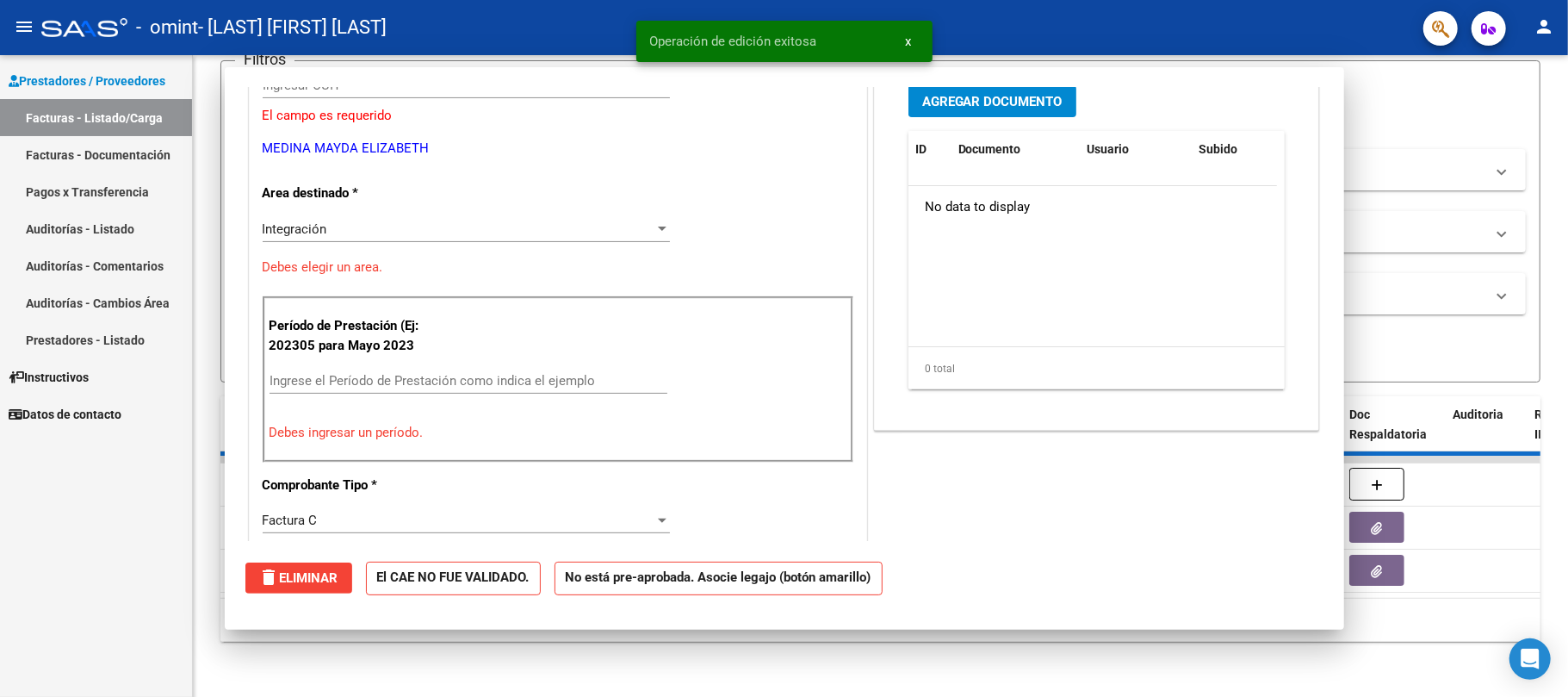 scroll, scrollTop: 0, scrollLeft: 0, axis: both 